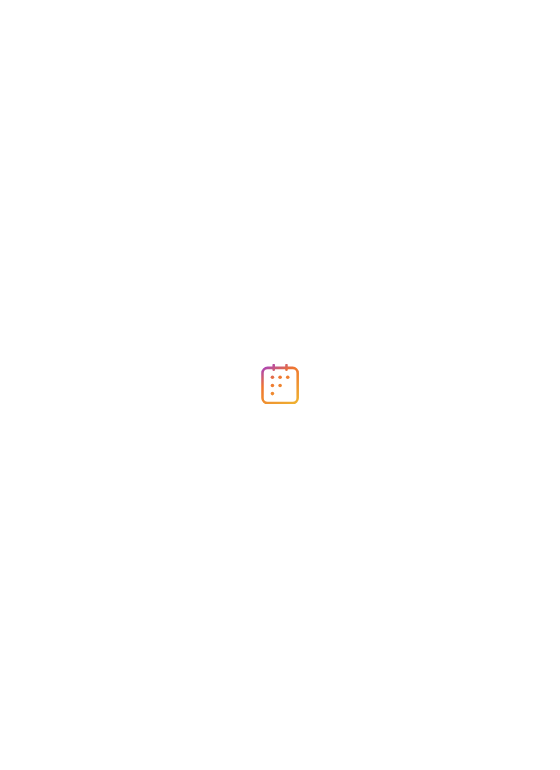 scroll, scrollTop: 0, scrollLeft: 0, axis: both 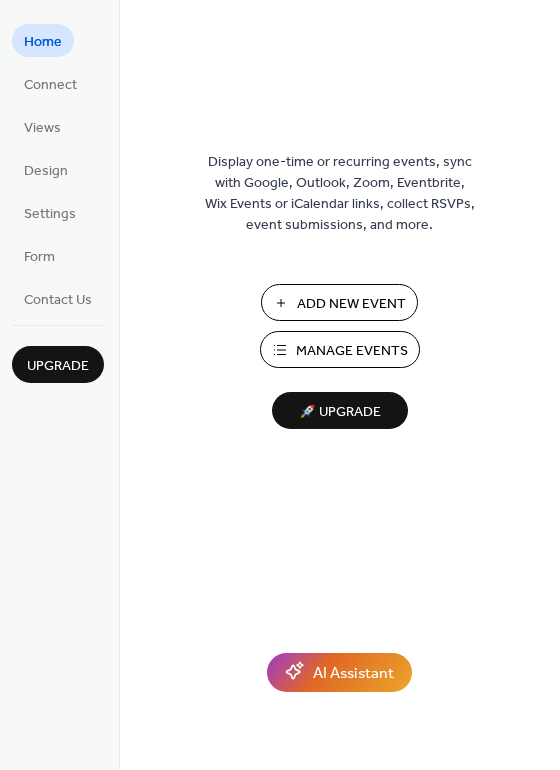 click on "Manage Events" at bounding box center (352, 351) 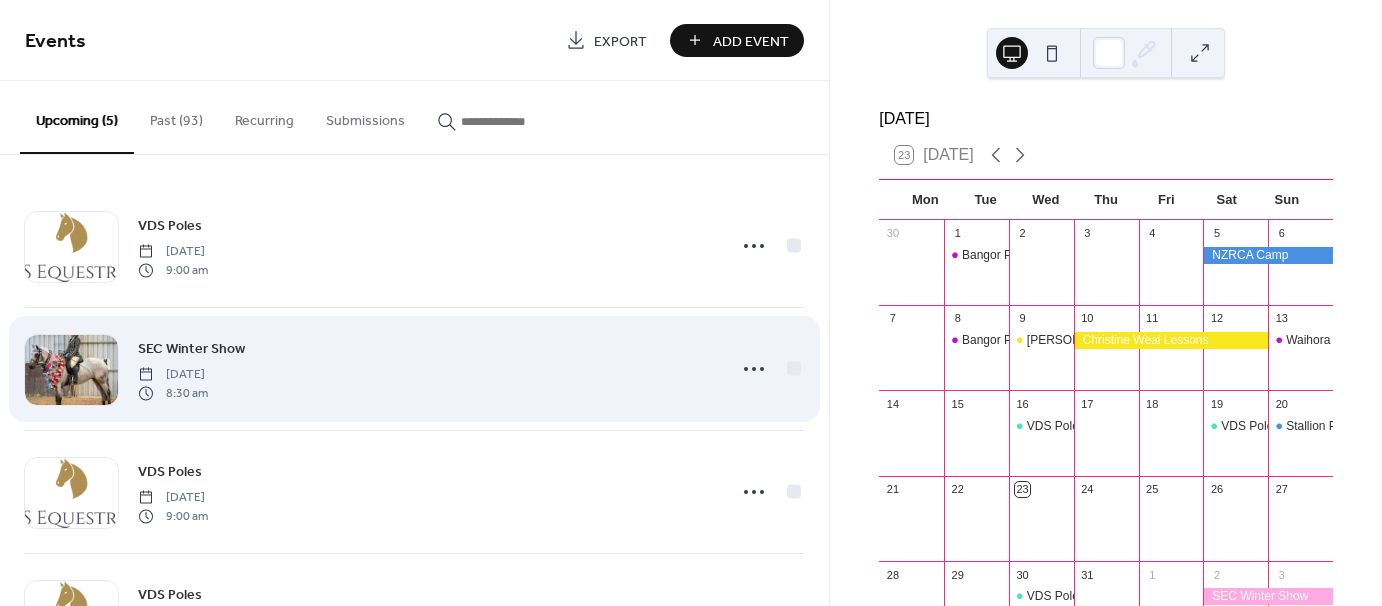 scroll, scrollTop: 0, scrollLeft: 0, axis: both 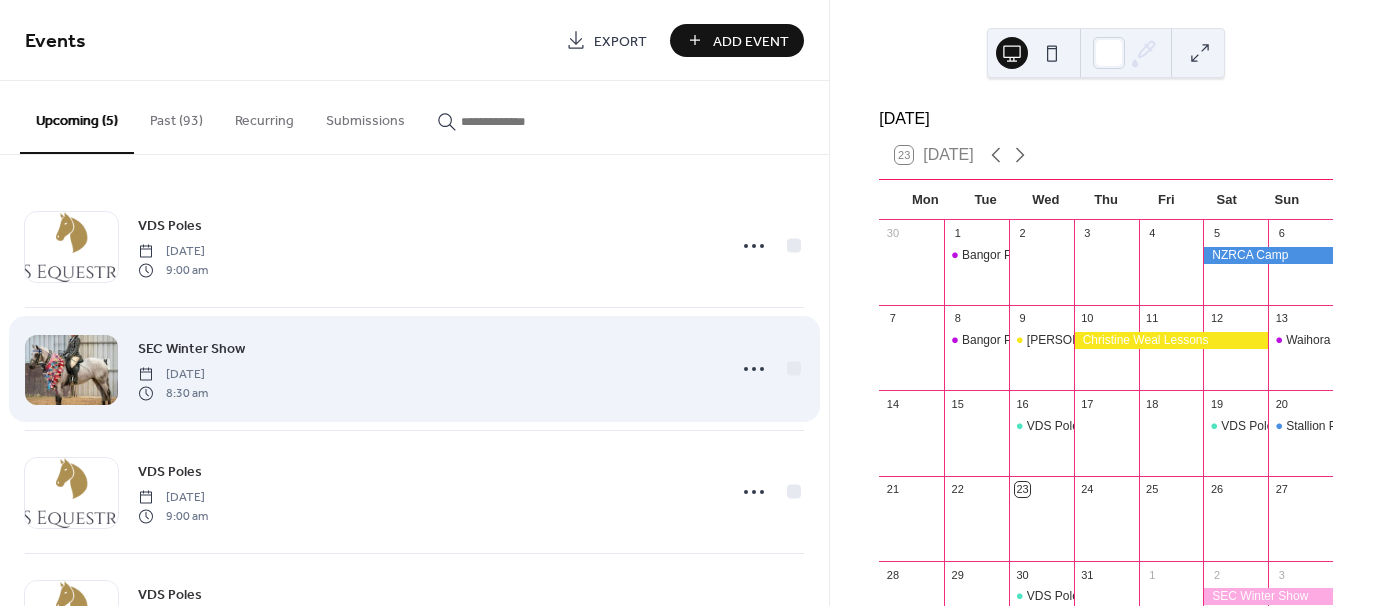 click at bounding box center [71, 370] 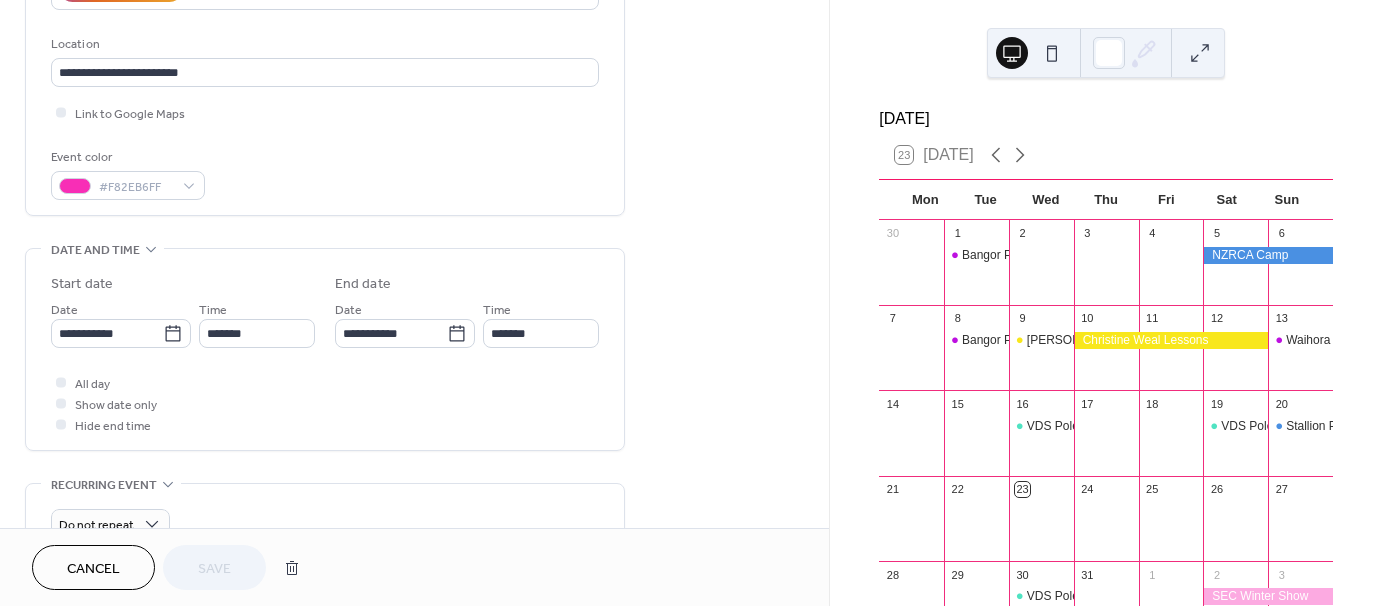 scroll, scrollTop: 400, scrollLeft: 0, axis: vertical 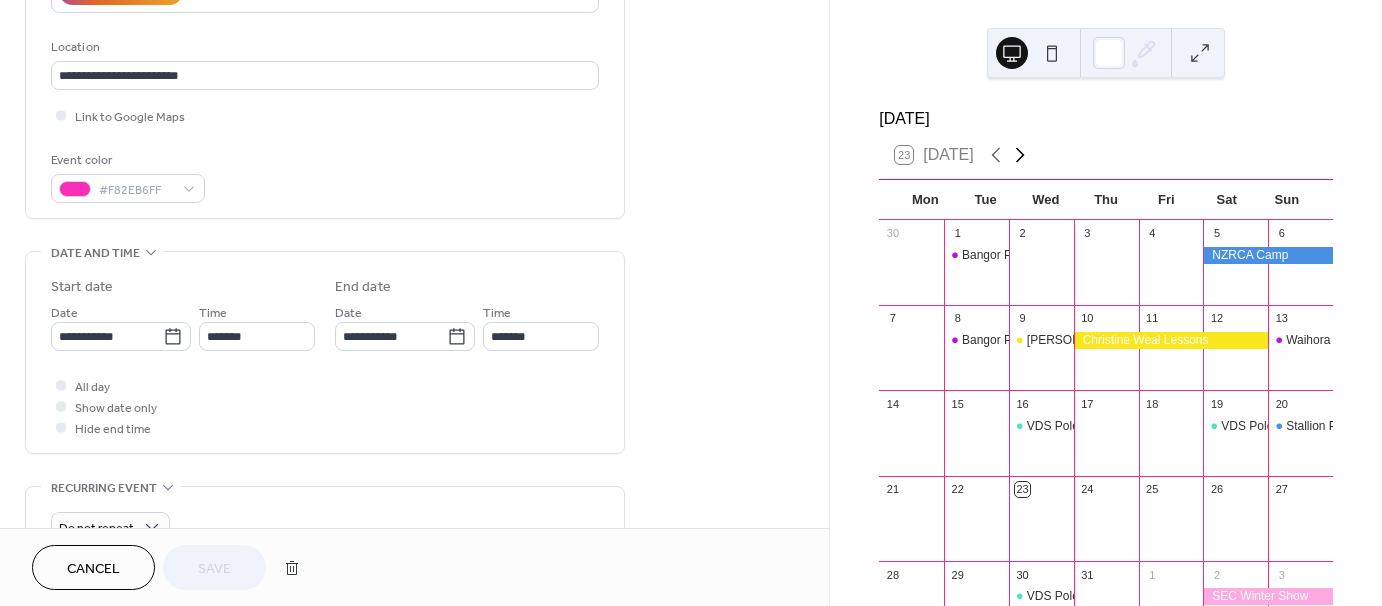 click 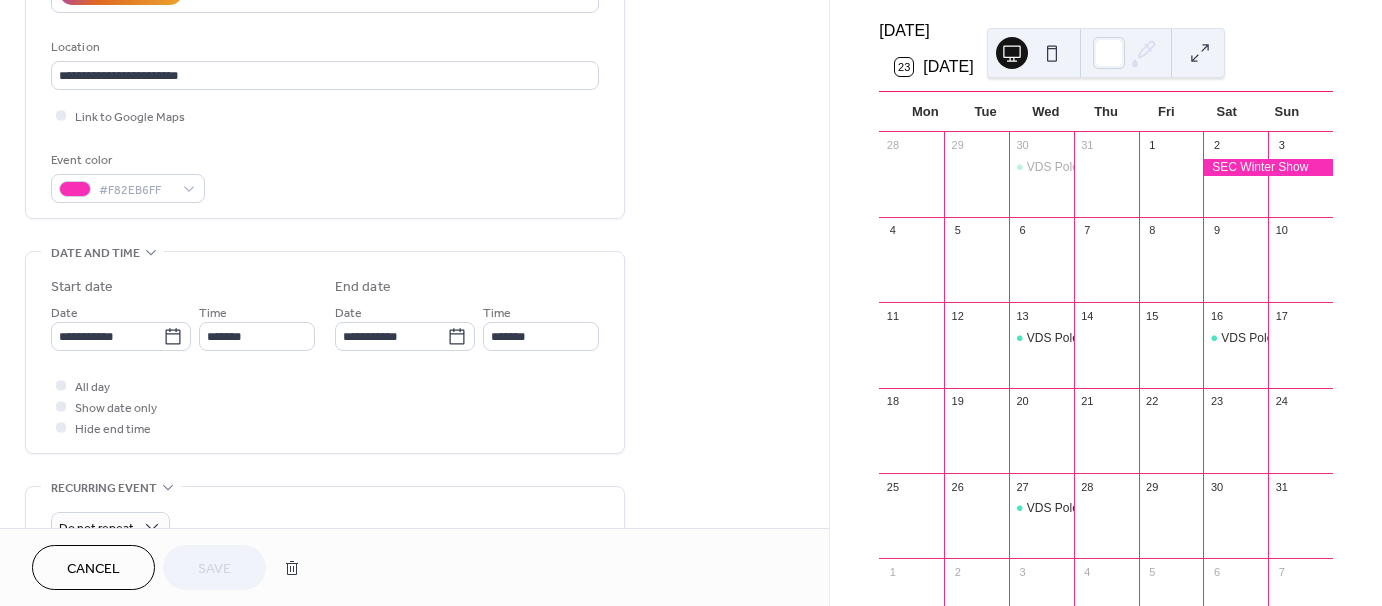 scroll, scrollTop: 84, scrollLeft: 0, axis: vertical 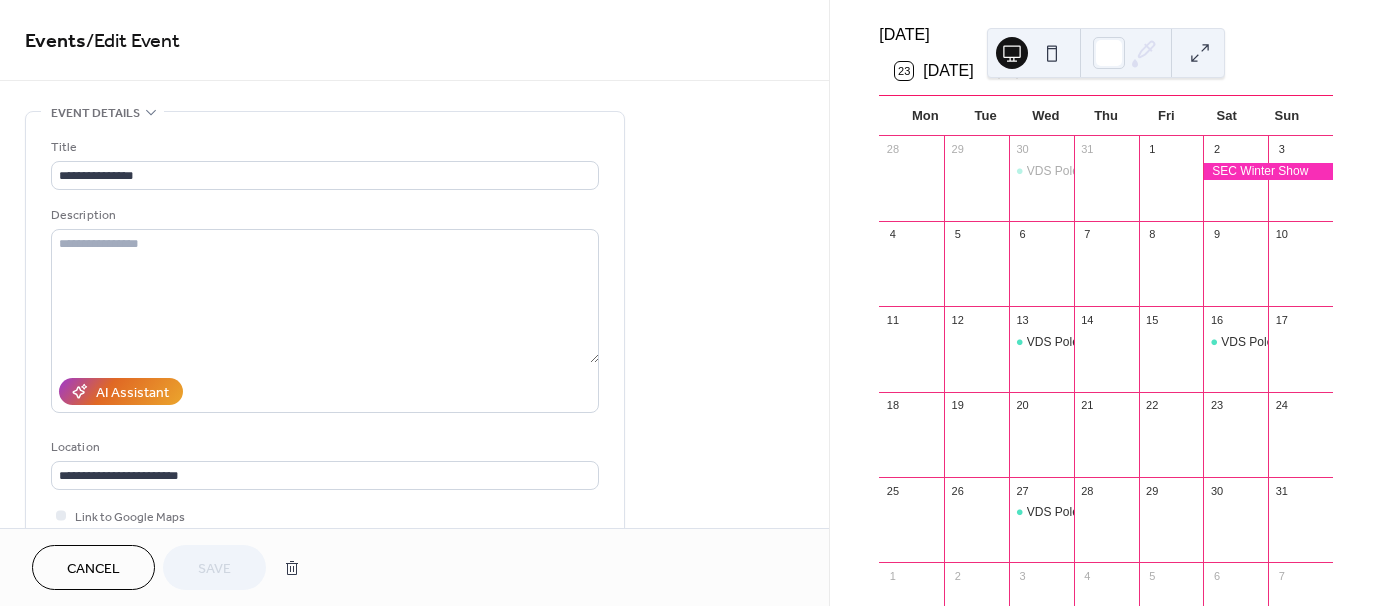 click on "Cancel" at bounding box center [93, 569] 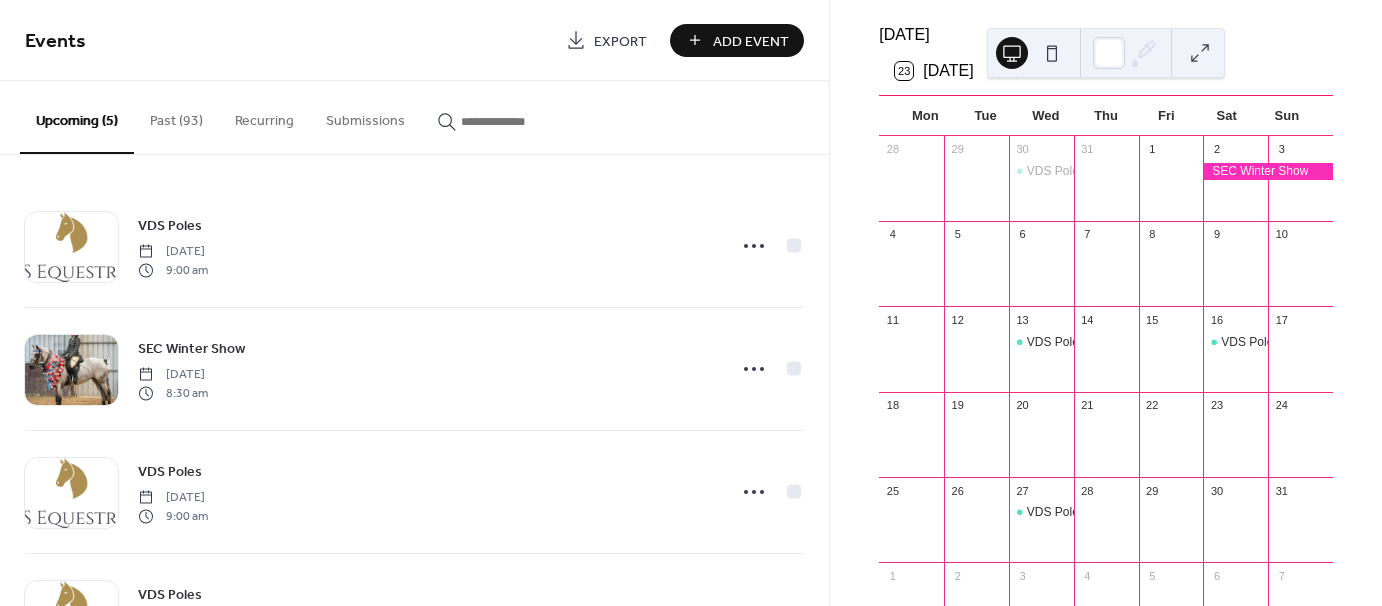 click on "Add Event" at bounding box center (751, 41) 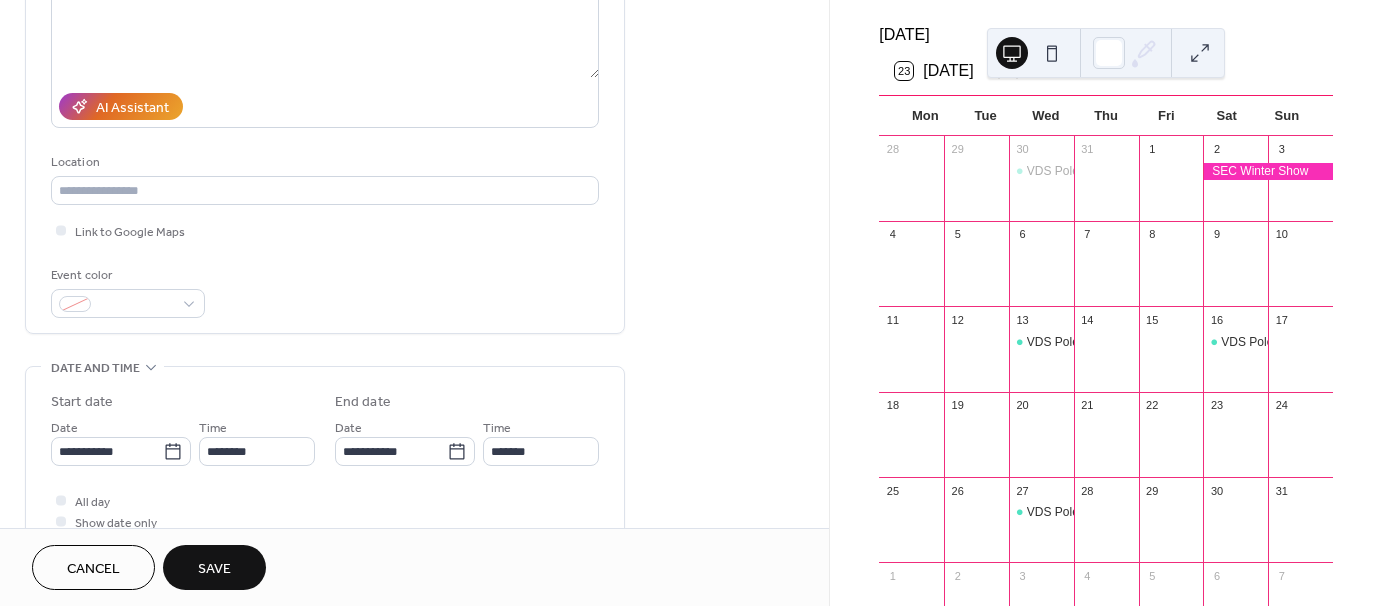 scroll, scrollTop: 300, scrollLeft: 0, axis: vertical 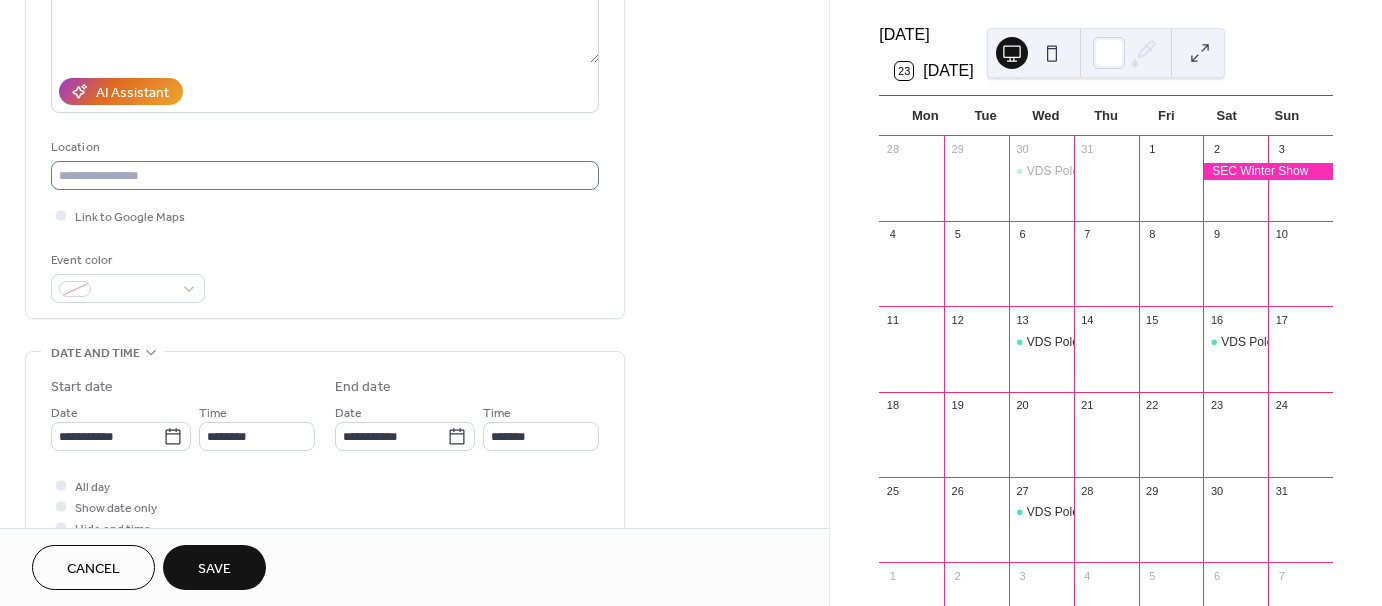 type on "**********" 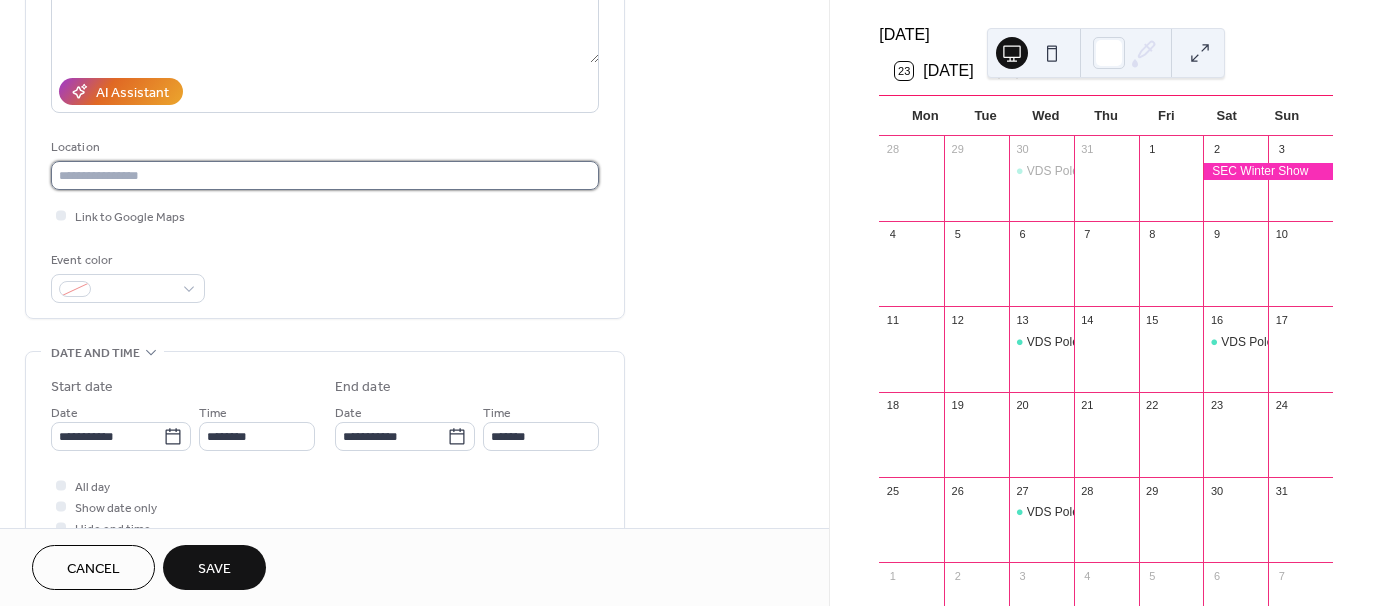 click at bounding box center (325, 175) 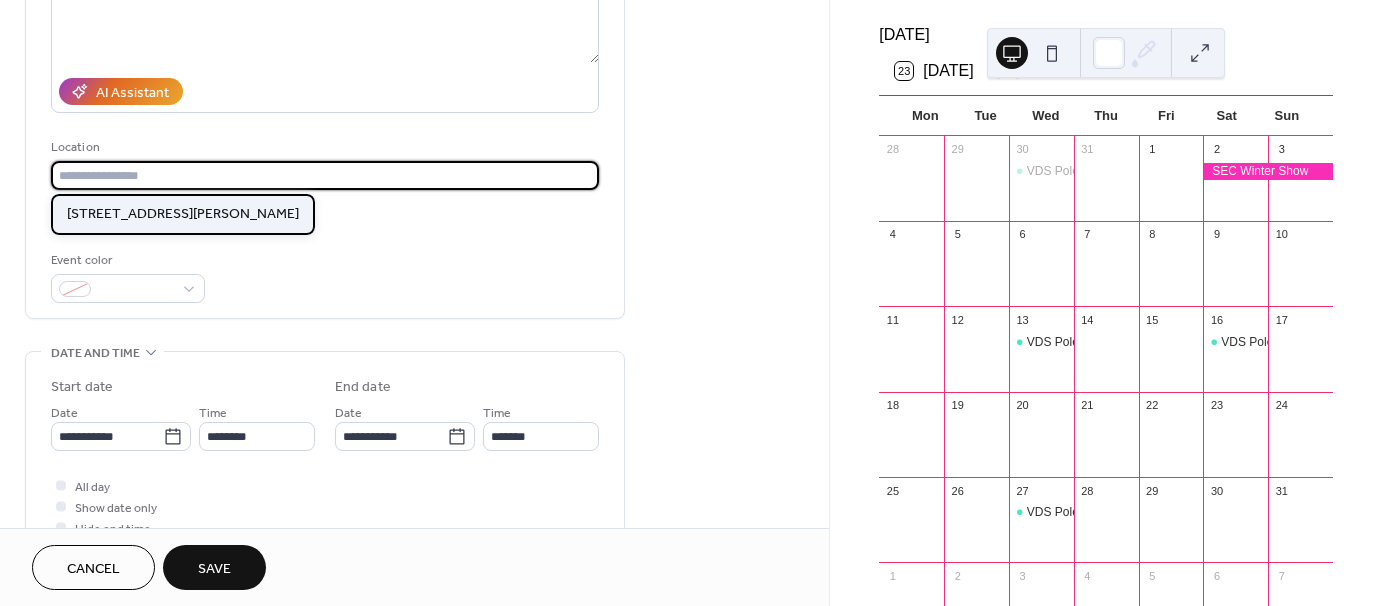 click on "[STREET_ADDRESS][PERSON_NAME]" at bounding box center [183, 213] 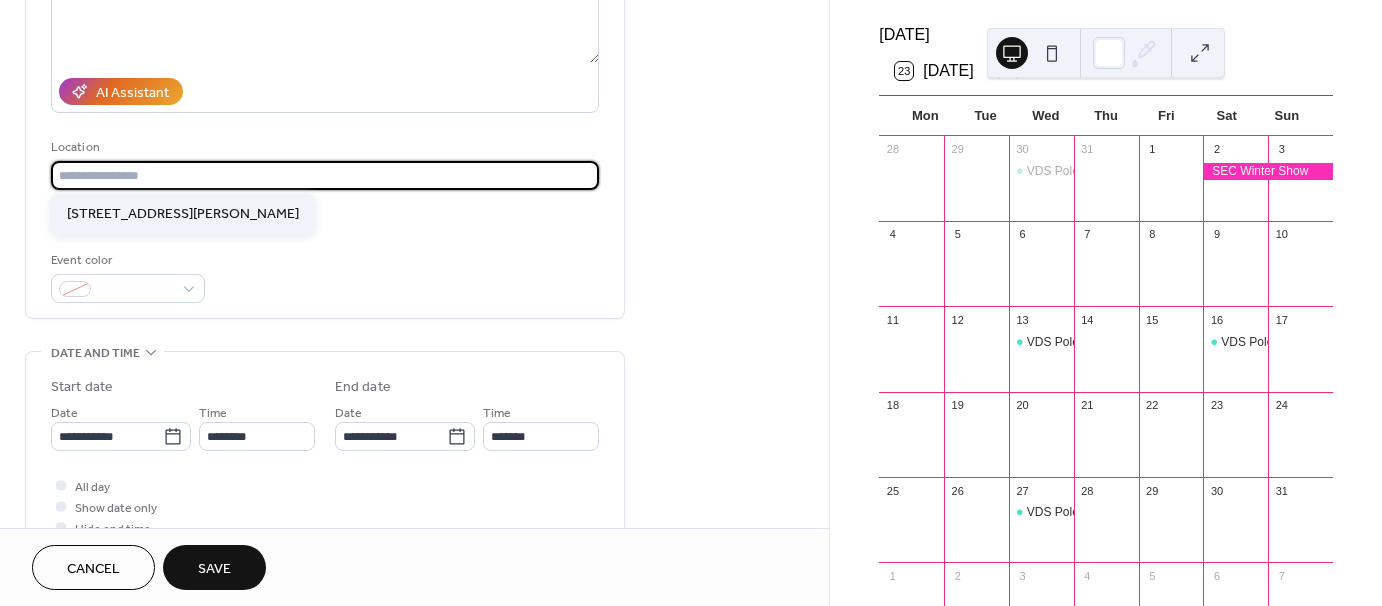 type on "**********" 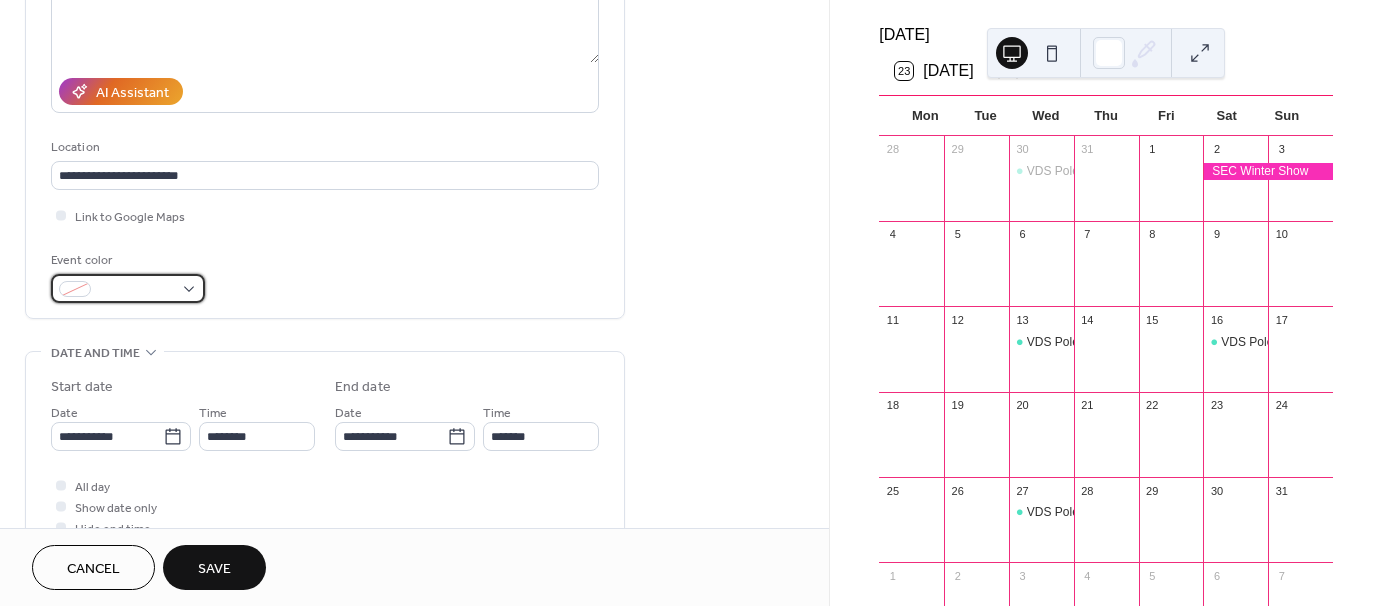 click at bounding box center (136, 290) 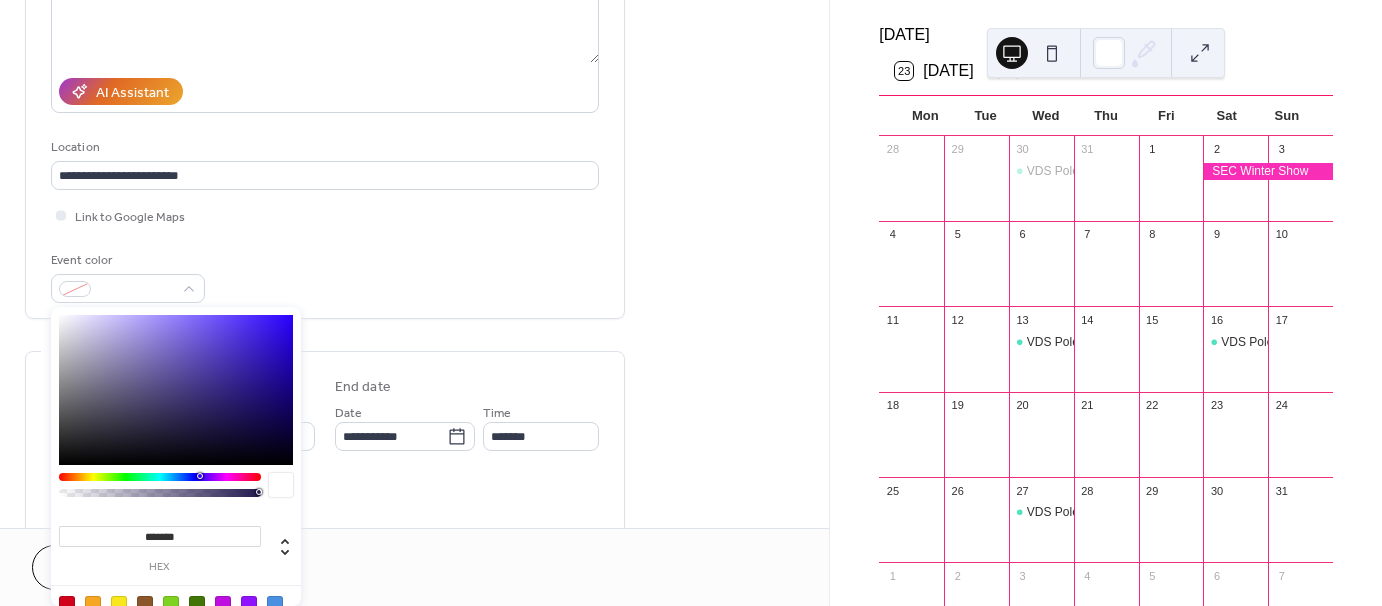 click at bounding box center (160, 477) 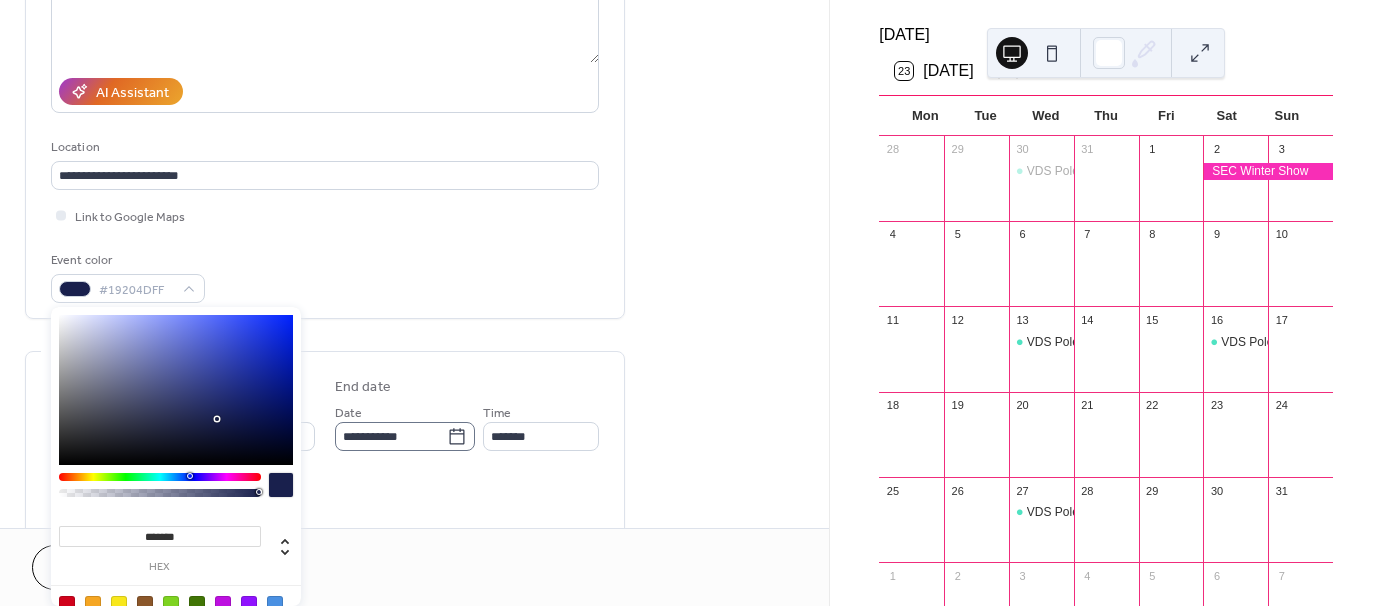 scroll, scrollTop: 1, scrollLeft: 0, axis: vertical 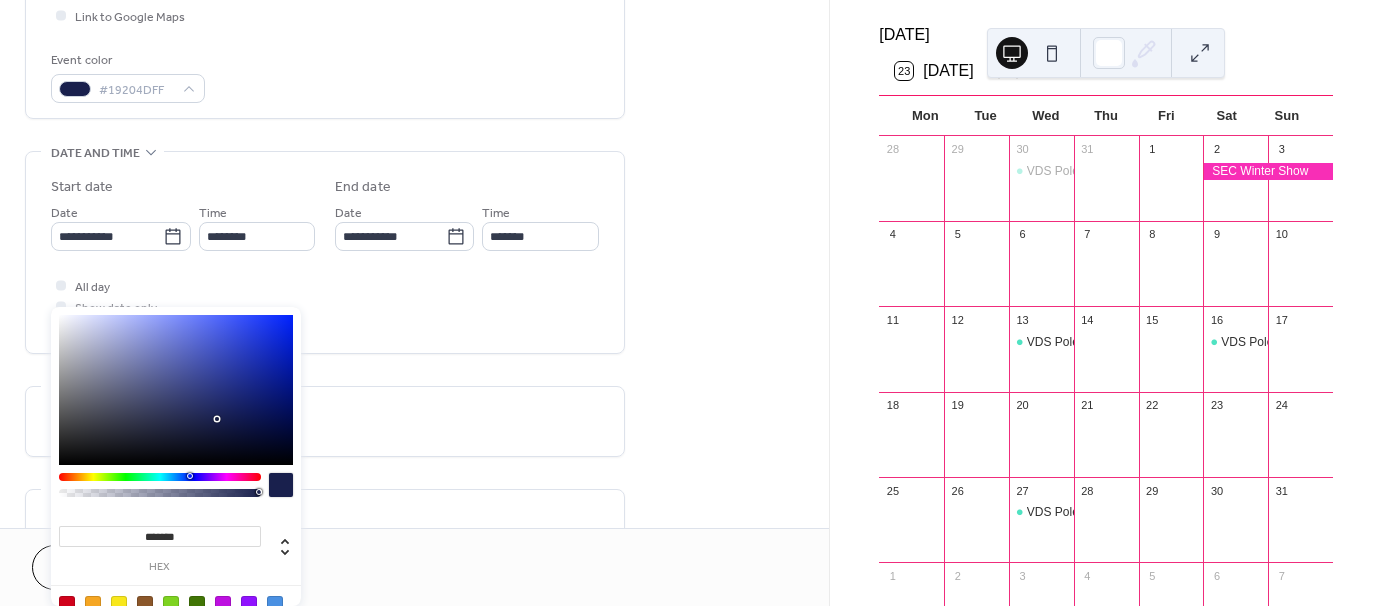 type on "*******" 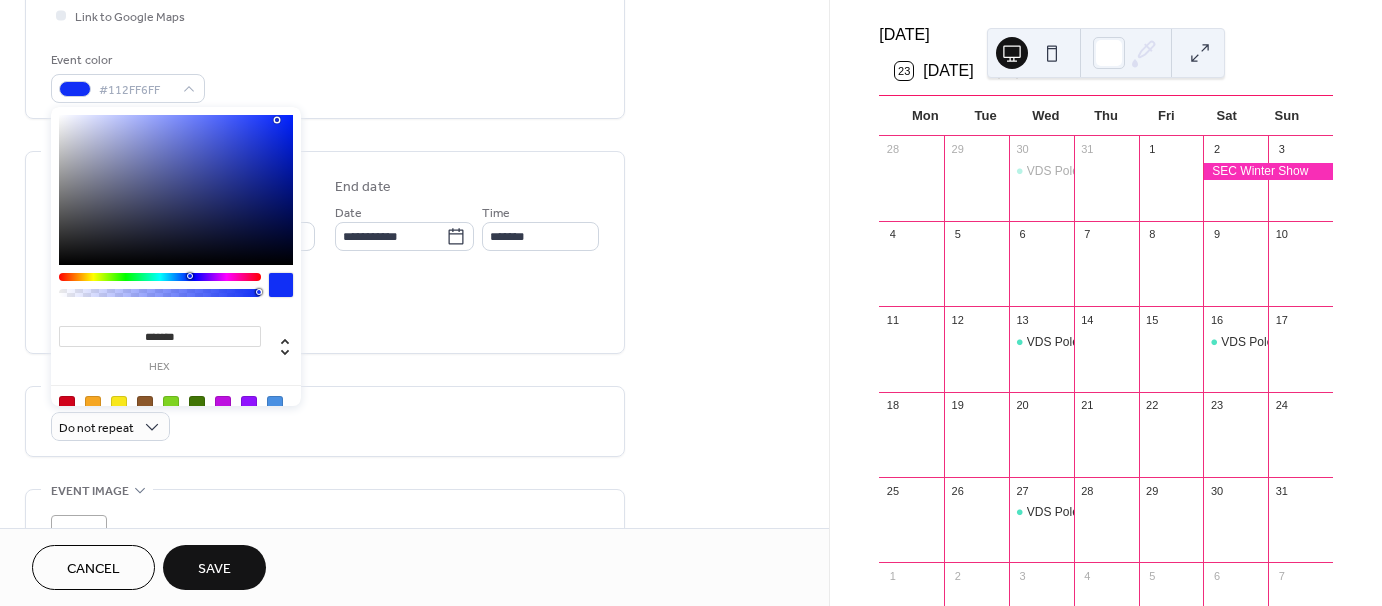 click on "Save" at bounding box center [214, 567] 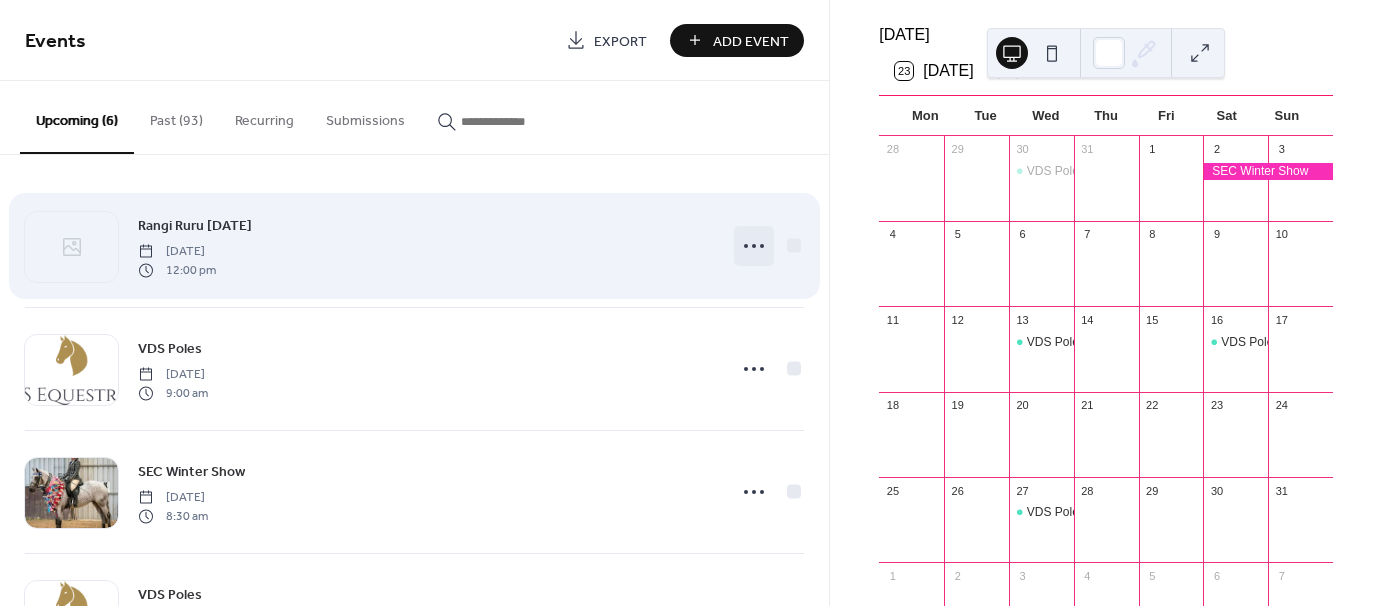 click 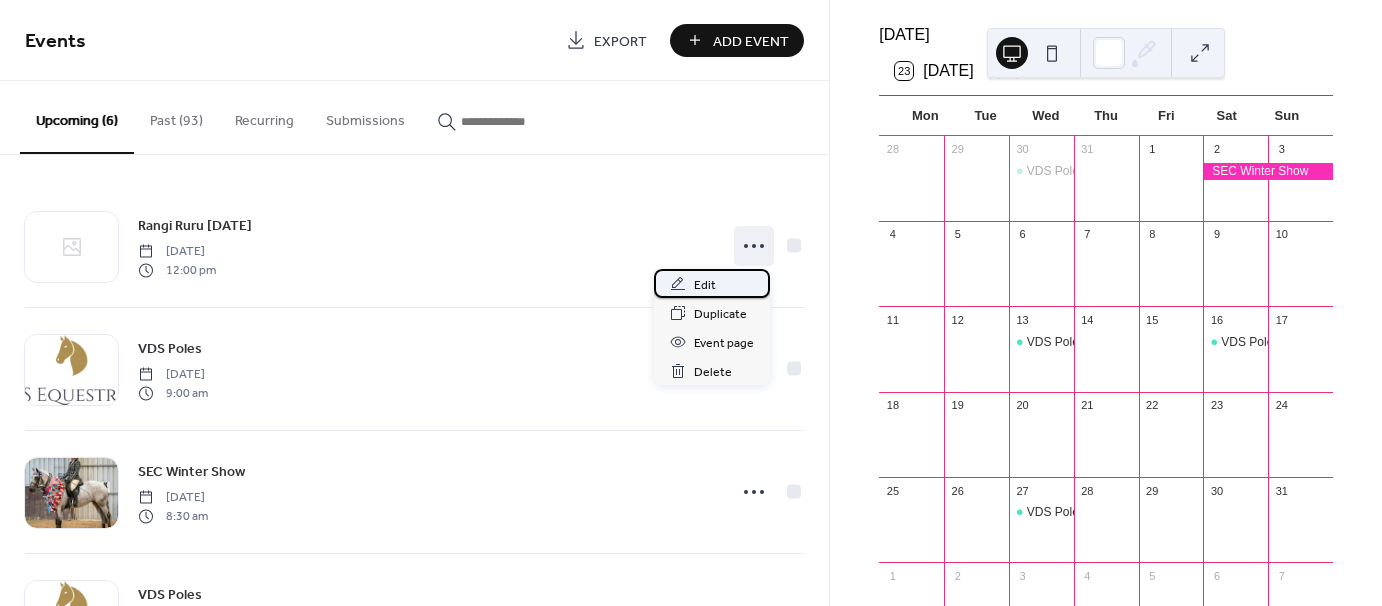 click on "Edit" at bounding box center [705, 285] 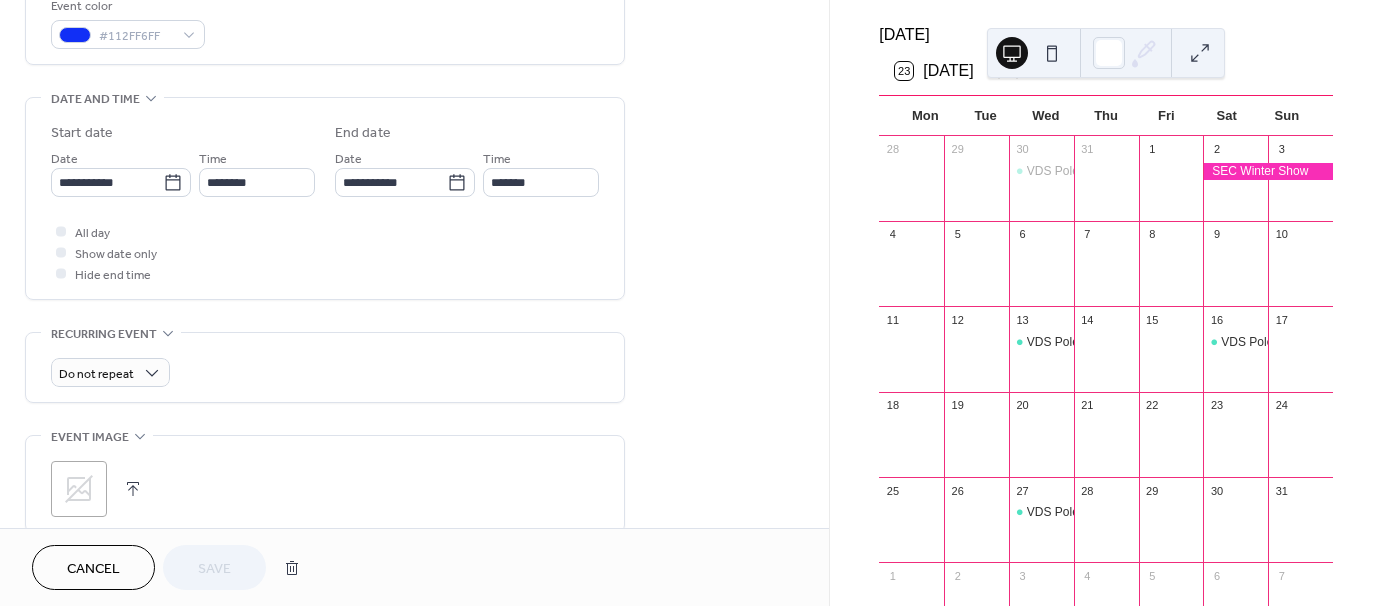 scroll, scrollTop: 600, scrollLeft: 0, axis: vertical 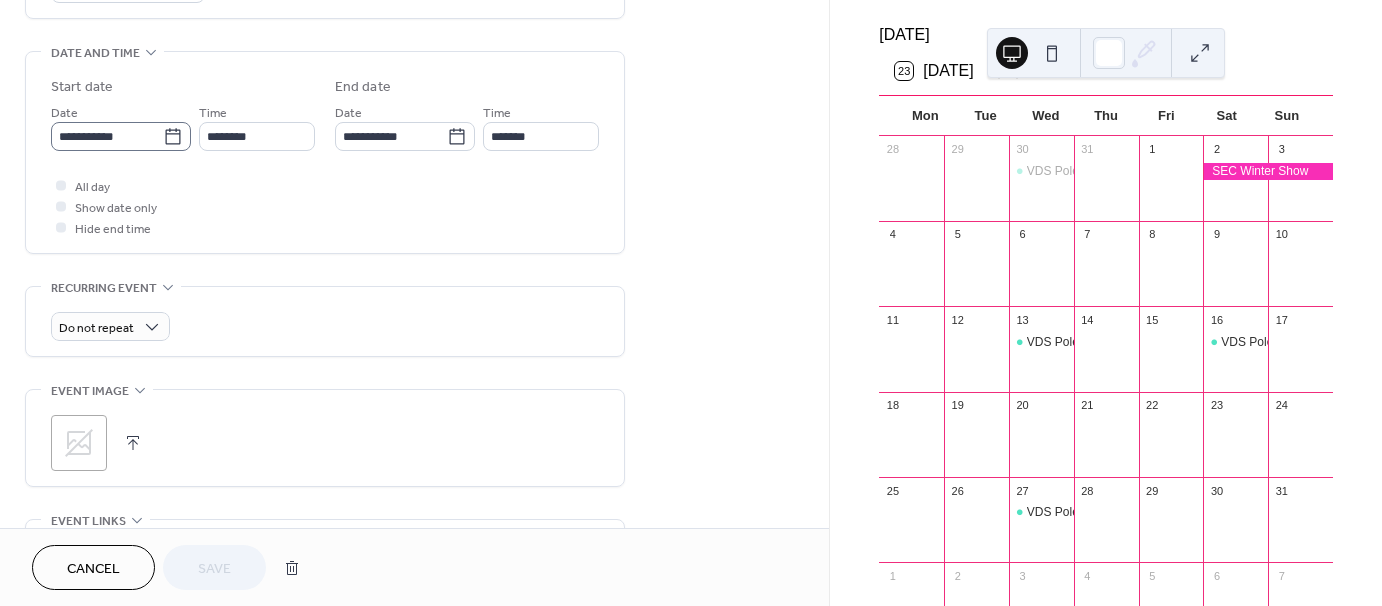 click 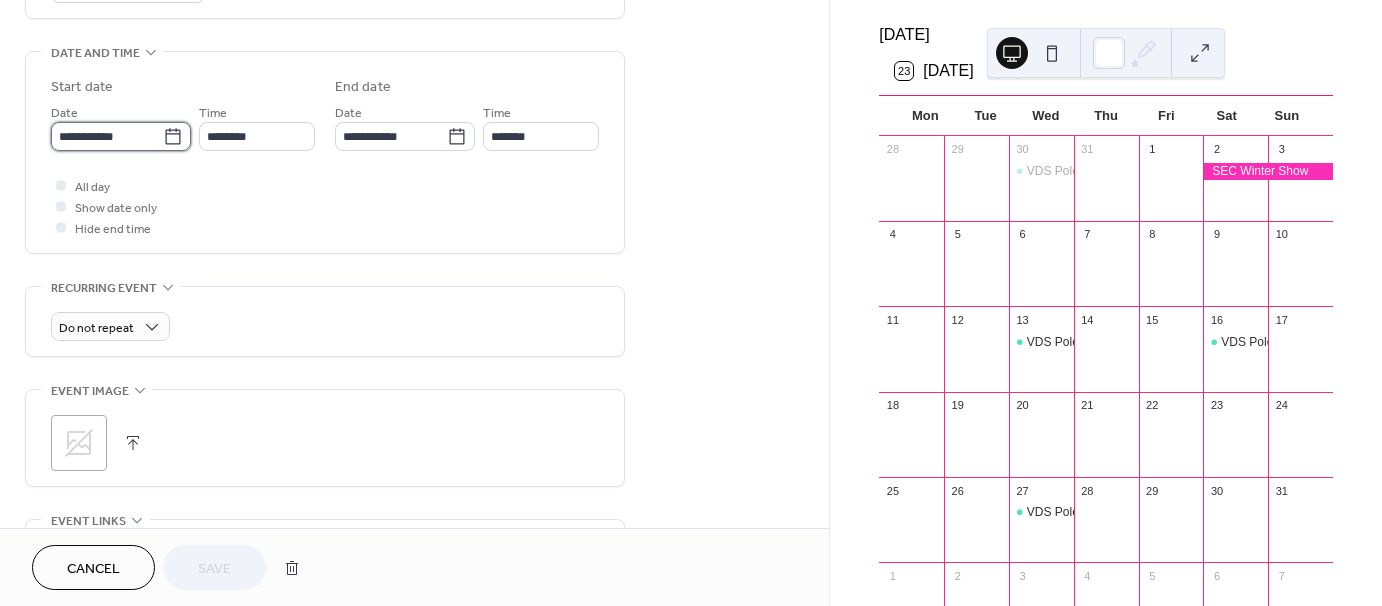 click on "**********" at bounding box center (107, 136) 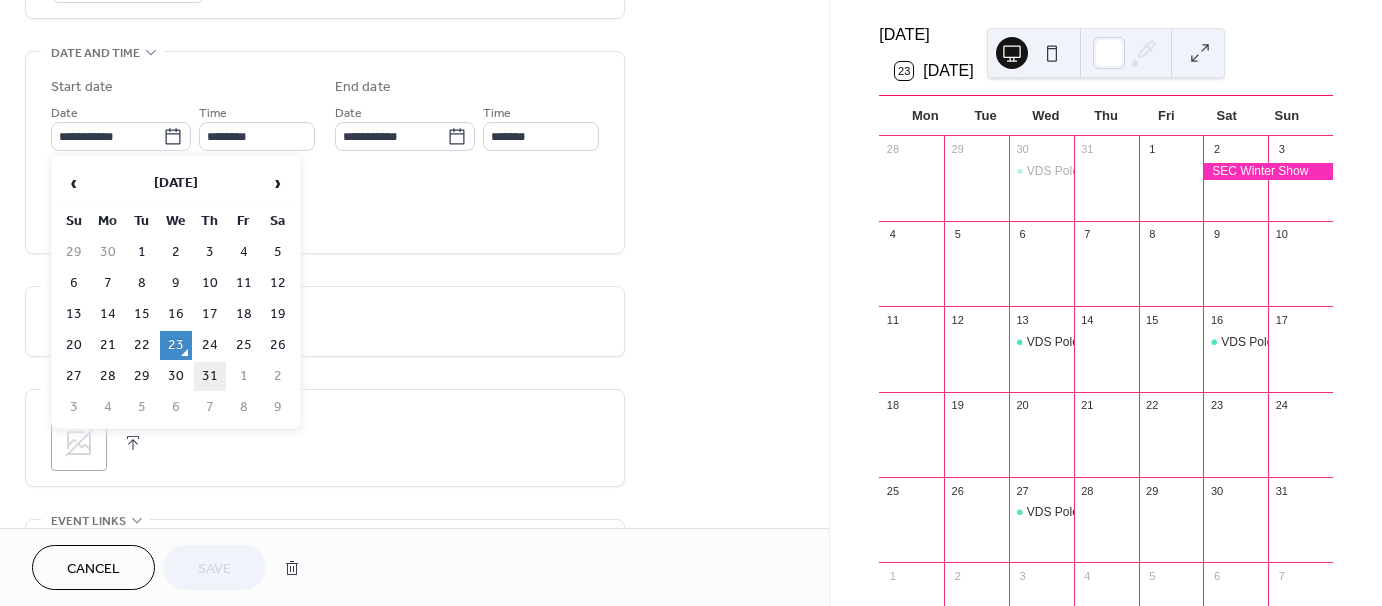 click on "31" at bounding box center [210, 376] 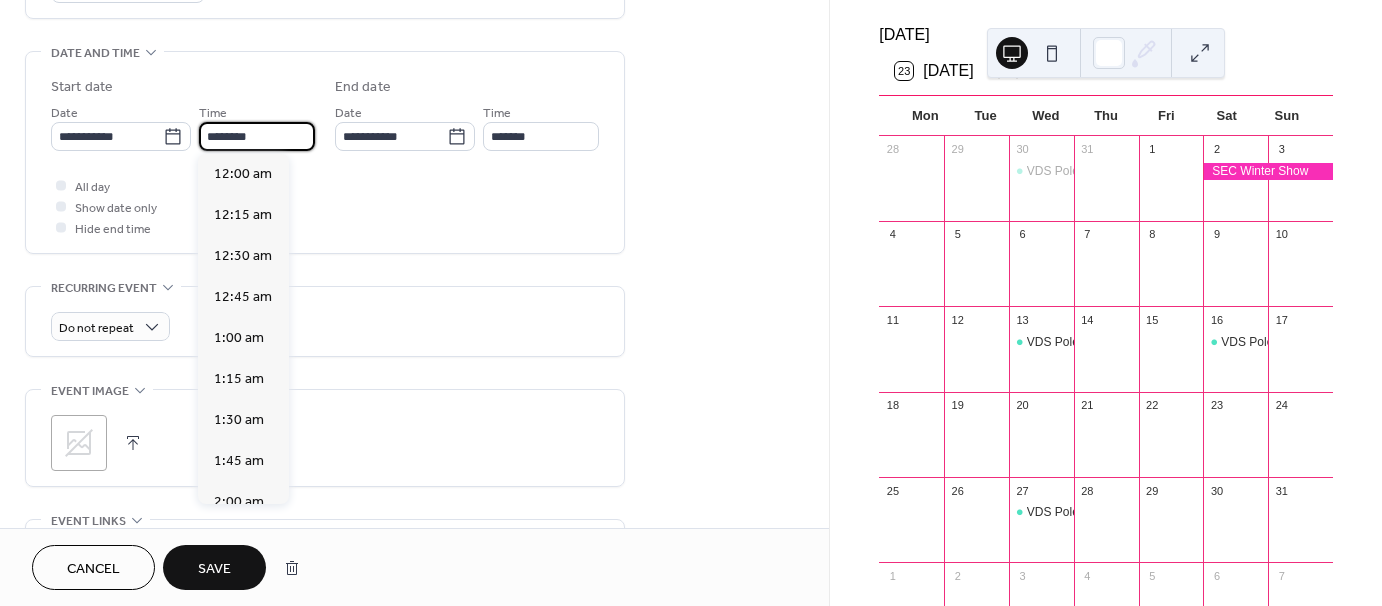 click on "********" at bounding box center [257, 136] 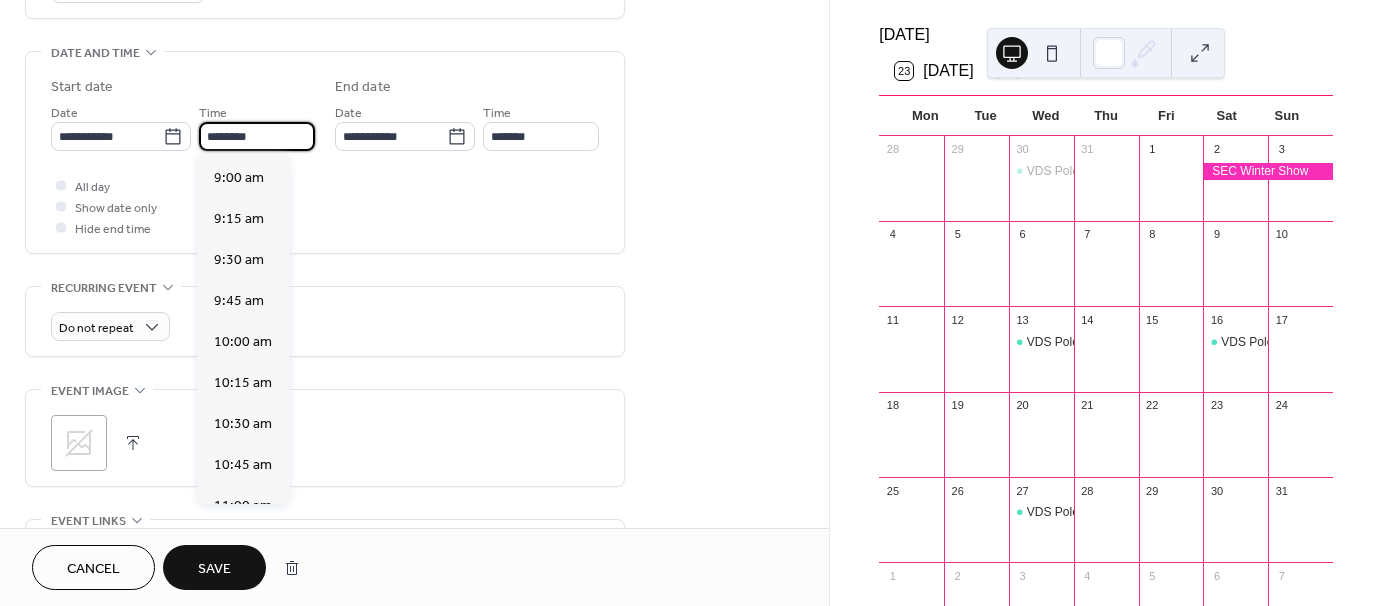 scroll, scrollTop: 1468, scrollLeft: 0, axis: vertical 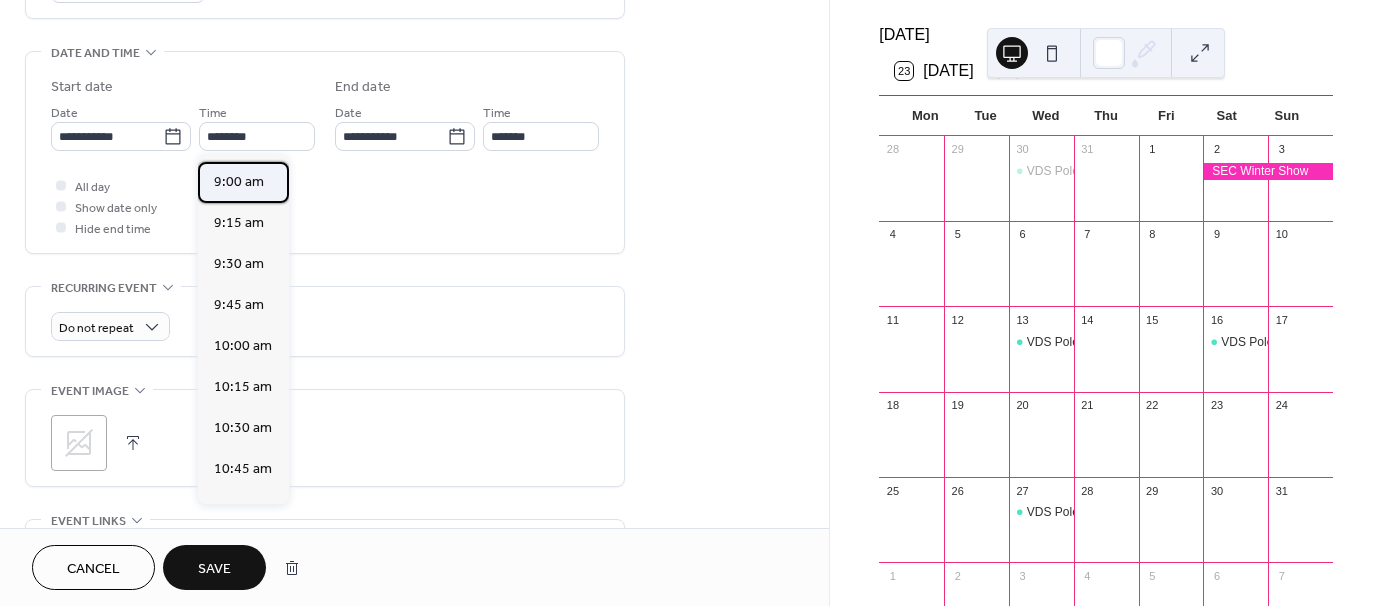 click on "9:00 am" at bounding box center [239, 182] 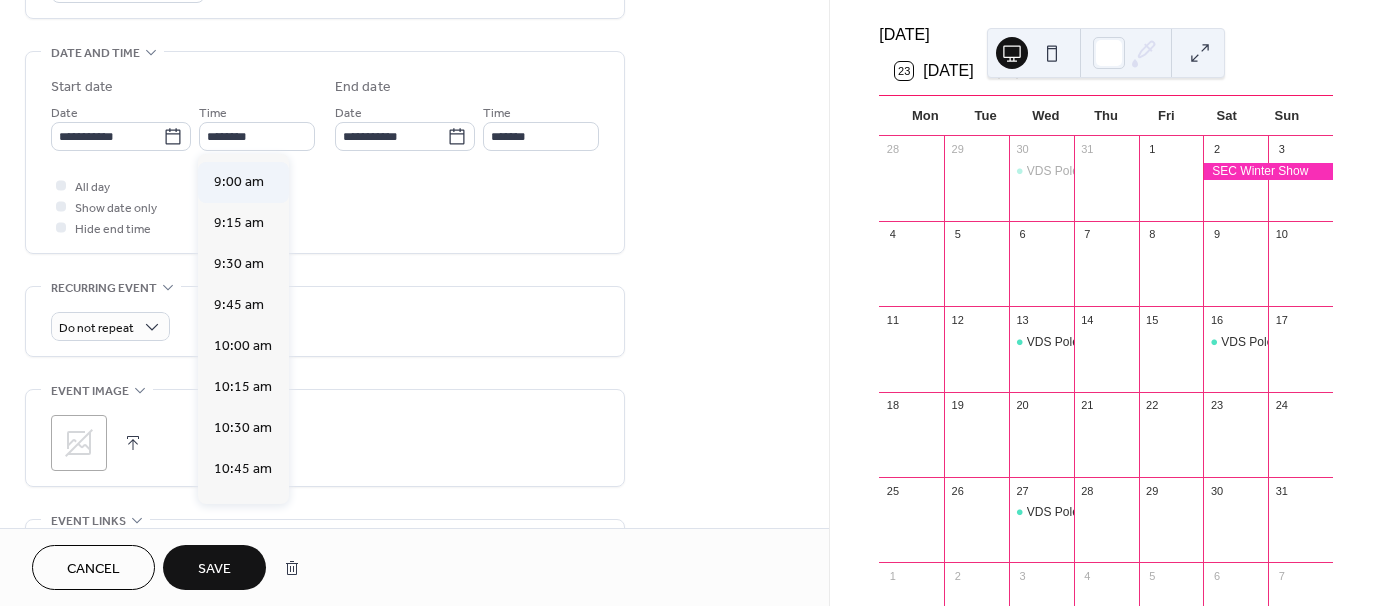 type on "*******" 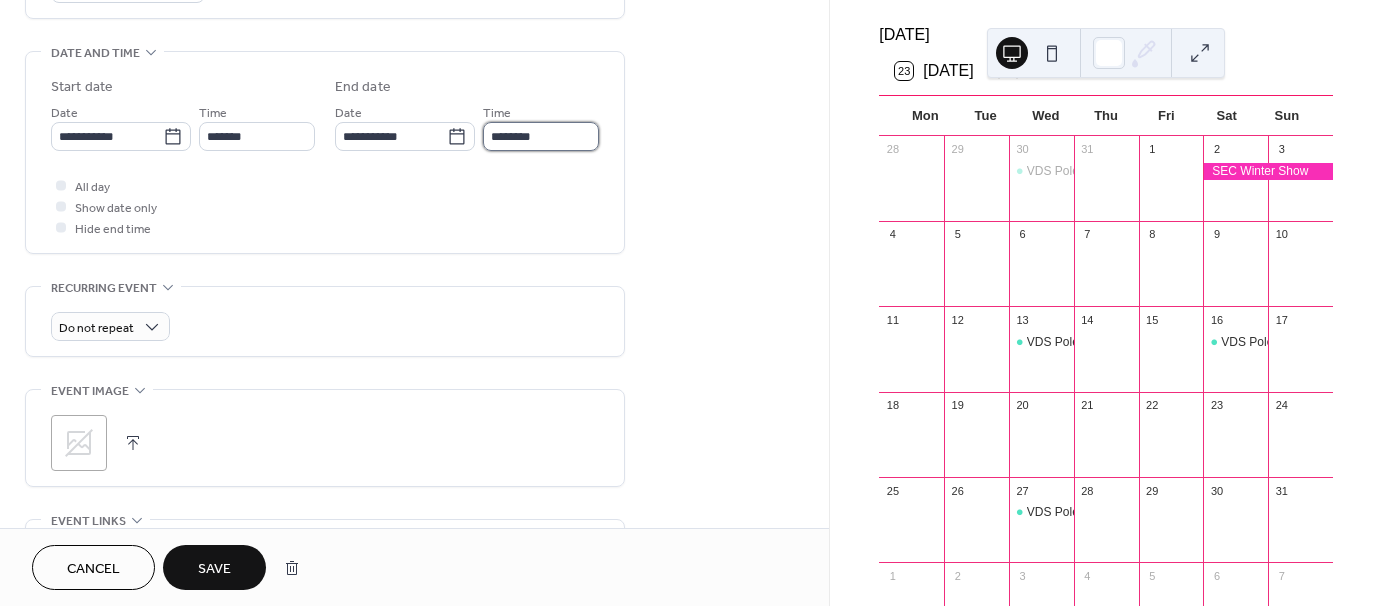 click on "********" at bounding box center (541, 136) 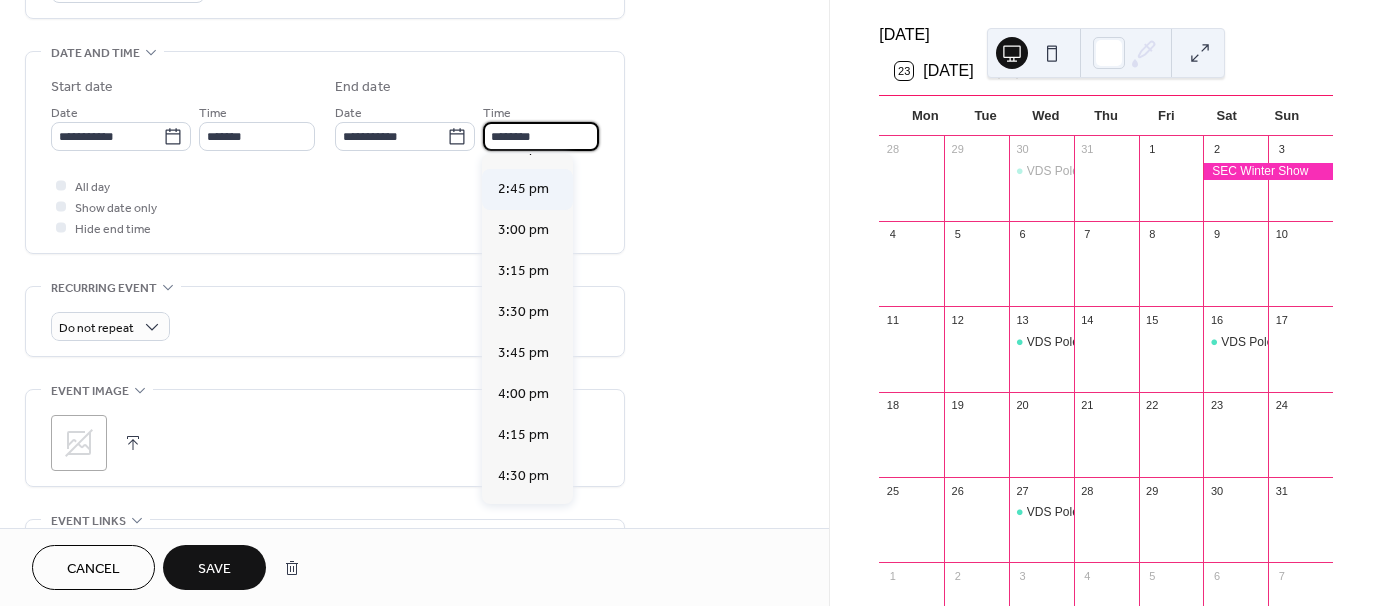 scroll, scrollTop: 900, scrollLeft: 0, axis: vertical 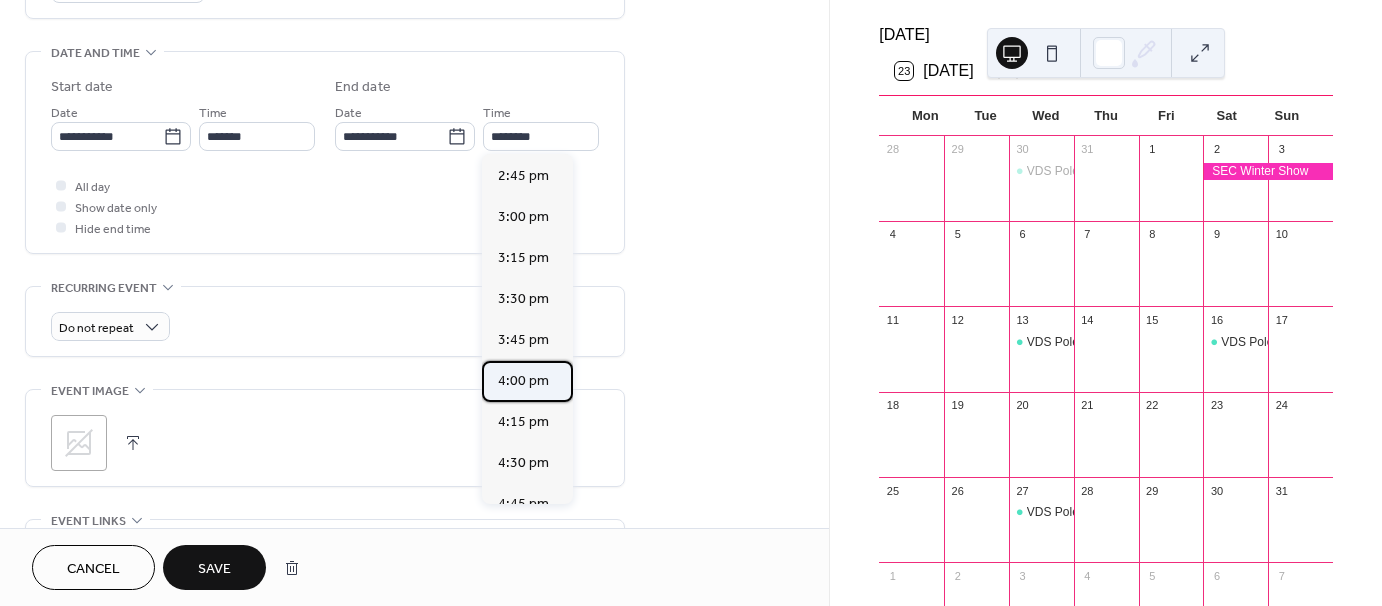 click on "4:00 pm" at bounding box center (523, 381) 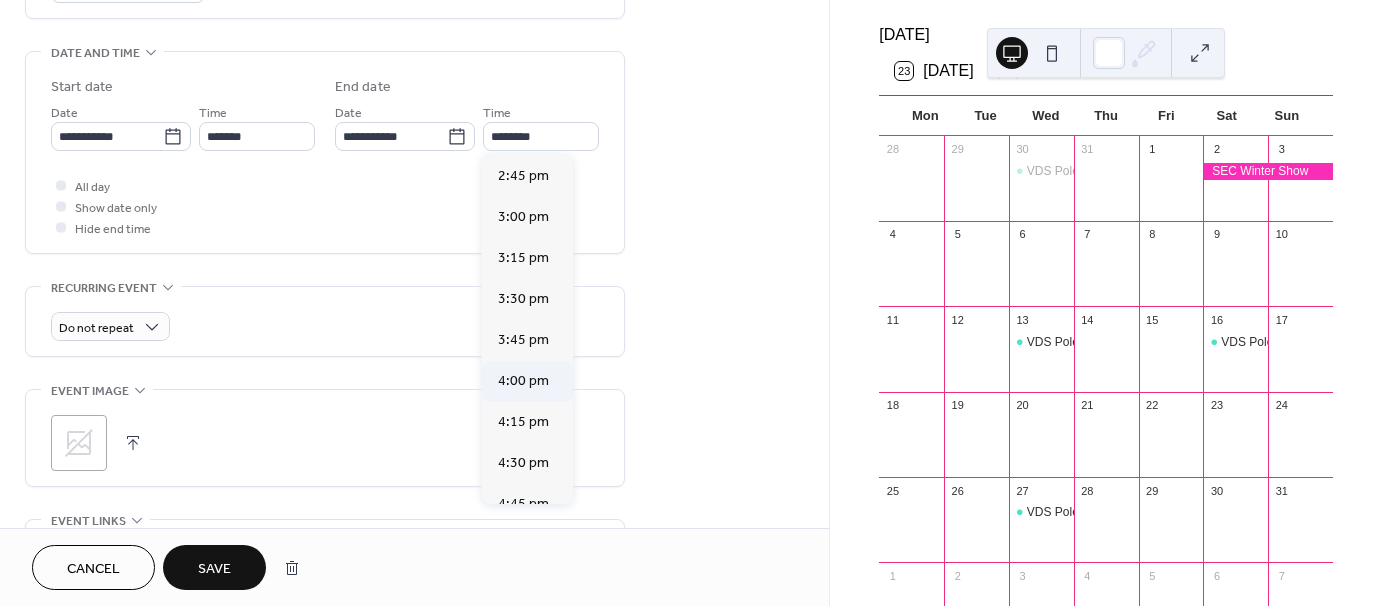 type on "*******" 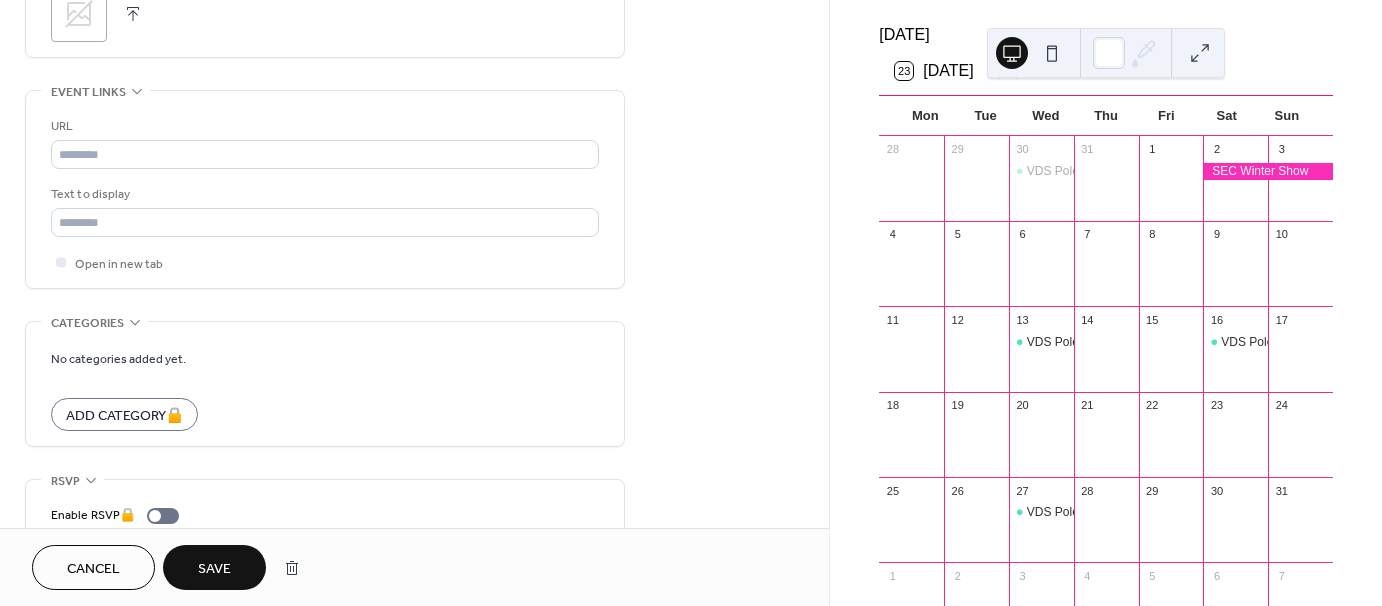 scroll, scrollTop: 1104, scrollLeft: 0, axis: vertical 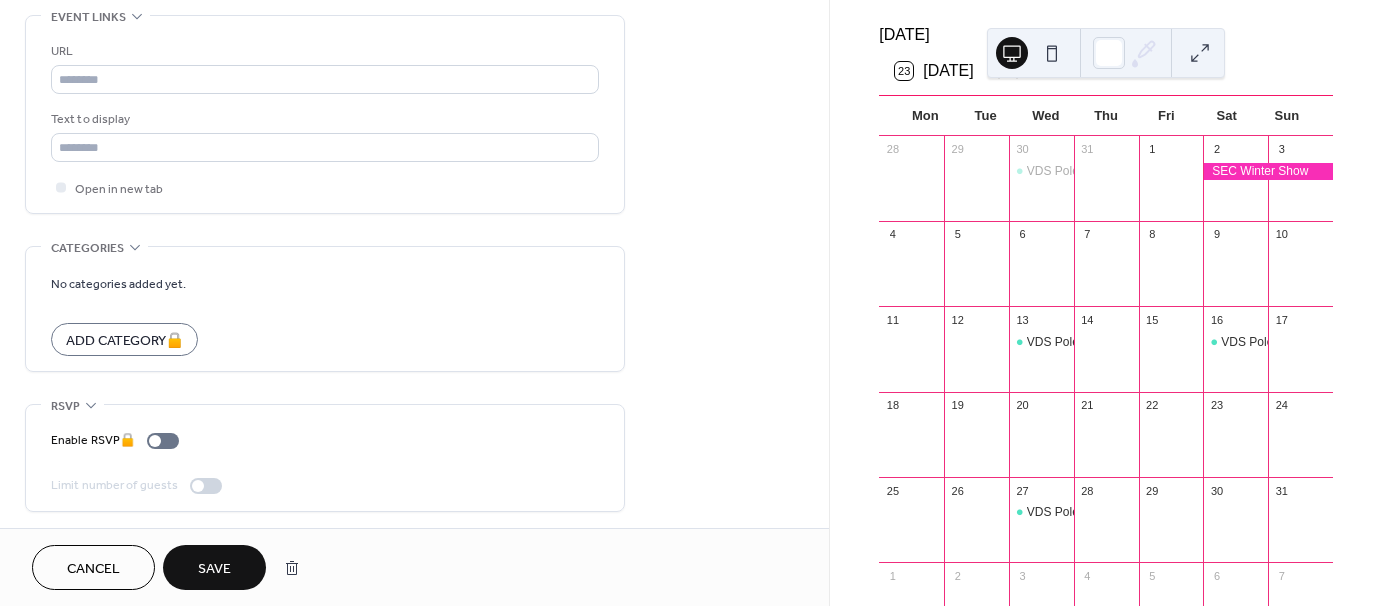 click on "Save" at bounding box center [214, 567] 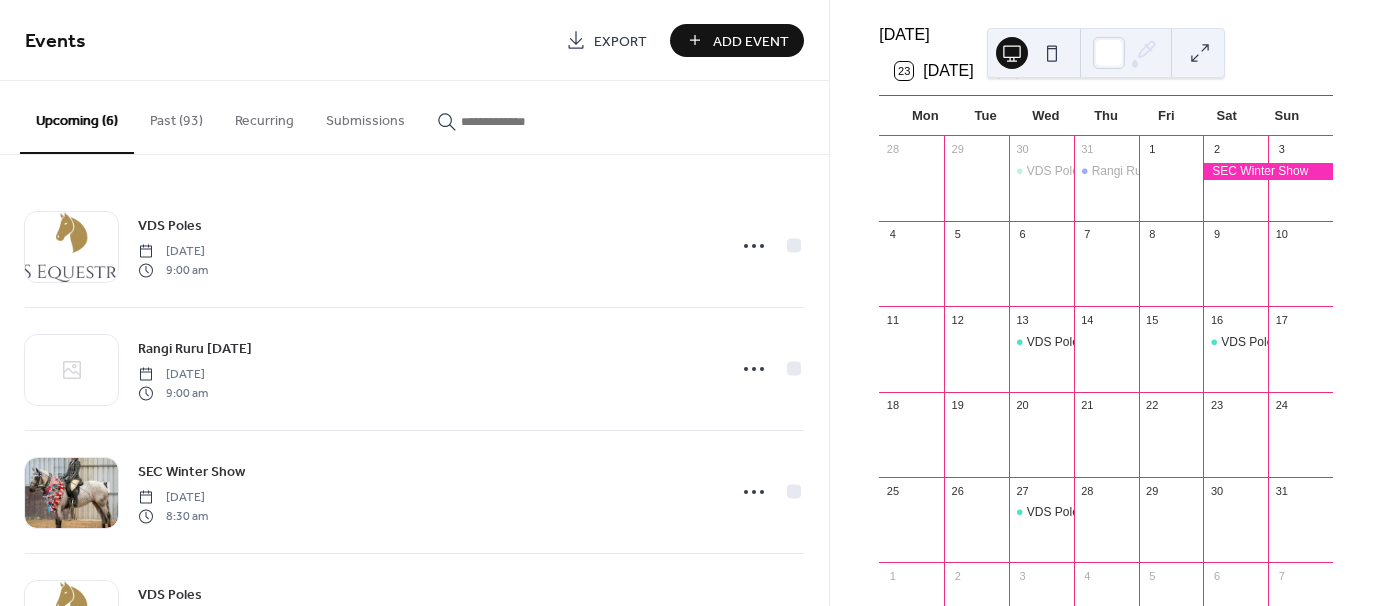 click on "Add Event" at bounding box center (751, 41) 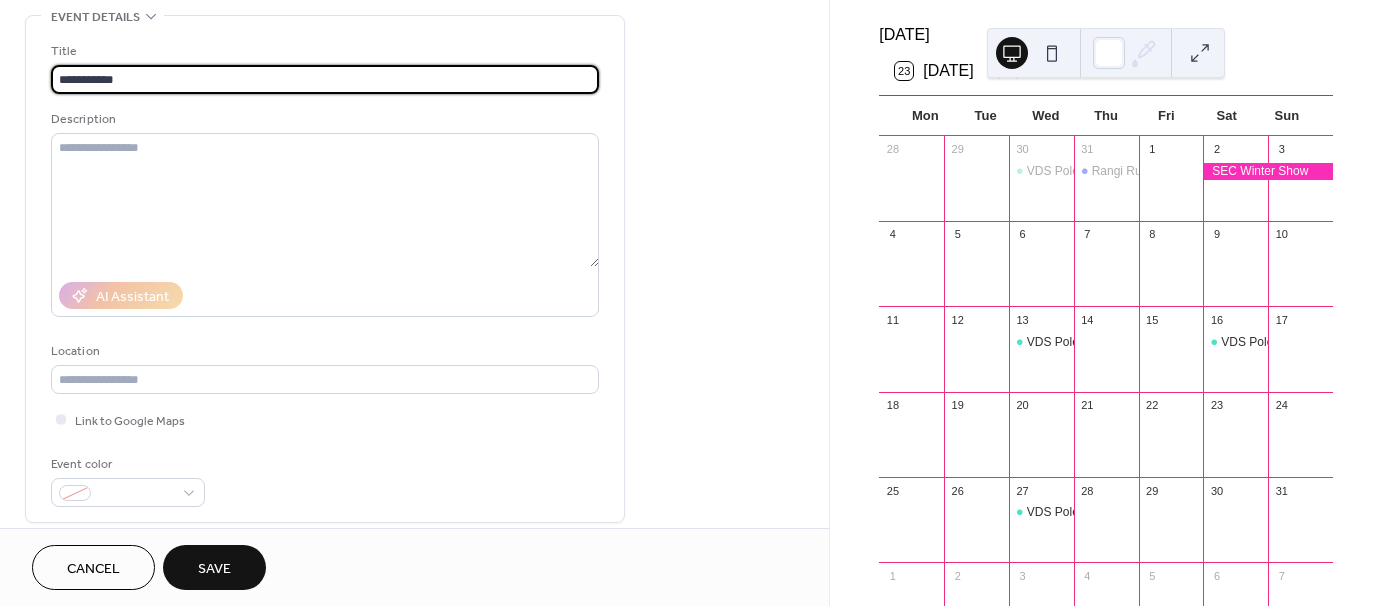 scroll, scrollTop: 100, scrollLeft: 0, axis: vertical 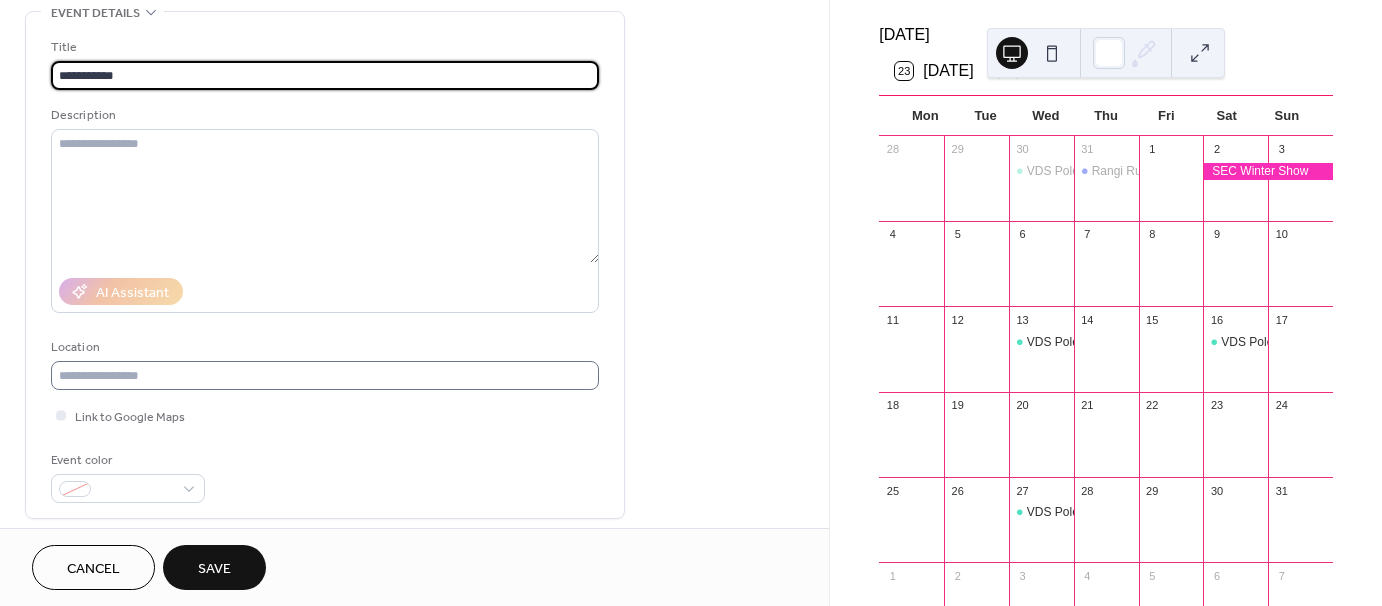 type on "**********" 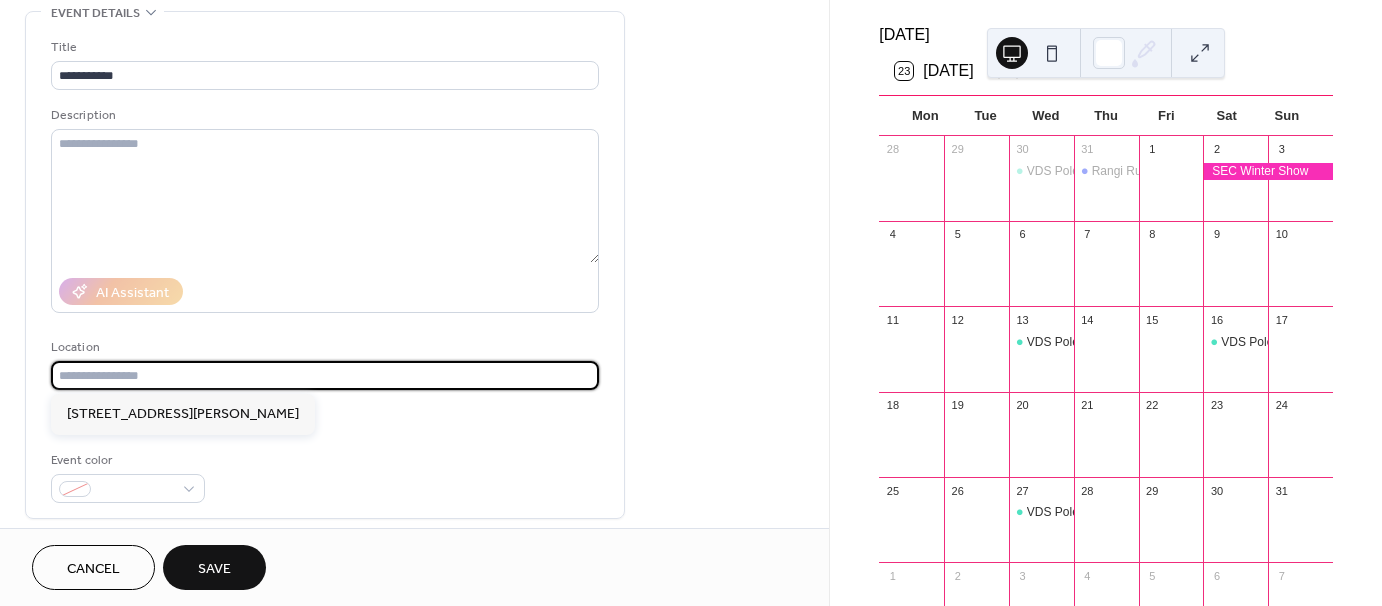click at bounding box center [325, 375] 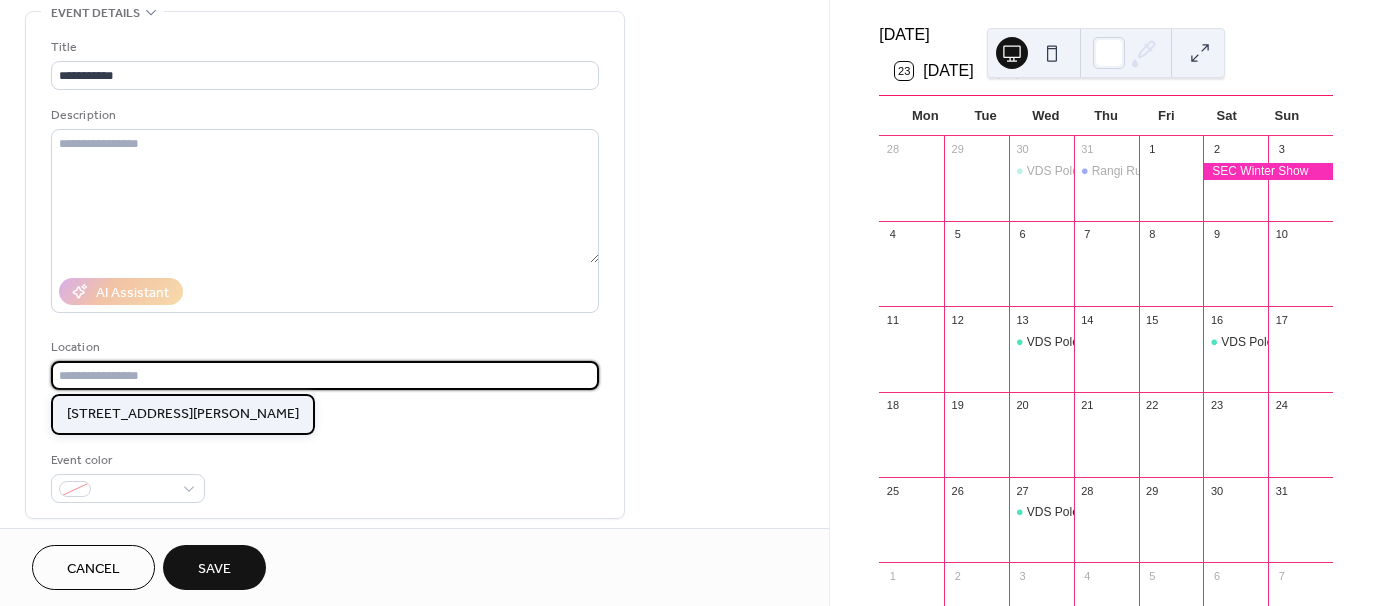 click on "[STREET_ADDRESS][PERSON_NAME]" at bounding box center [183, 413] 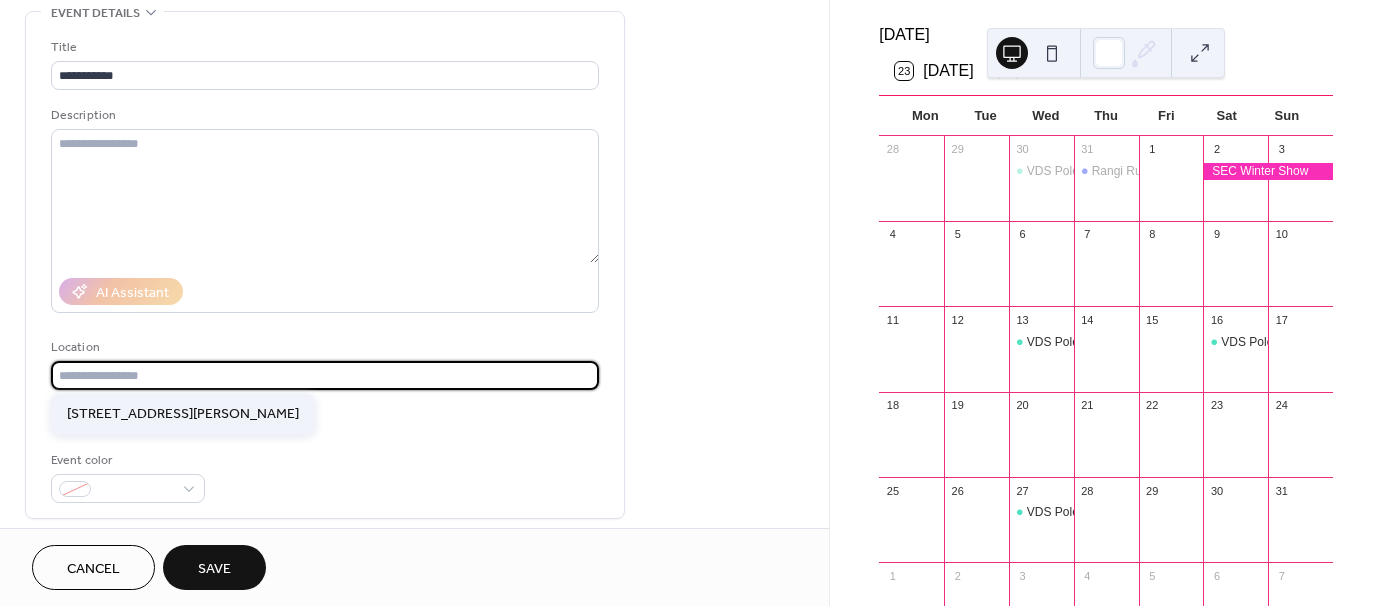 type on "**********" 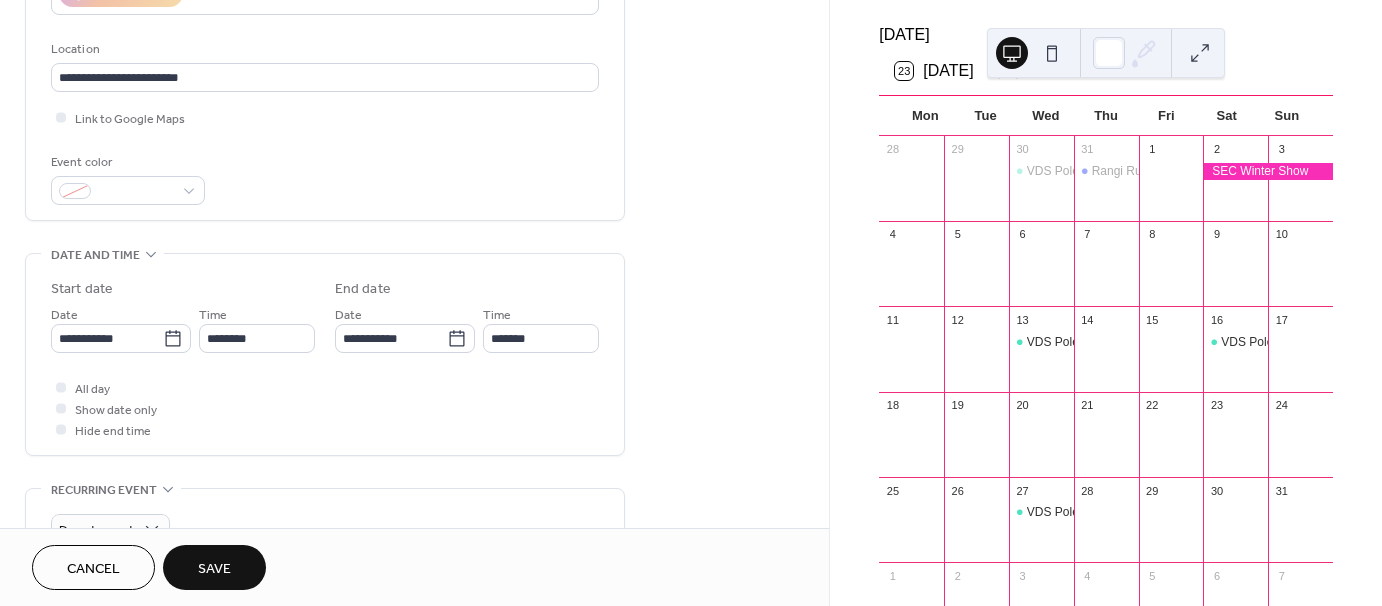 scroll, scrollTop: 400, scrollLeft: 0, axis: vertical 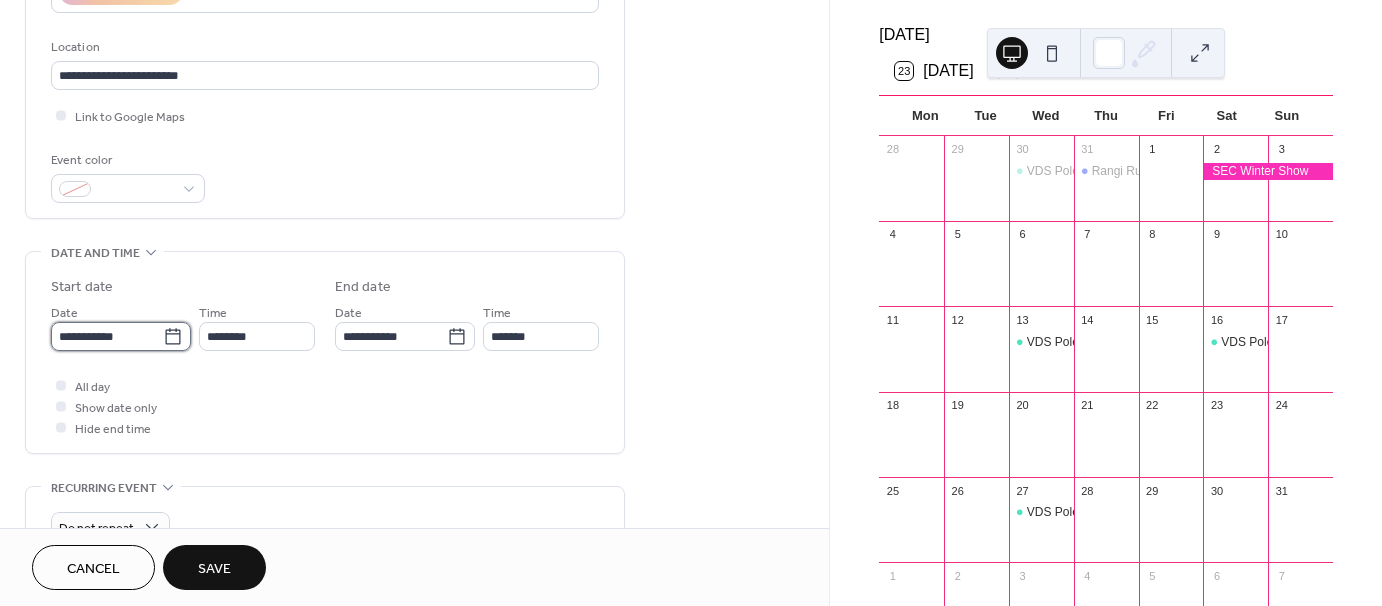 click on "**********" at bounding box center [107, 336] 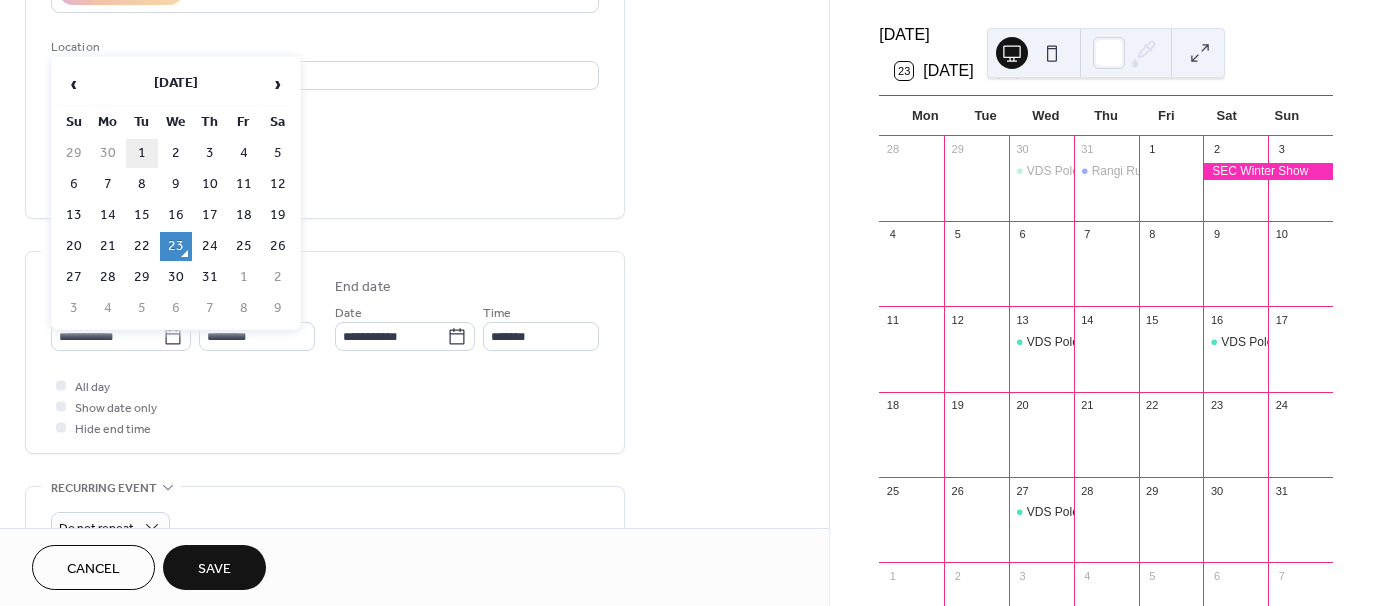 click on "1" at bounding box center (142, 153) 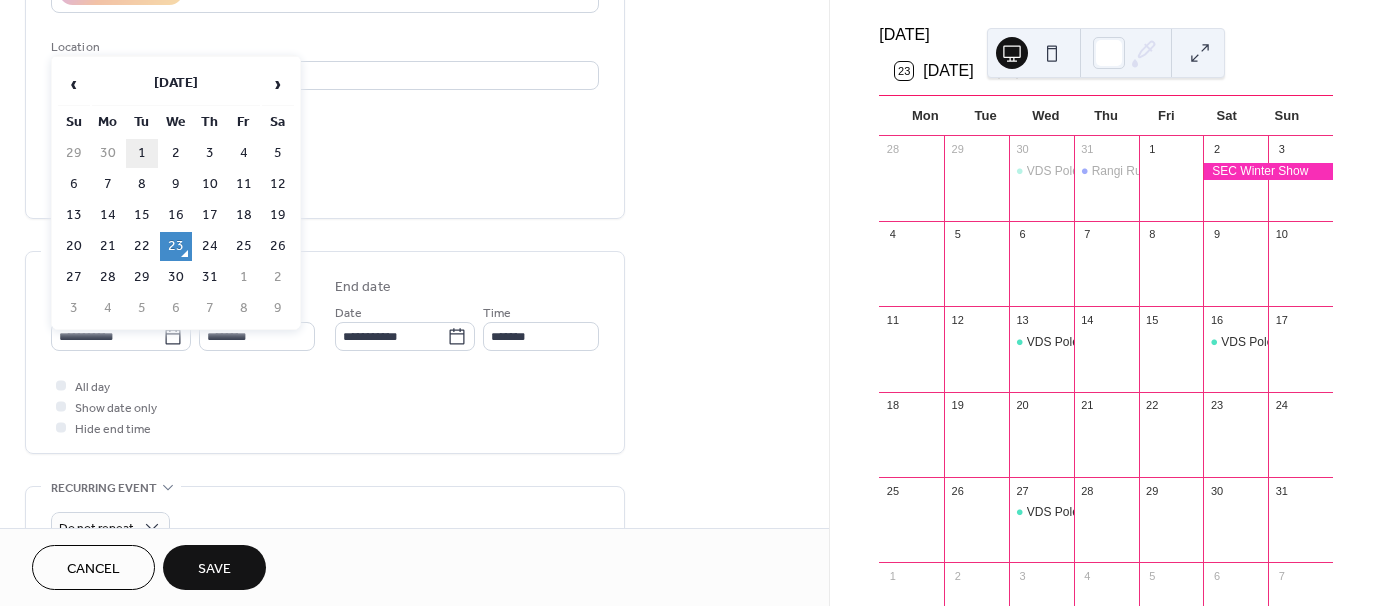 type on "**********" 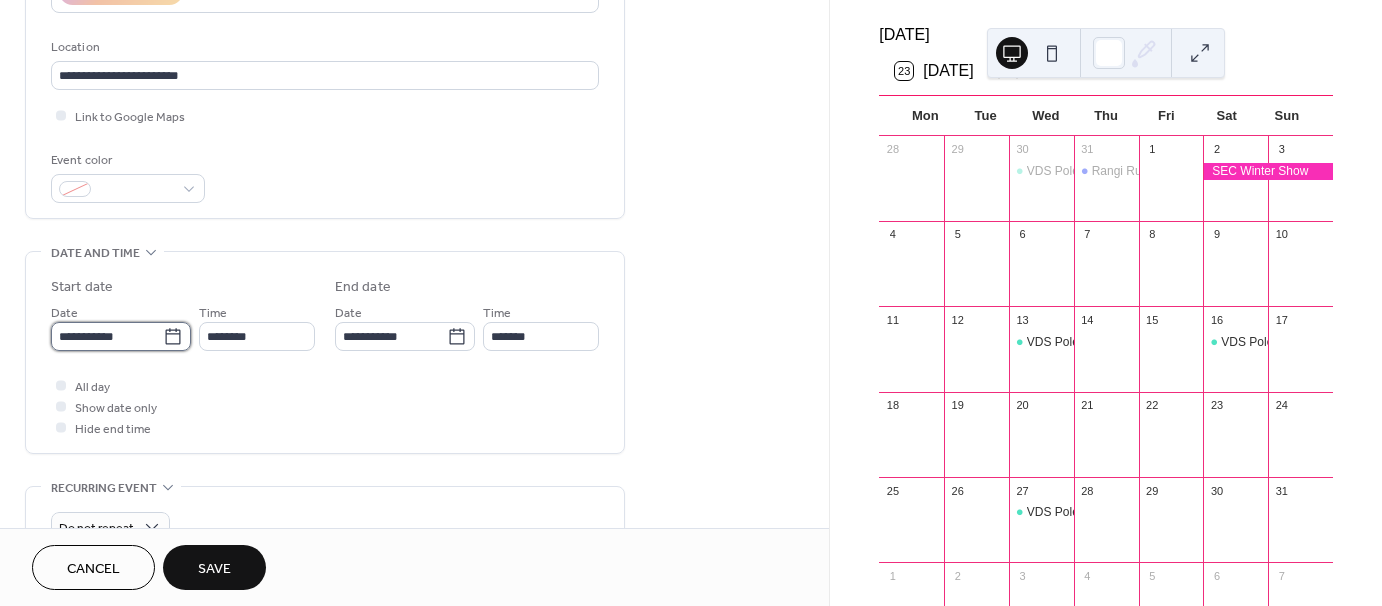 click on "**********" at bounding box center [107, 336] 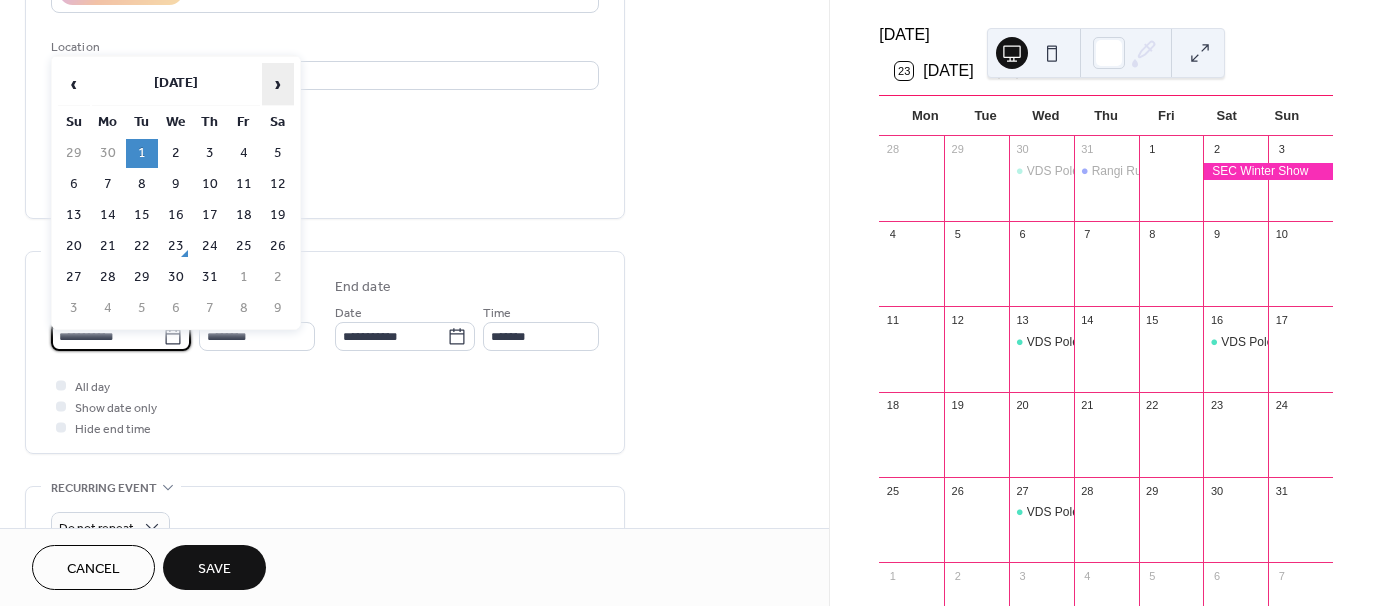 click on "›" at bounding box center (278, 84) 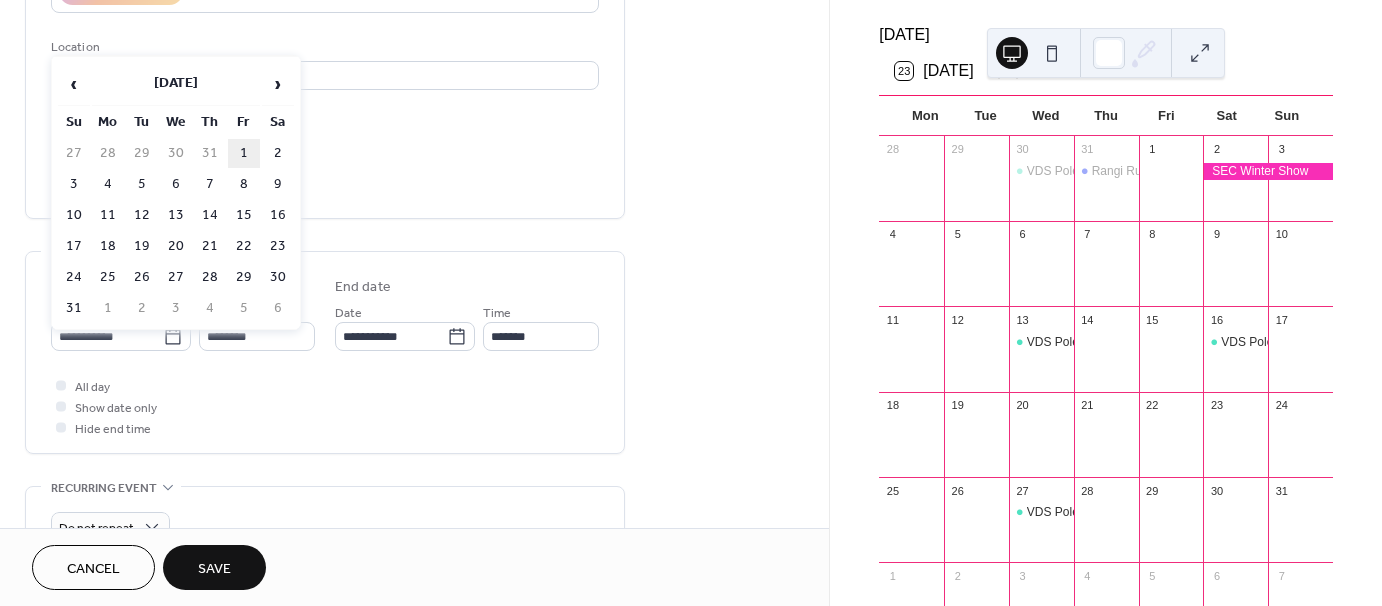 click on "1" at bounding box center [244, 153] 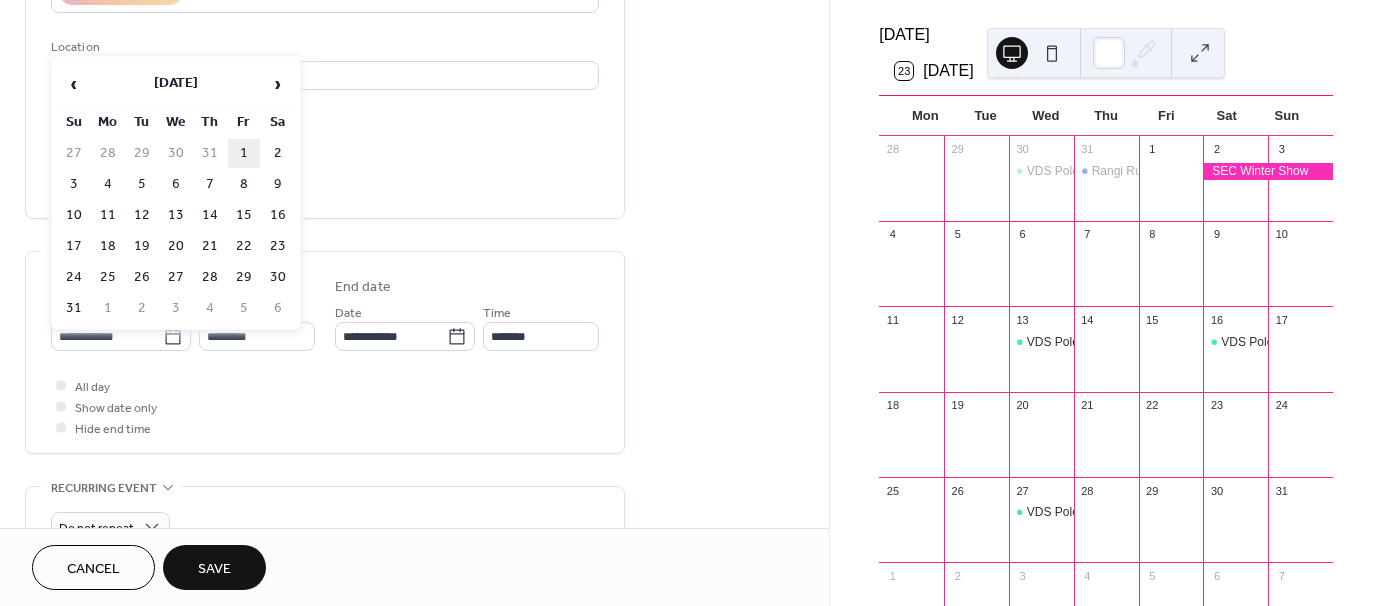 type on "**********" 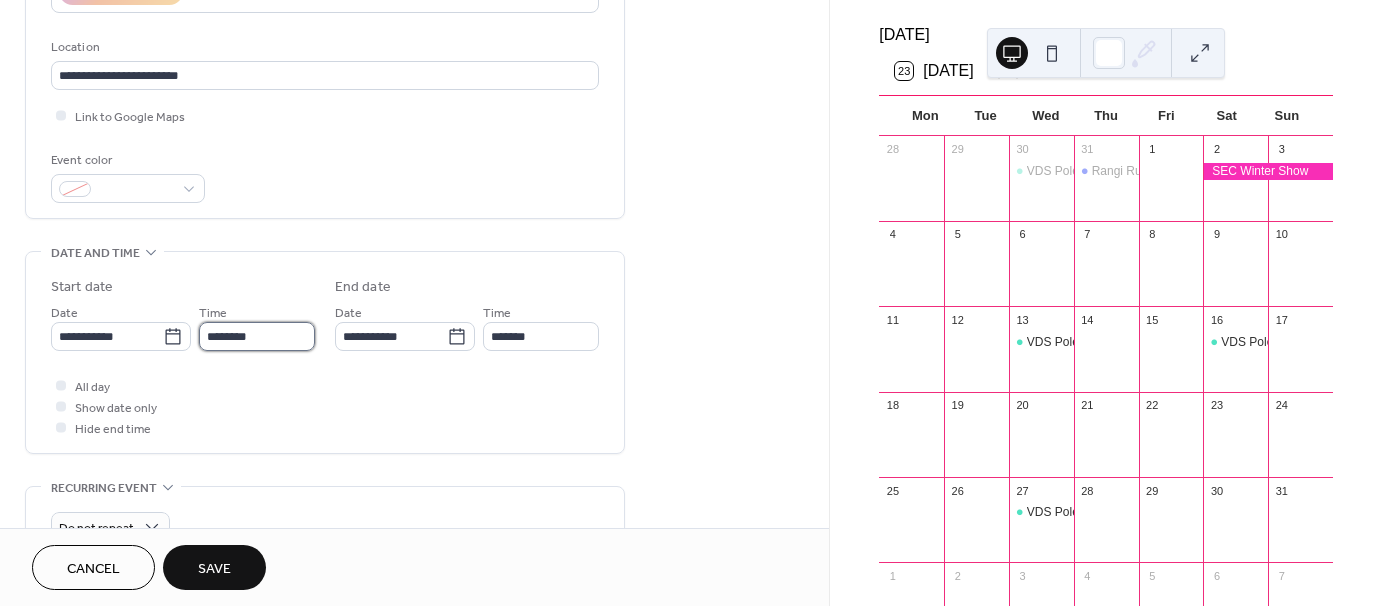 click on "********" at bounding box center [257, 336] 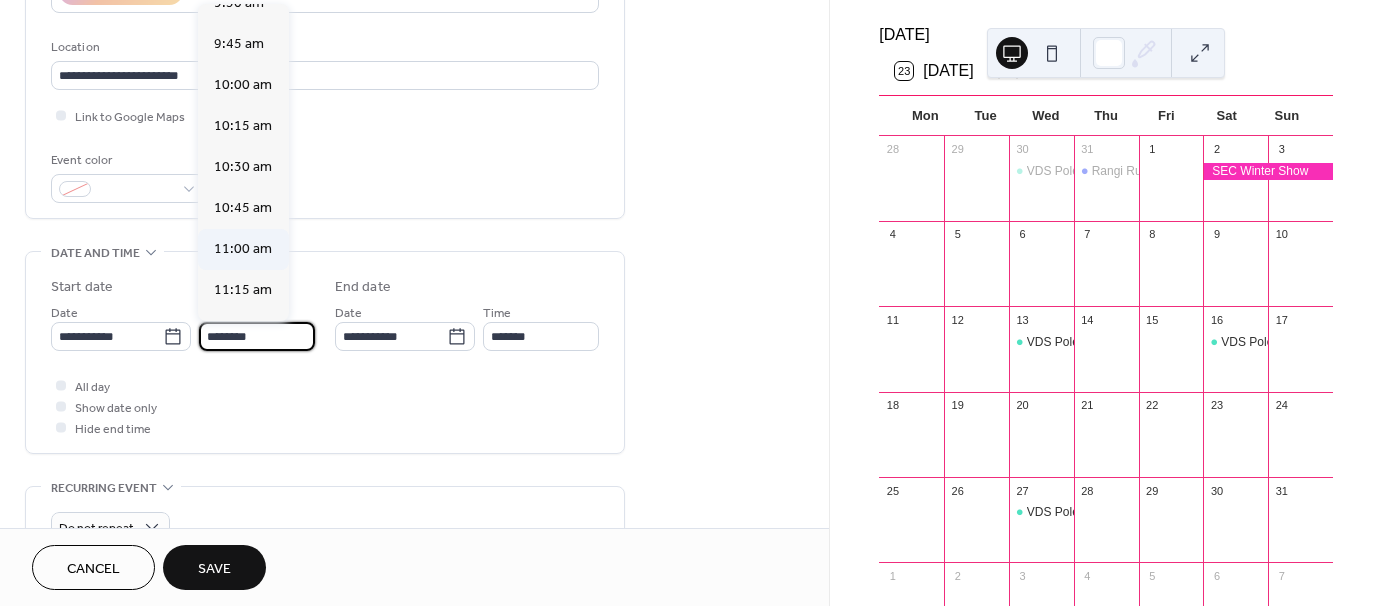 scroll, scrollTop: 1568, scrollLeft: 0, axis: vertical 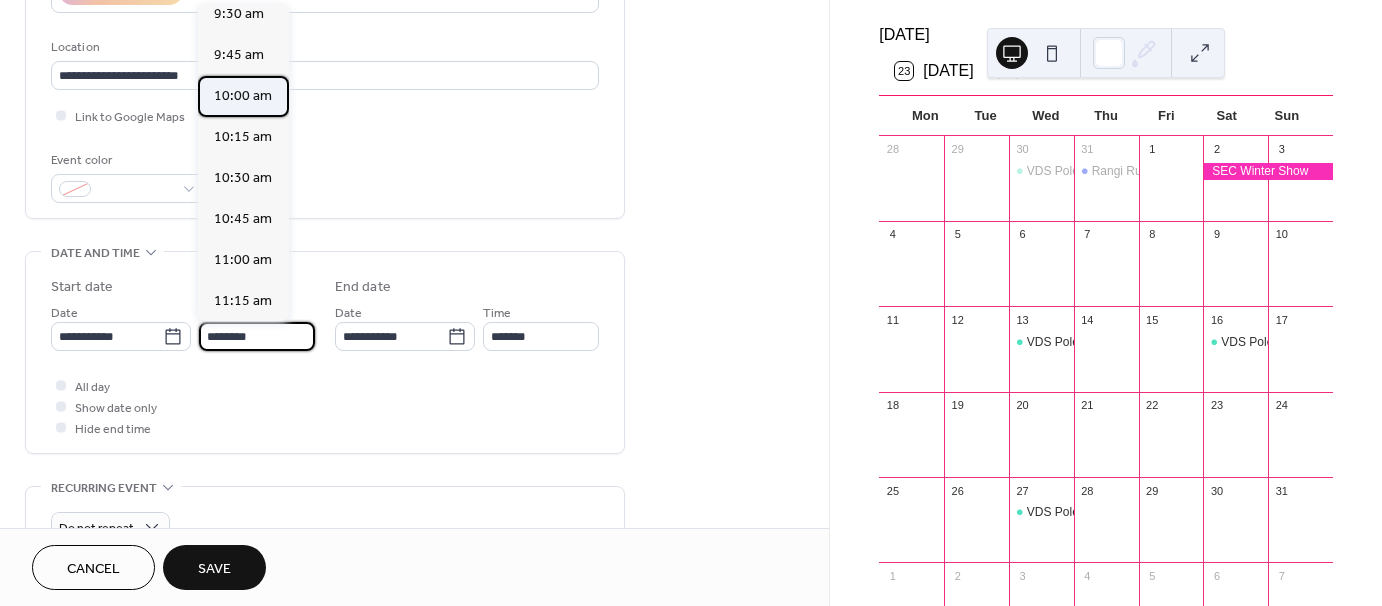 click on "10:00 am" at bounding box center (243, 96) 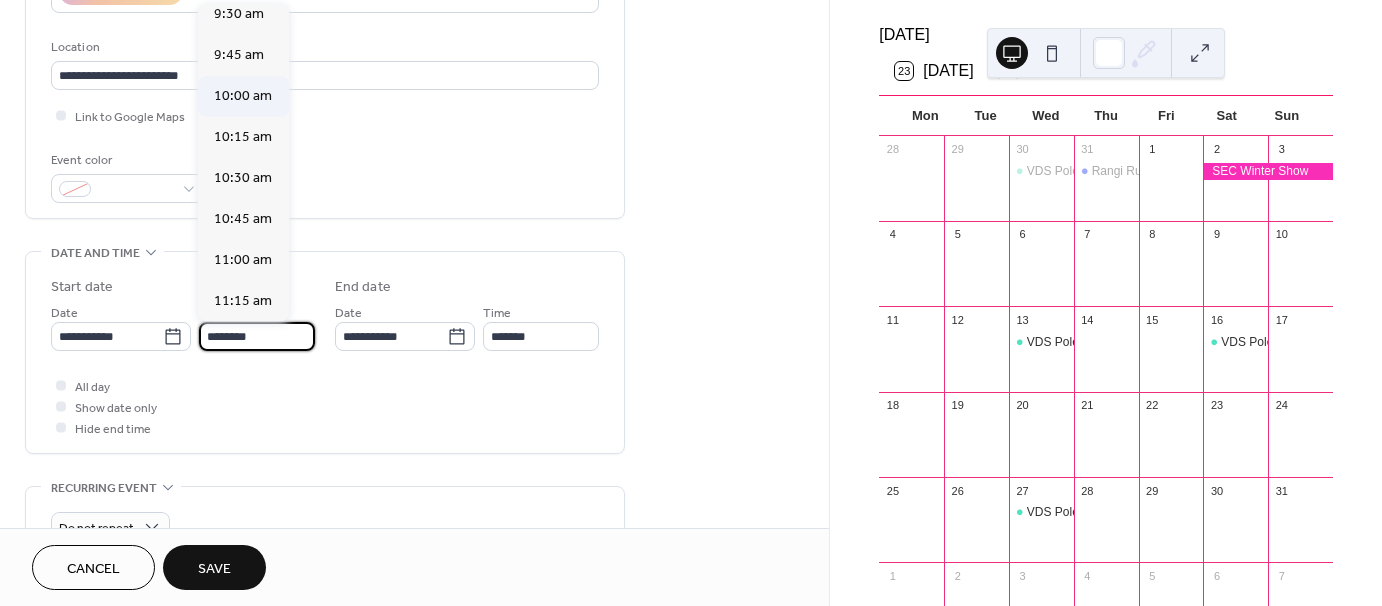 type on "********" 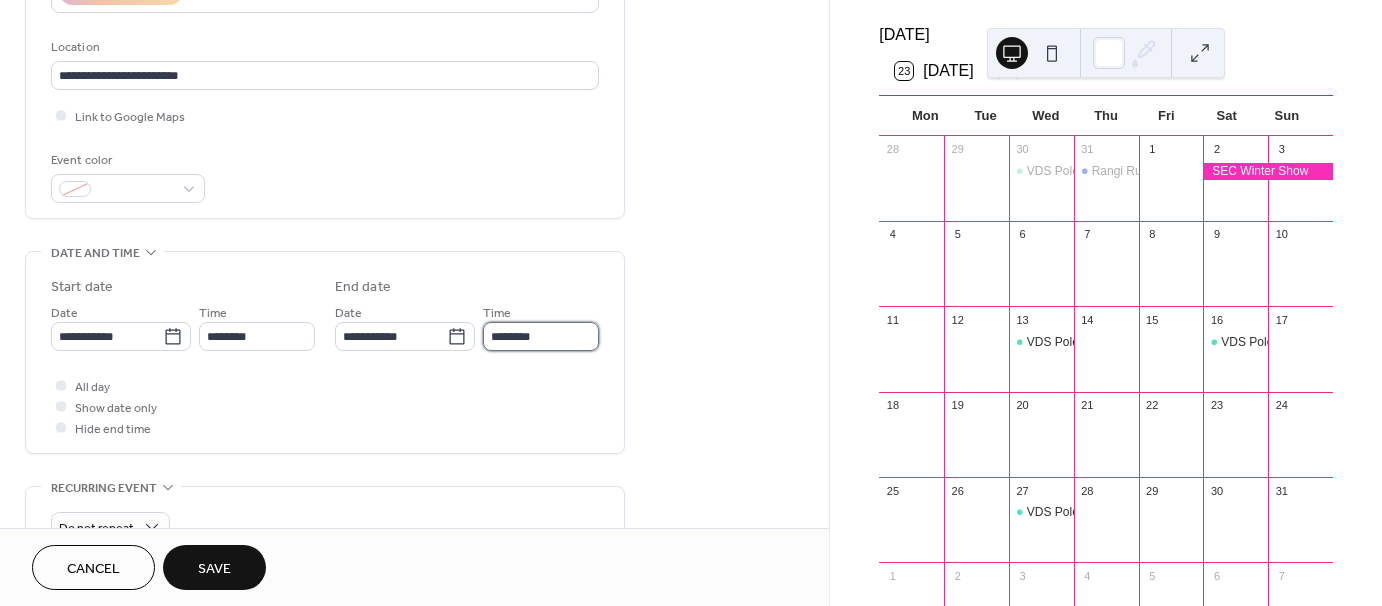 click on "********" at bounding box center [541, 336] 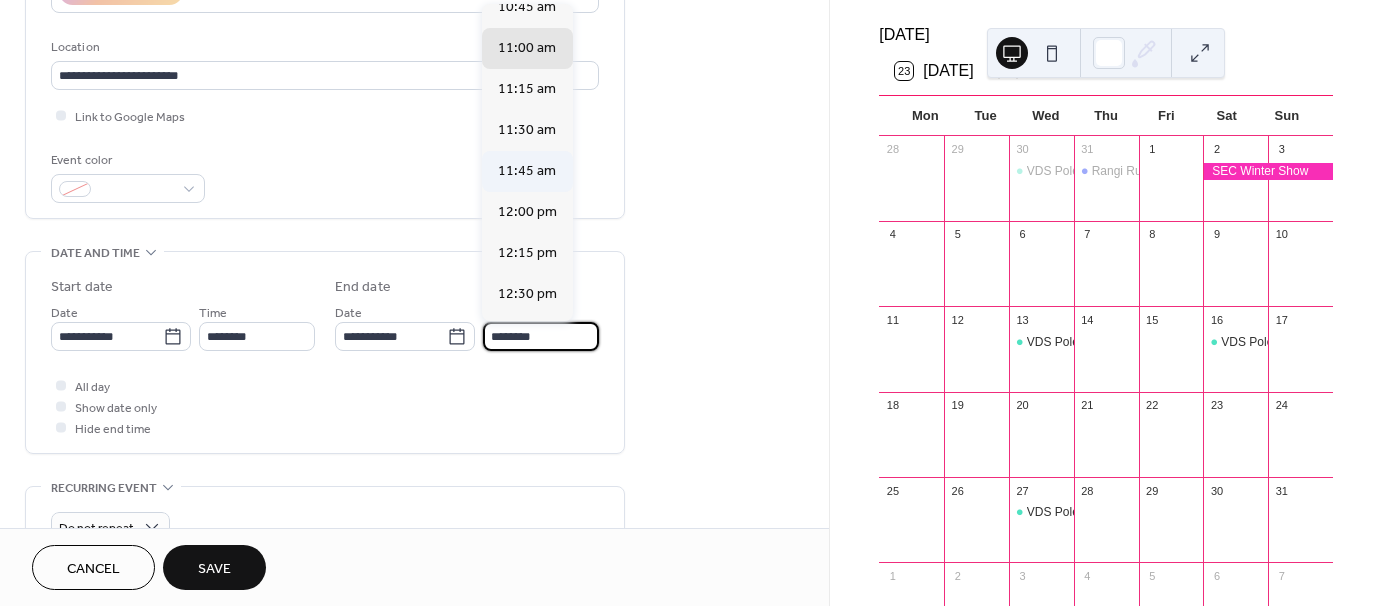 scroll, scrollTop: 100, scrollLeft: 0, axis: vertical 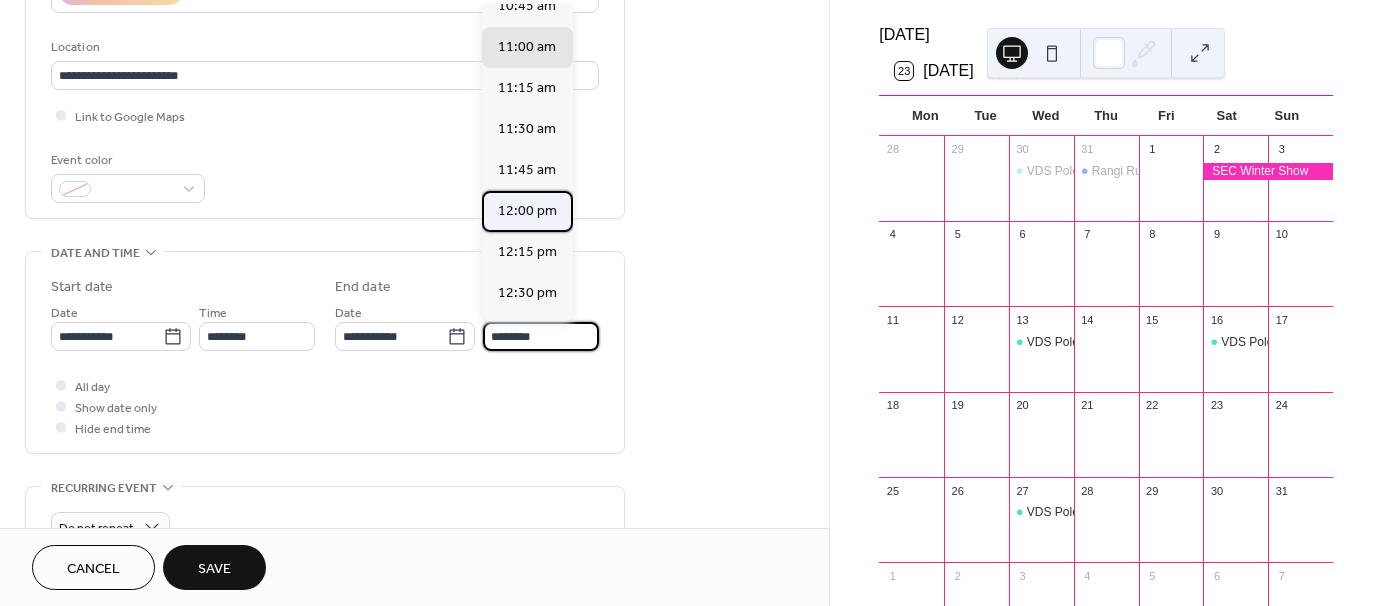 click on "12:00 pm" at bounding box center [527, 211] 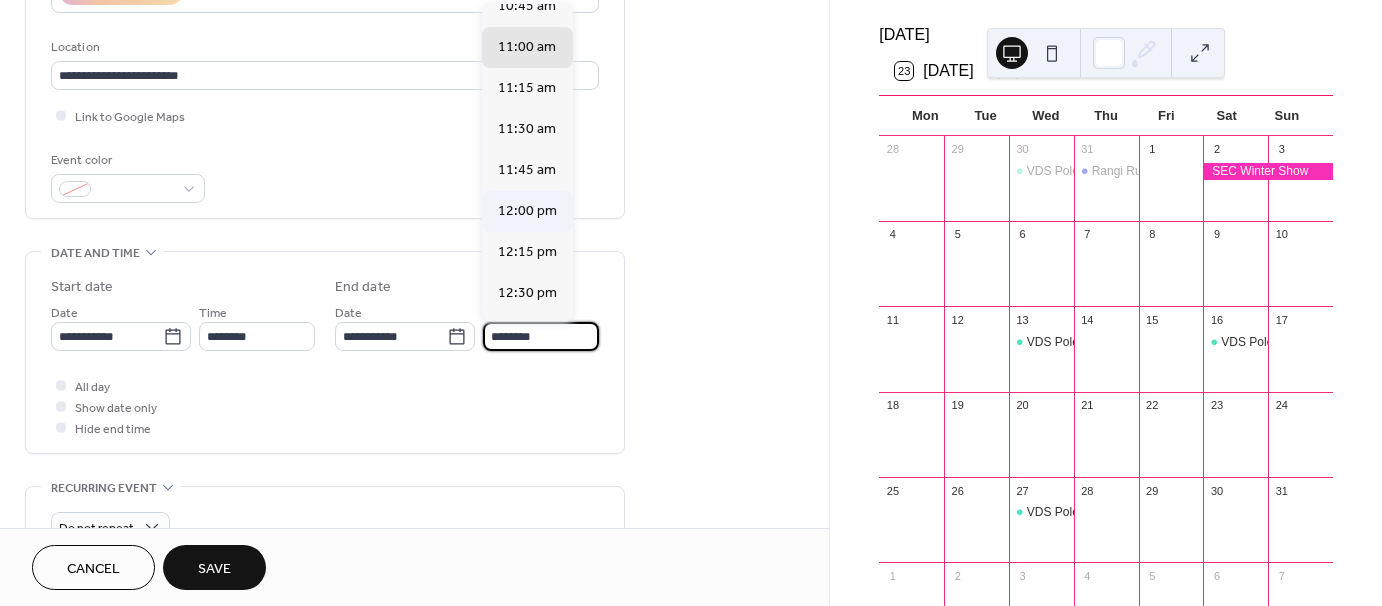 type on "********" 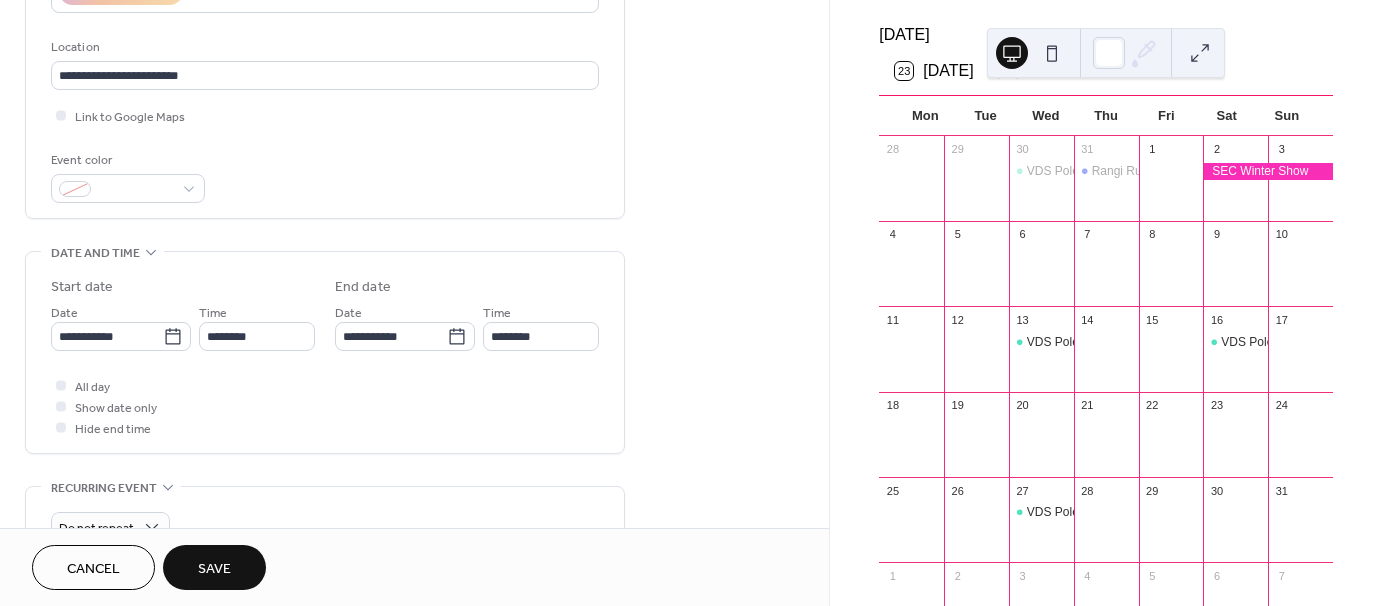 click on "Save" at bounding box center [214, 569] 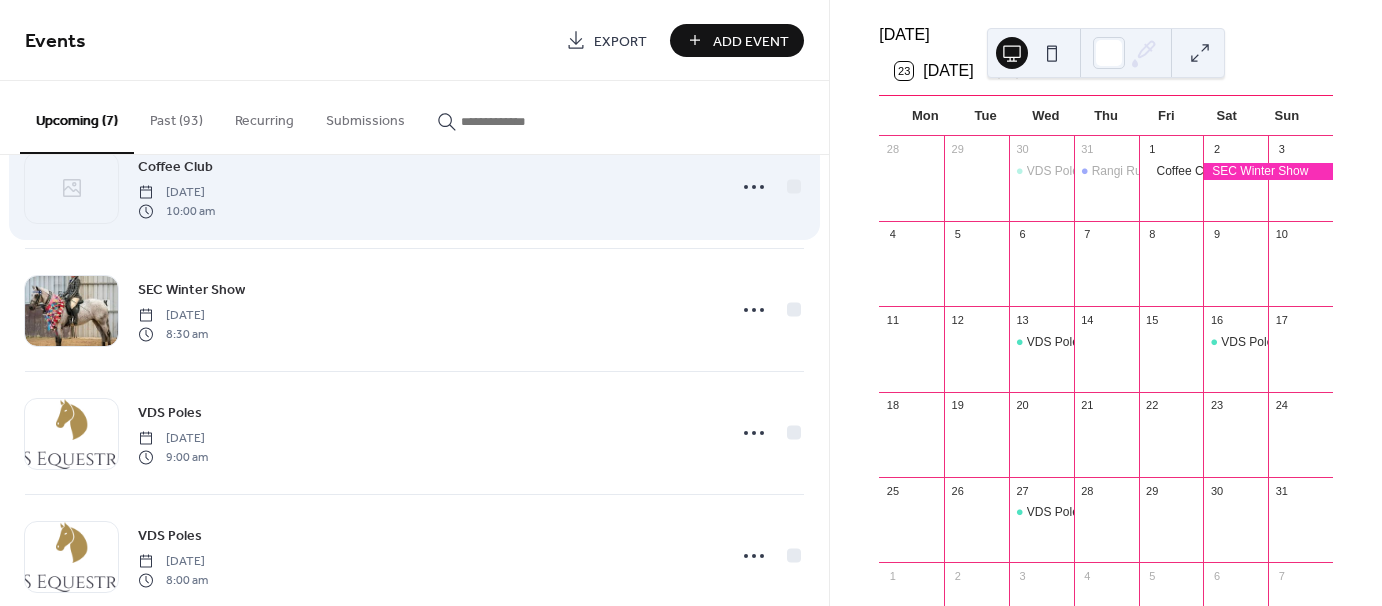 scroll, scrollTop: 400, scrollLeft: 0, axis: vertical 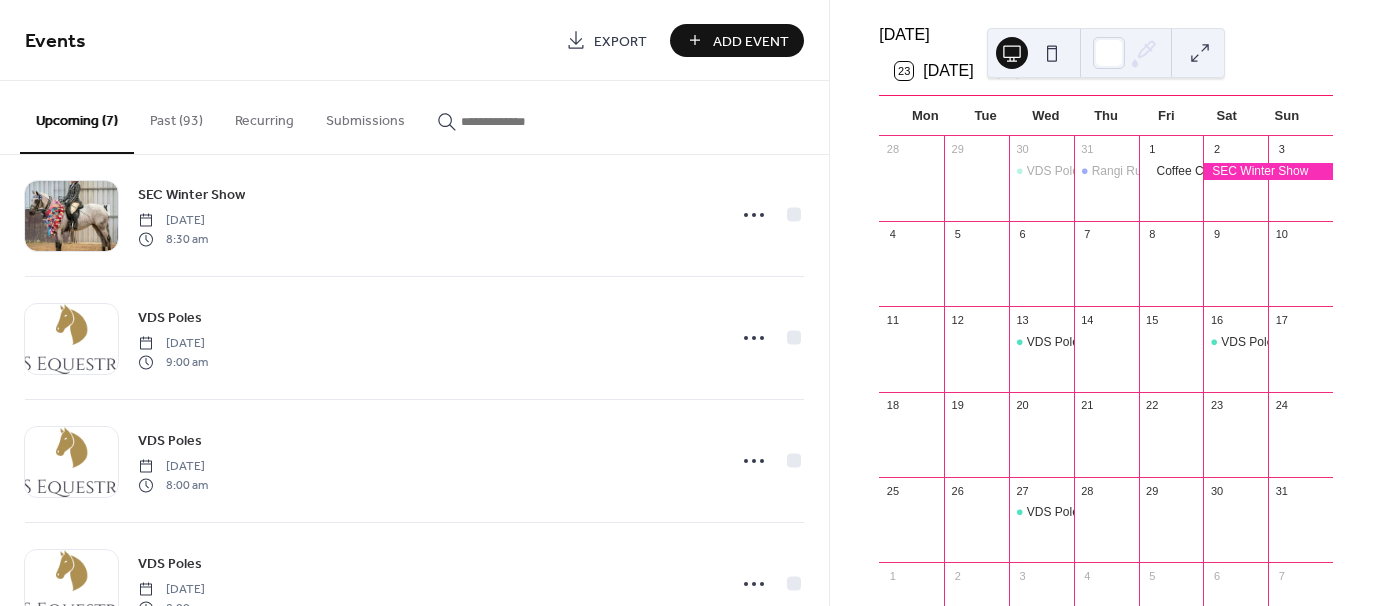 click on "Add Event" at bounding box center (751, 41) 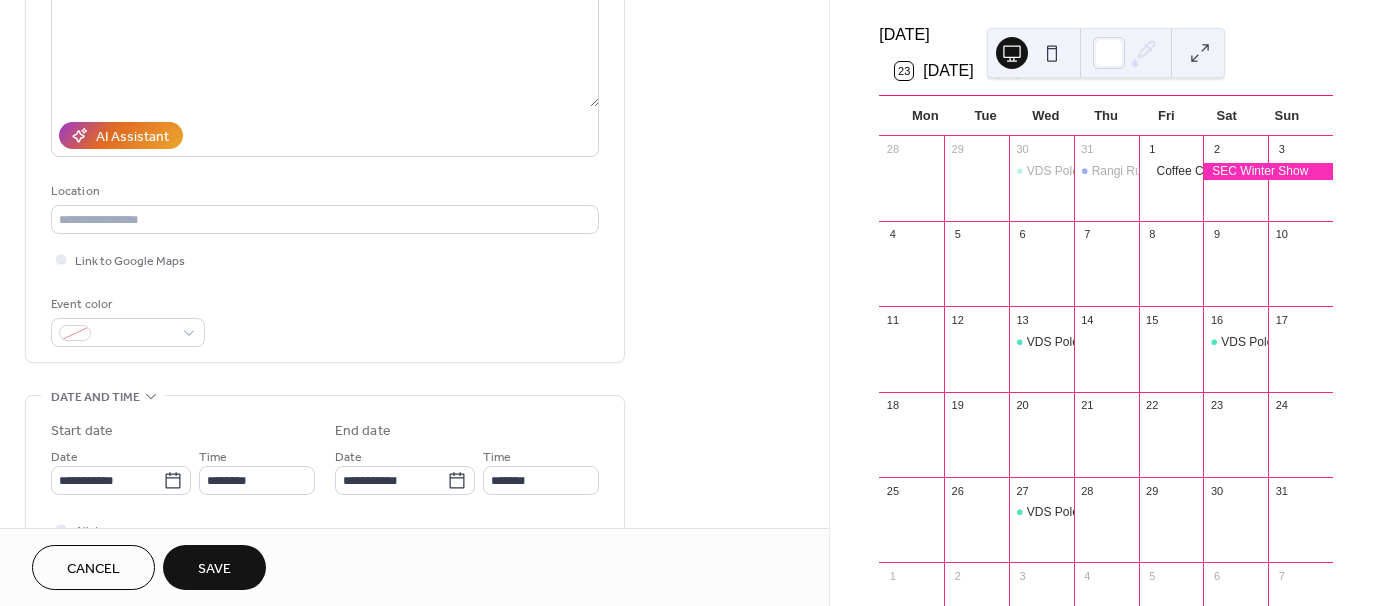 scroll, scrollTop: 300, scrollLeft: 0, axis: vertical 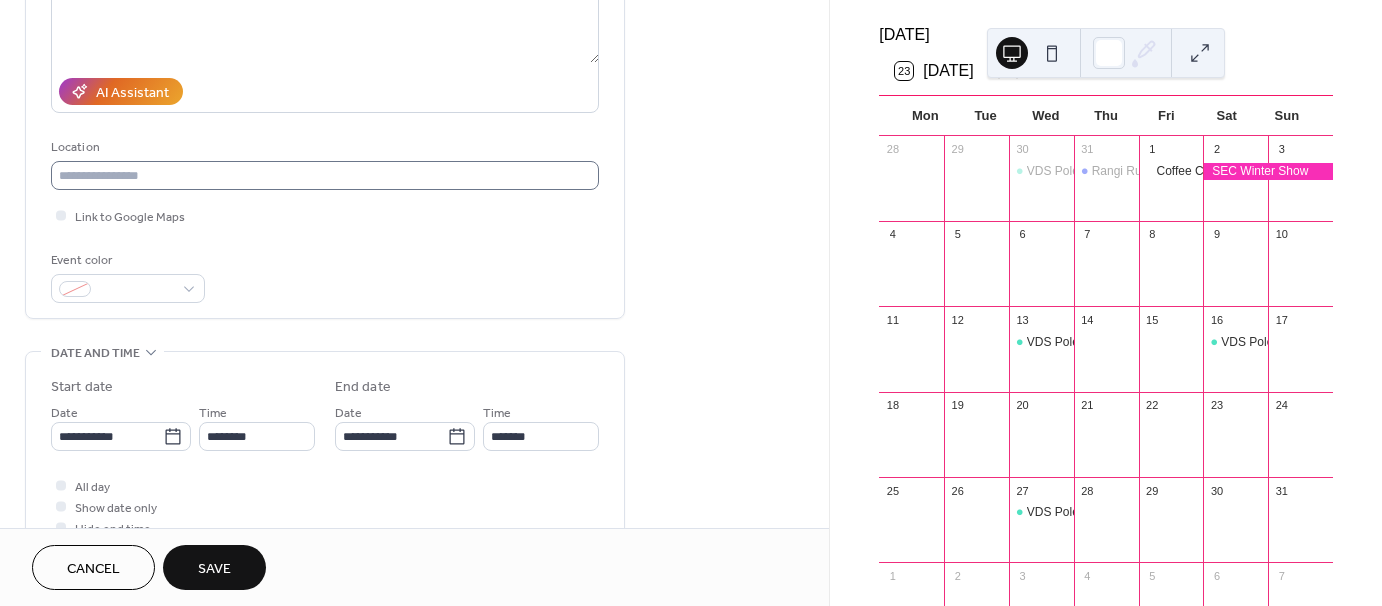 type on "**********" 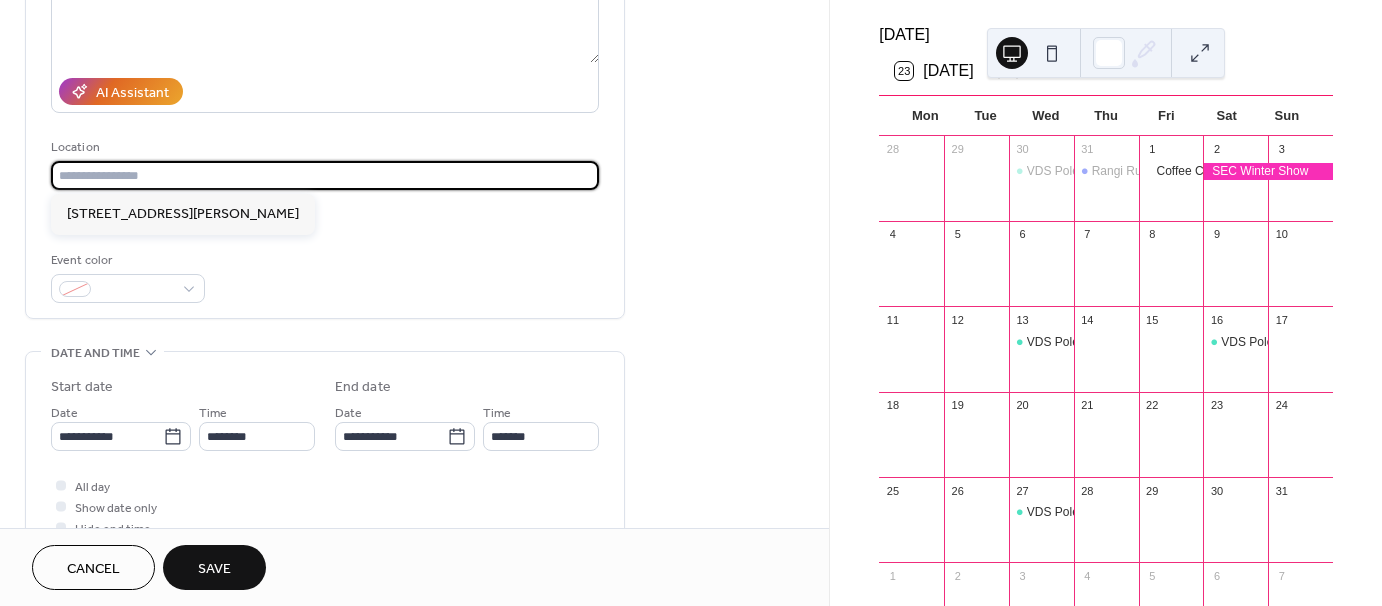 click at bounding box center [325, 175] 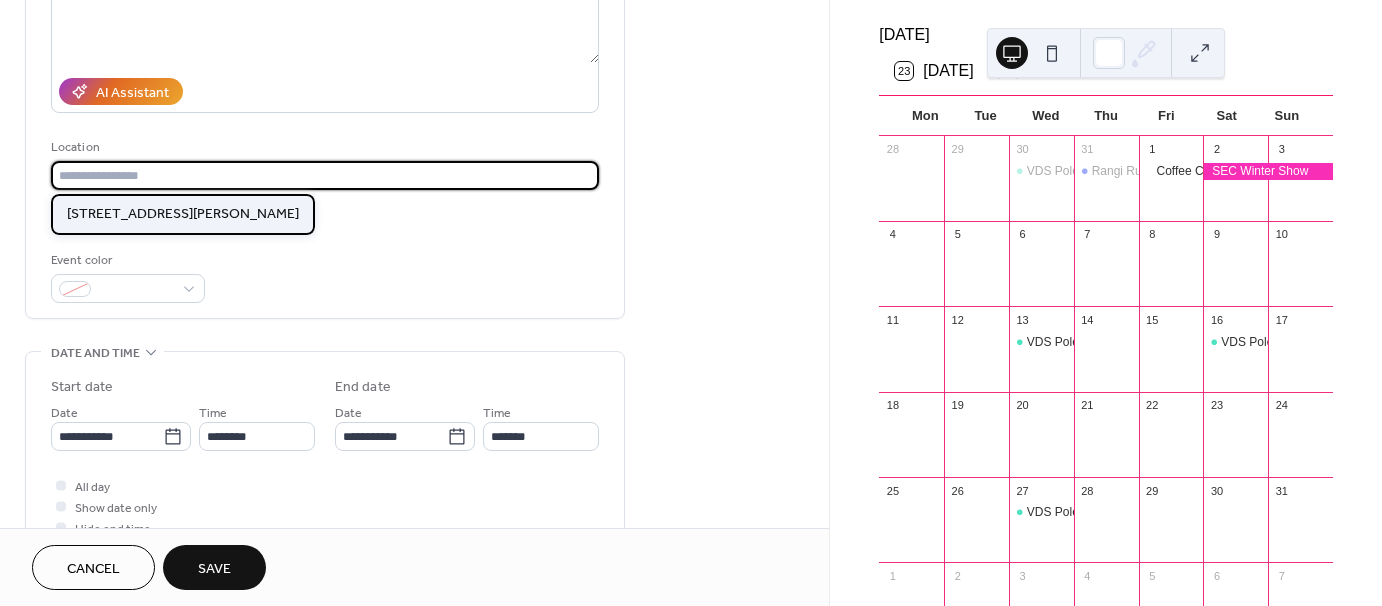 click on "[STREET_ADDRESS][PERSON_NAME]" at bounding box center (183, 213) 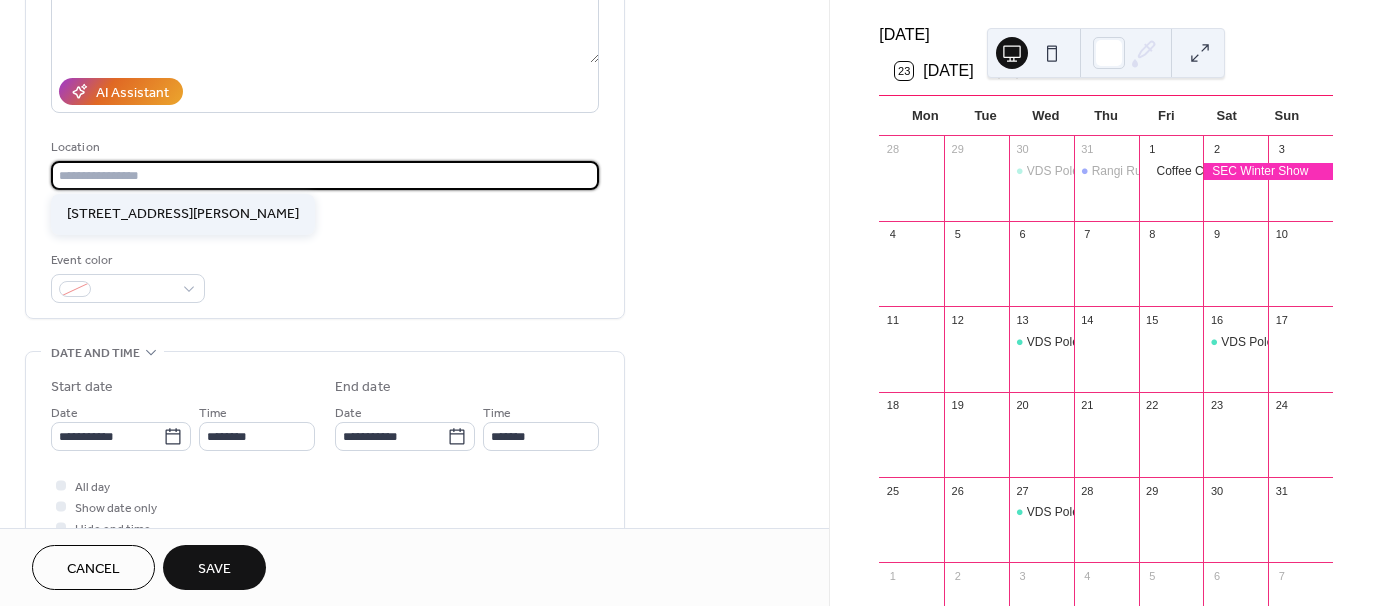 type on "**********" 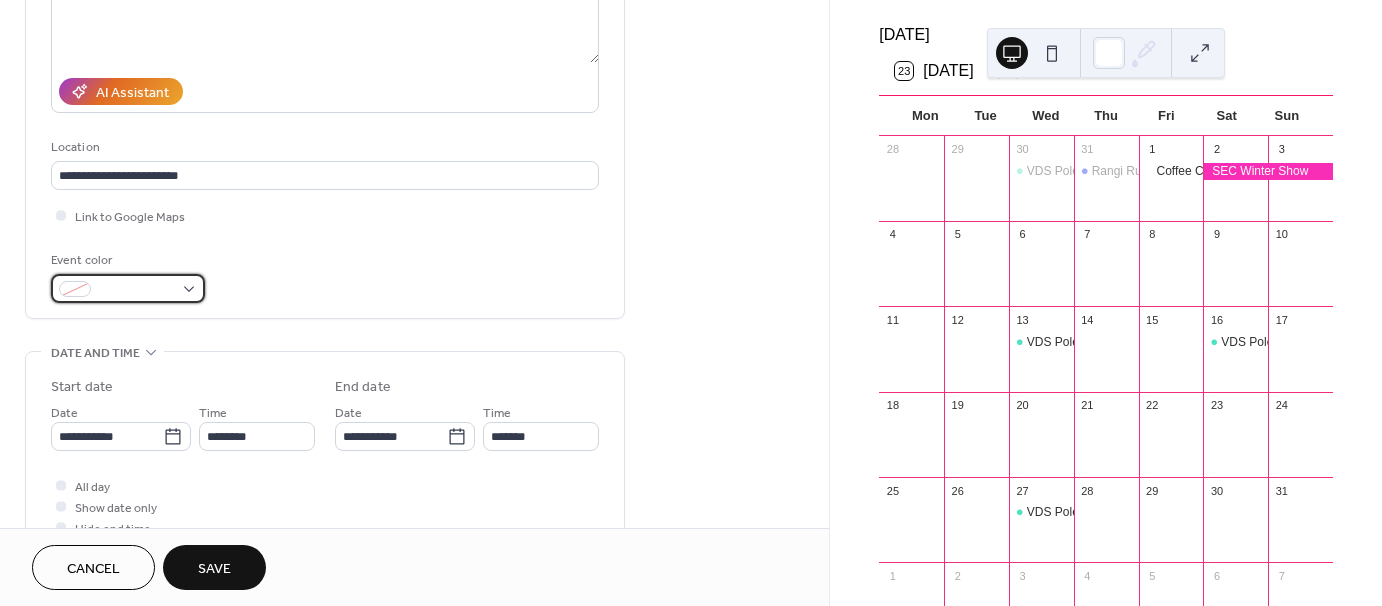 click at bounding box center (136, 290) 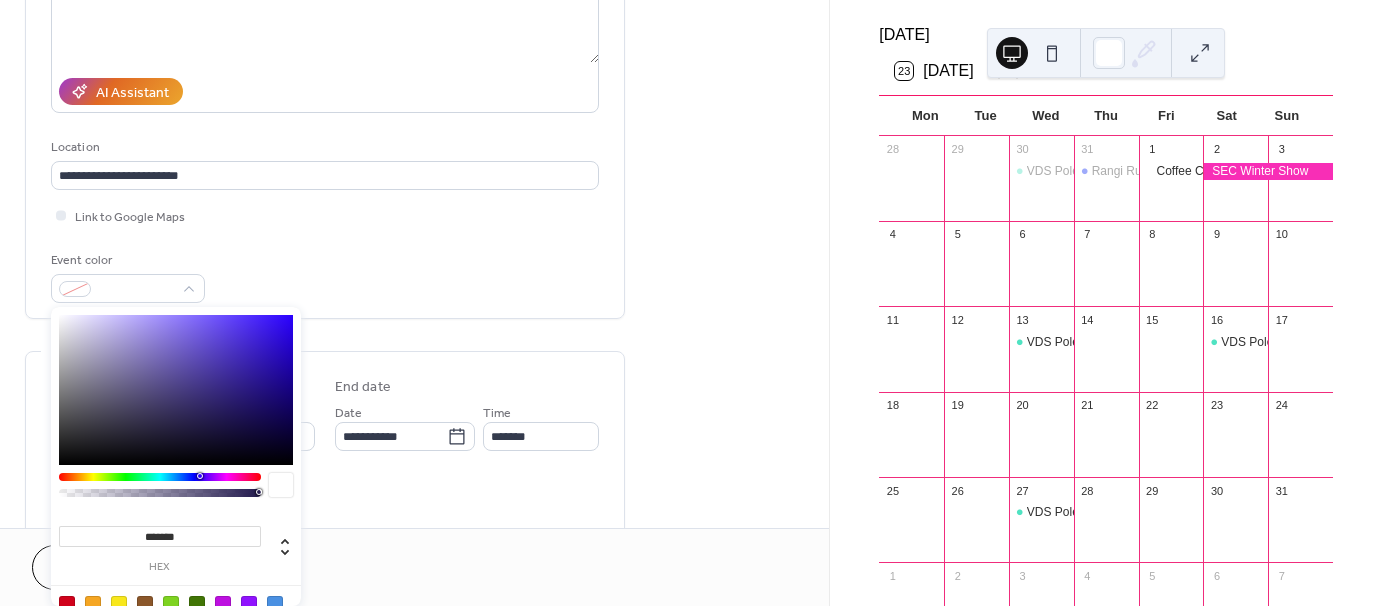 type on "*******" 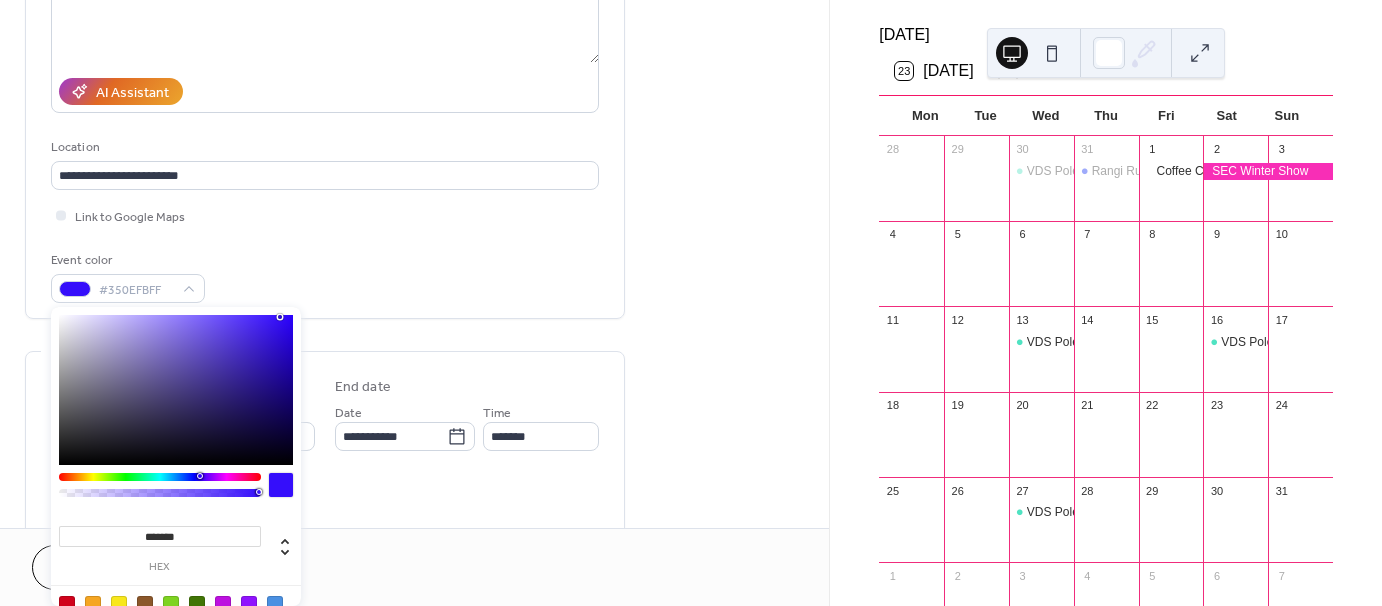 click at bounding box center [176, 390] 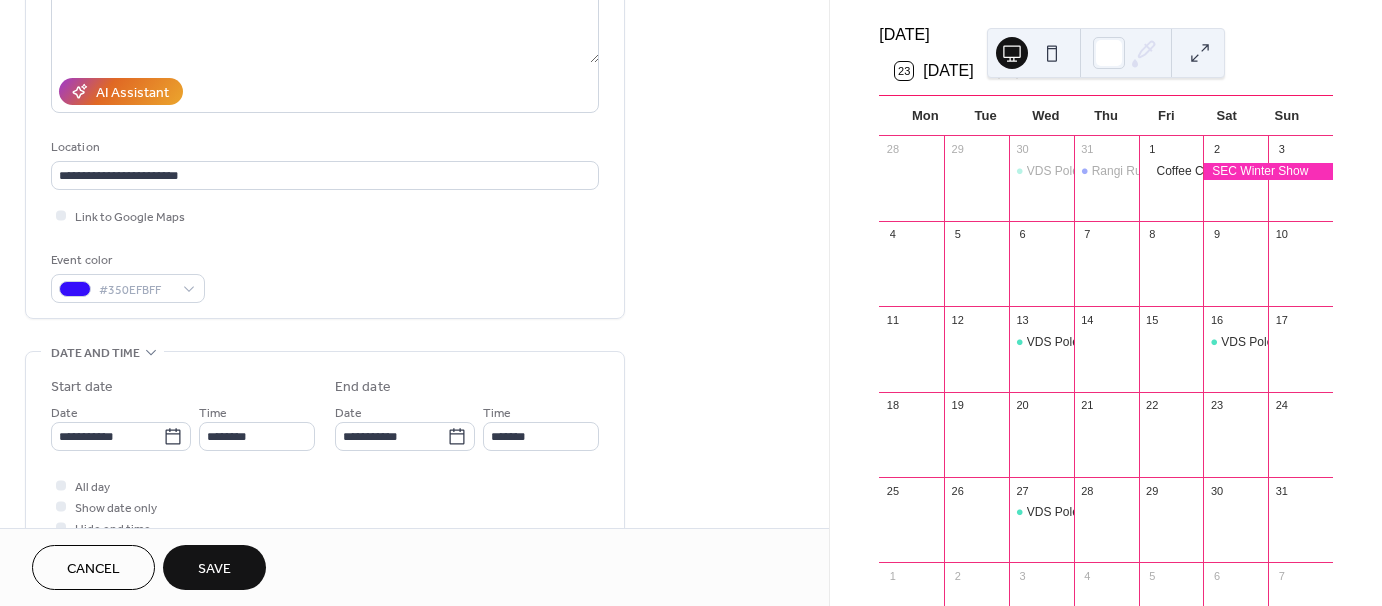 click on "**********" at bounding box center [325, 563] 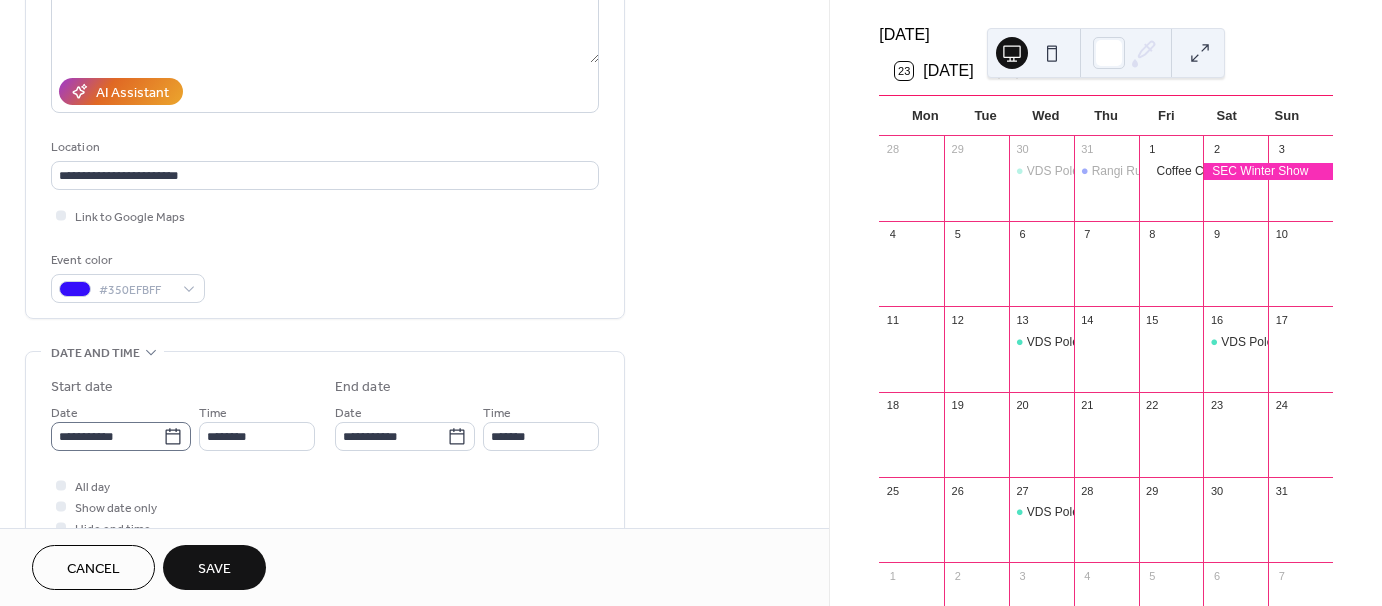 click 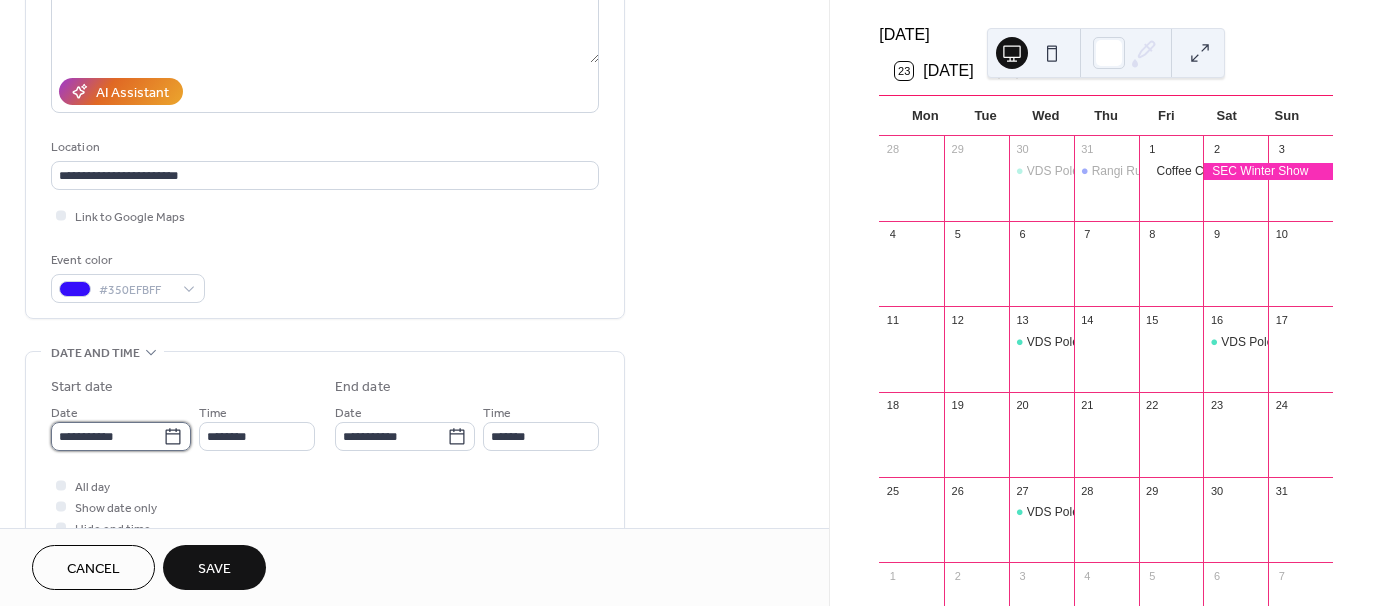 click on "**********" at bounding box center [107, 436] 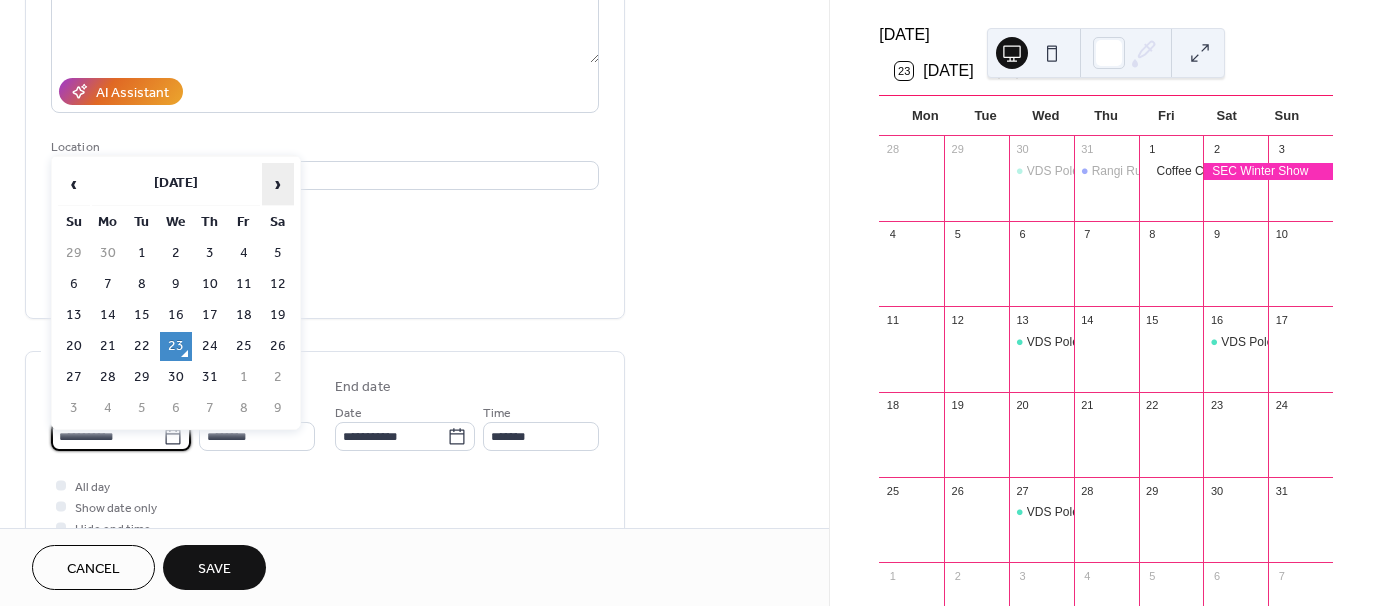 click on "›" at bounding box center [278, 184] 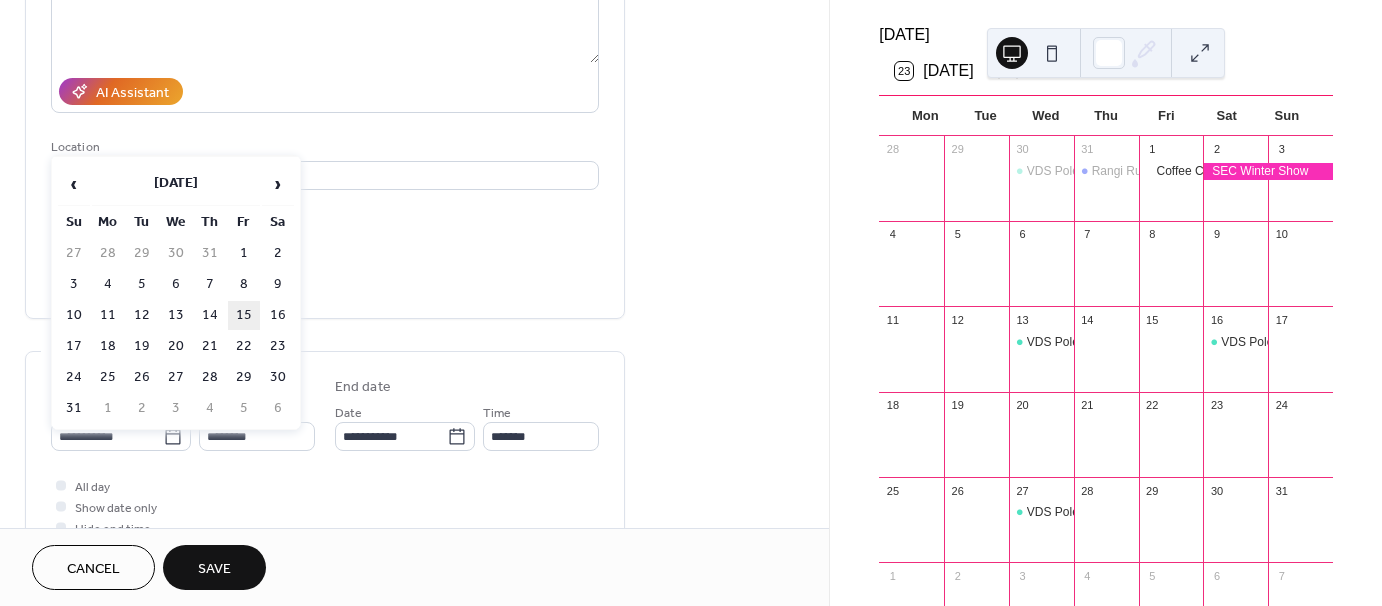 click on "15" at bounding box center (244, 315) 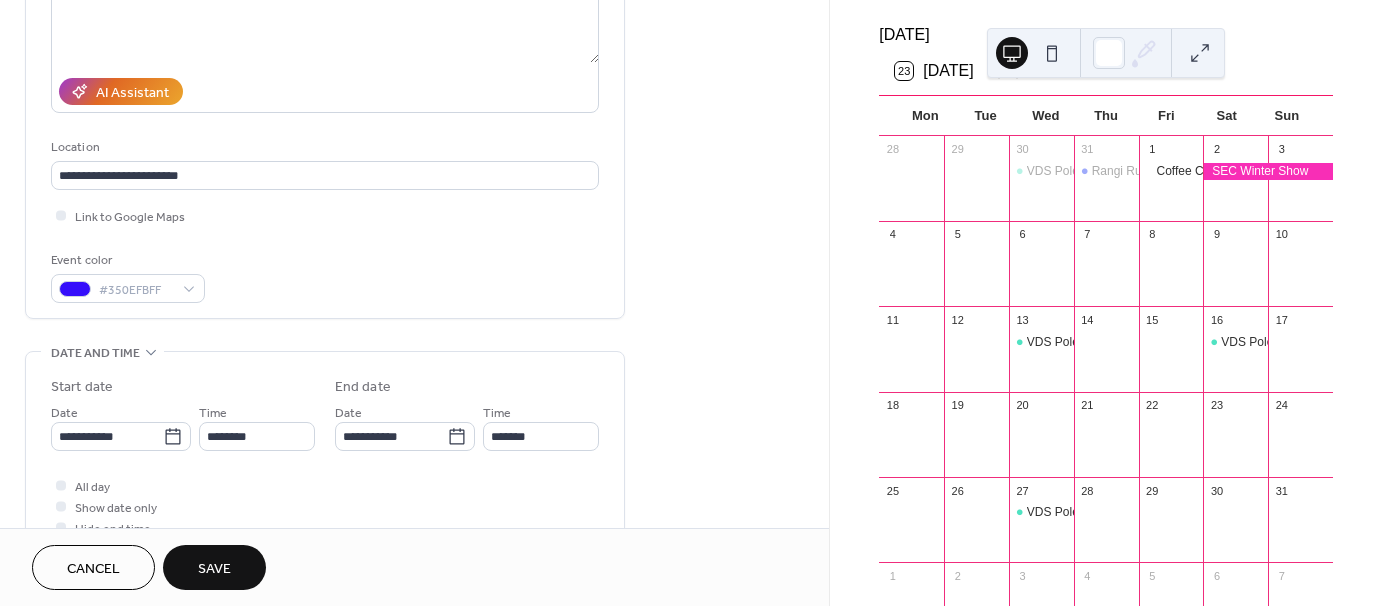 type on "**********" 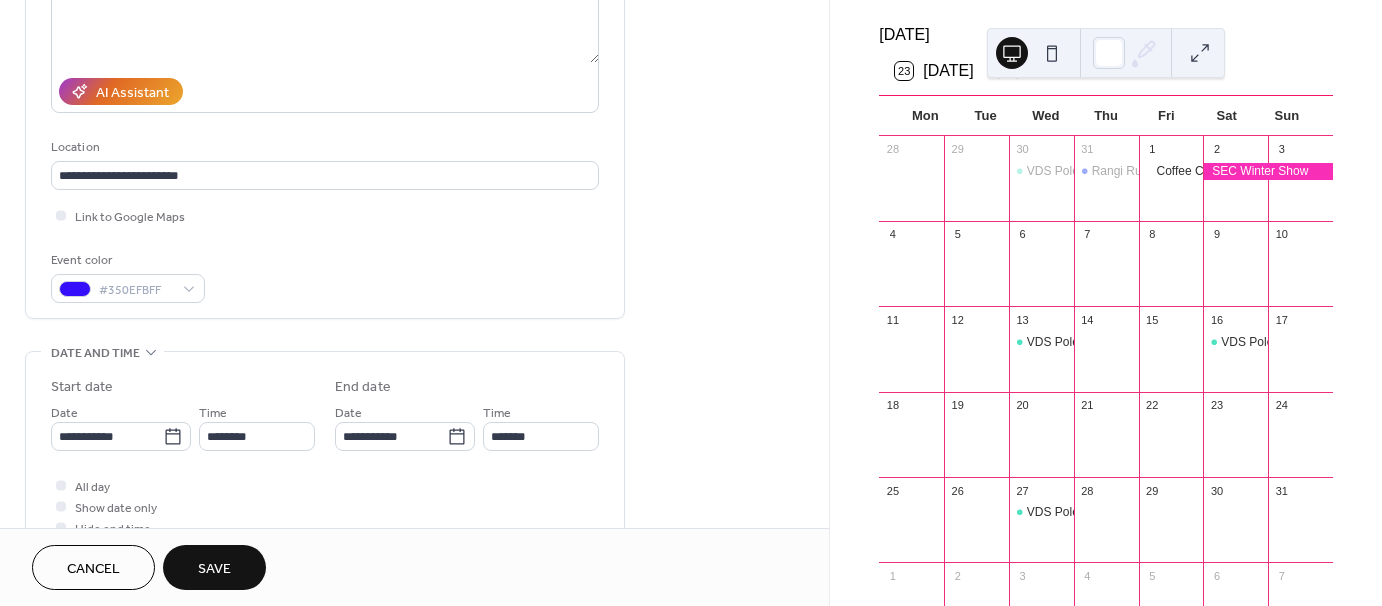 type on "**********" 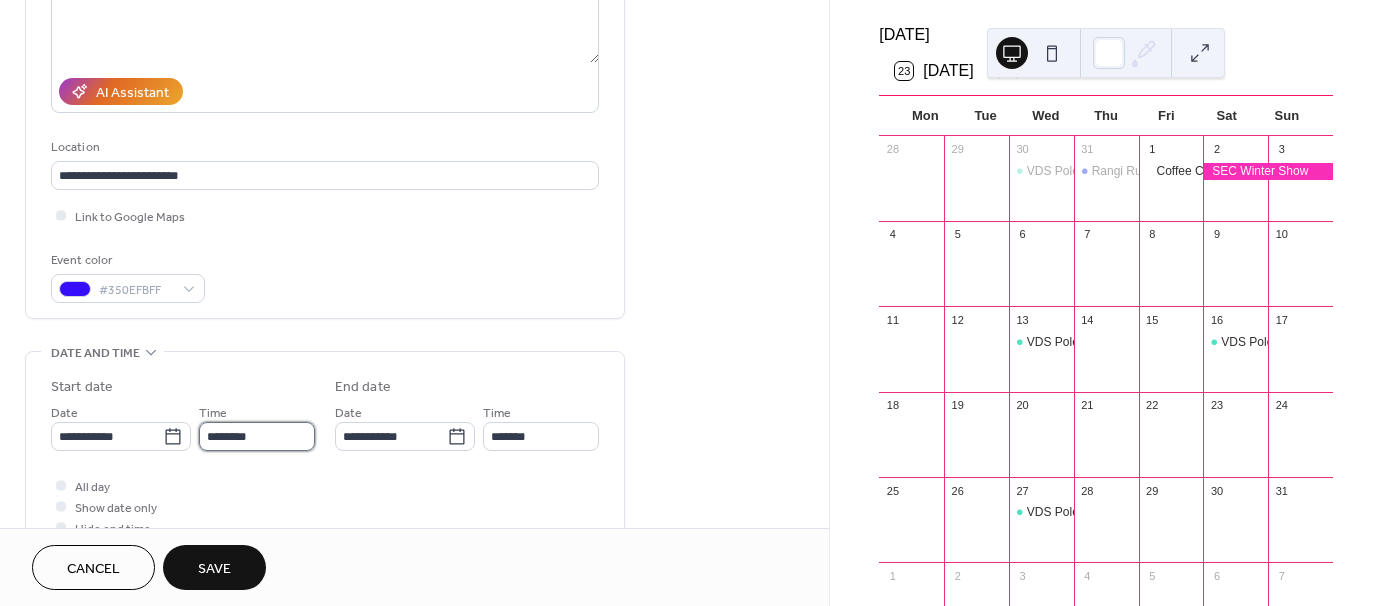 click on "********" at bounding box center [257, 436] 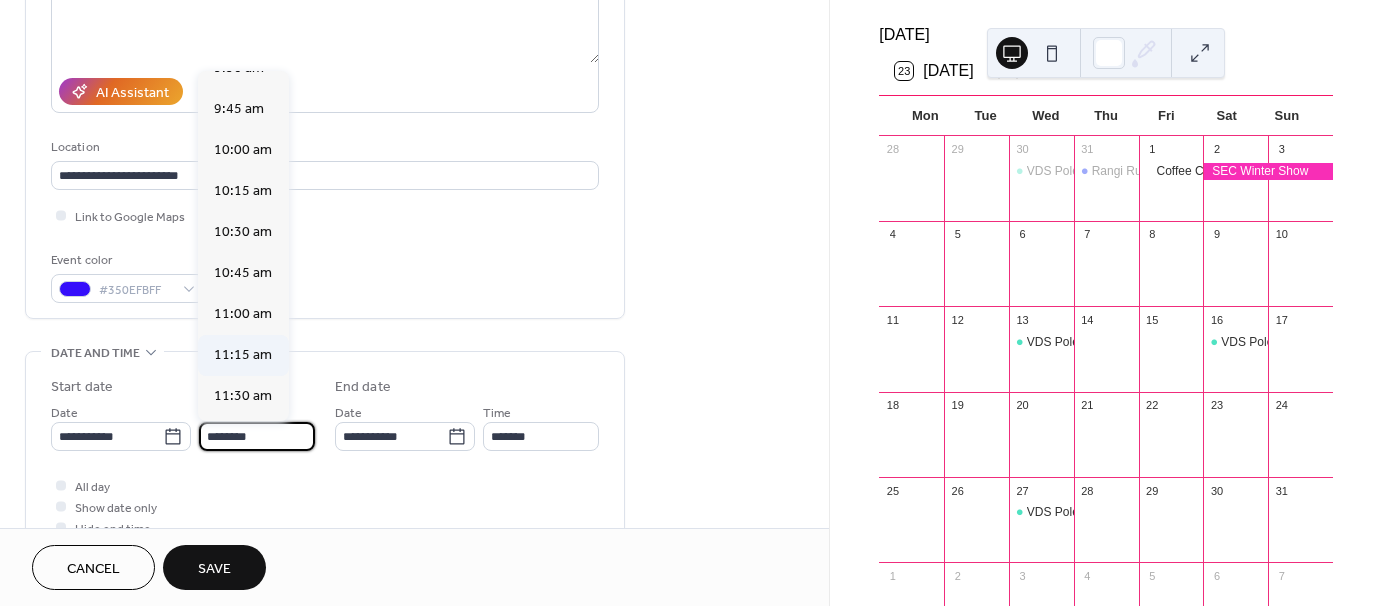 scroll, scrollTop: 1468, scrollLeft: 0, axis: vertical 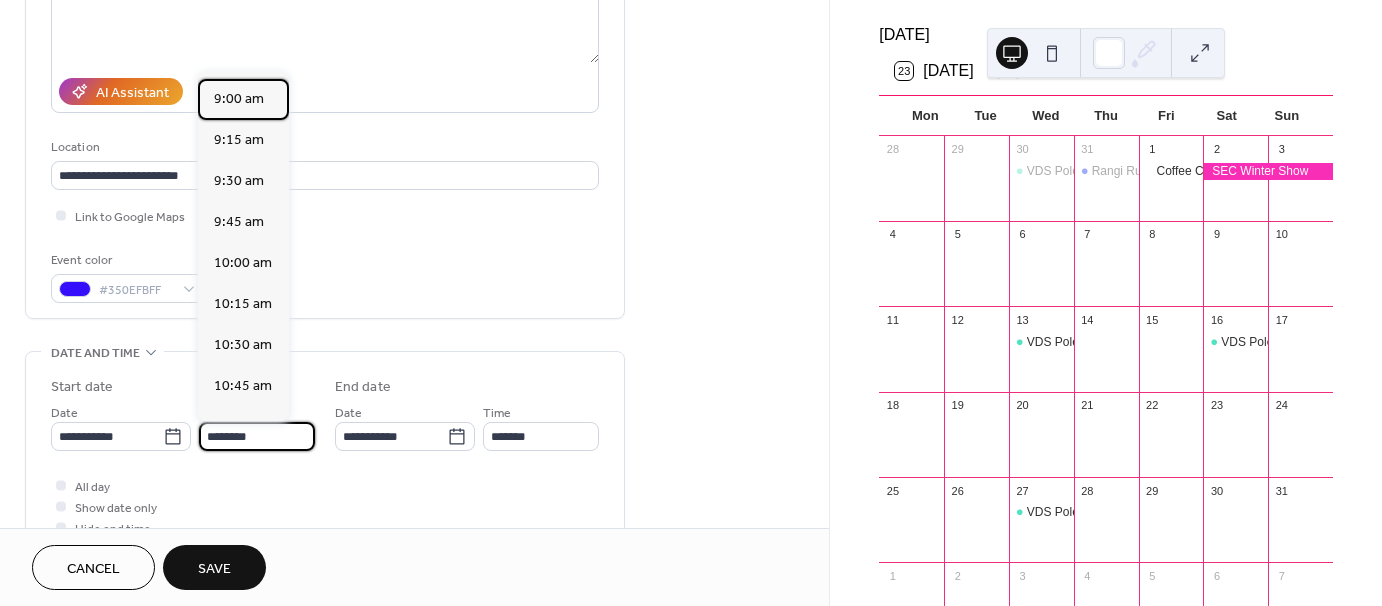 click on "9:00 am" at bounding box center [239, 99] 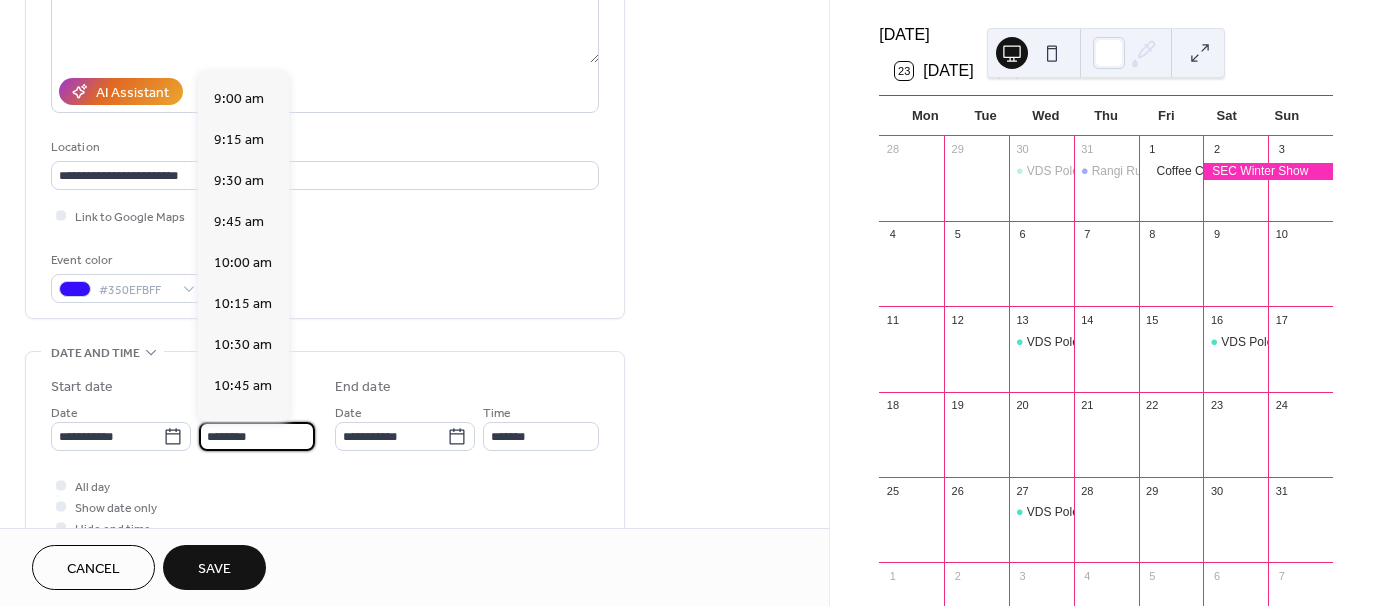 type on "*******" 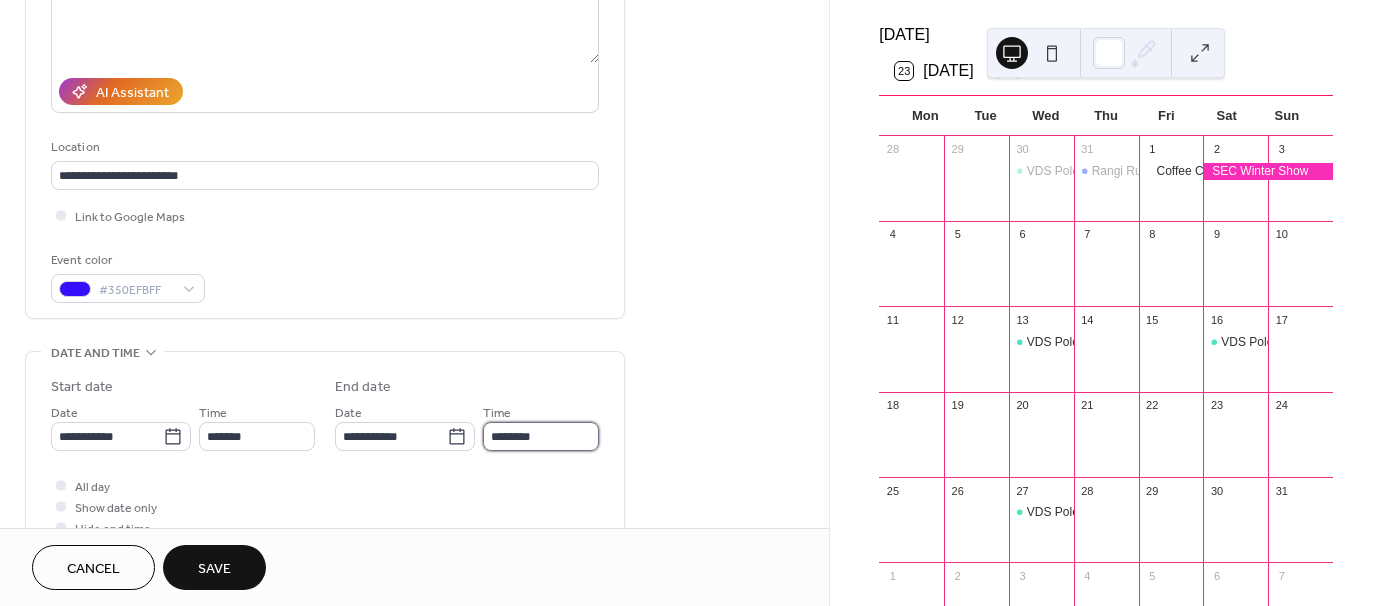 click on "********" at bounding box center [541, 436] 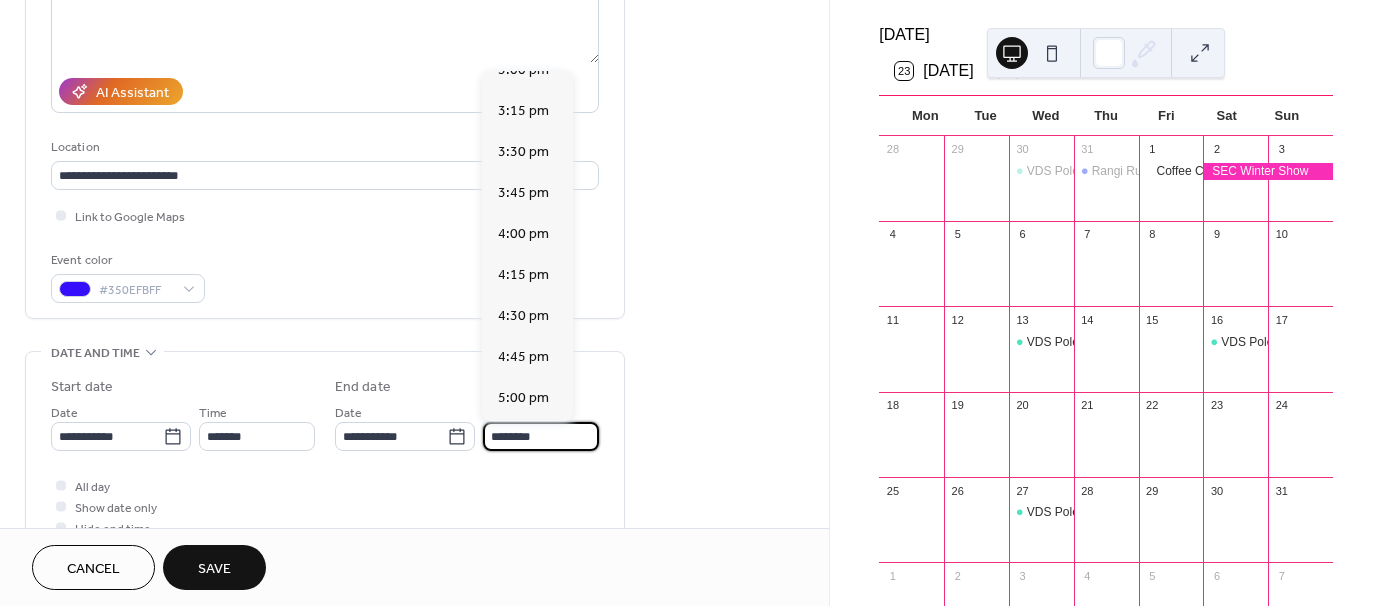scroll, scrollTop: 1100, scrollLeft: 0, axis: vertical 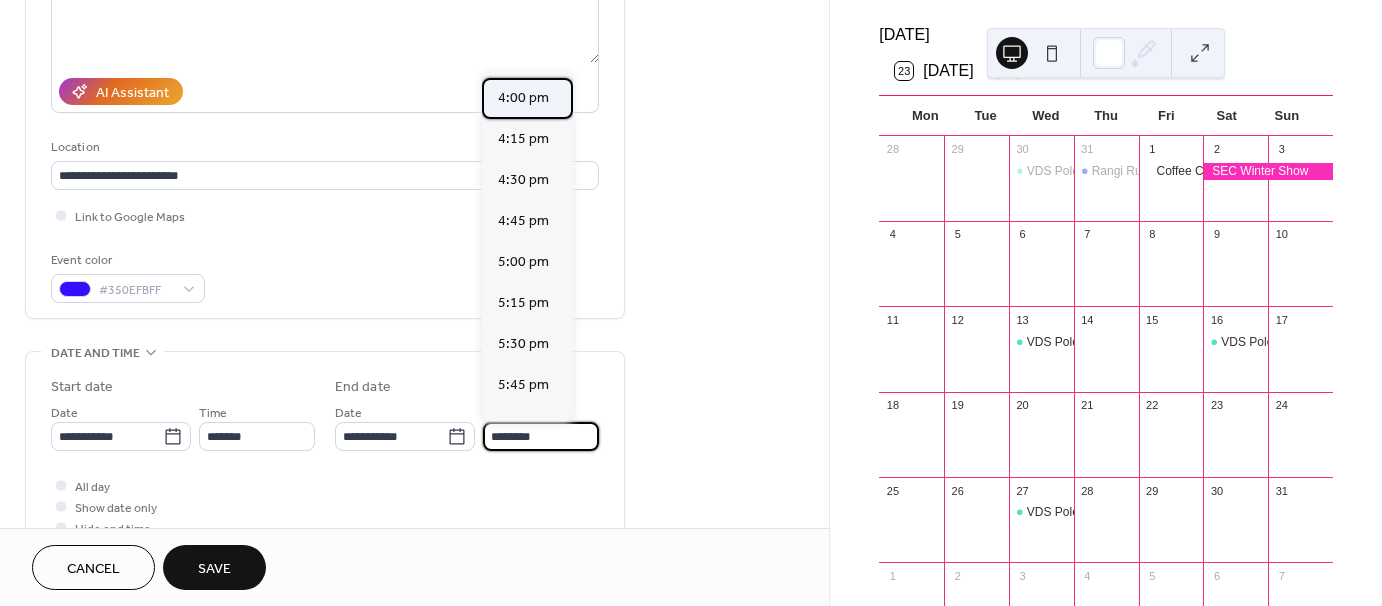 click on "4:00 pm" at bounding box center (523, 98) 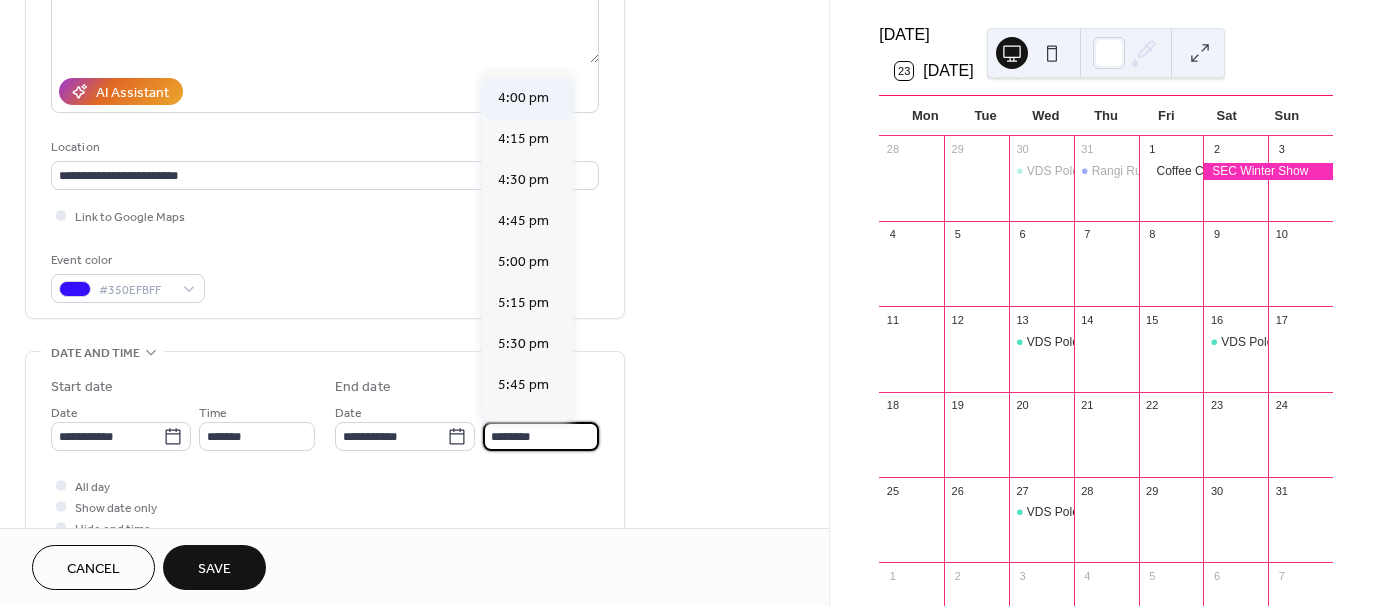 type on "*******" 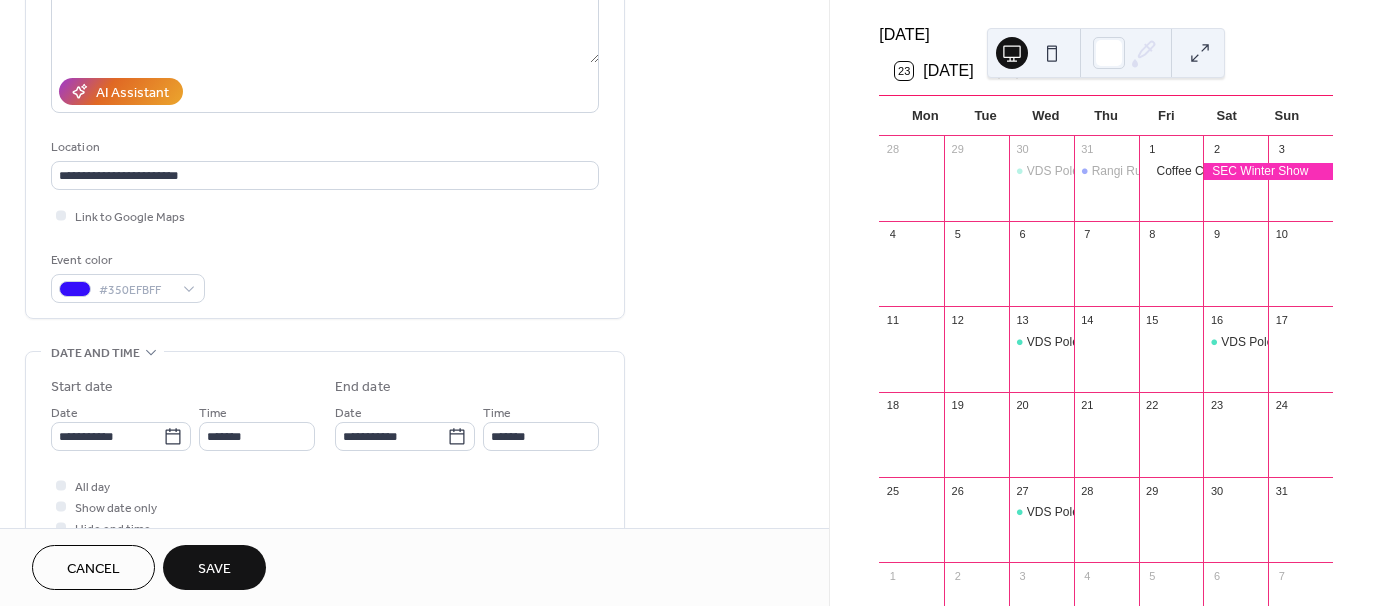 click on "Save" at bounding box center (214, 569) 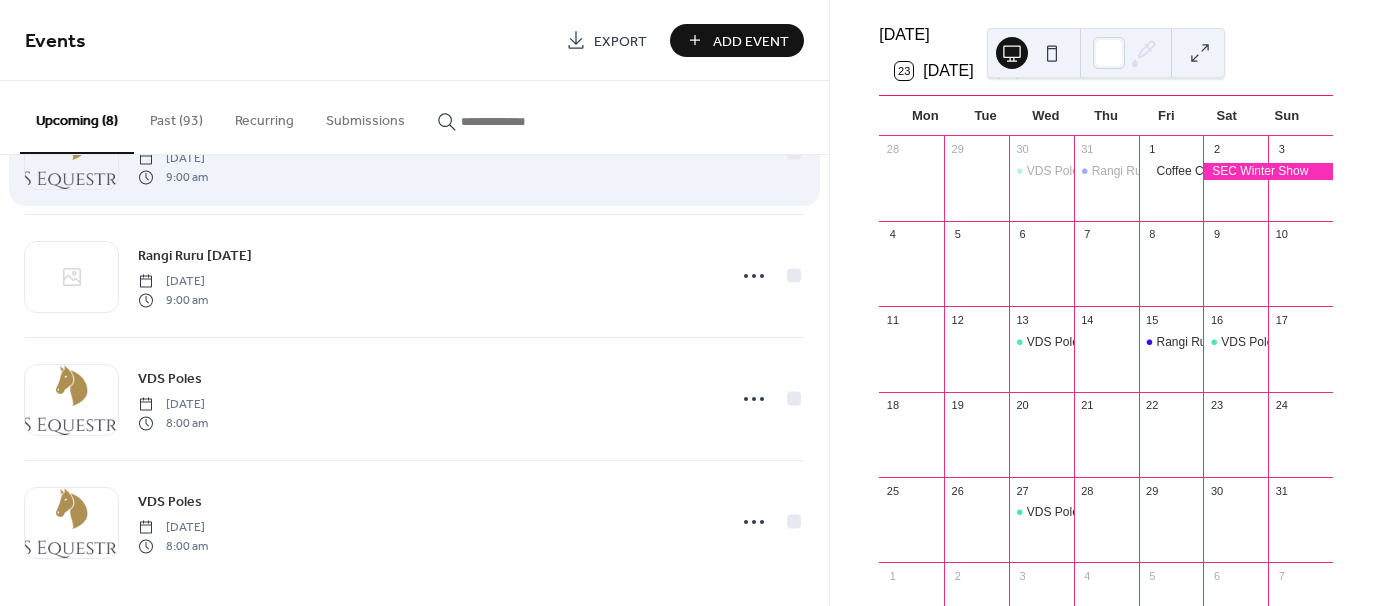 scroll, scrollTop: 589, scrollLeft: 0, axis: vertical 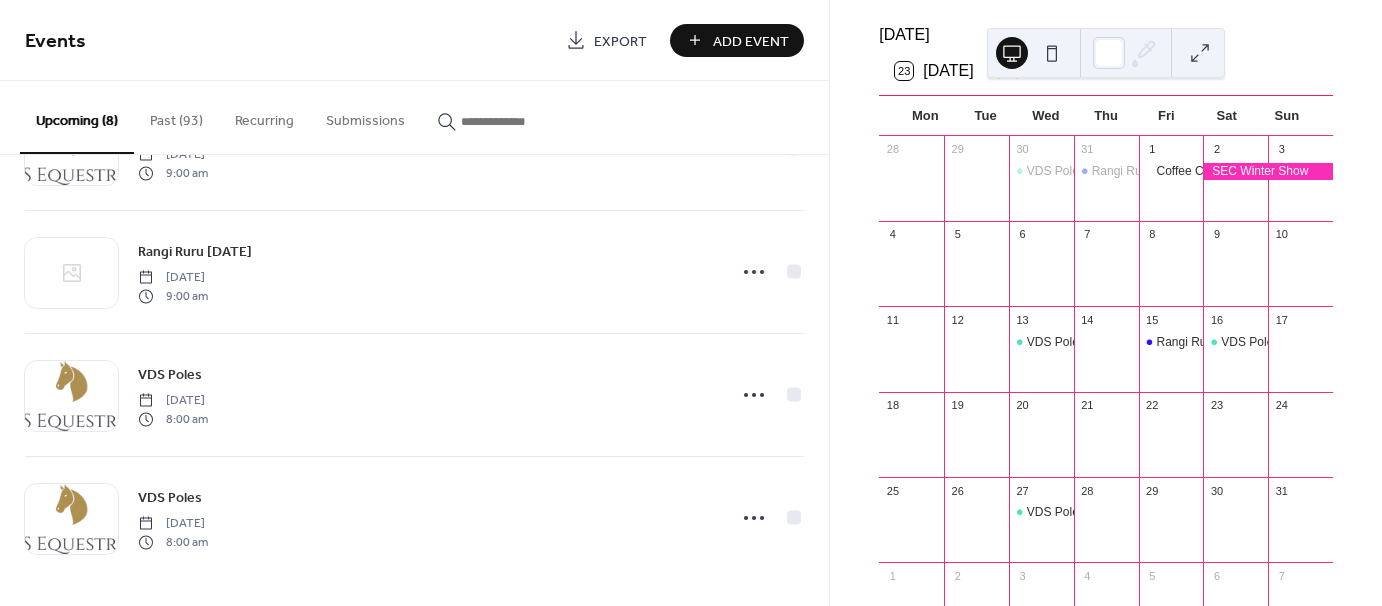 click on "Add Event" at bounding box center (751, 41) 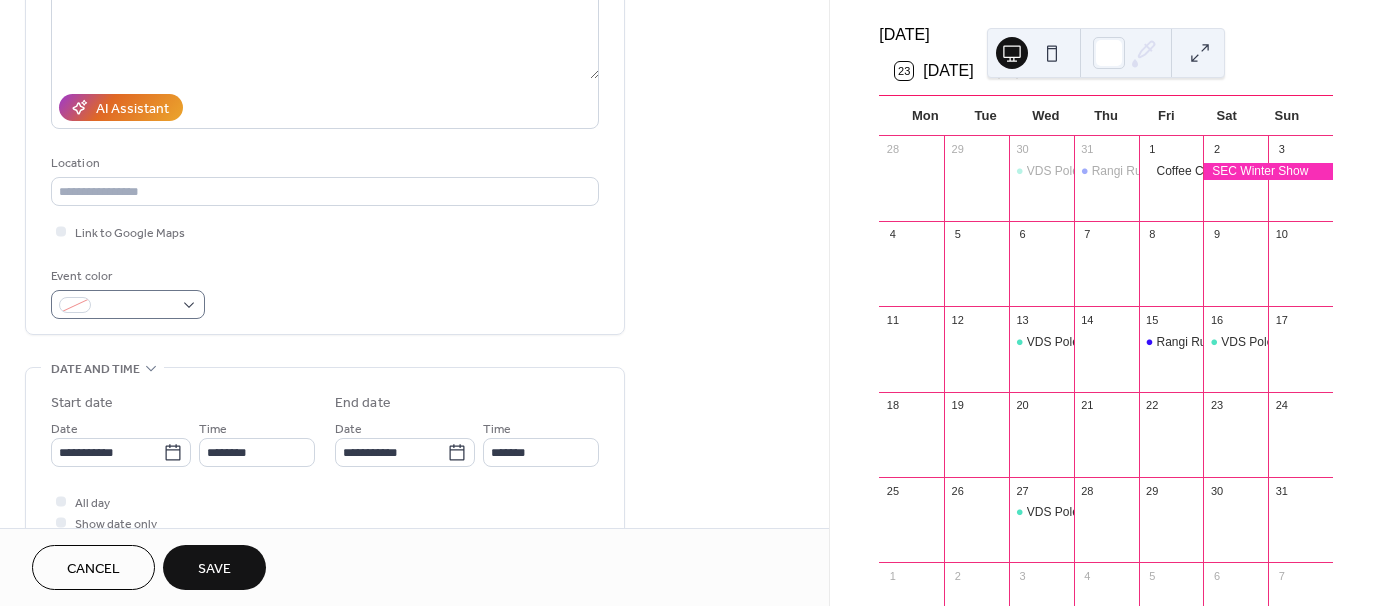 scroll, scrollTop: 300, scrollLeft: 0, axis: vertical 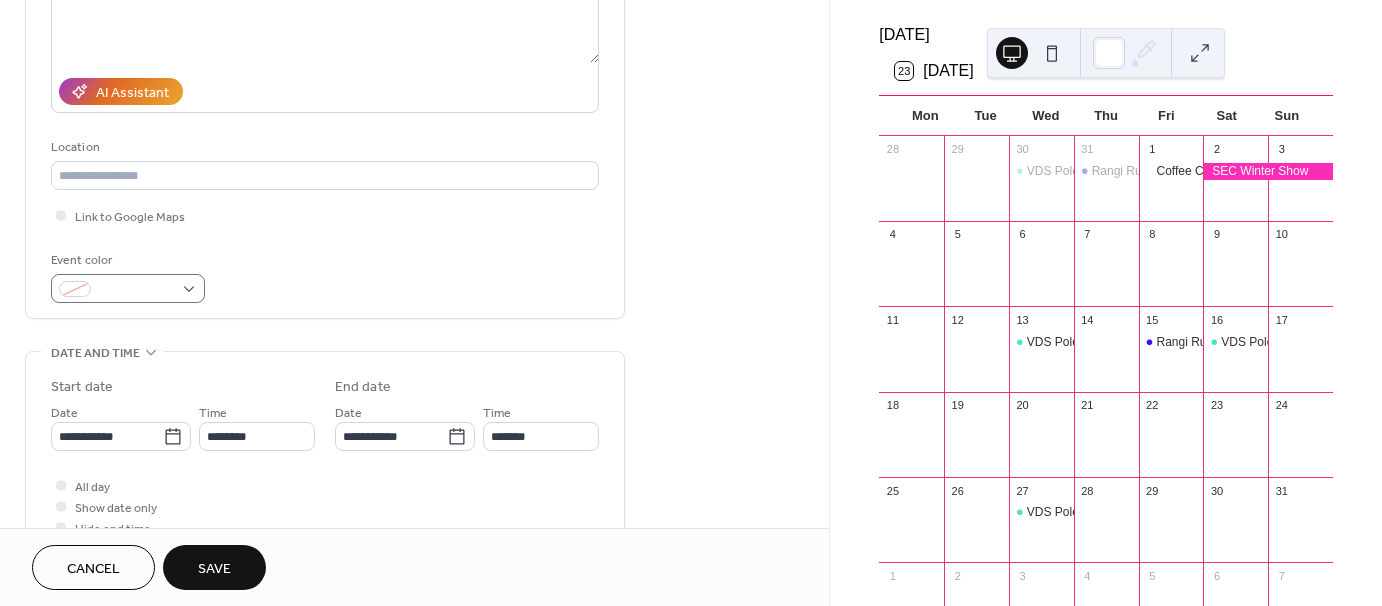type on "**********" 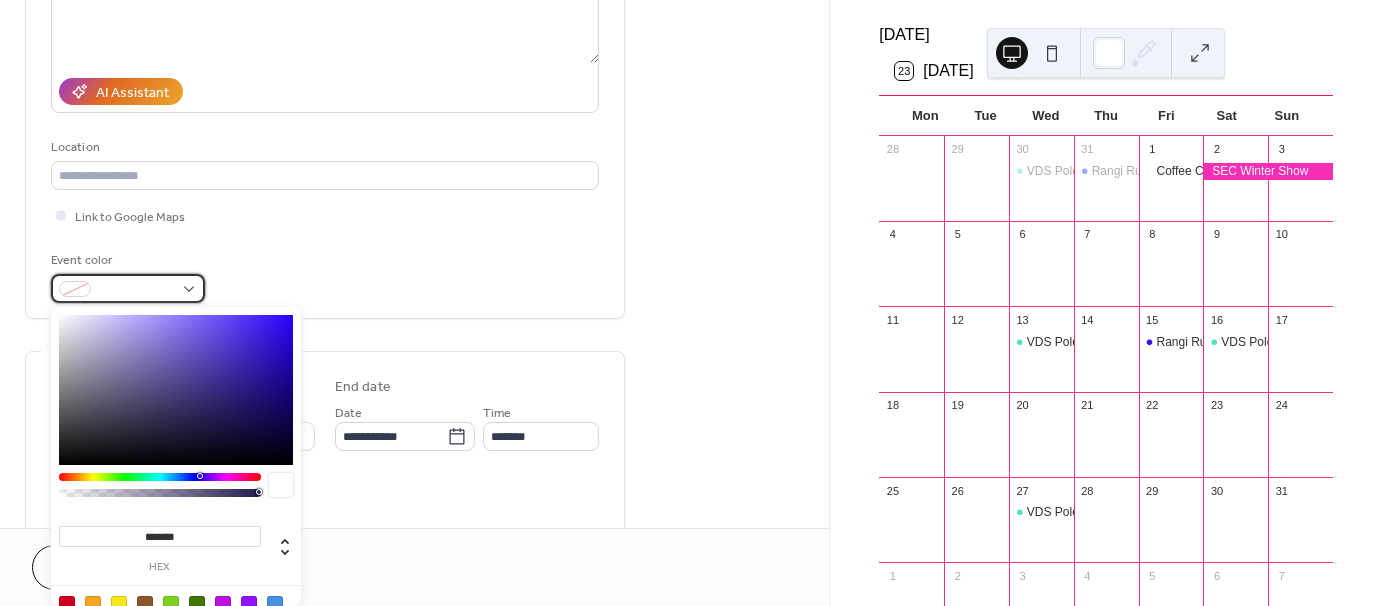 click at bounding box center (136, 290) 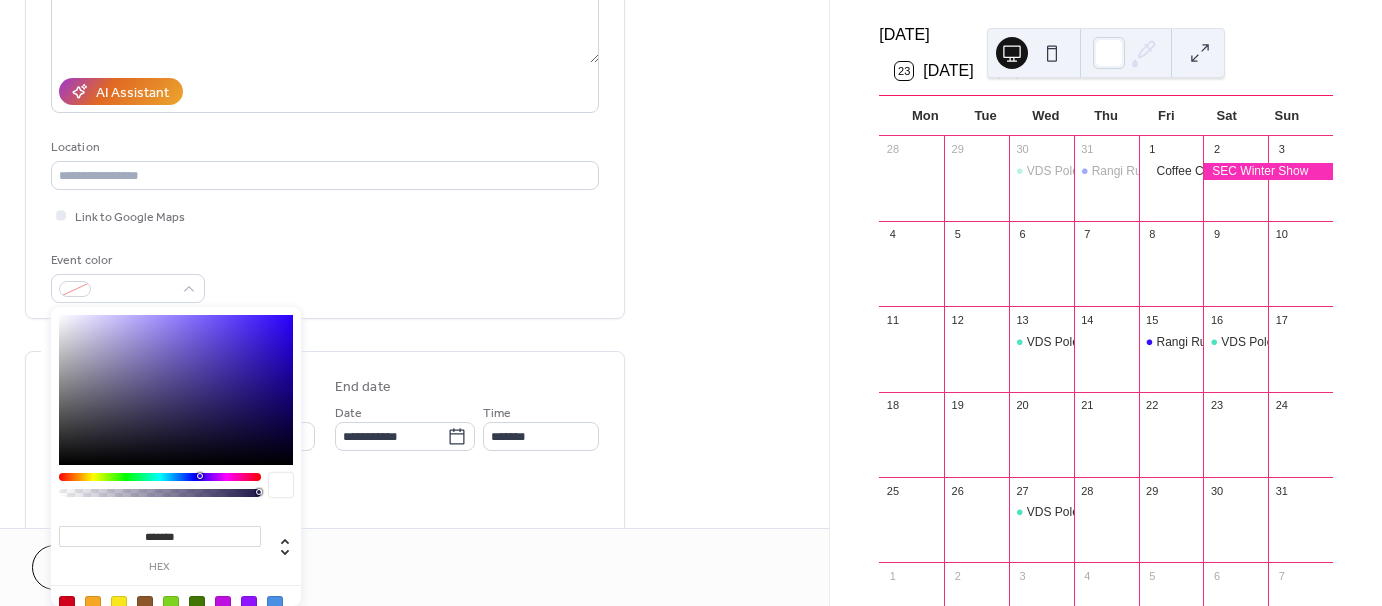 click at bounding box center [160, 477] 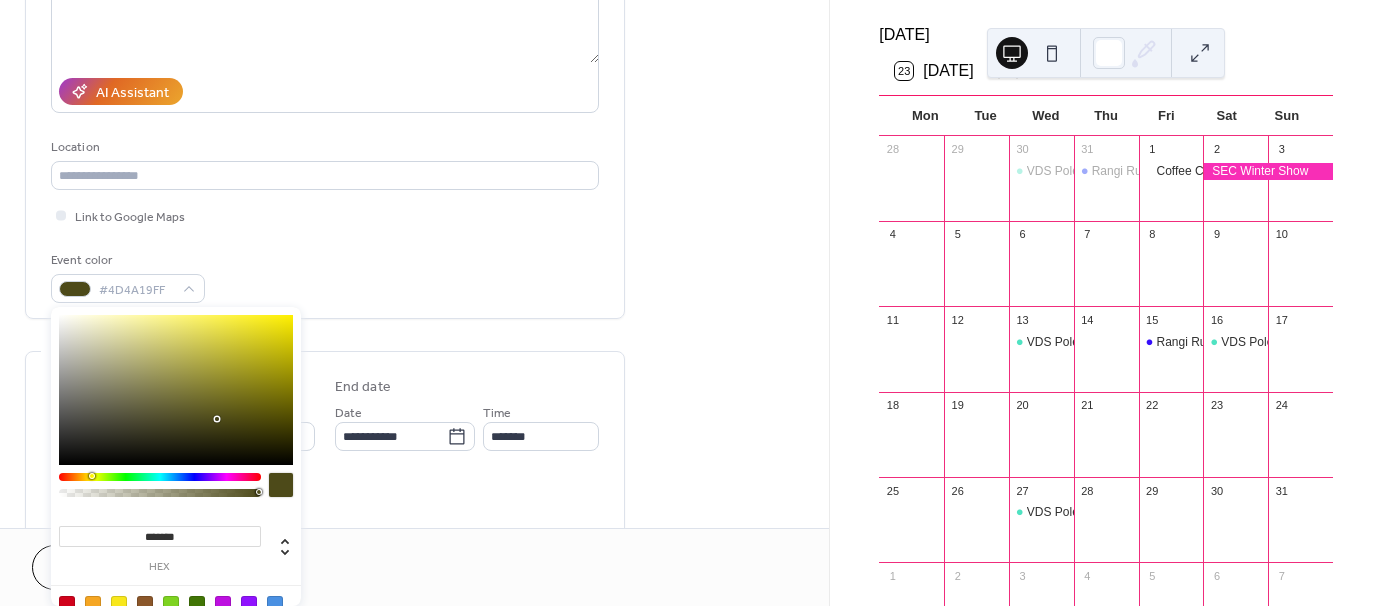 type on "*******" 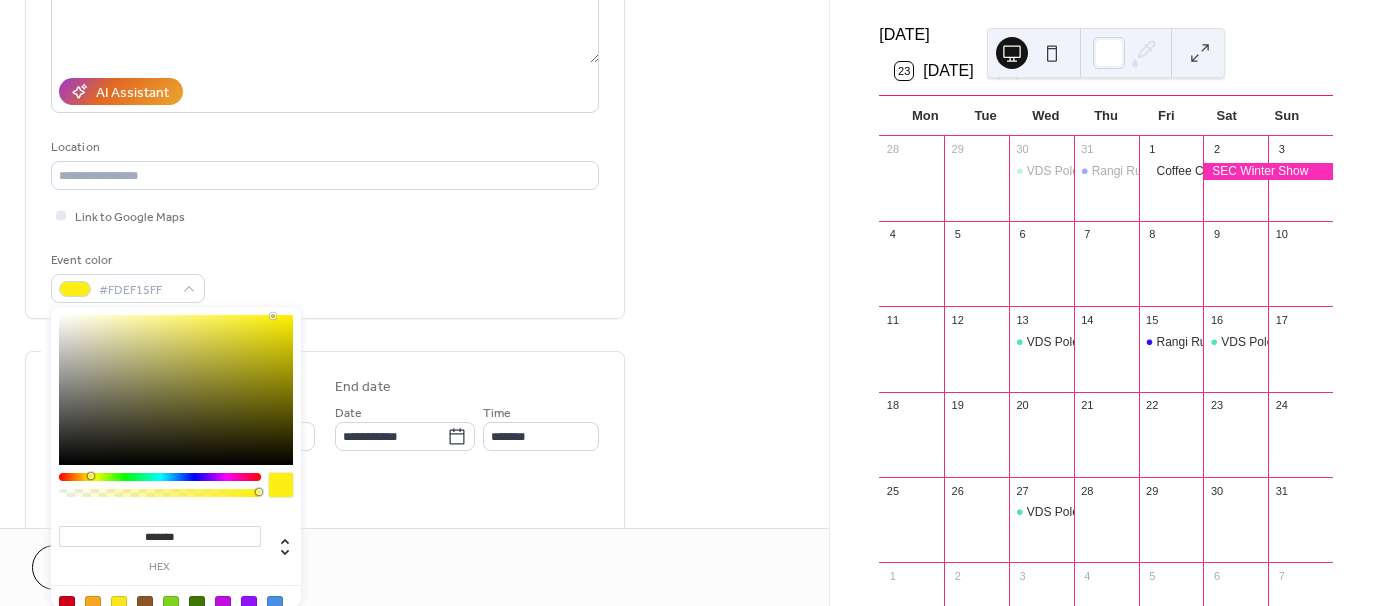 click at bounding box center [176, 390] 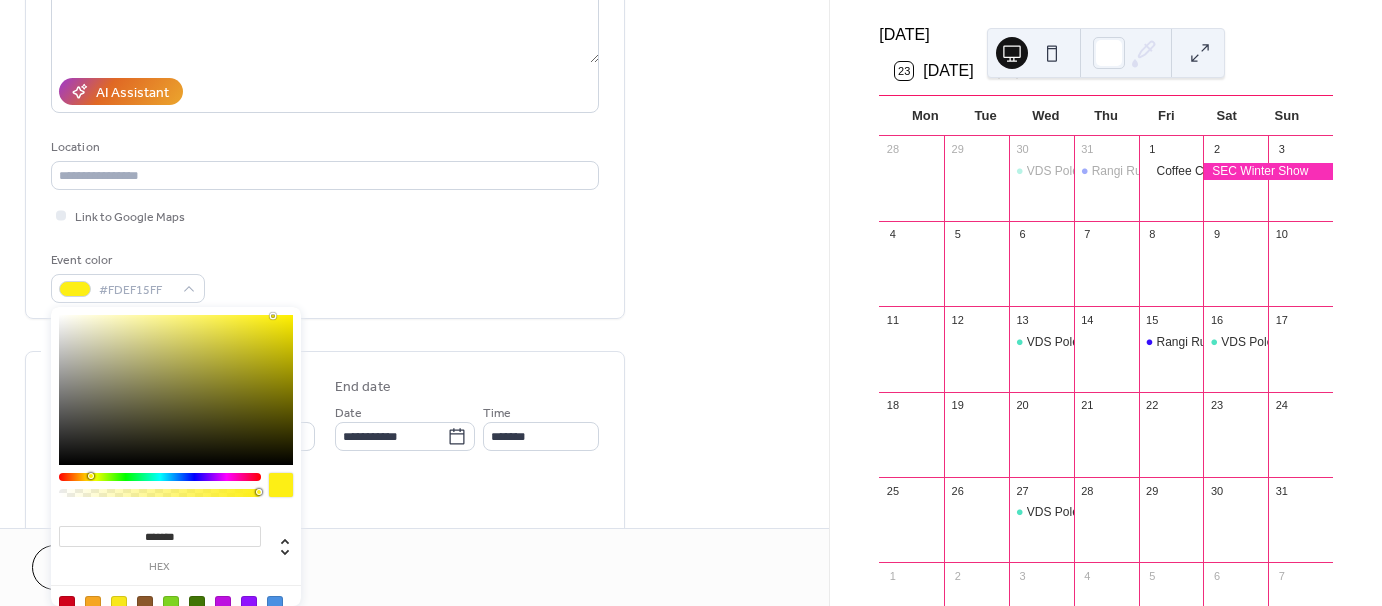 click on "Event color #FDEF15FF" at bounding box center (325, 276) 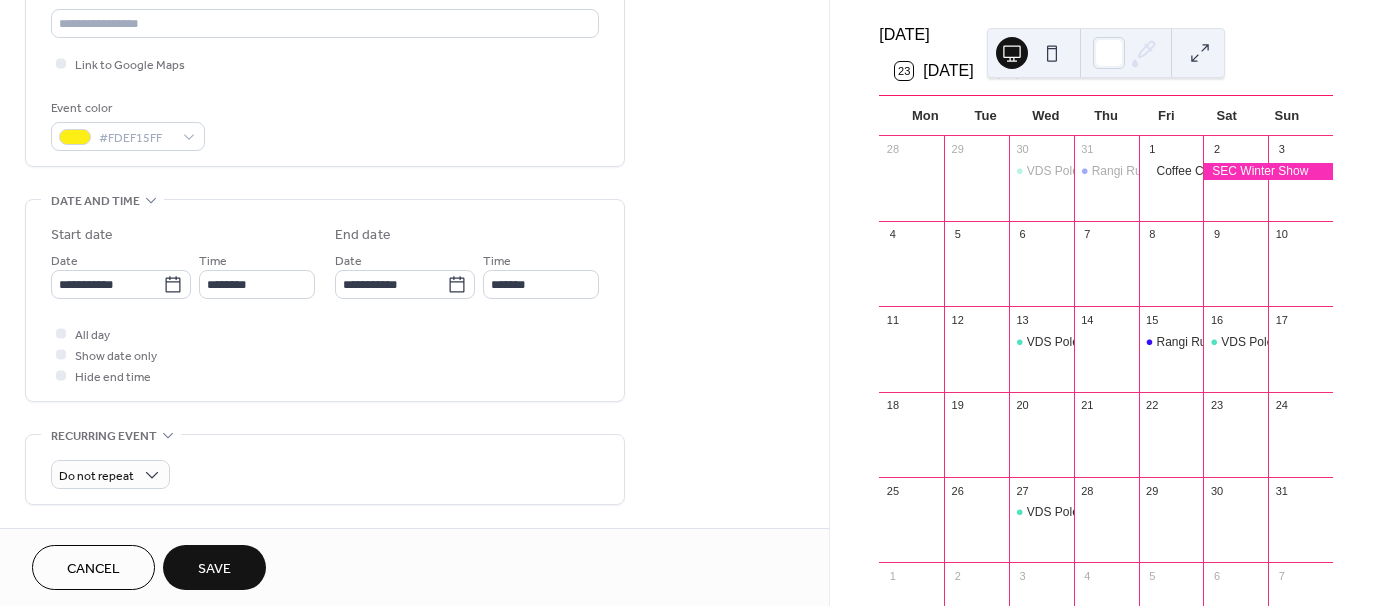 scroll, scrollTop: 500, scrollLeft: 0, axis: vertical 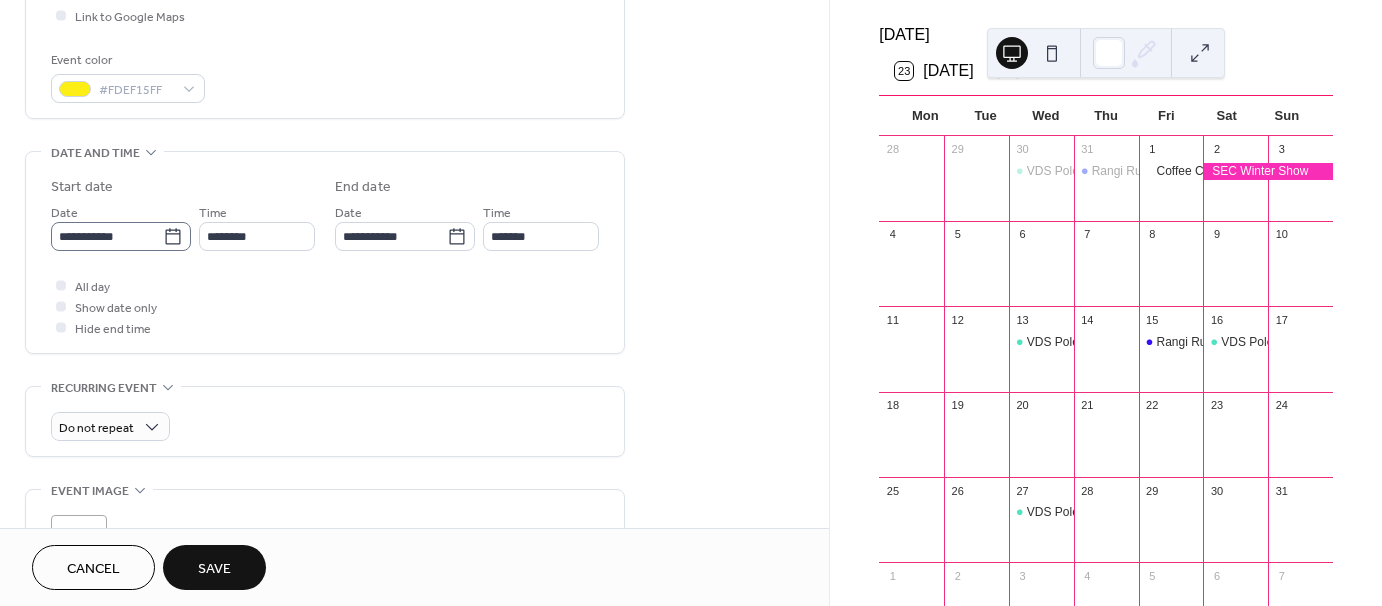 click 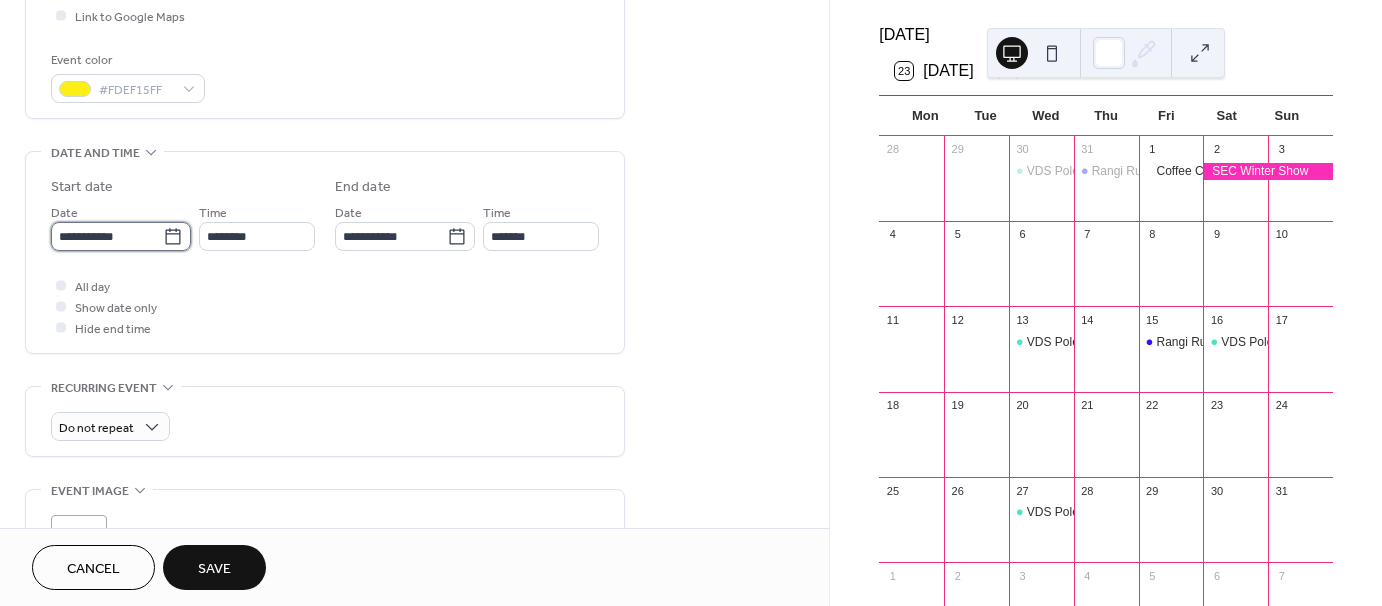click on "**********" at bounding box center [107, 236] 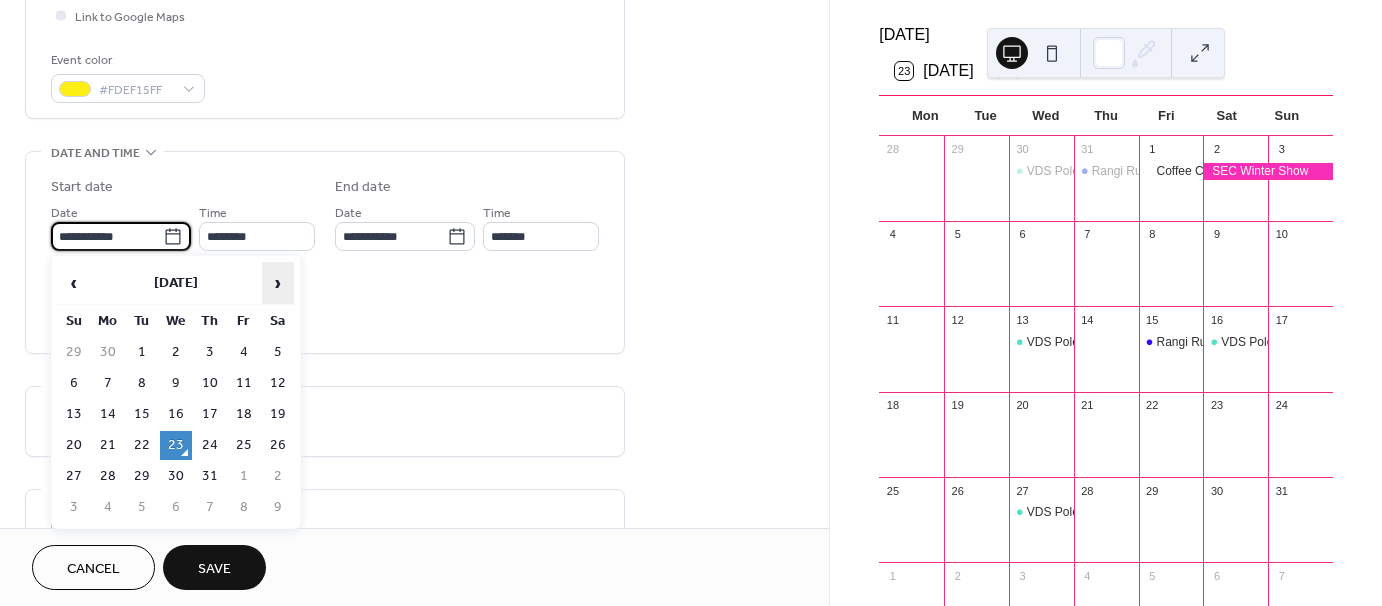 click on "›" at bounding box center [278, 283] 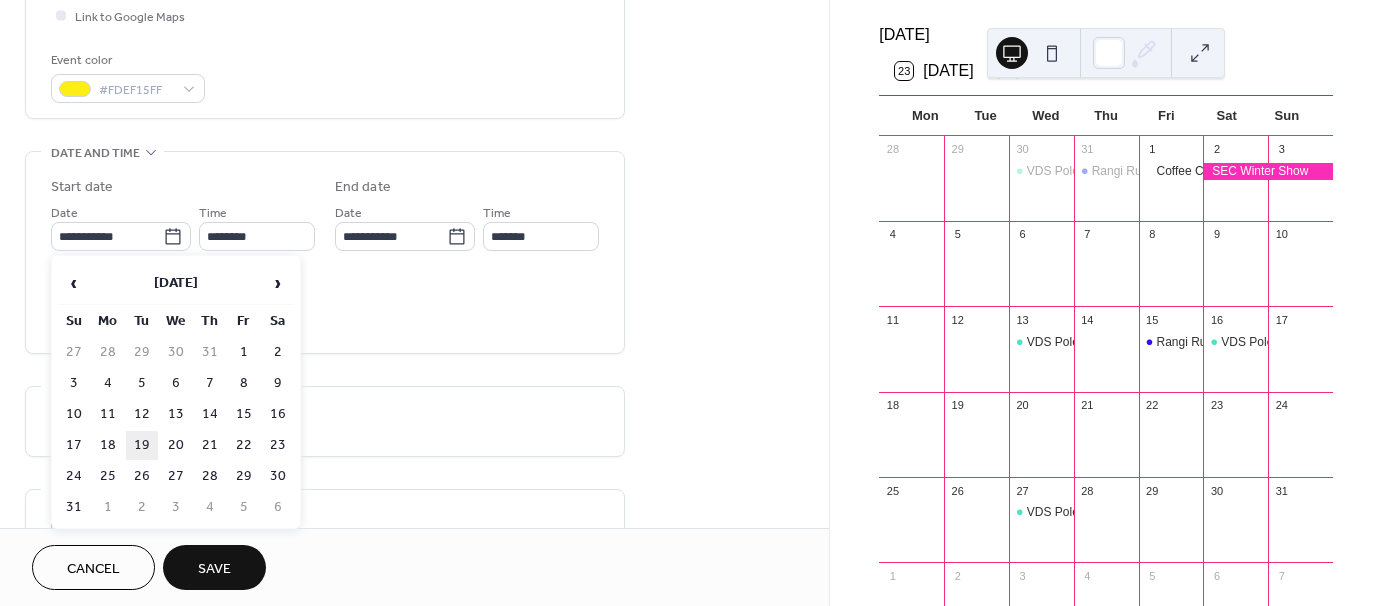 click on "19" at bounding box center (142, 445) 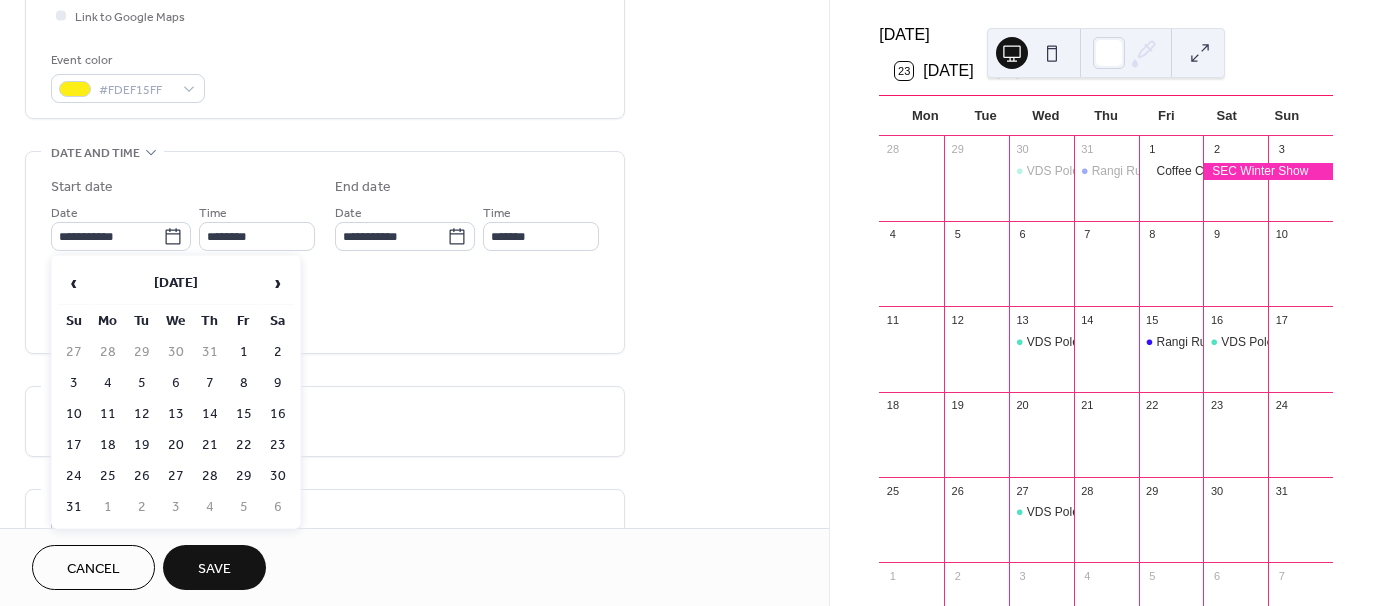 type on "**********" 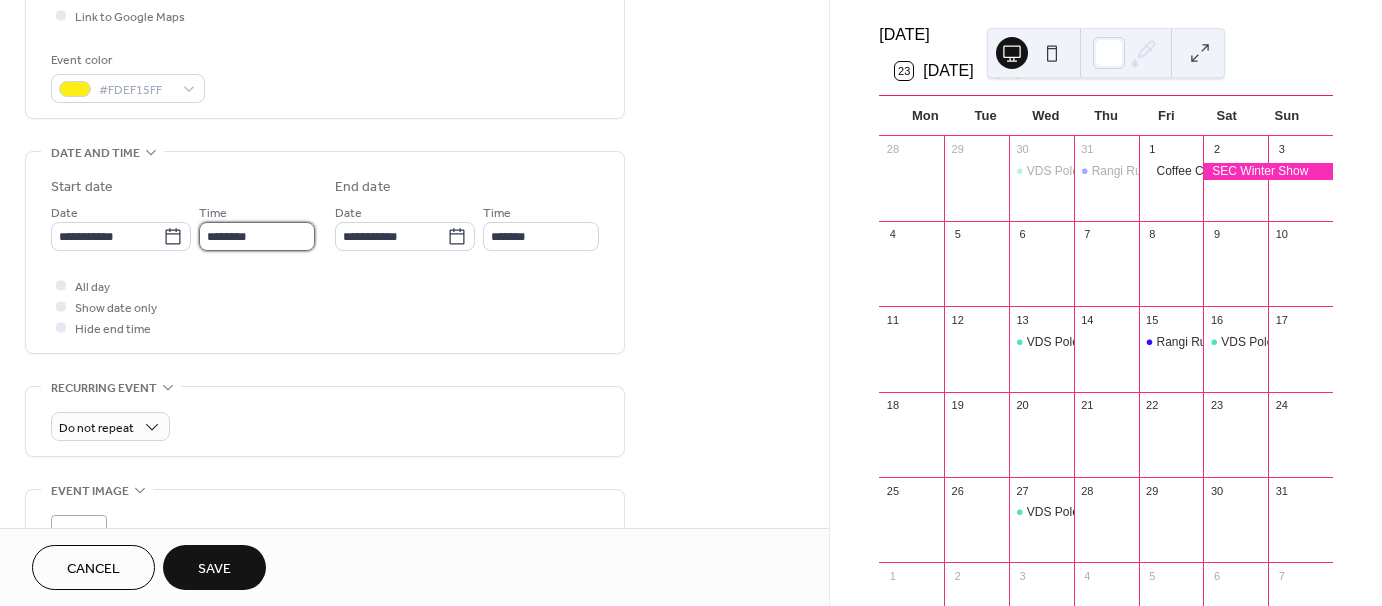 click on "********" at bounding box center (257, 236) 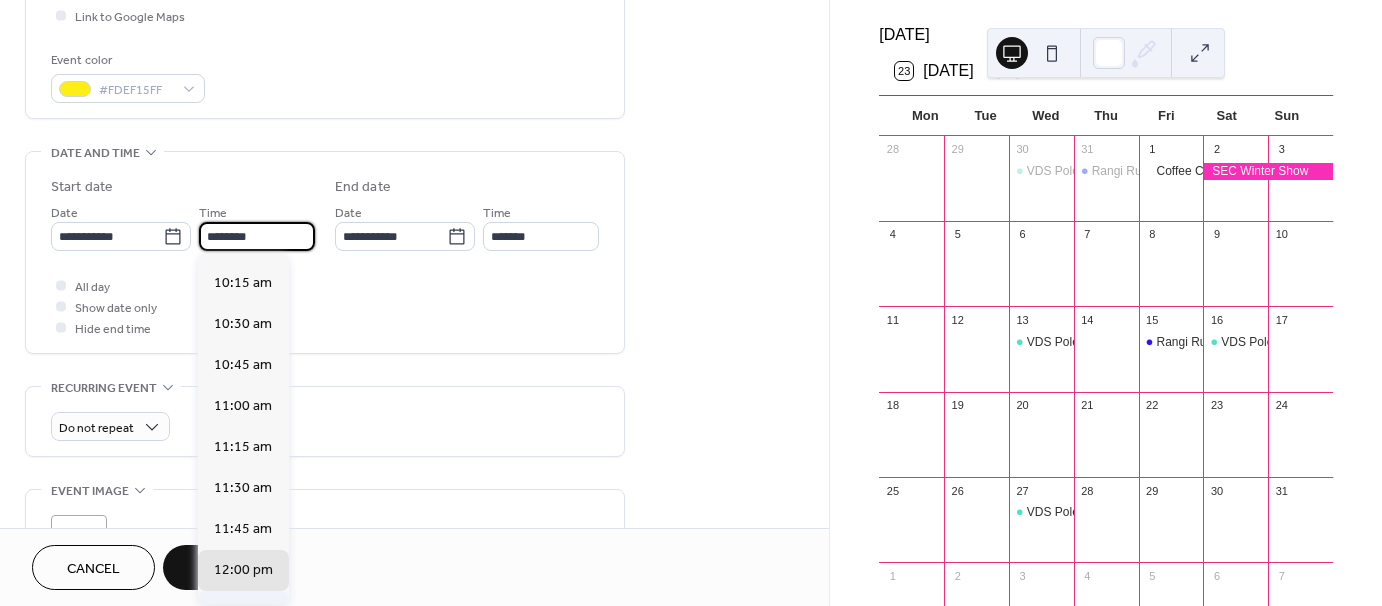 scroll, scrollTop: 1368, scrollLeft: 0, axis: vertical 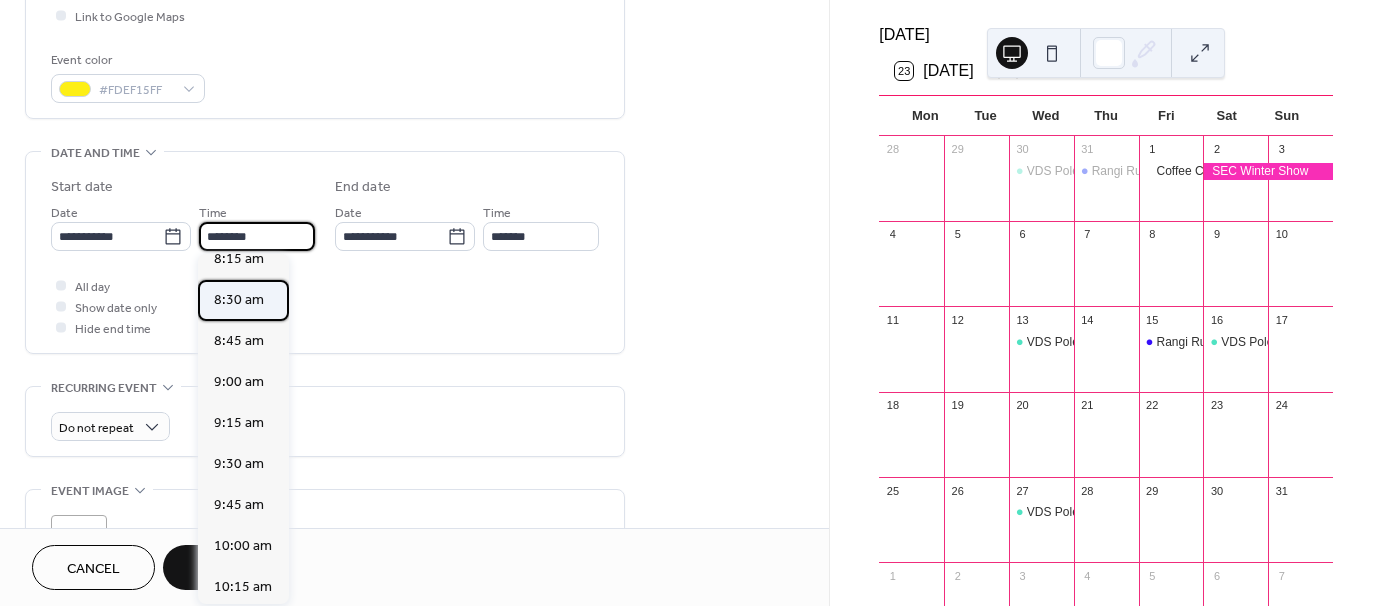 click on "8:30 am" at bounding box center (239, 300) 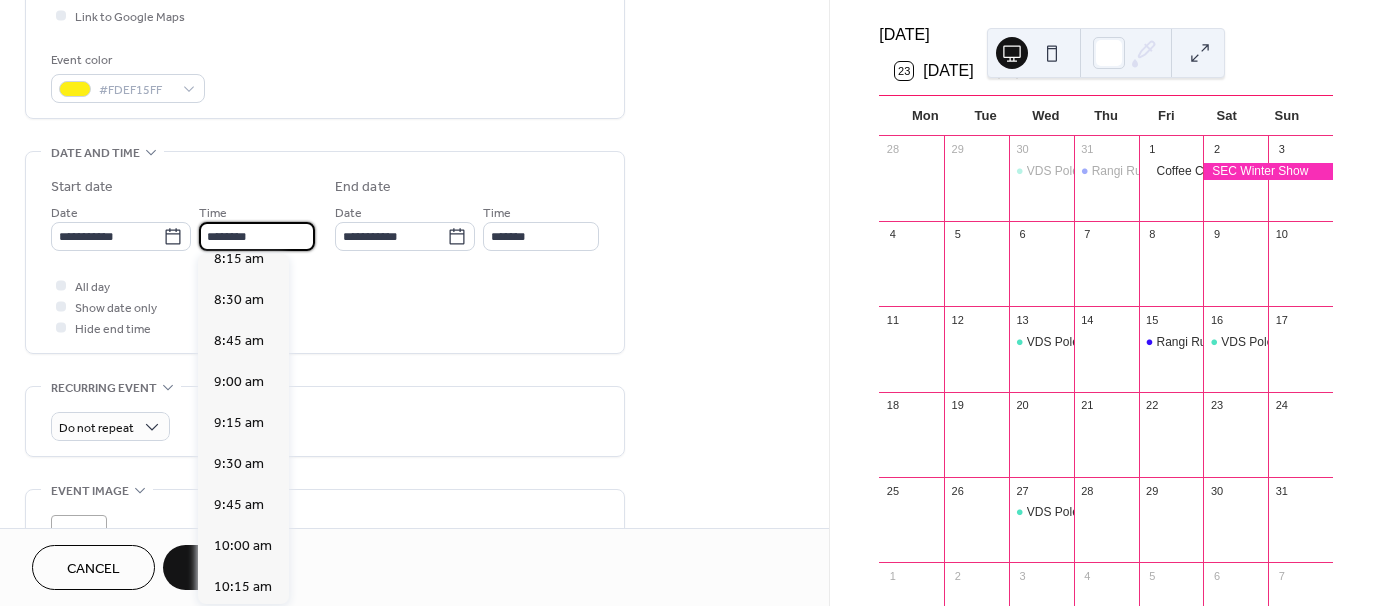 type on "*******" 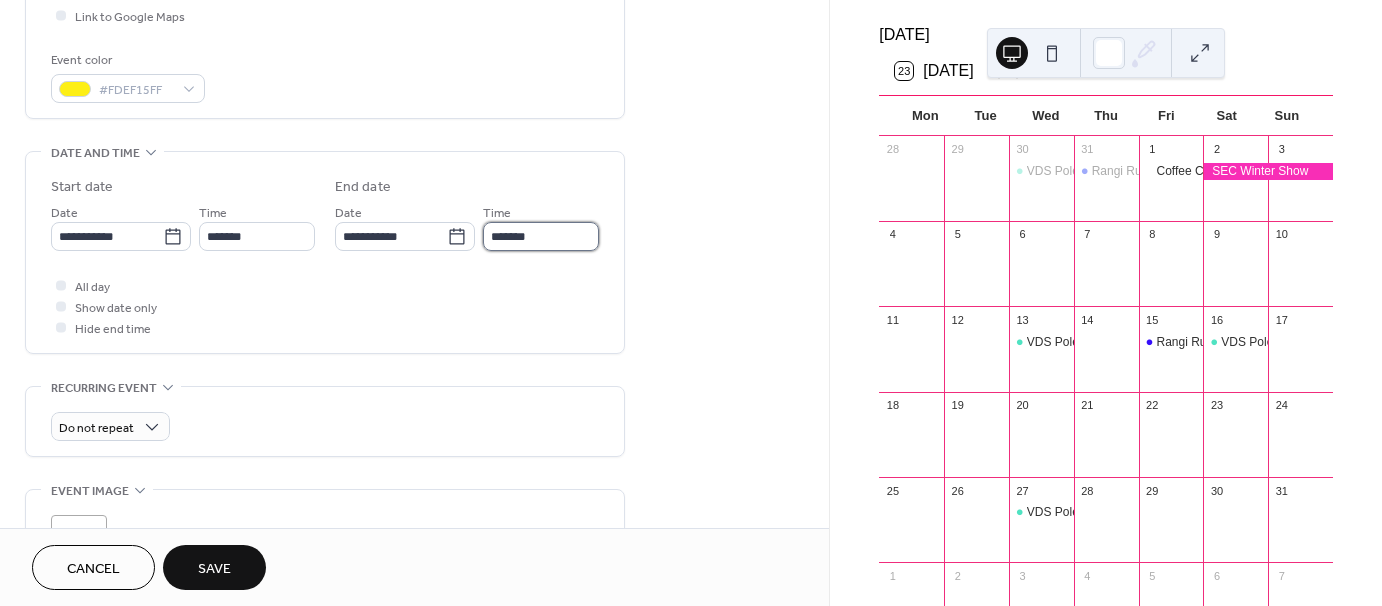 click on "*******" at bounding box center (541, 236) 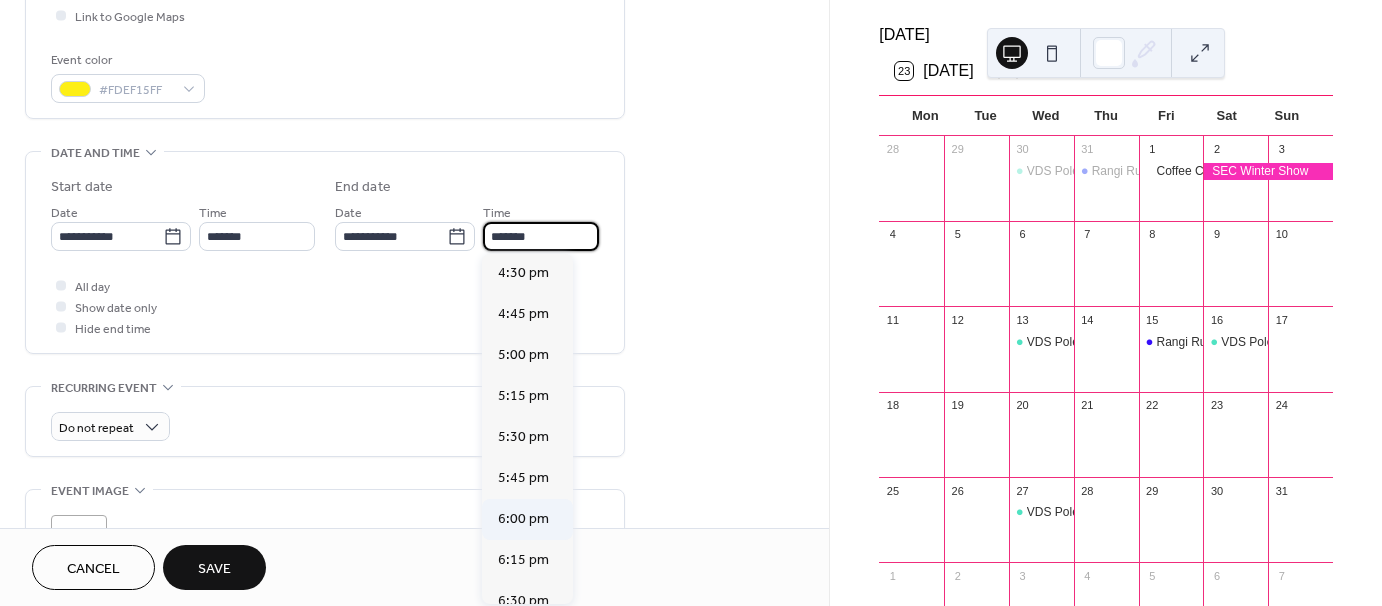 scroll, scrollTop: 1300, scrollLeft: 0, axis: vertical 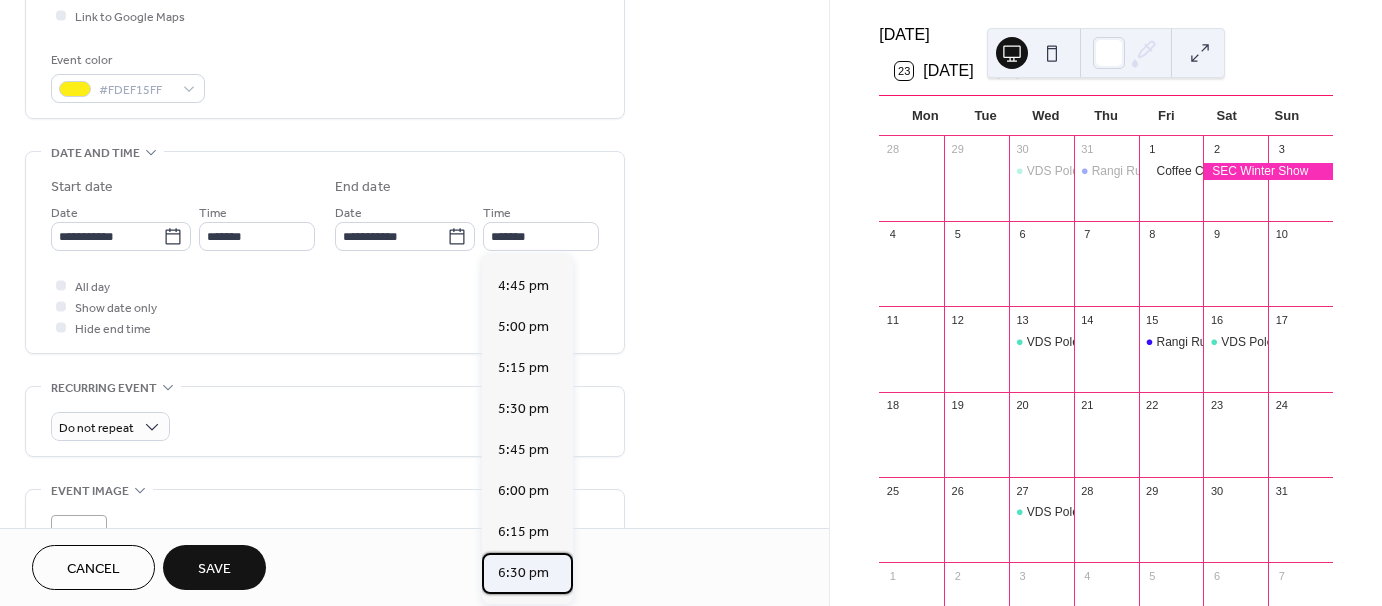 click on "6:30 pm" at bounding box center [523, 573] 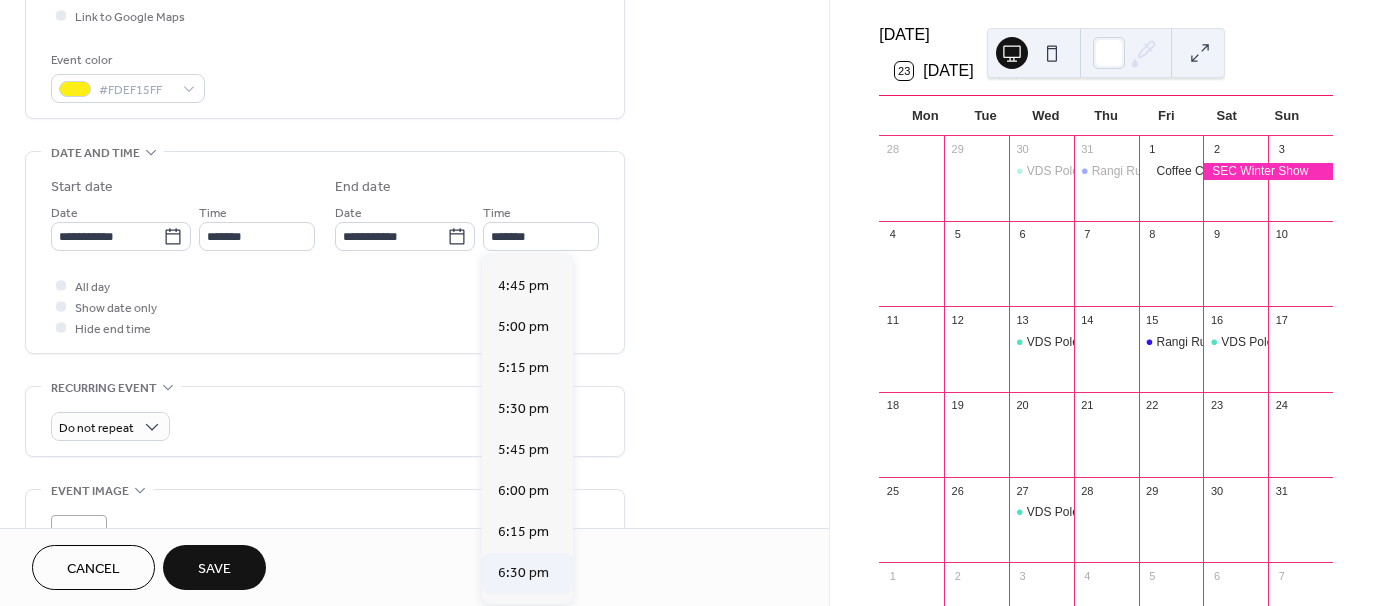 type on "*******" 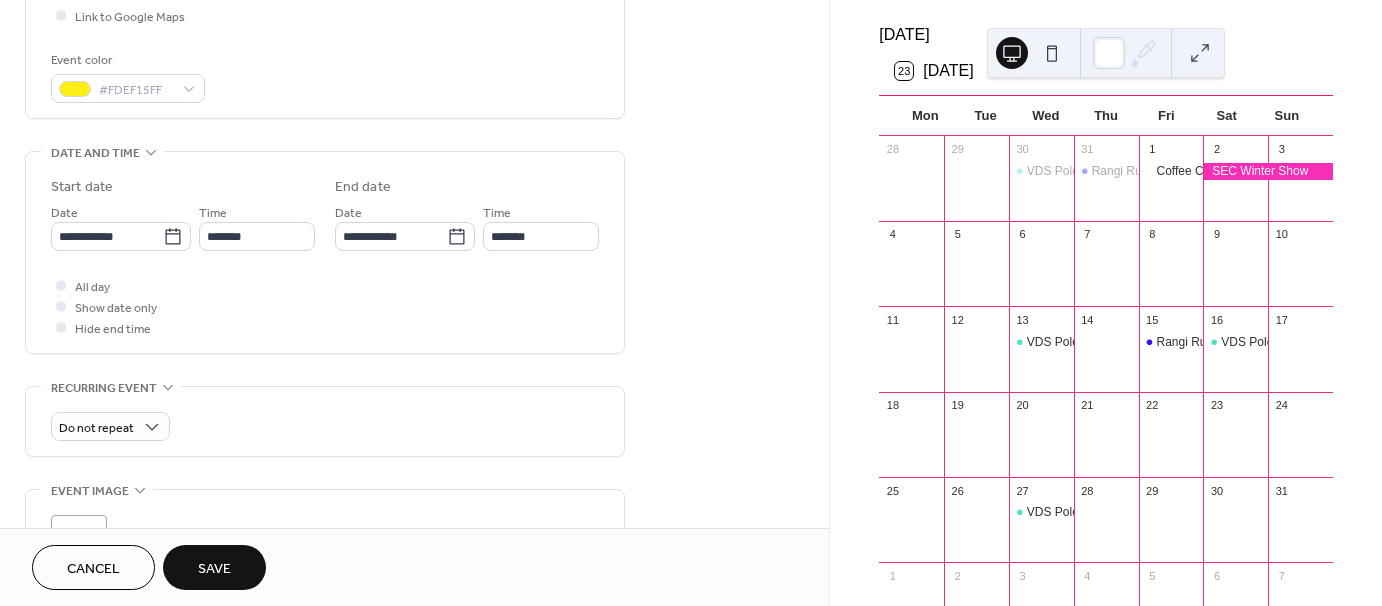 click on "Save" at bounding box center [214, 569] 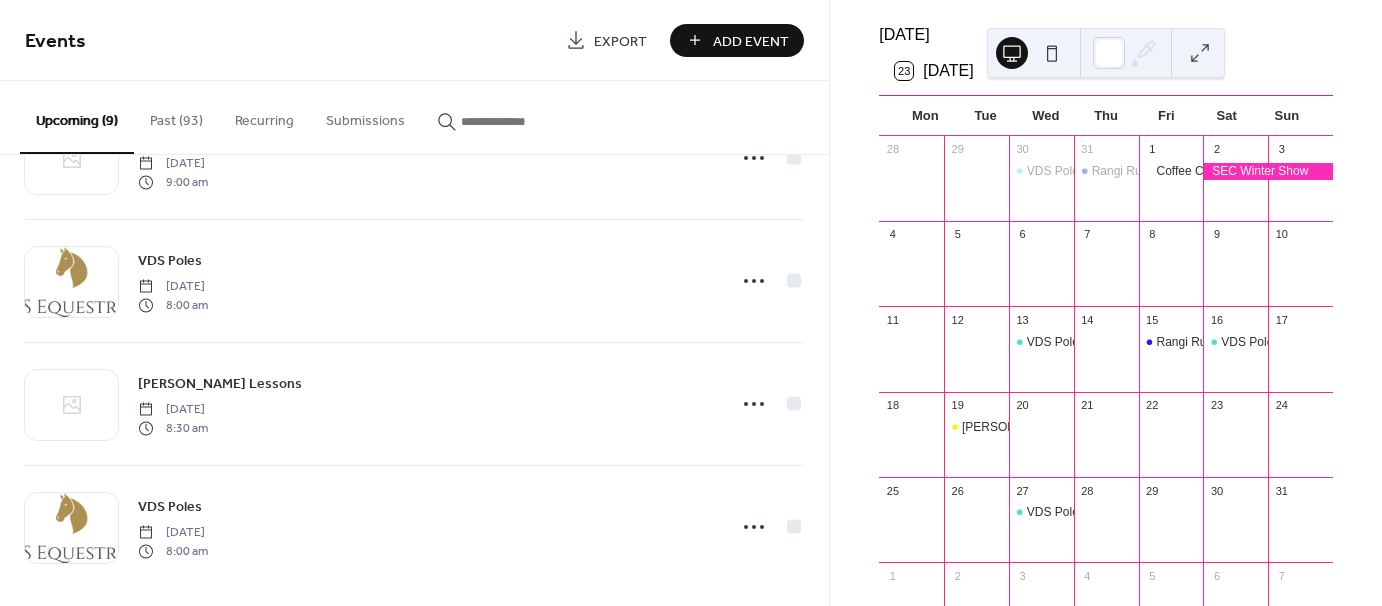 scroll, scrollTop: 712, scrollLeft: 0, axis: vertical 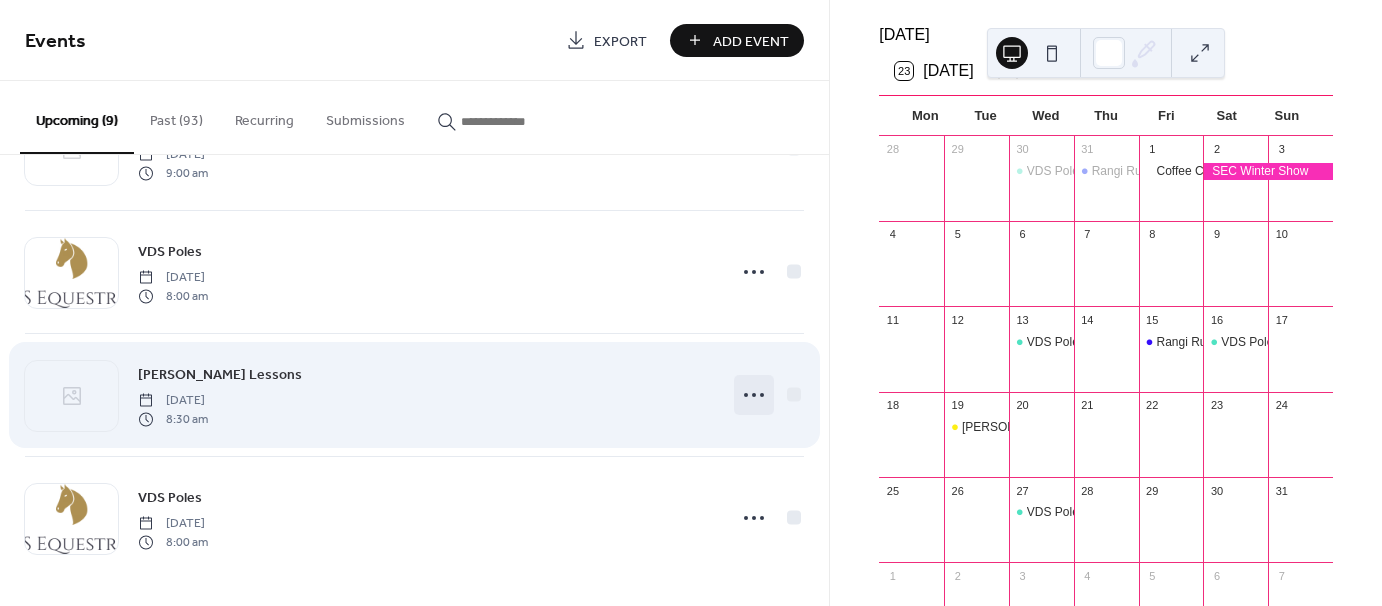 click 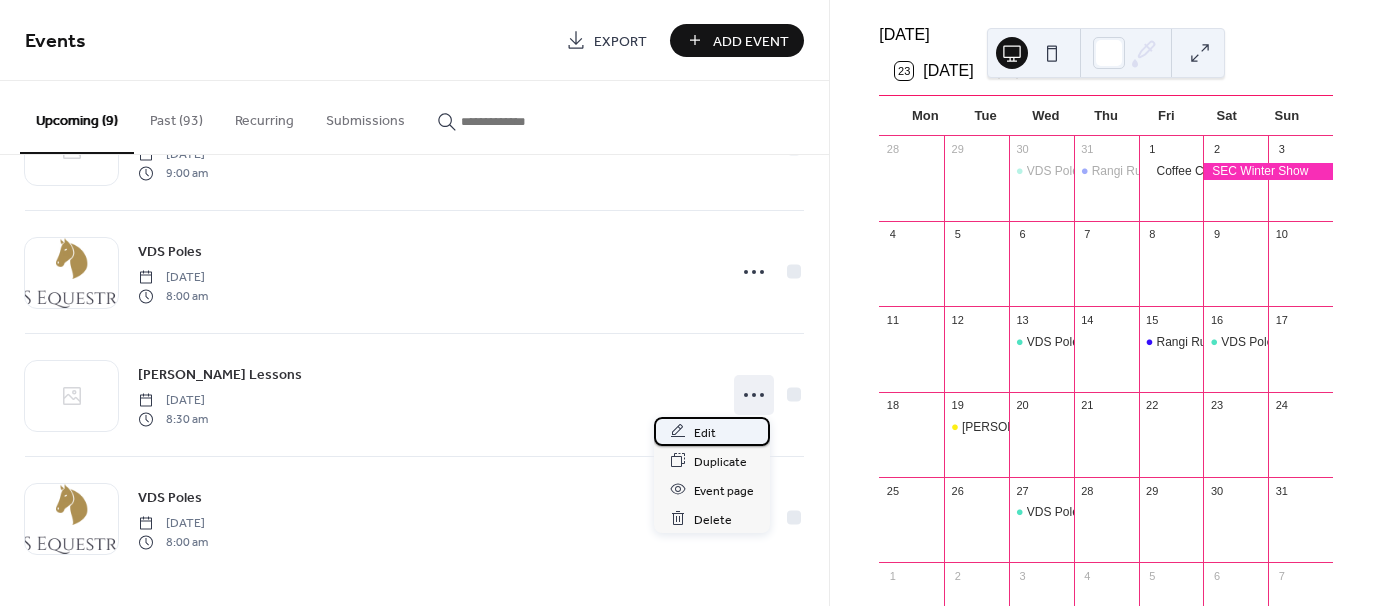 click on "Edit" at bounding box center (705, 432) 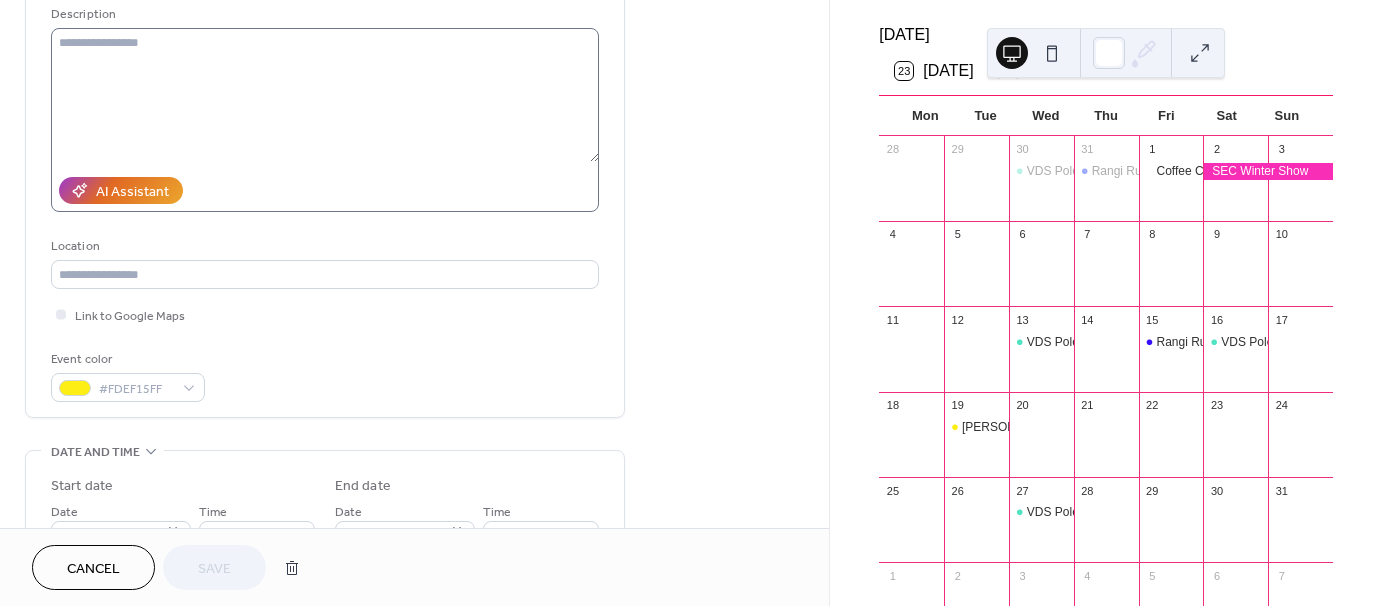 scroll, scrollTop: 300, scrollLeft: 0, axis: vertical 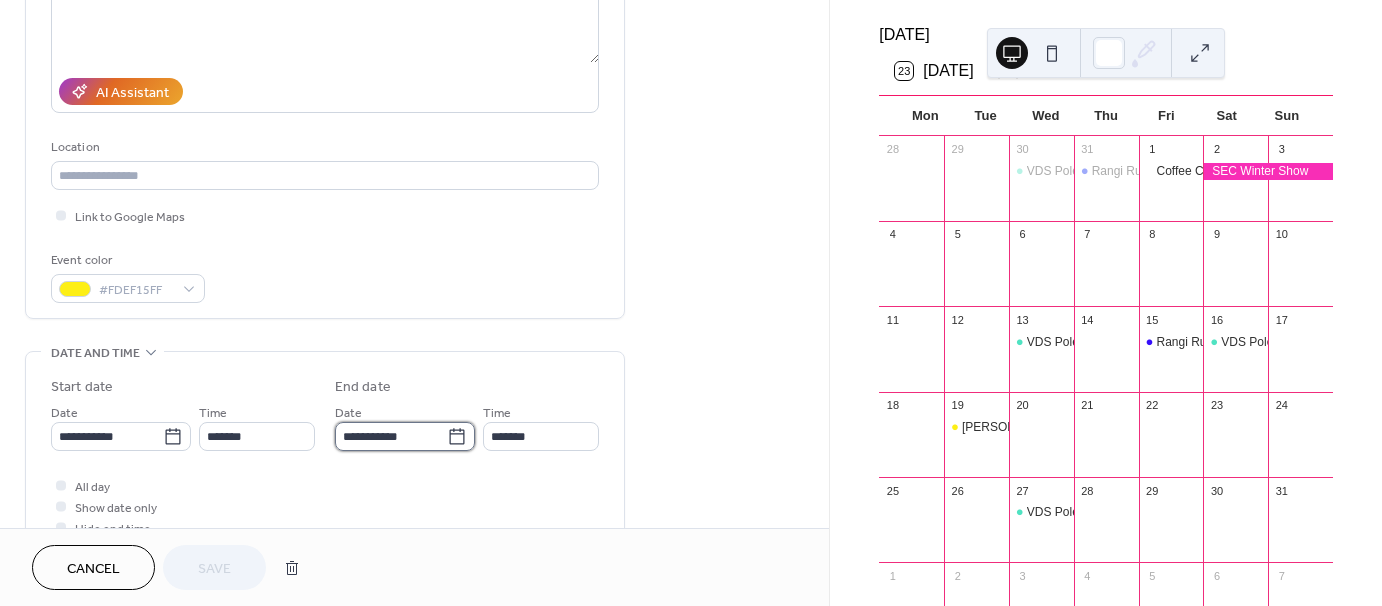 click on "**********" at bounding box center [391, 436] 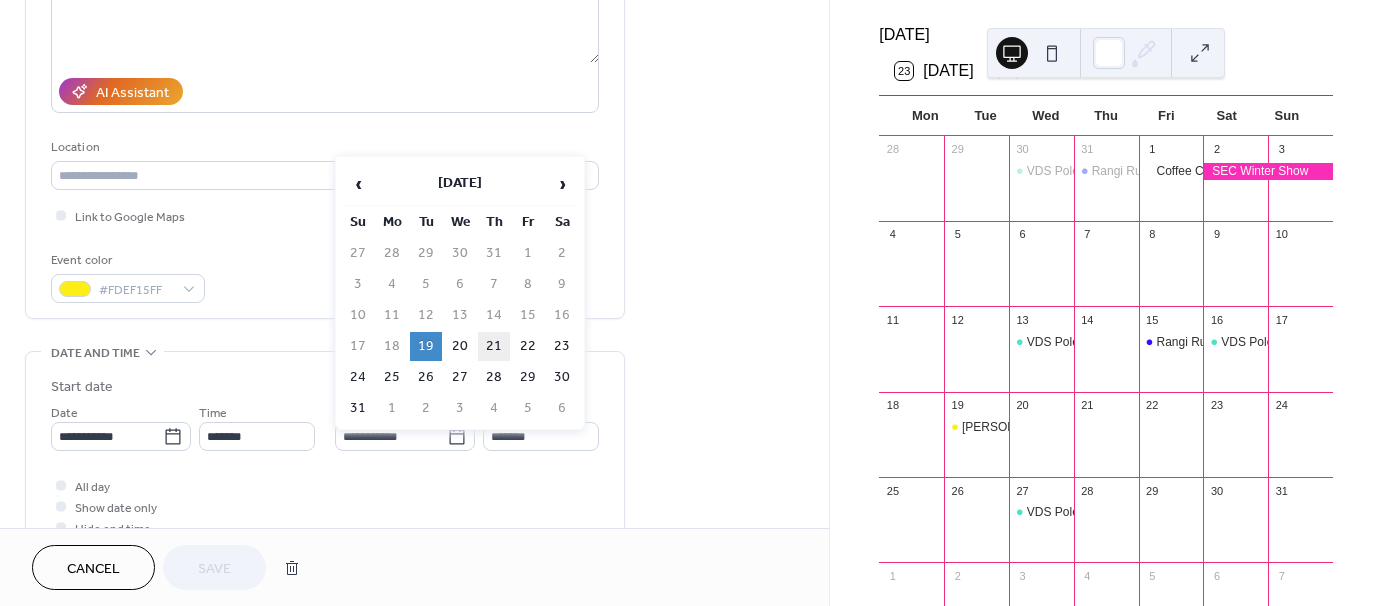 click on "21" at bounding box center [494, 346] 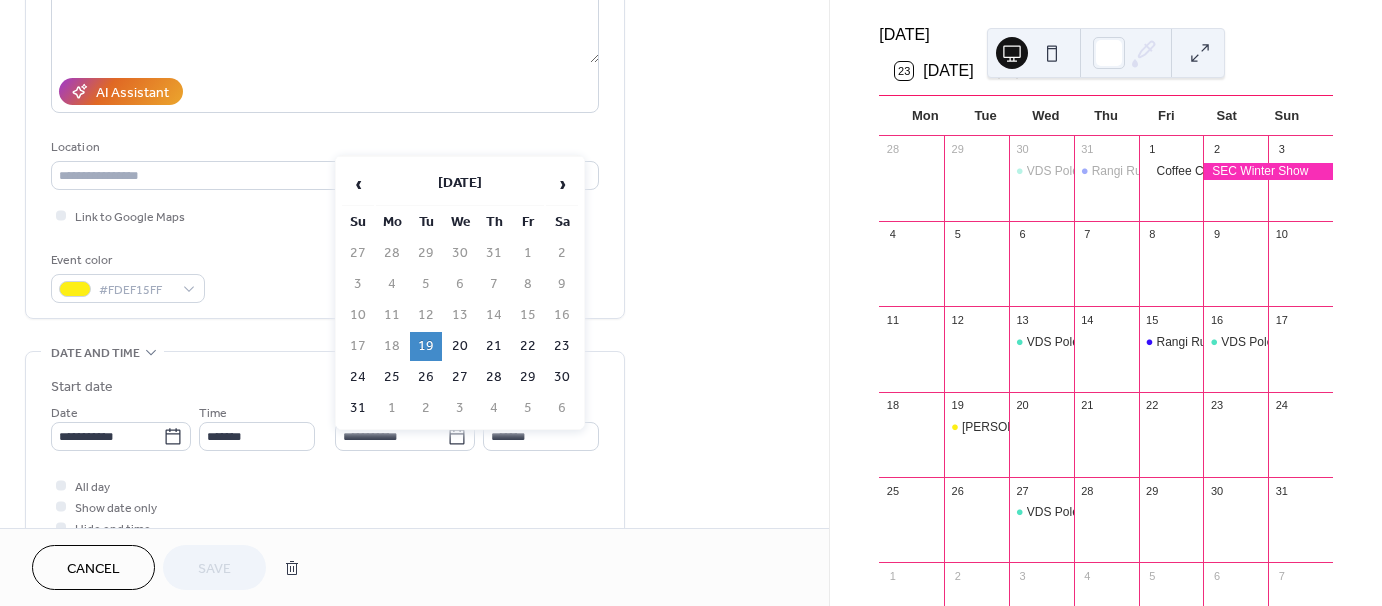 type on "**********" 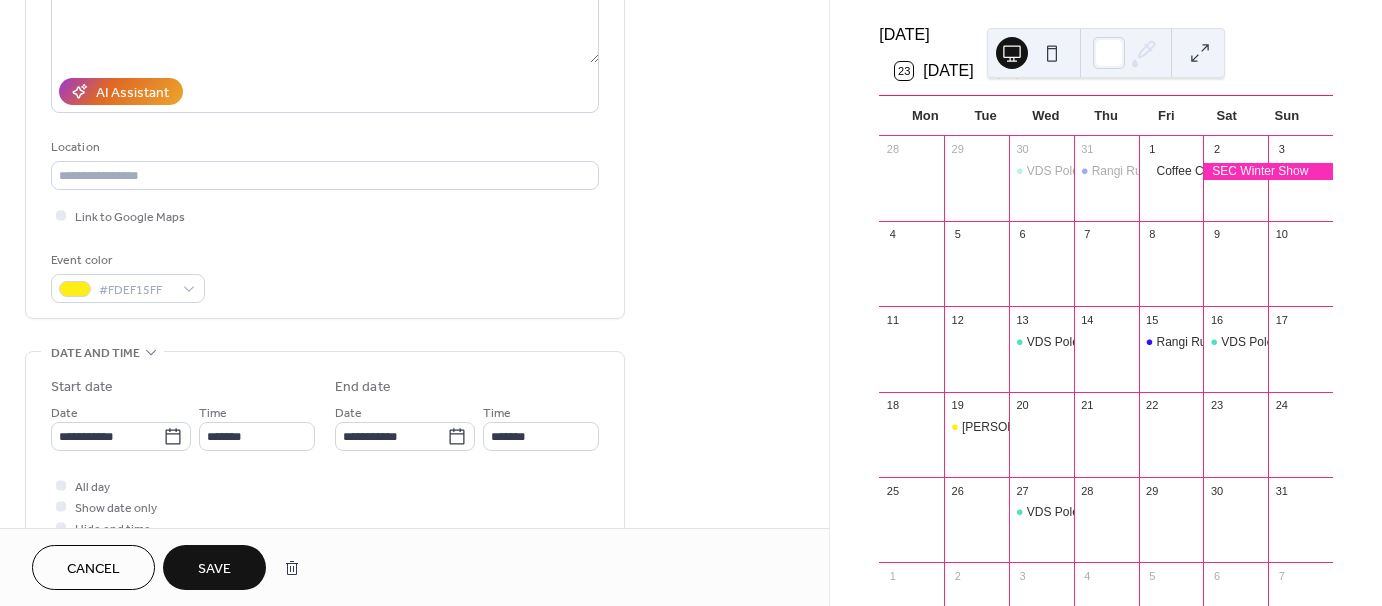 click on "Save" at bounding box center [214, 569] 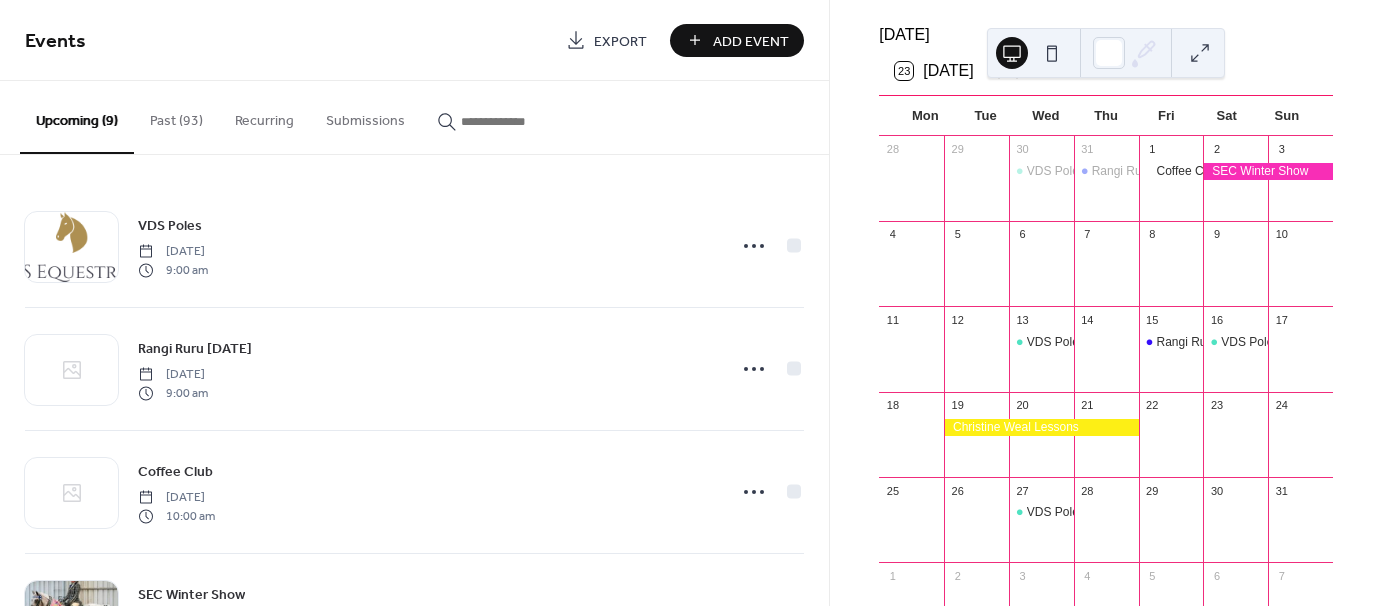 click on "Add Event" at bounding box center (751, 41) 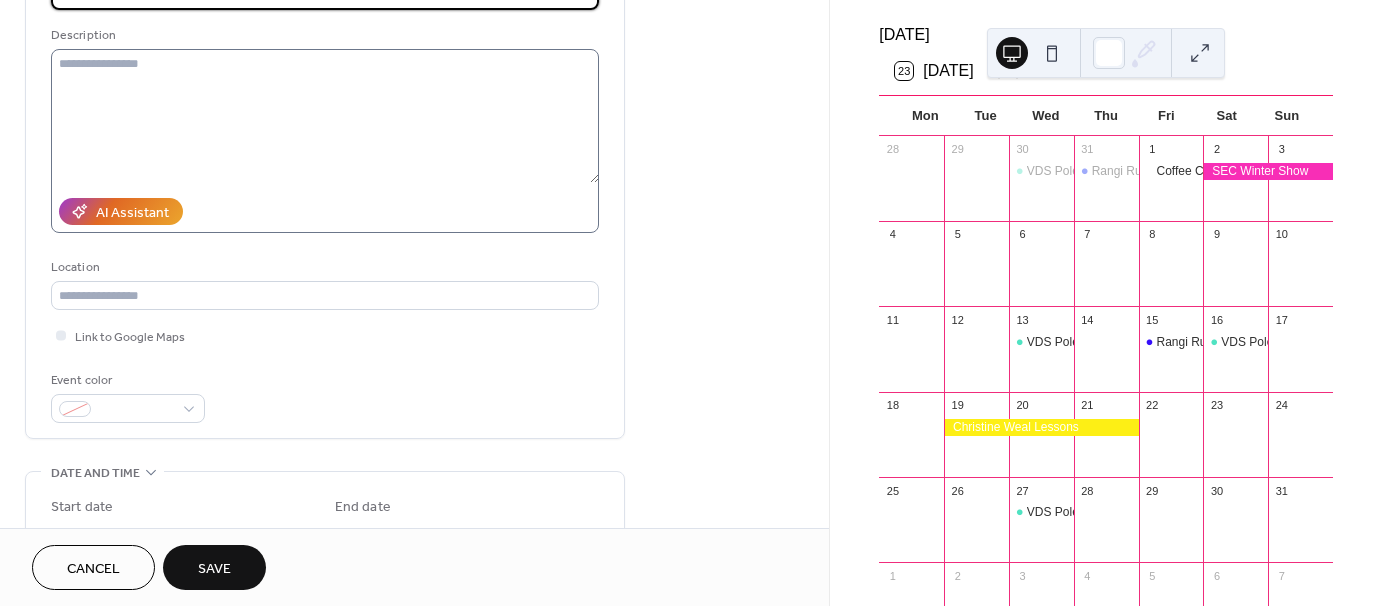 scroll, scrollTop: 200, scrollLeft: 0, axis: vertical 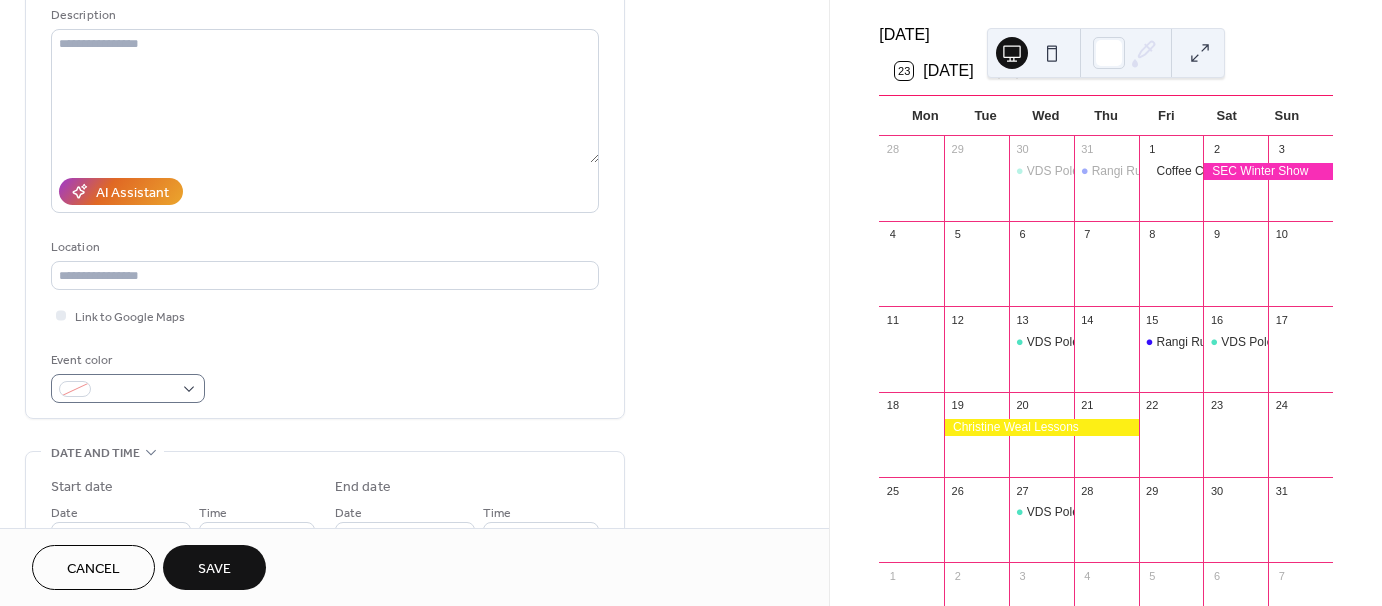 type on "**********" 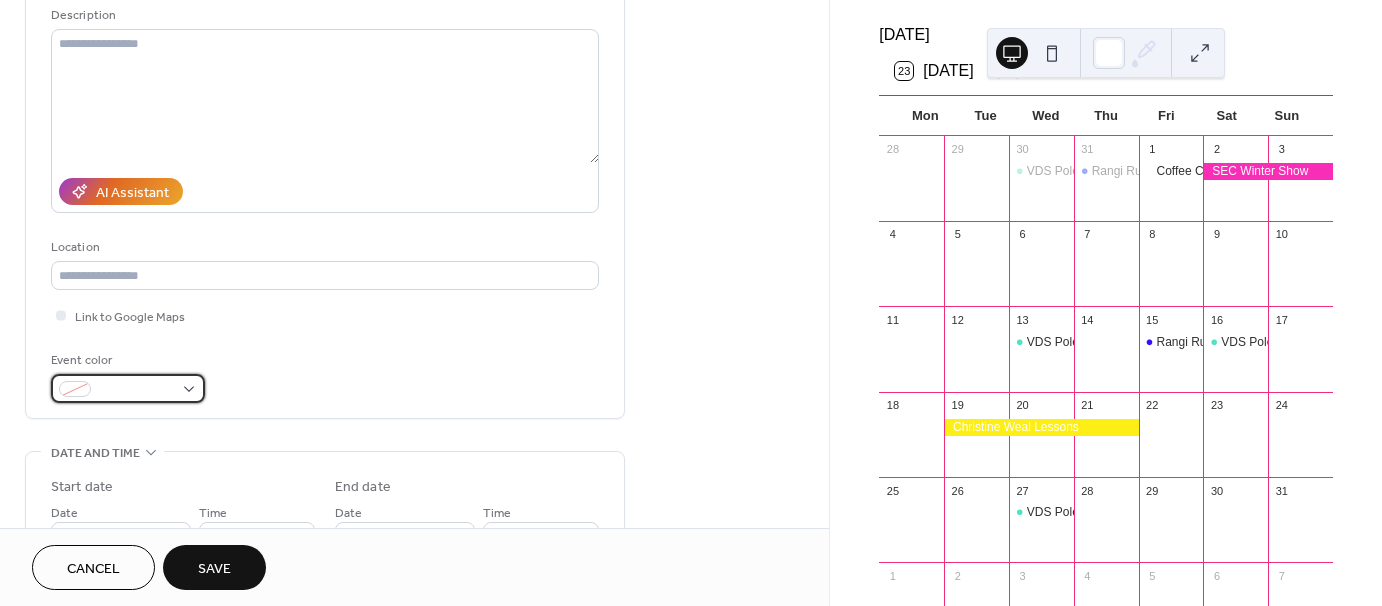 click at bounding box center (136, 390) 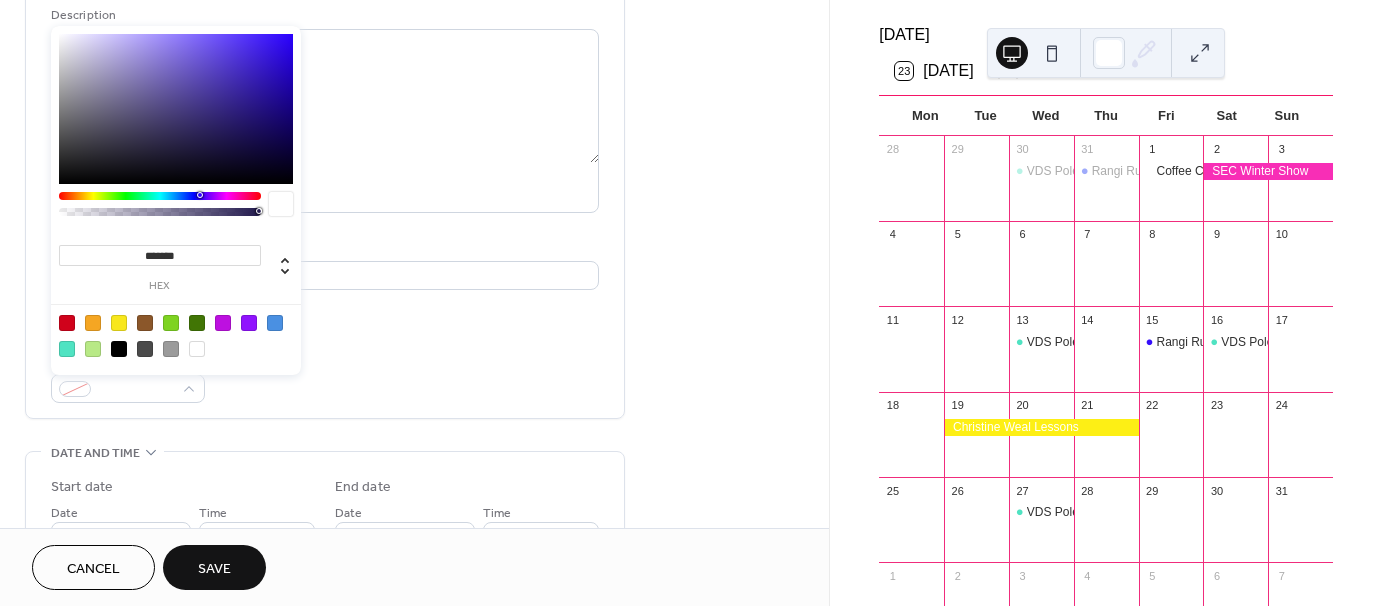 click at bounding box center (223, 323) 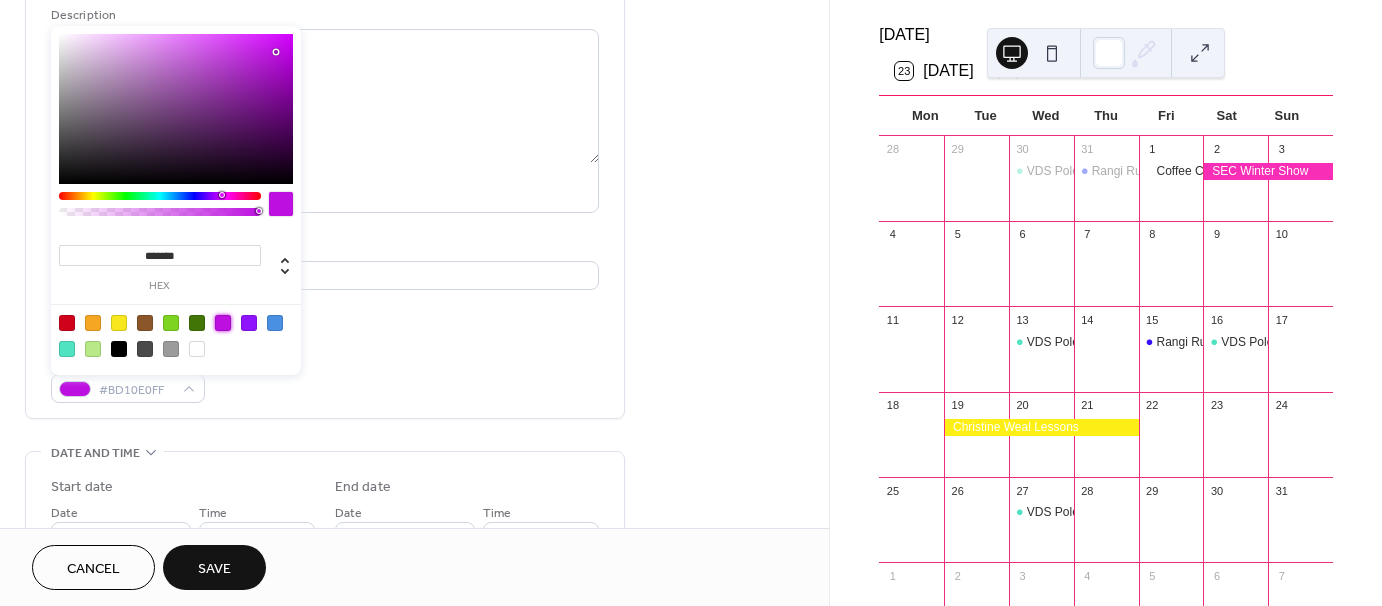 click at bounding box center [176, 109] 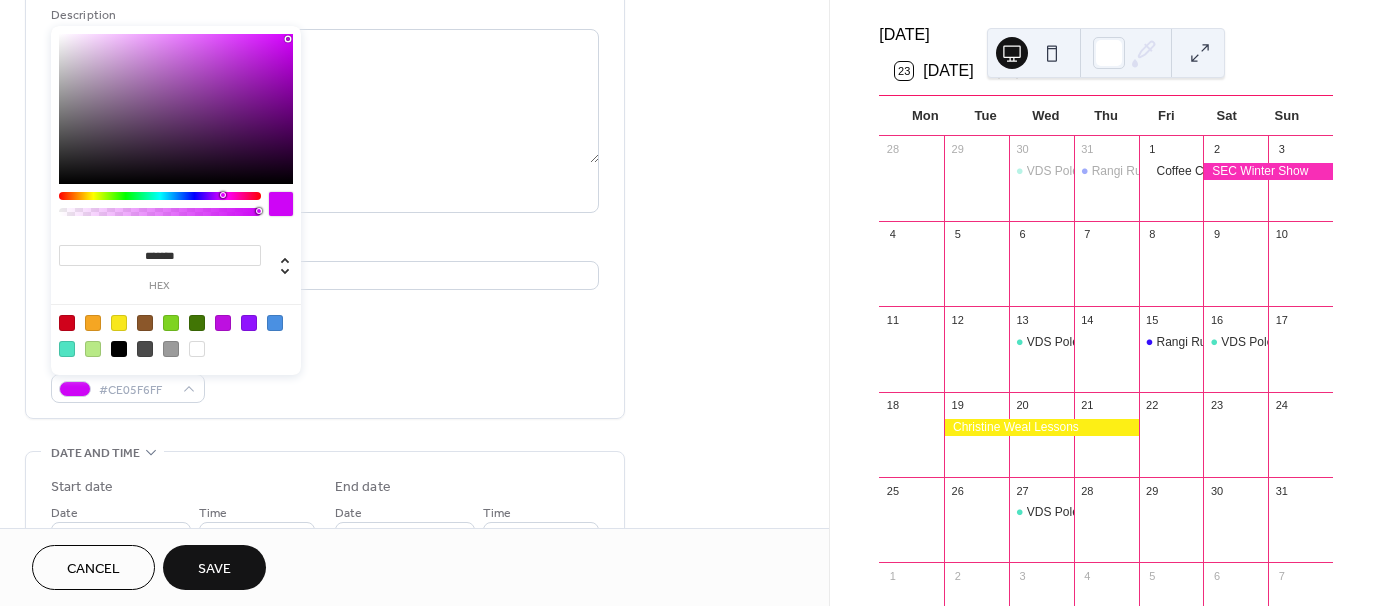 click on "**********" at bounding box center [325, 170] 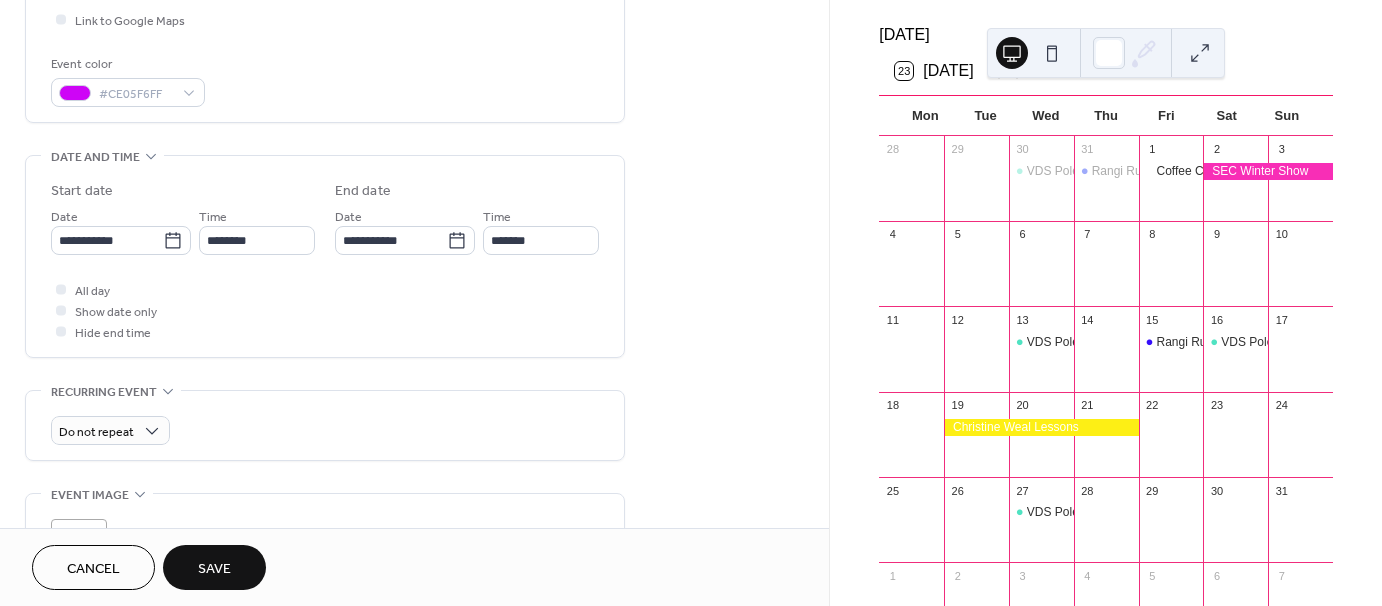 scroll, scrollTop: 500, scrollLeft: 0, axis: vertical 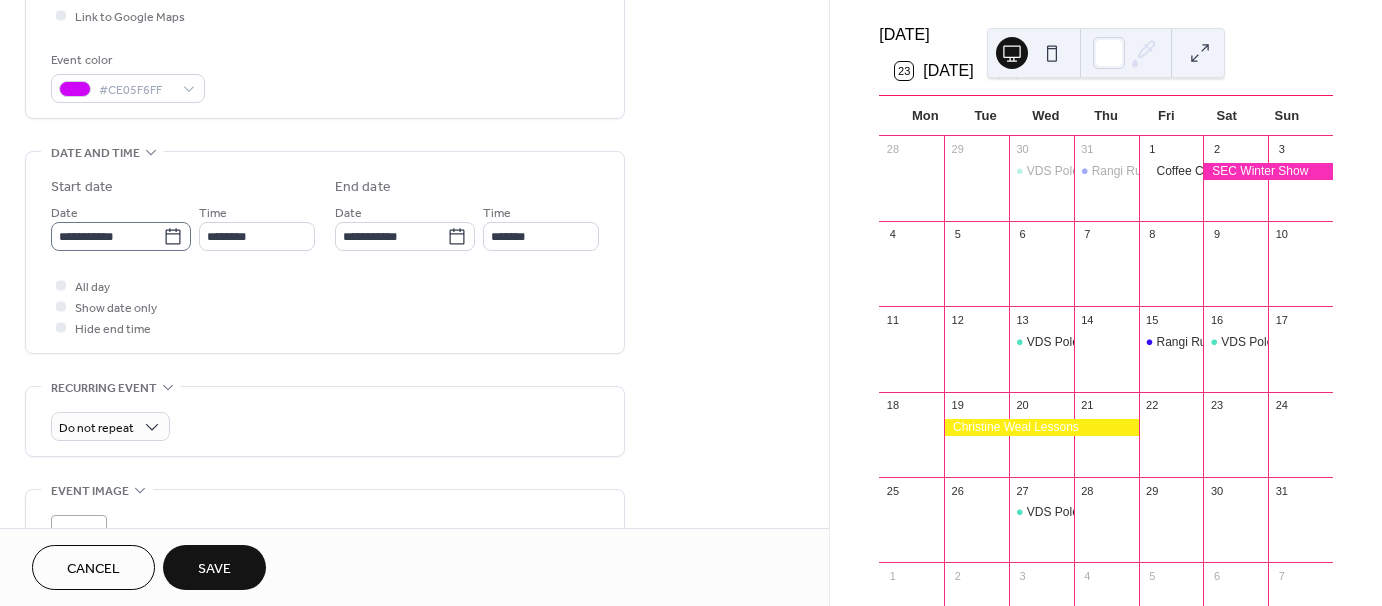 click 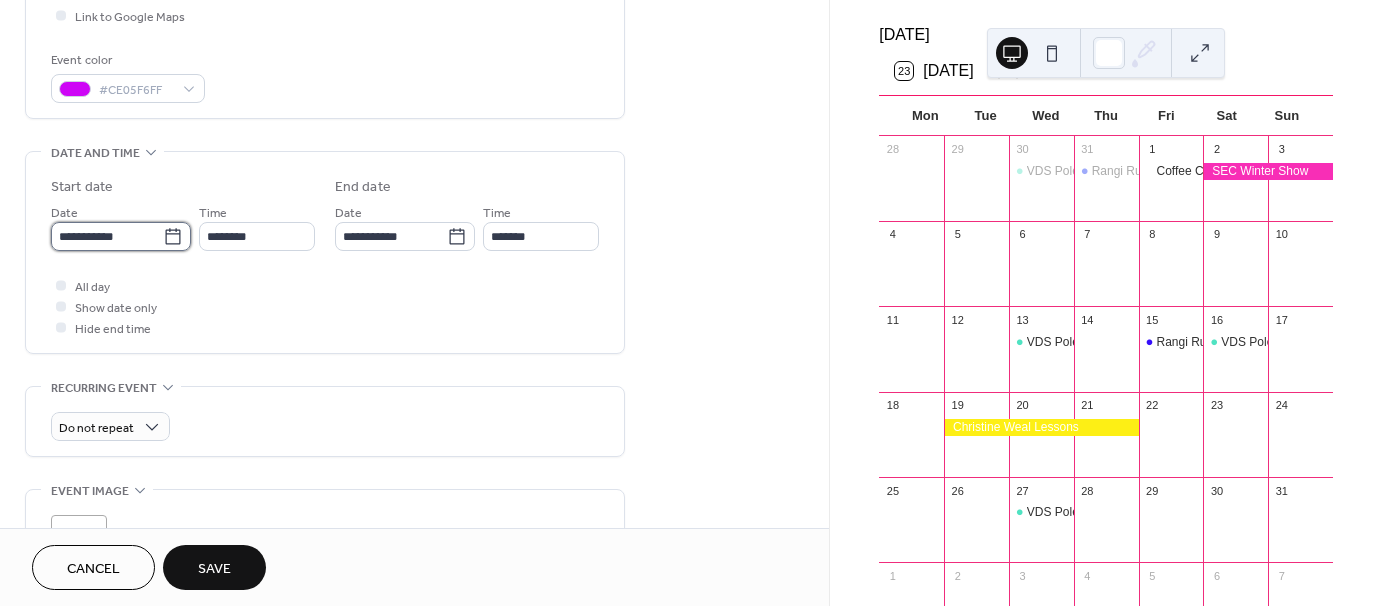 click on "**********" at bounding box center (107, 236) 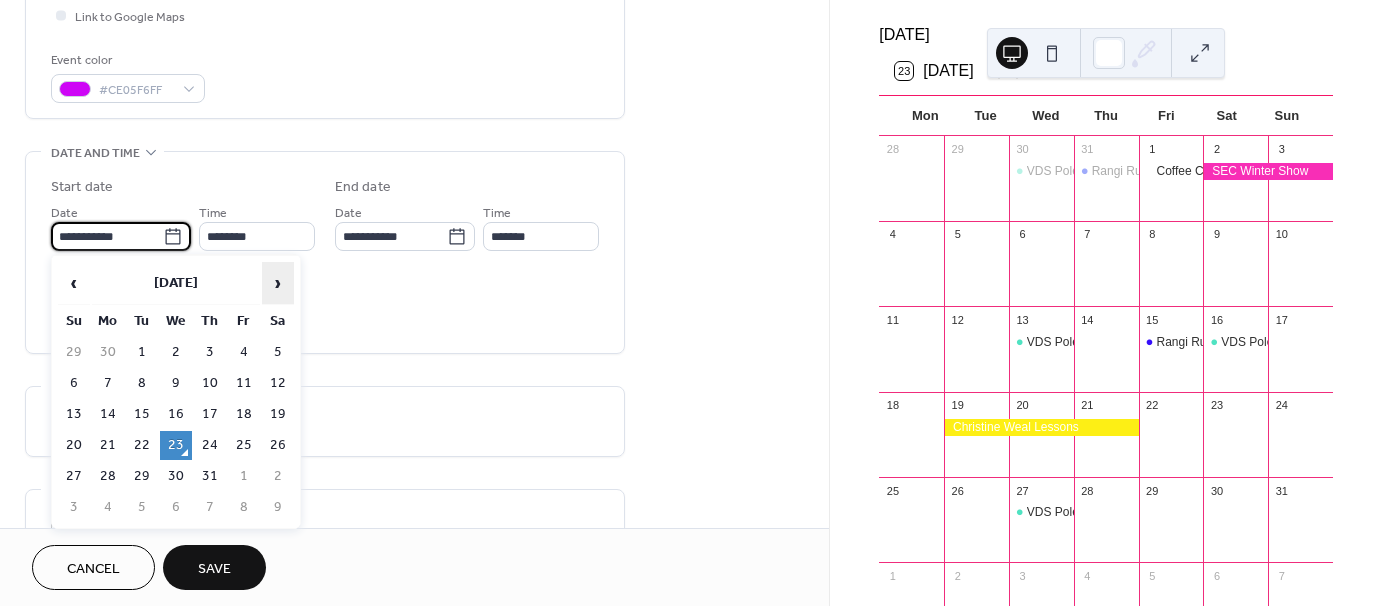 click on "›" at bounding box center [278, 283] 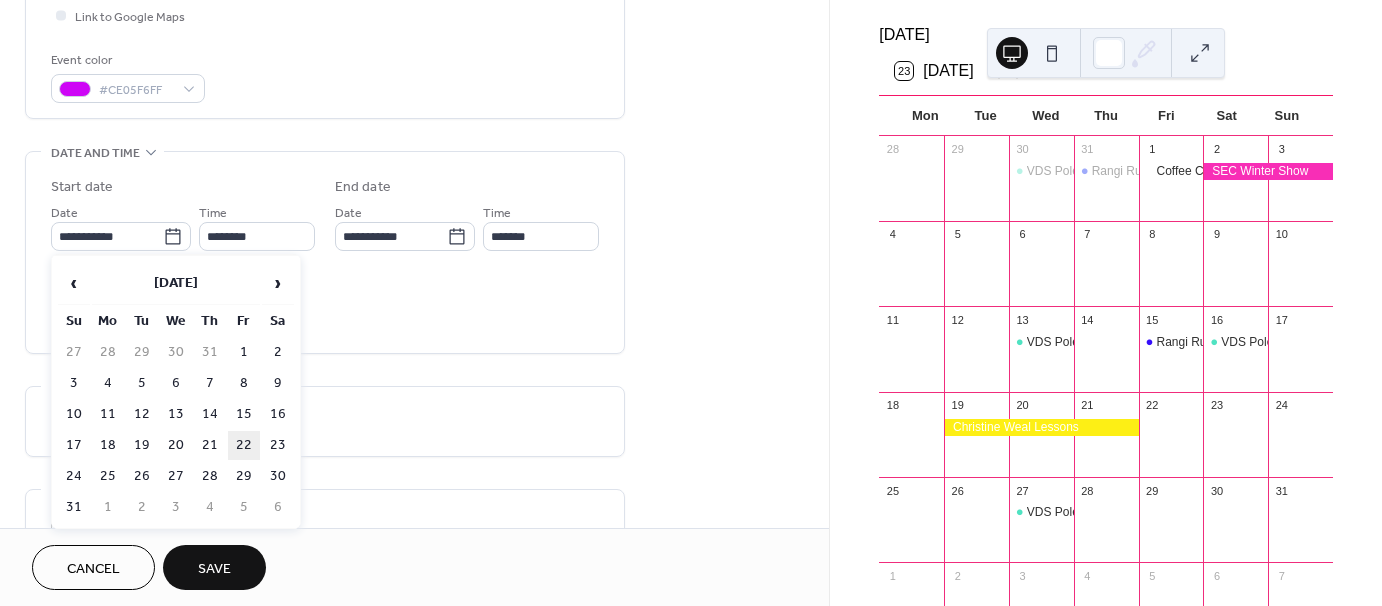 click on "22" at bounding box center [244, 445] 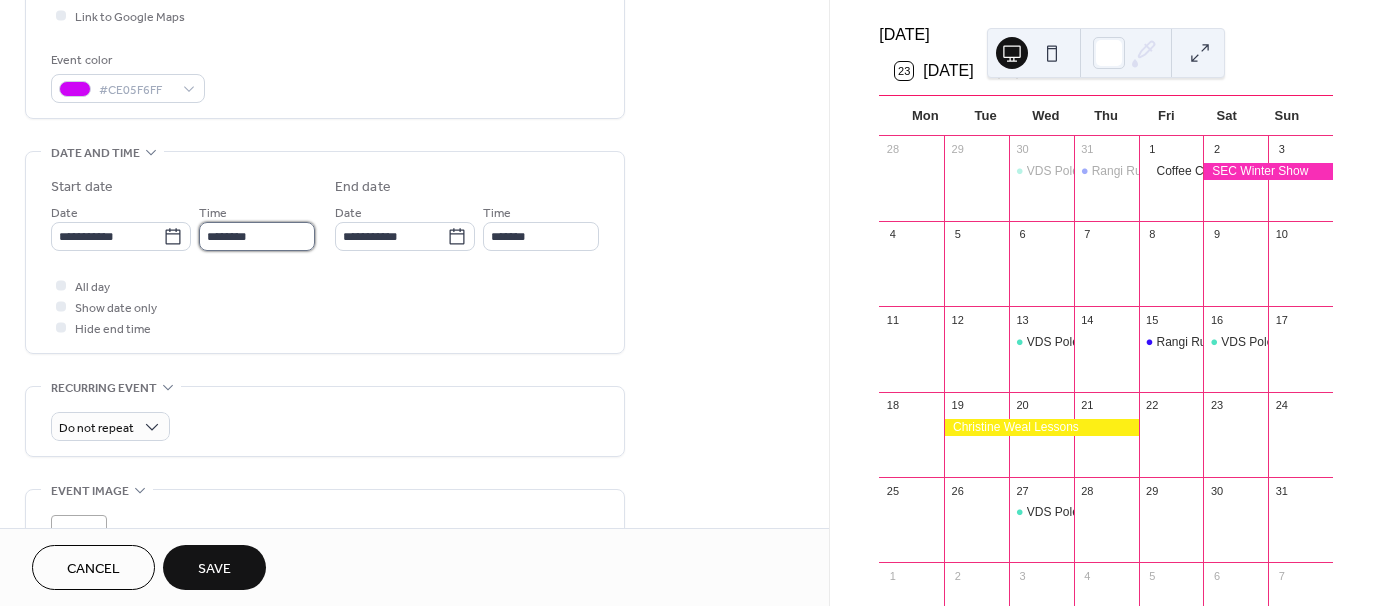 click on "********" at bounding box center [257, 236] 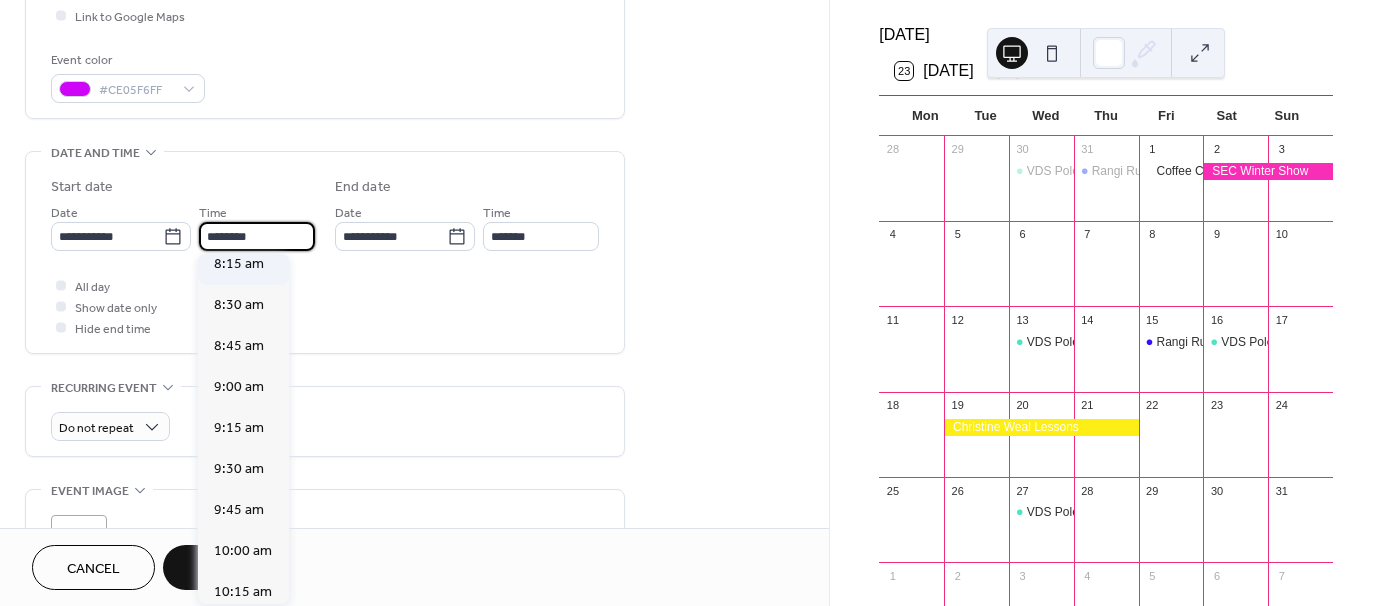scroll, scrollTop: 1368, scrollLeft: 0, axis: vertical 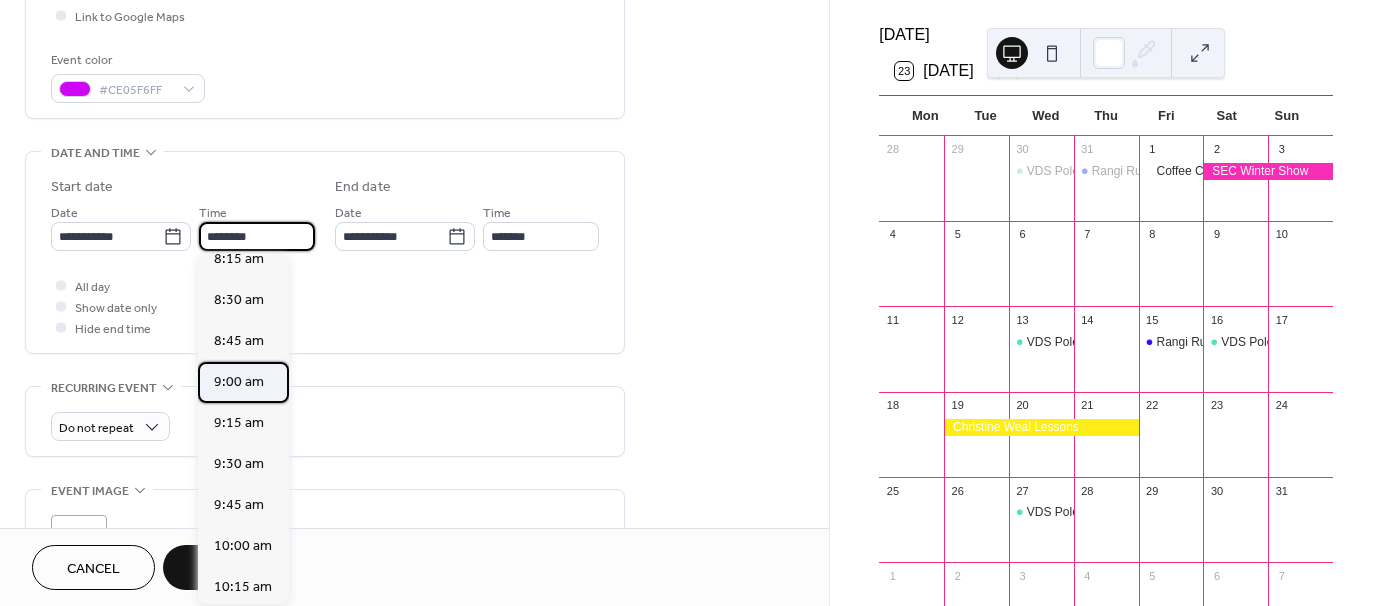 click on "9:00 am" at bounding box center (239, 382) 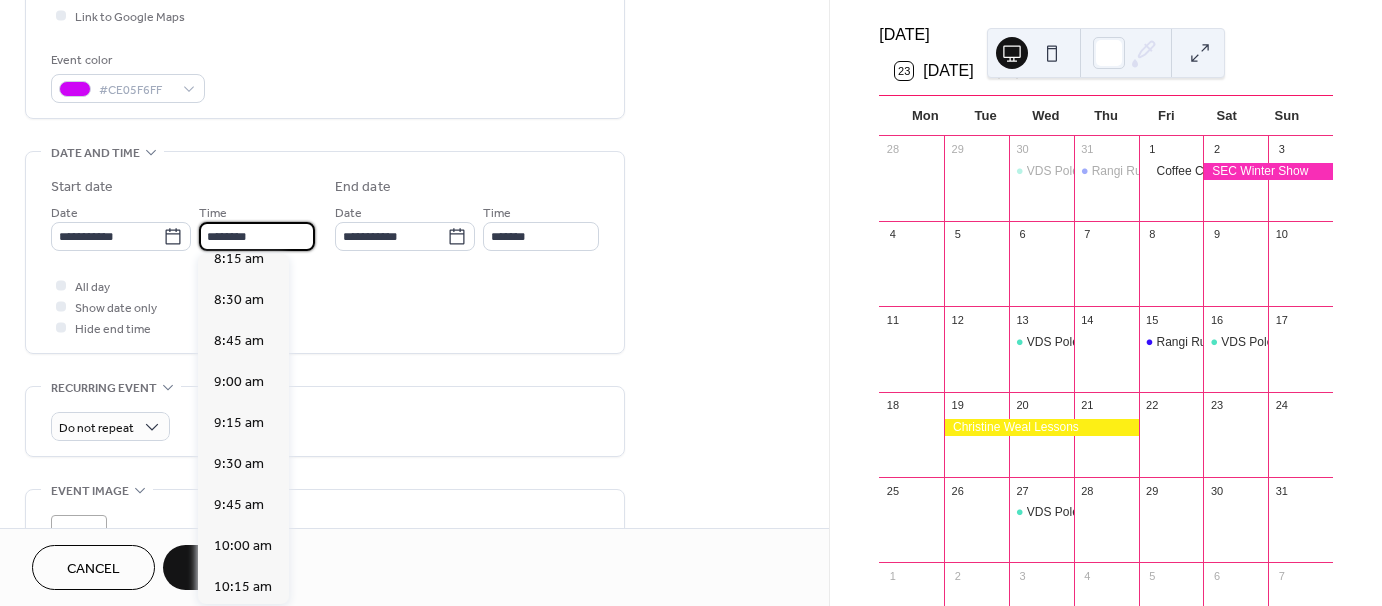 type on "*******" 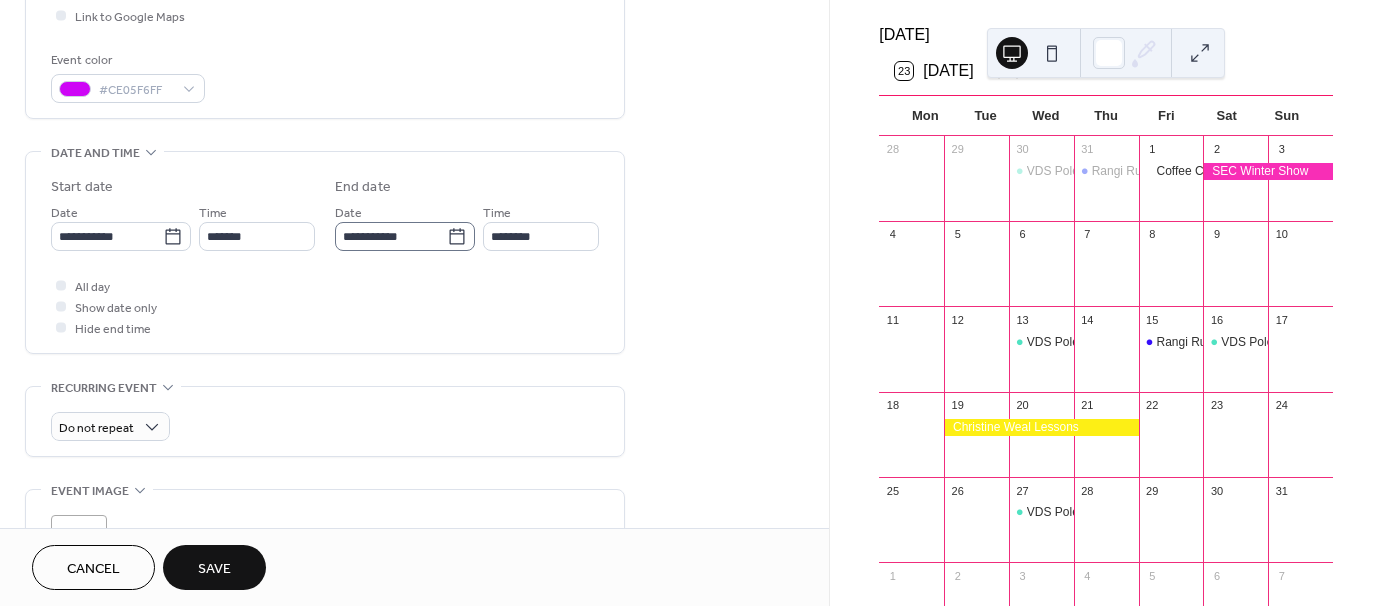 click 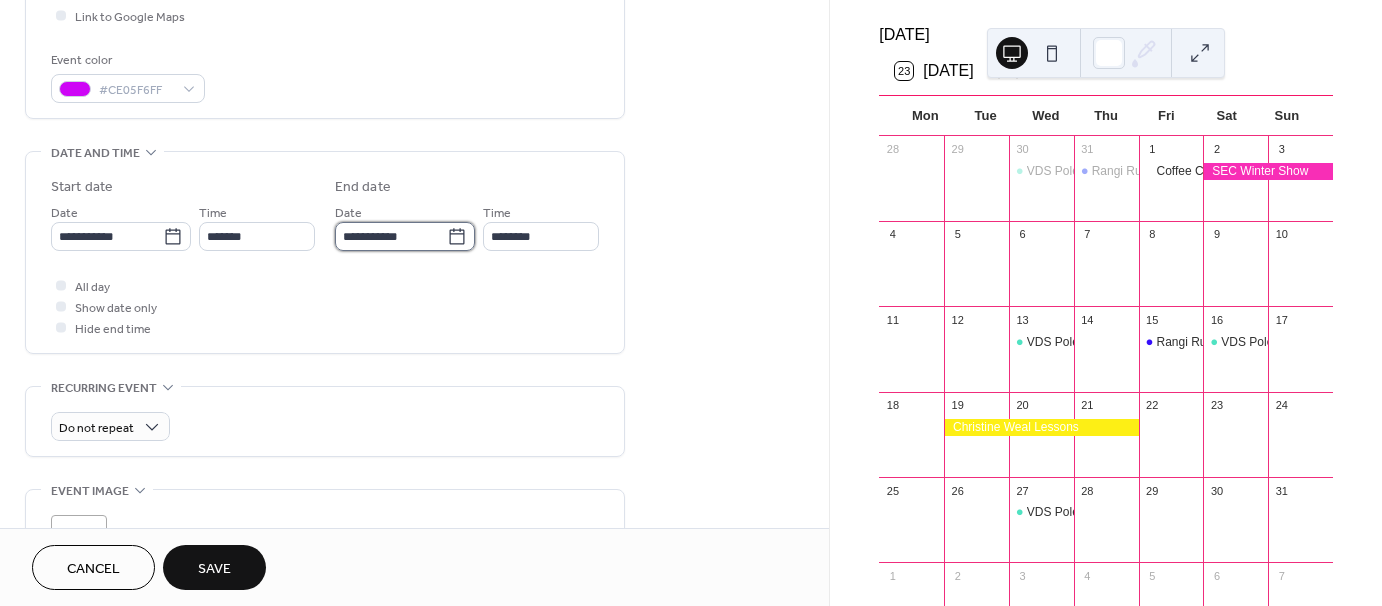 click on "**********" at bounding box center [391, 236] 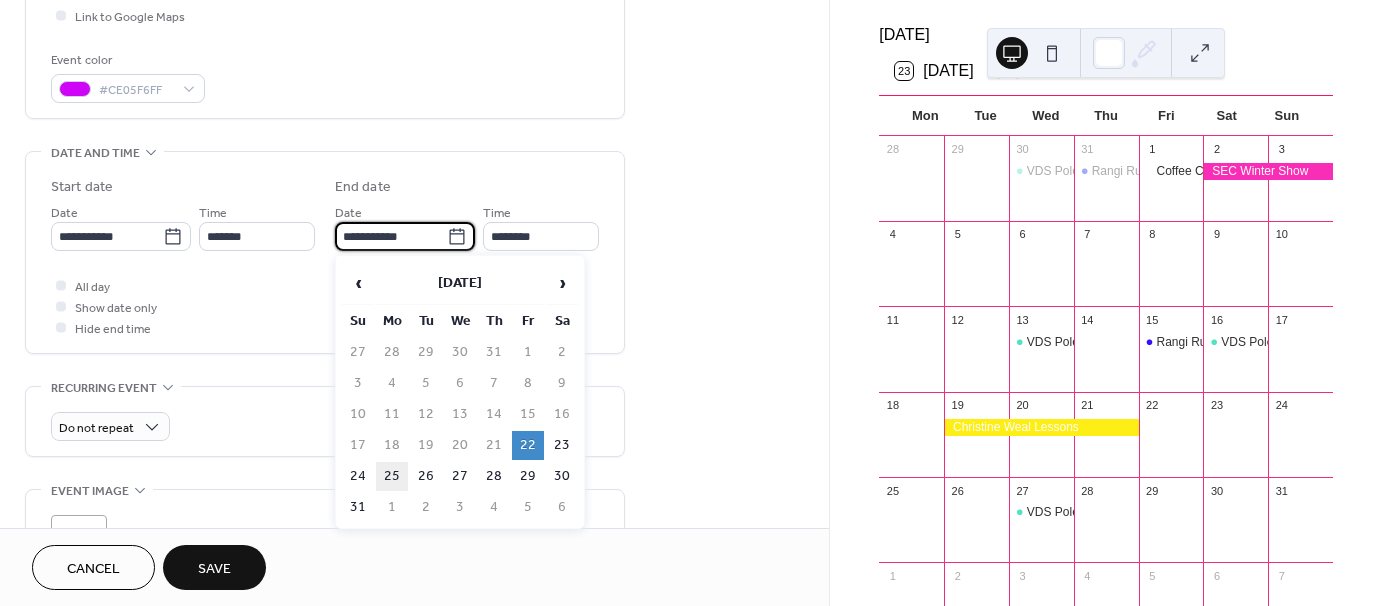 click on "25" at bounding box center [392, 476] 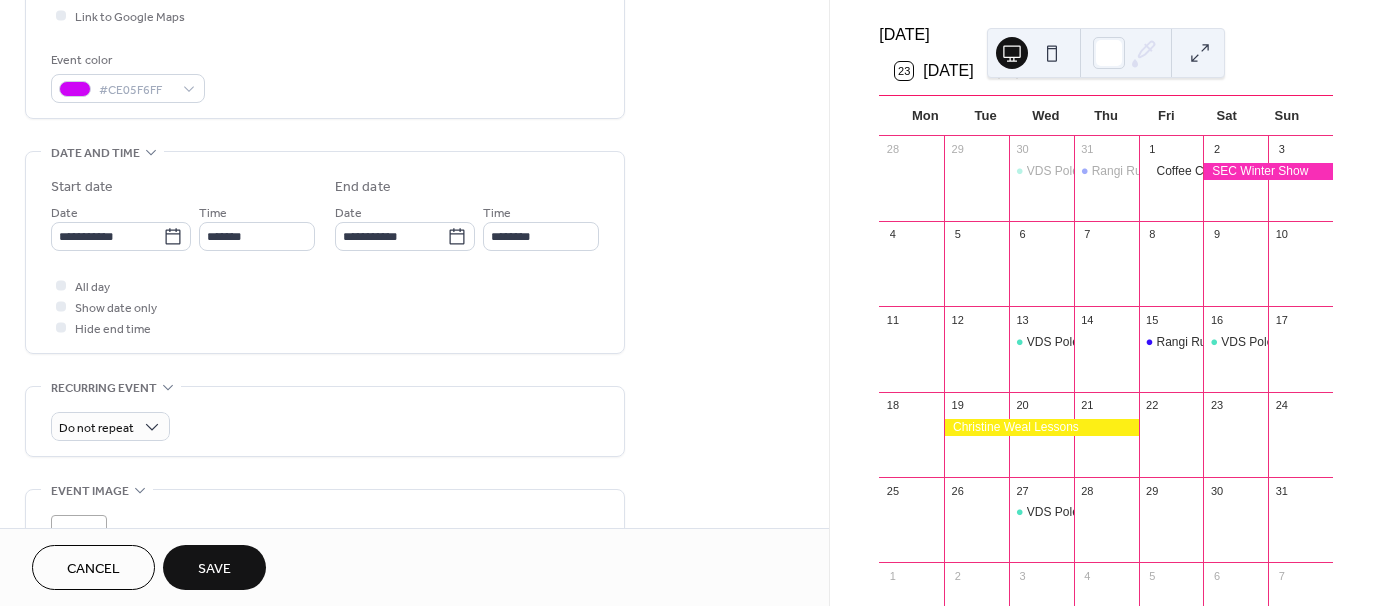 type on "**********" 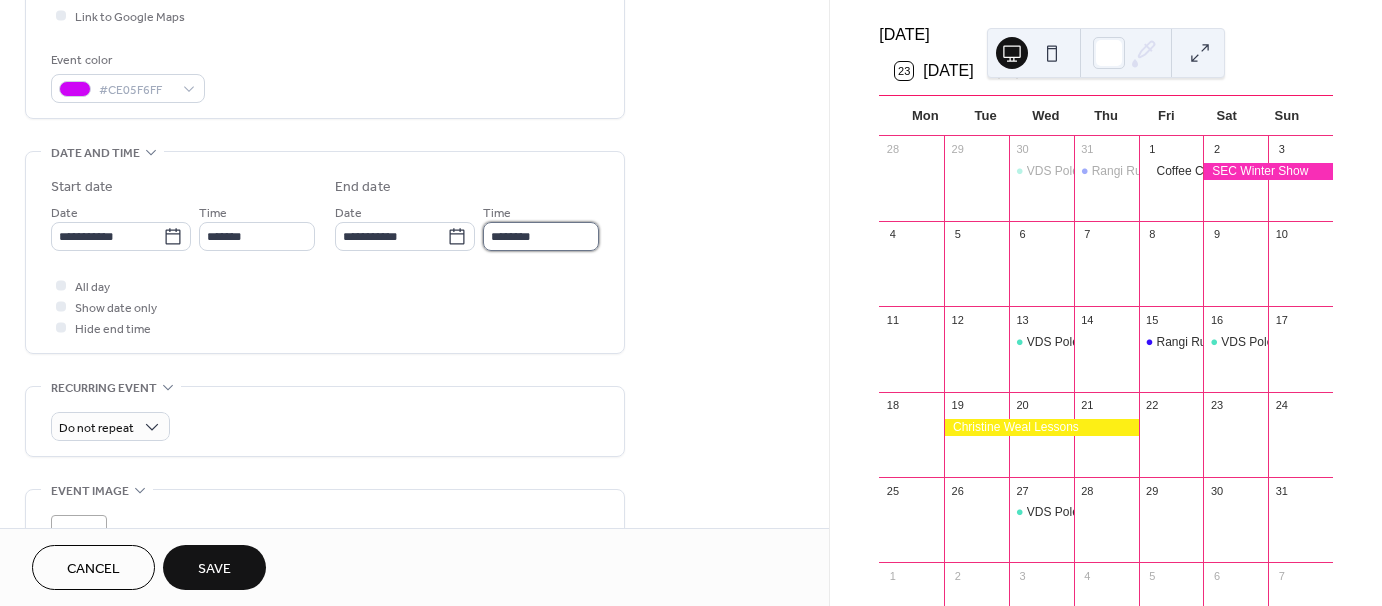 click on "********" at bounding box center [541, 236] 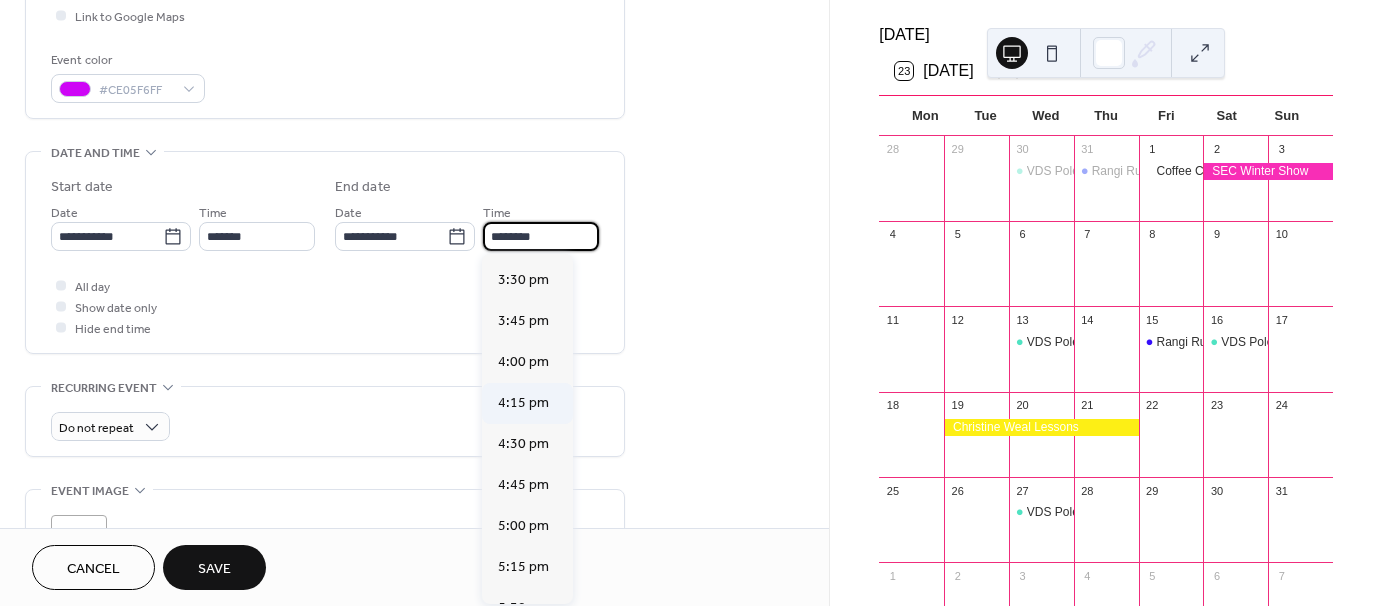 scroll, scrollTop: 2540, scrollLeft: 0, axis: vertical 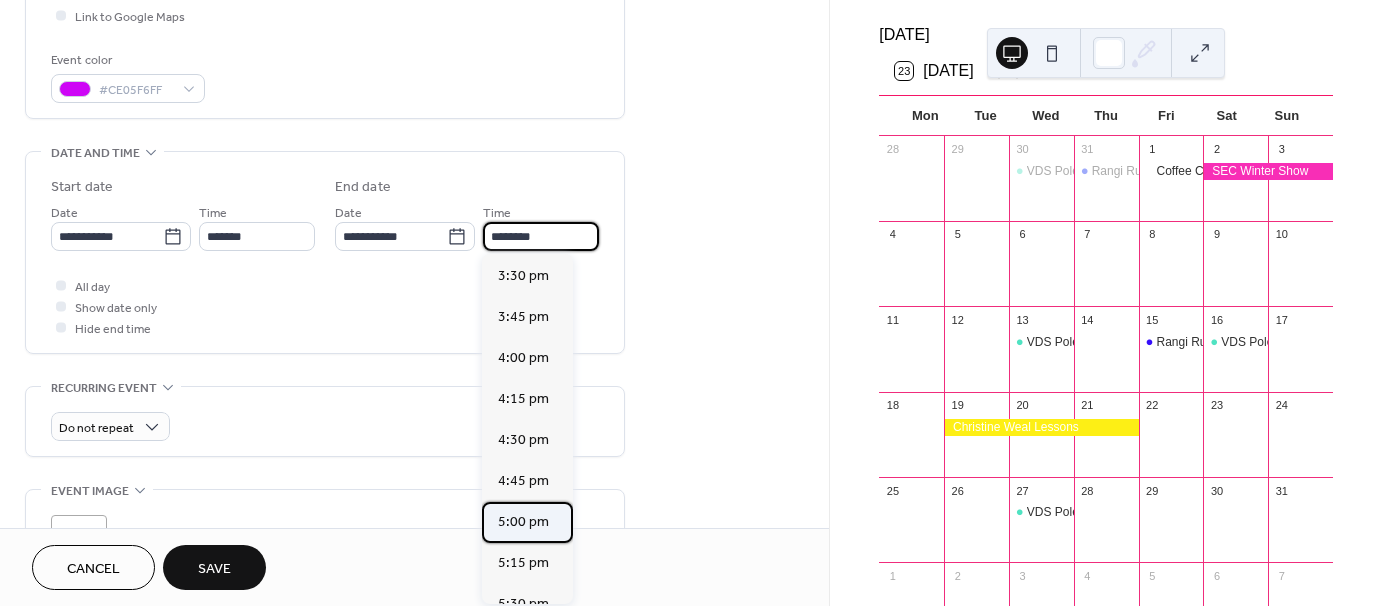 click on "5:00 pm" at bounding box center [523, 522] 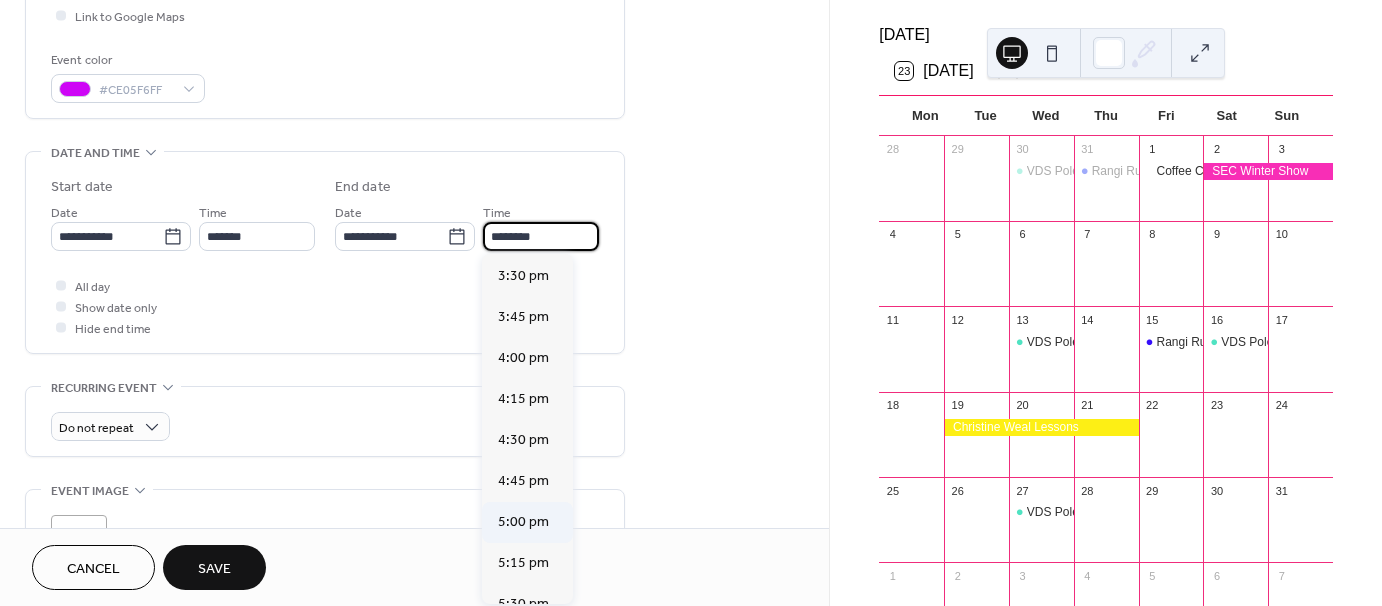 type on "*******" 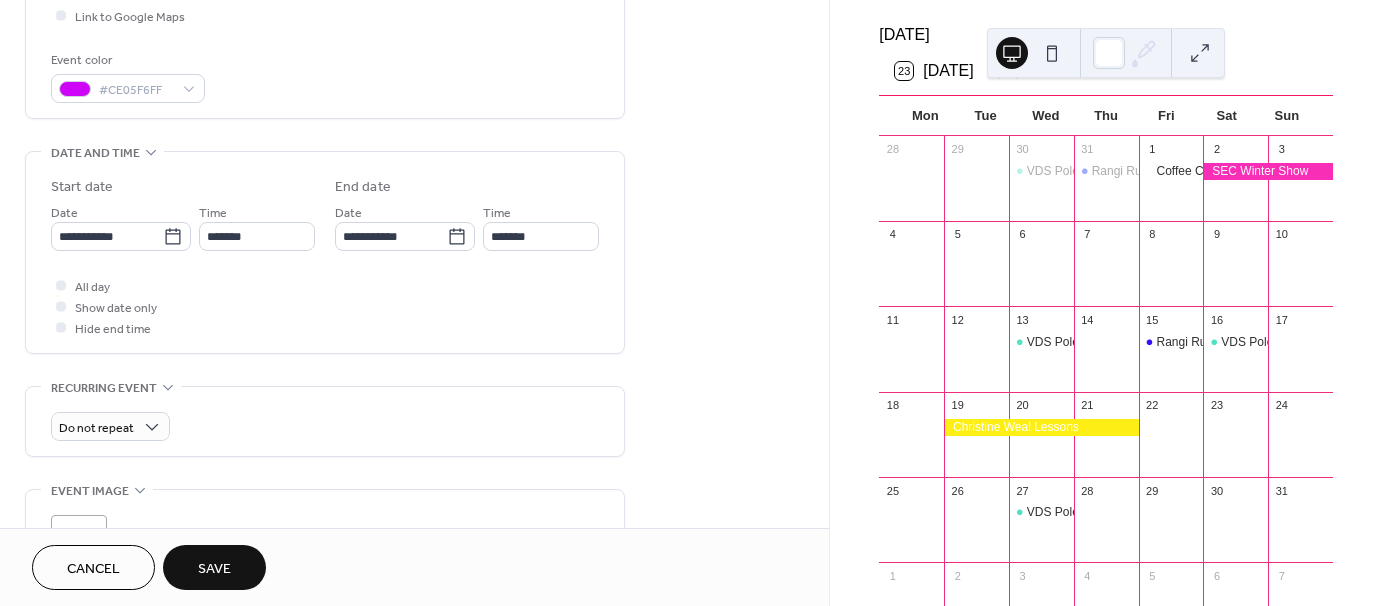 click on "Save" at bounding box center [214, 569] 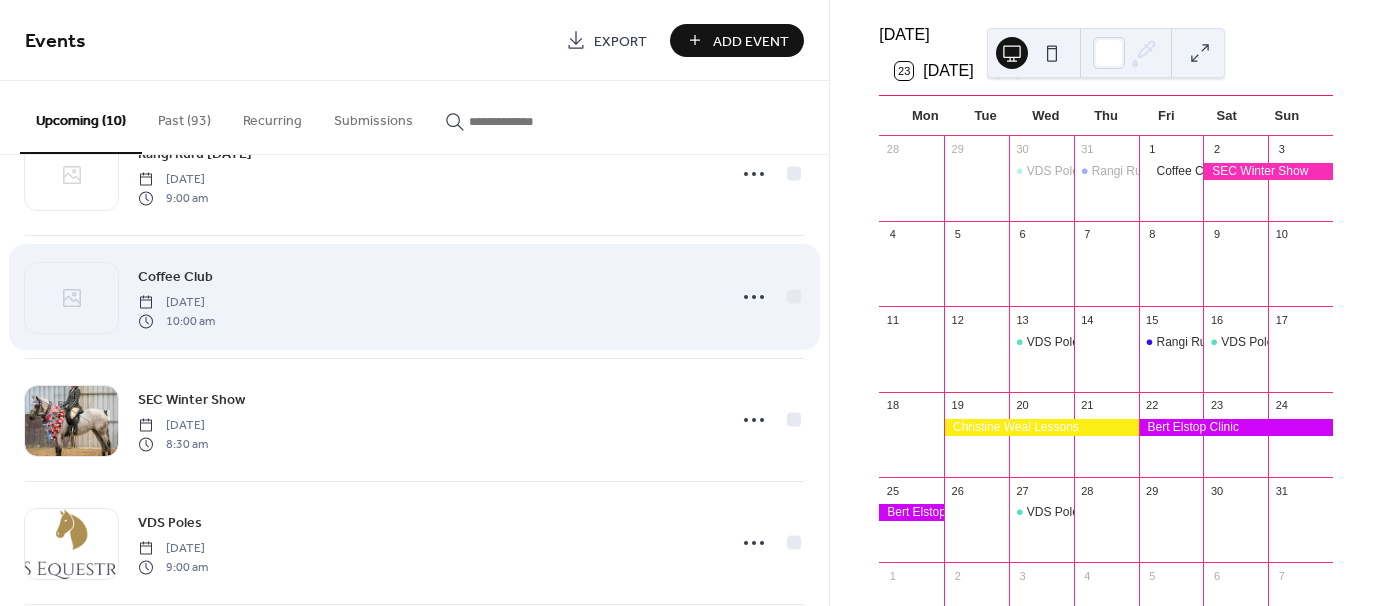 scroll, scrollTop: 200, scrollLeft: 0, axis: vertical 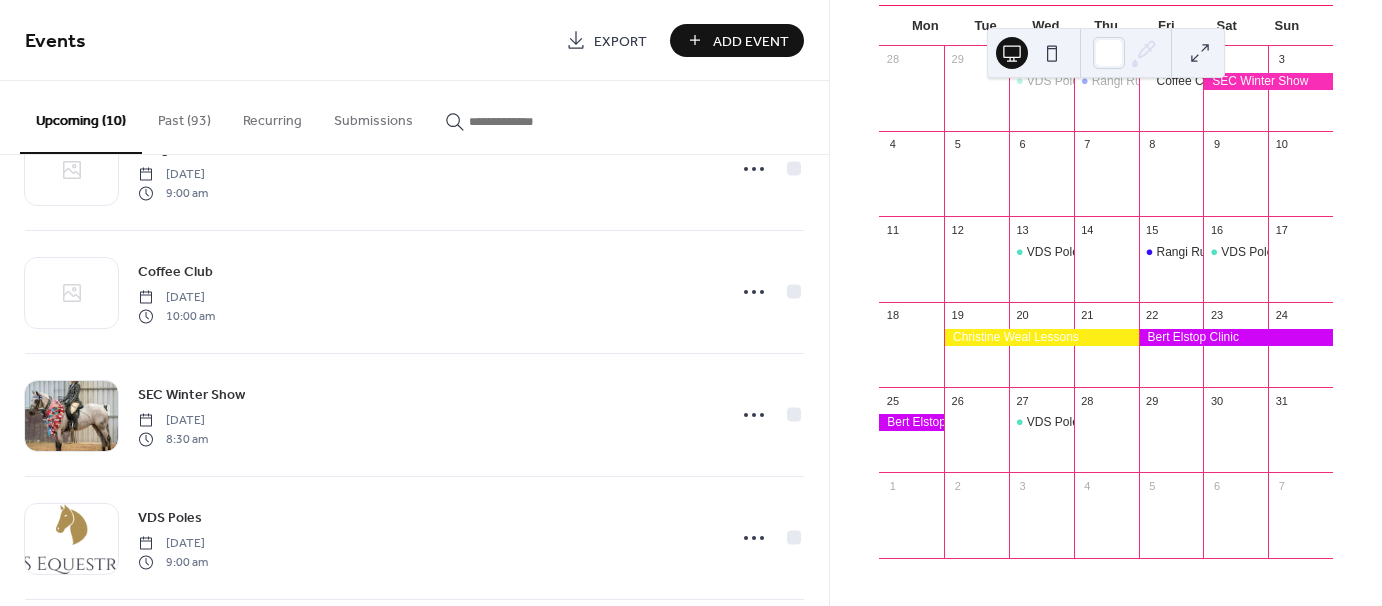 click on "Add Event" at bounding box center (751, 41) 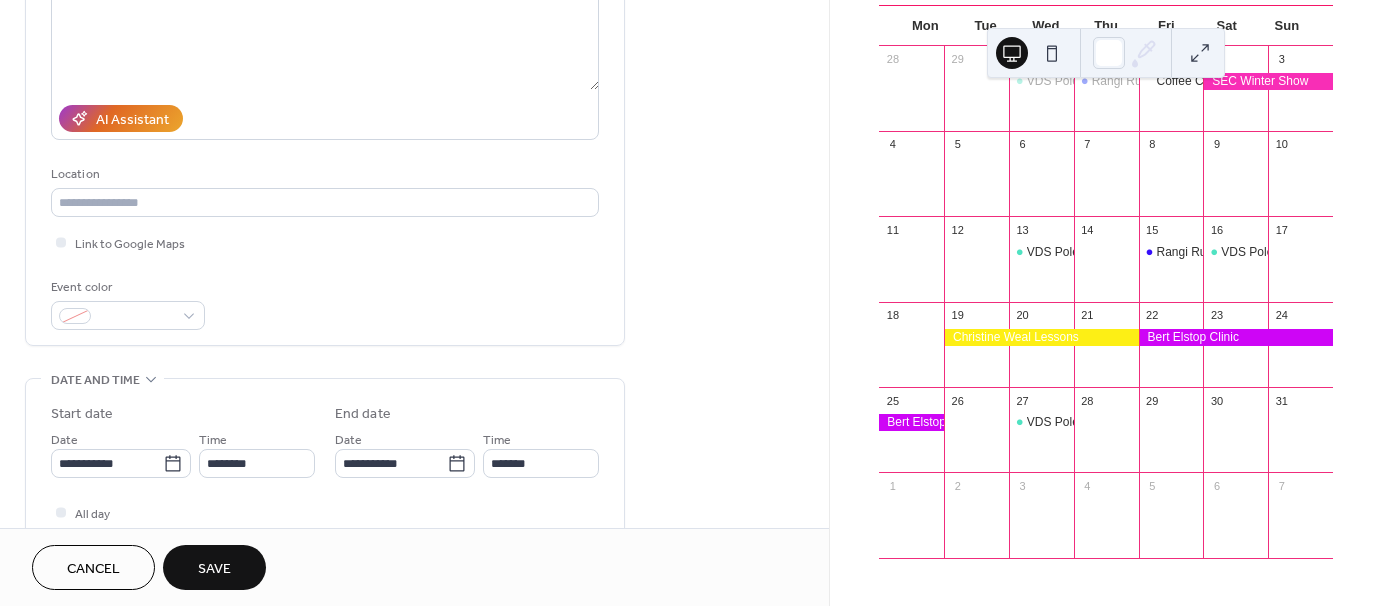 scroll, scrollTop: 300, scrollLeft: 0, axis: vertical 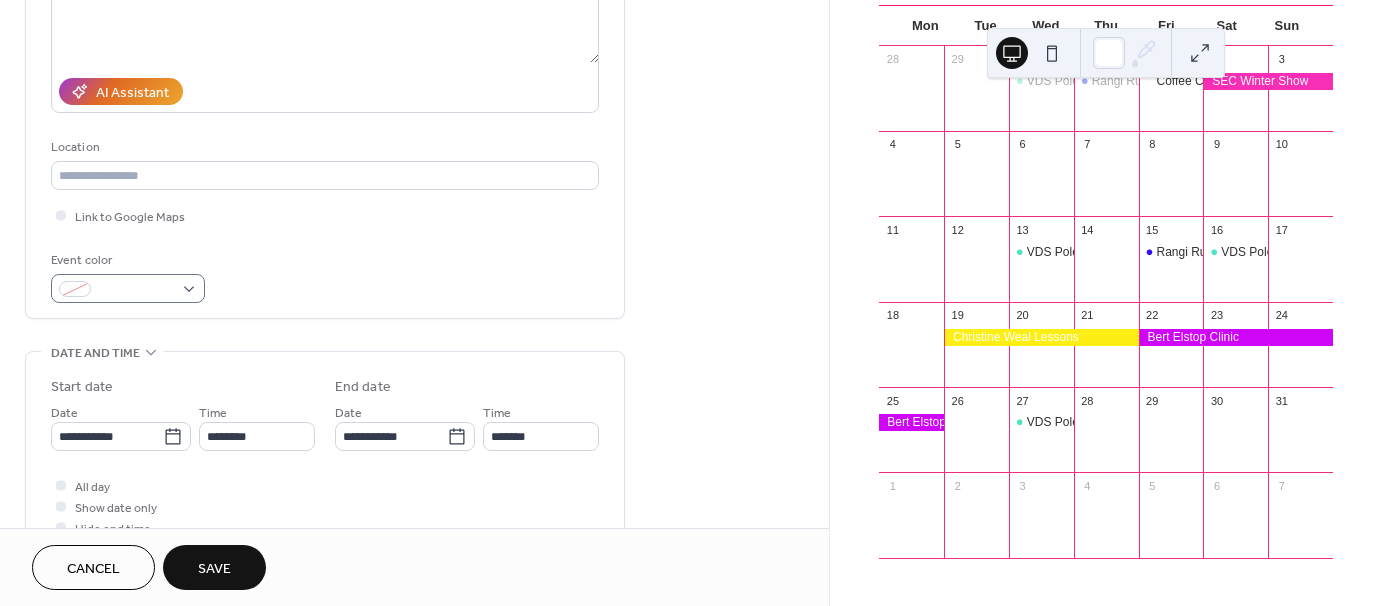 type on "**********" 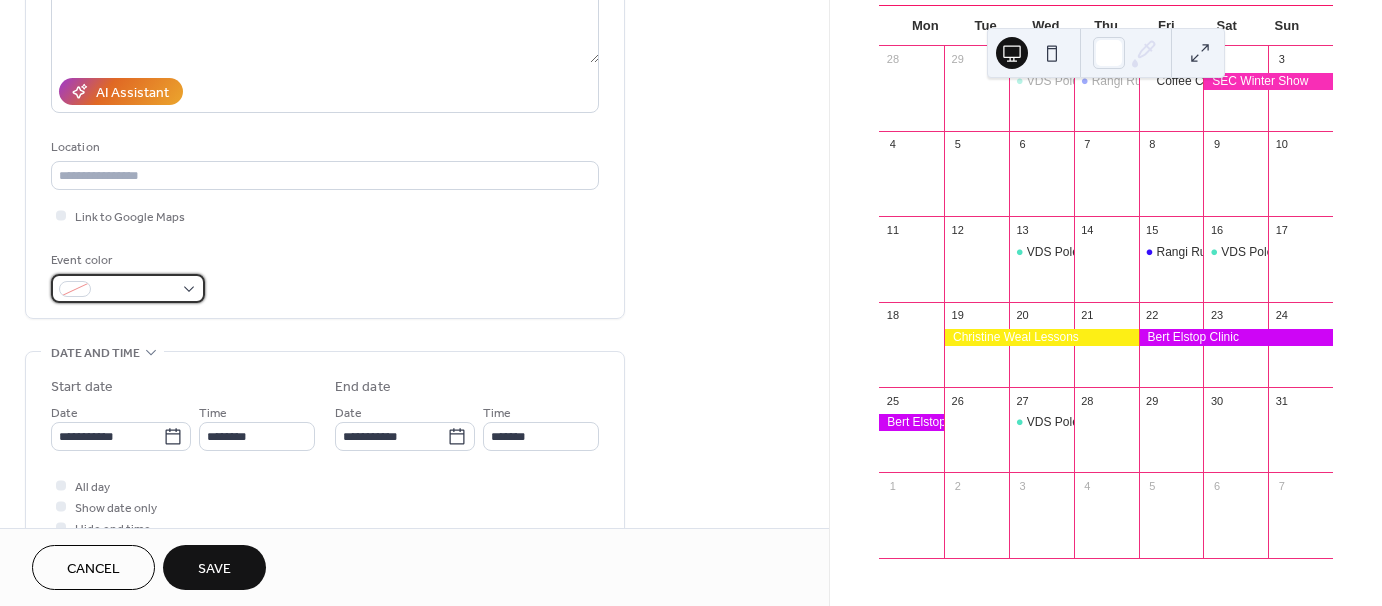 click at bounding box center (128, 288) 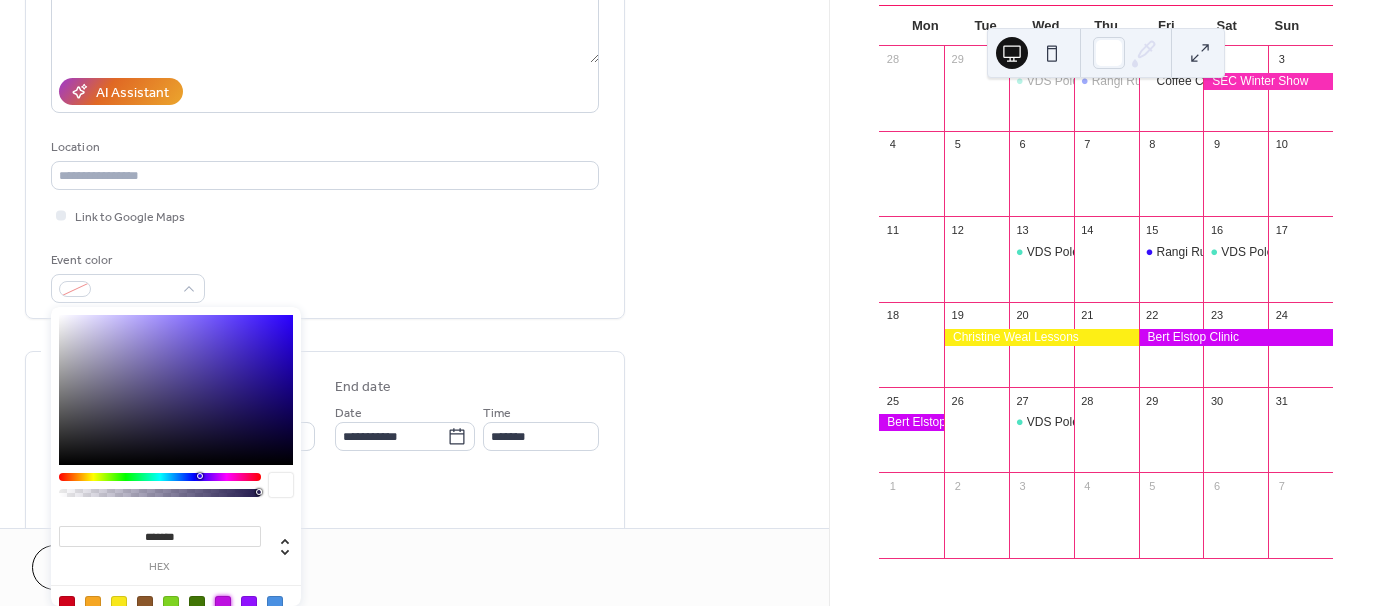 click at bounding box center (223, 604) 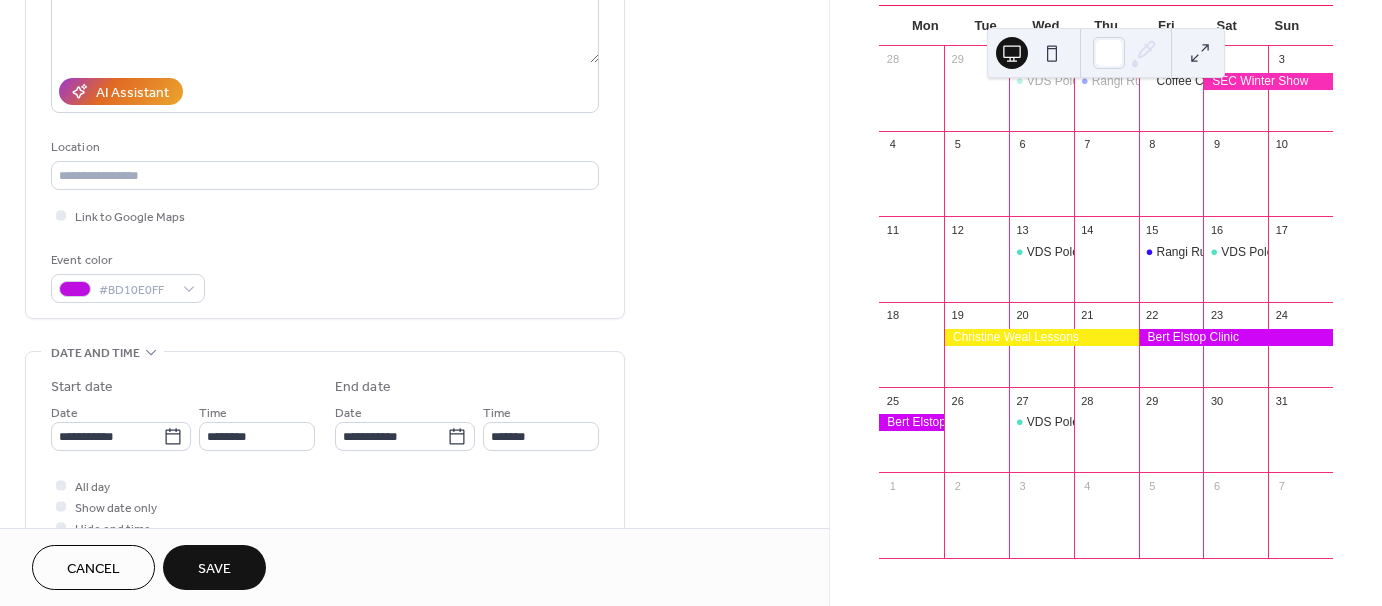 click on "Event color #BD10E0FF" at bounding box center (325, 276) 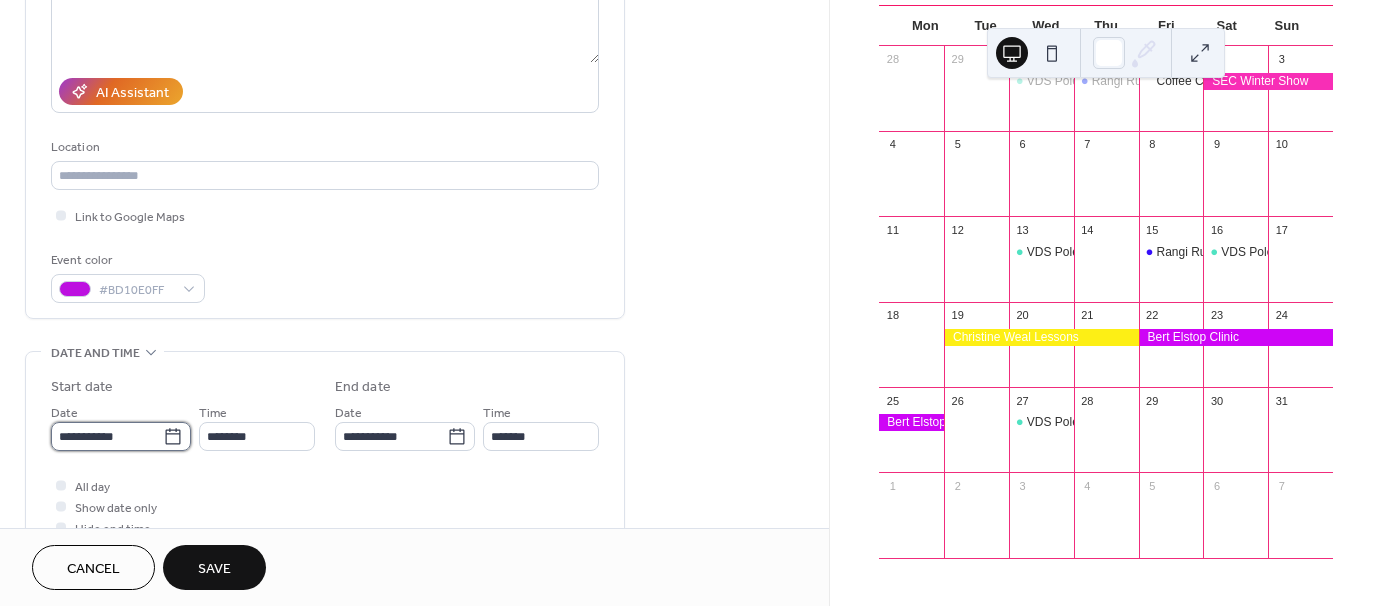 click on "**********" at bounding box center (107, 436) 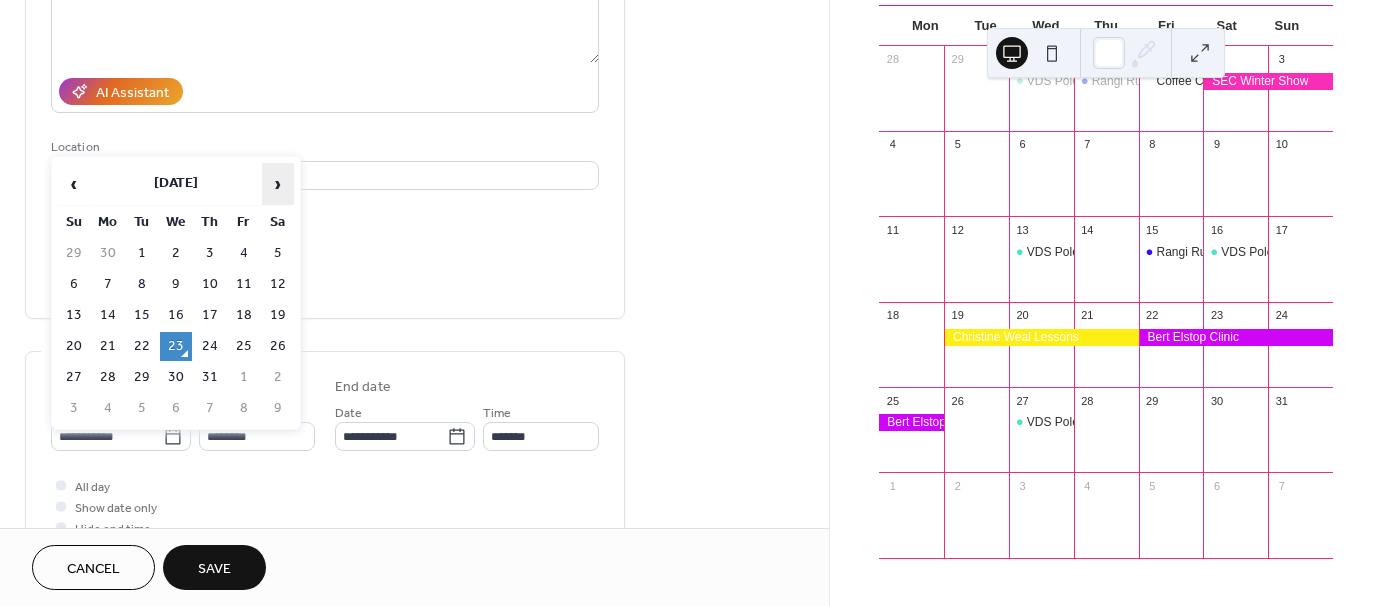 click on "›" at bounding box center [278, 184] 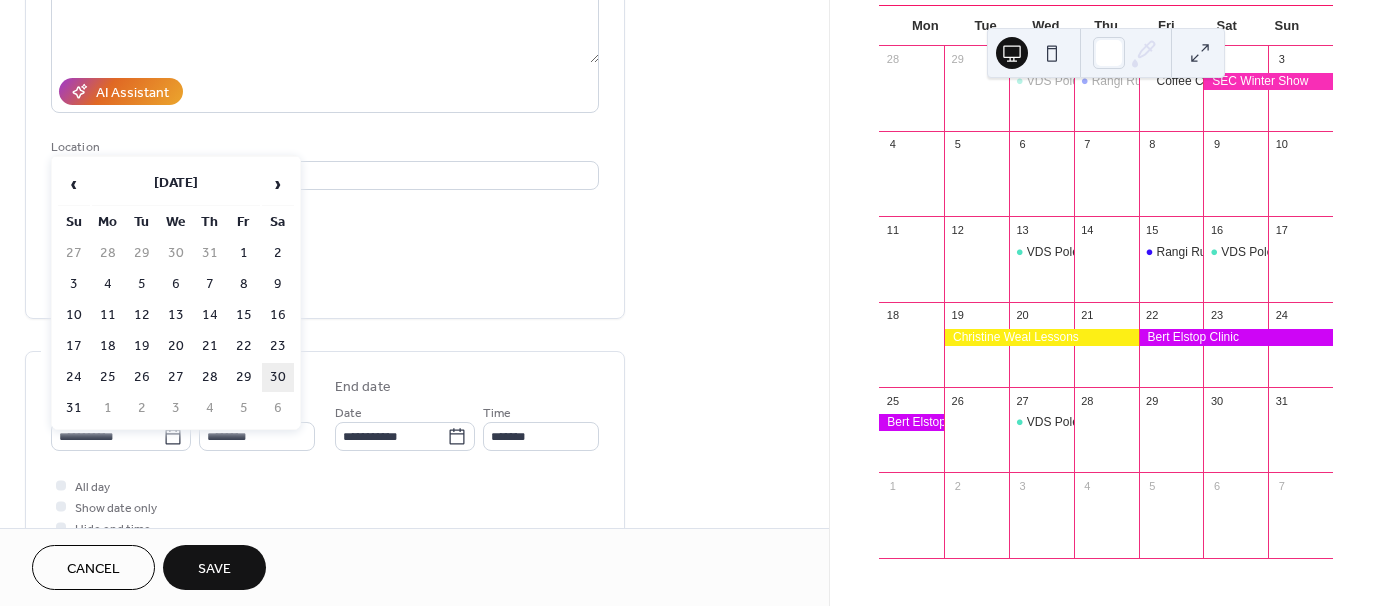 click on "30" at bounding box center (278, 377) 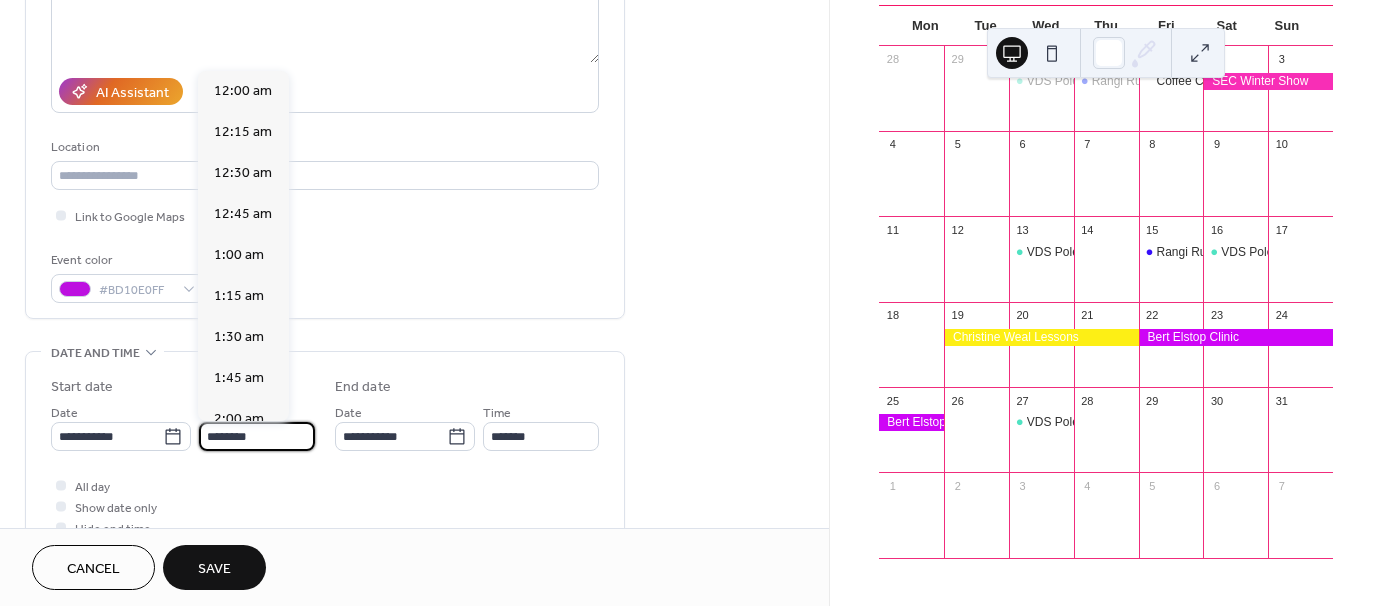 click on "********" at bounding box center (257, 436) 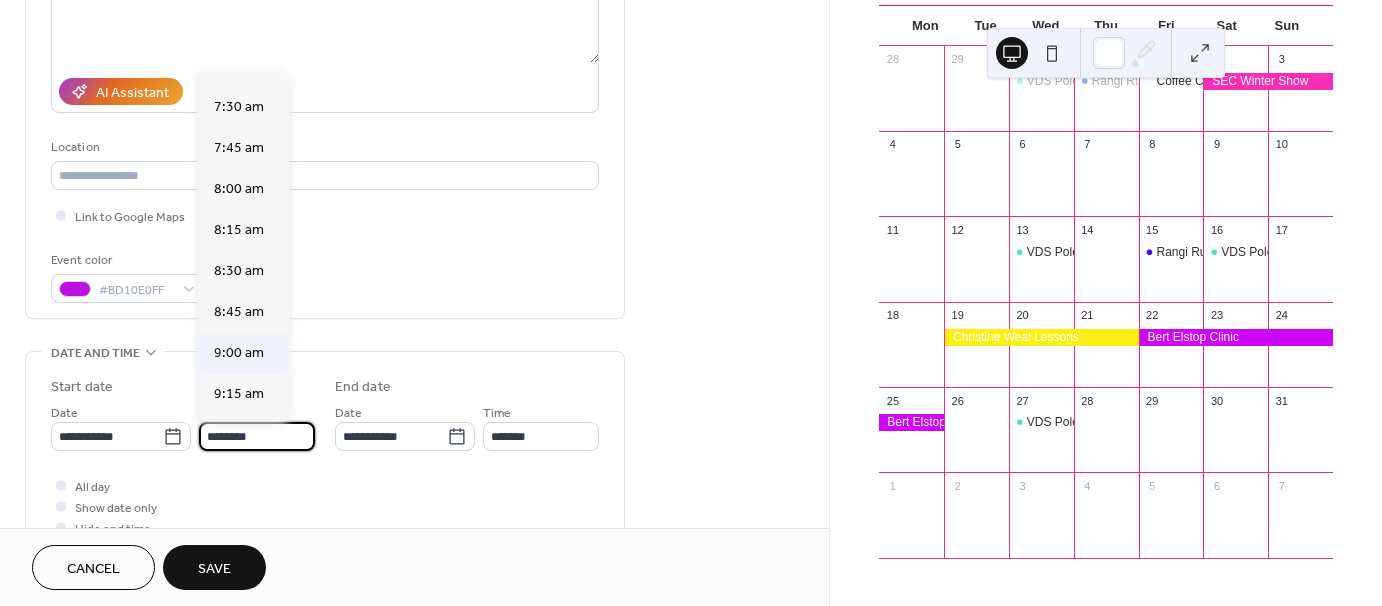 scroll, scrollTop: 1168, scrollLeft: 0, axis: vertical 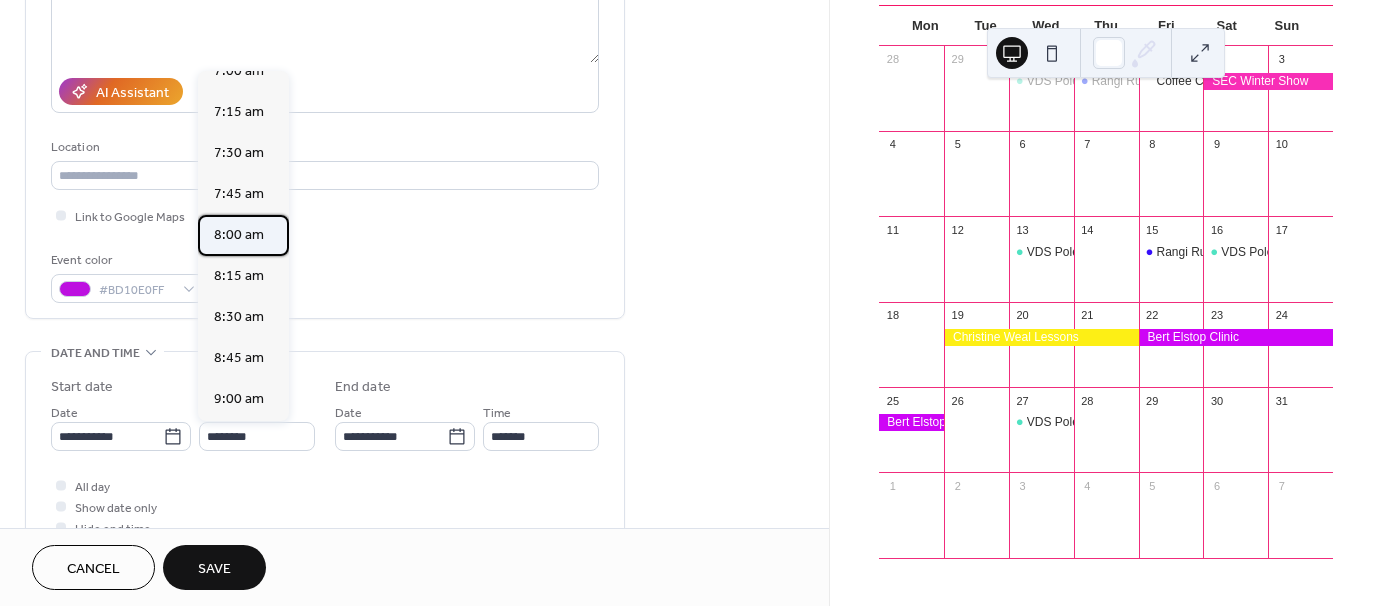 click on "8:00 am" at bounding box center [239, 235] 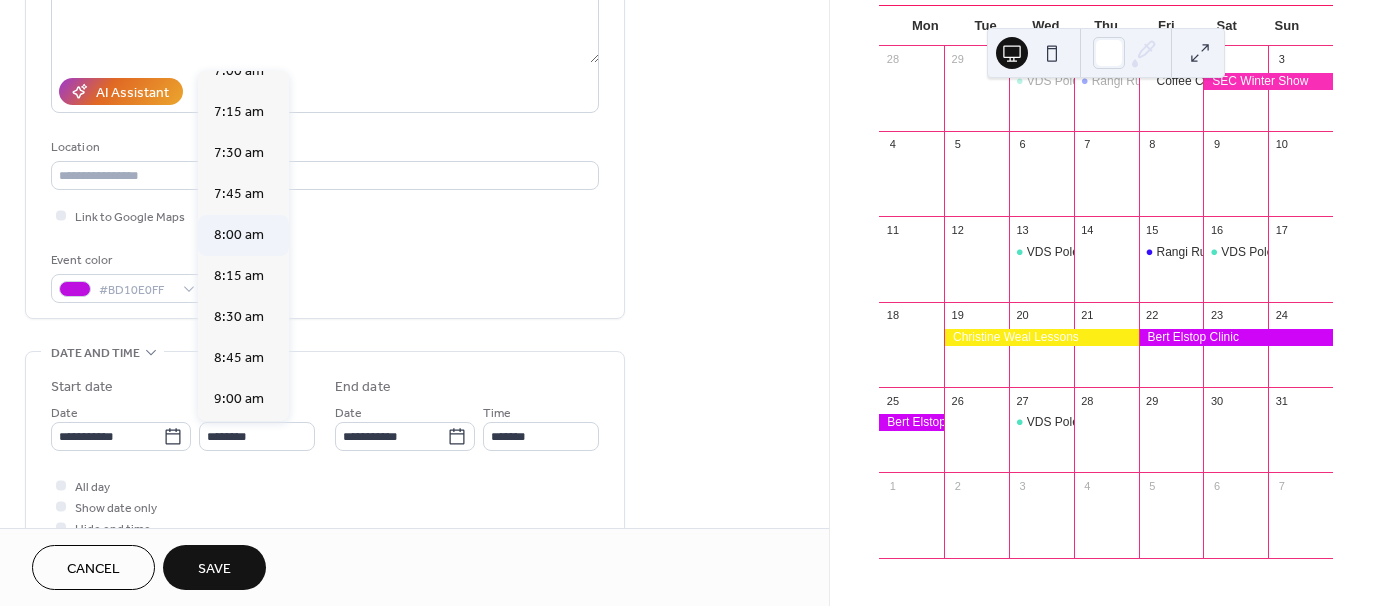 type on "*******" 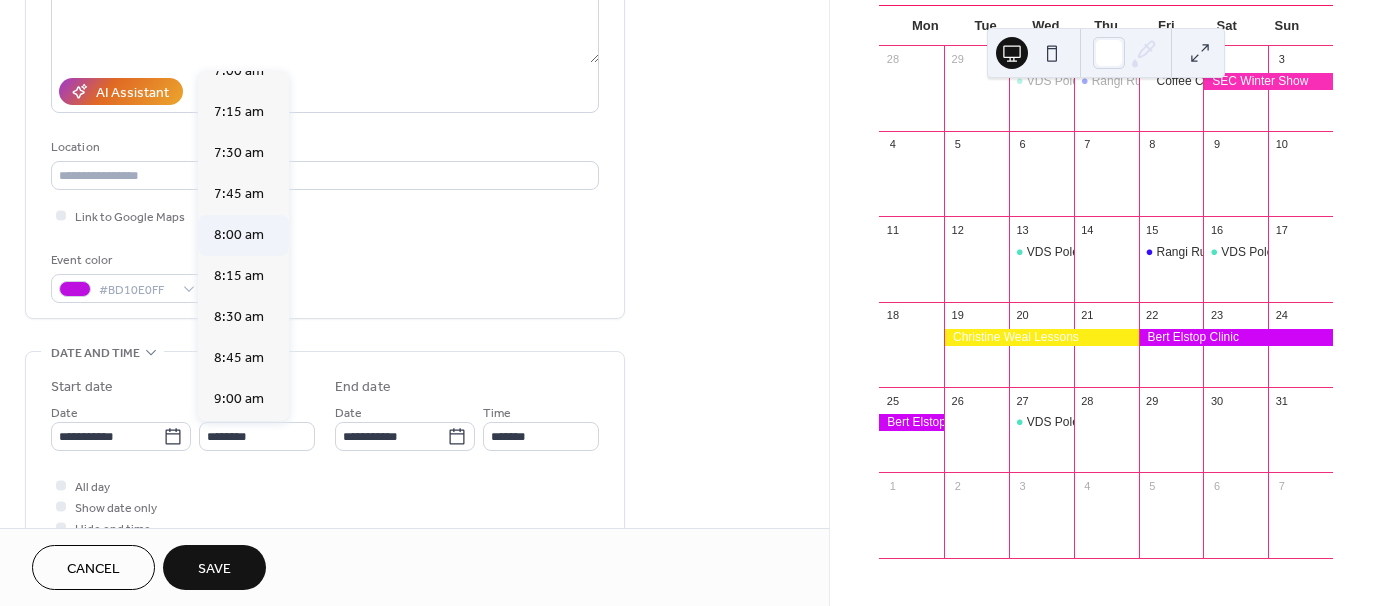 type on "*******" 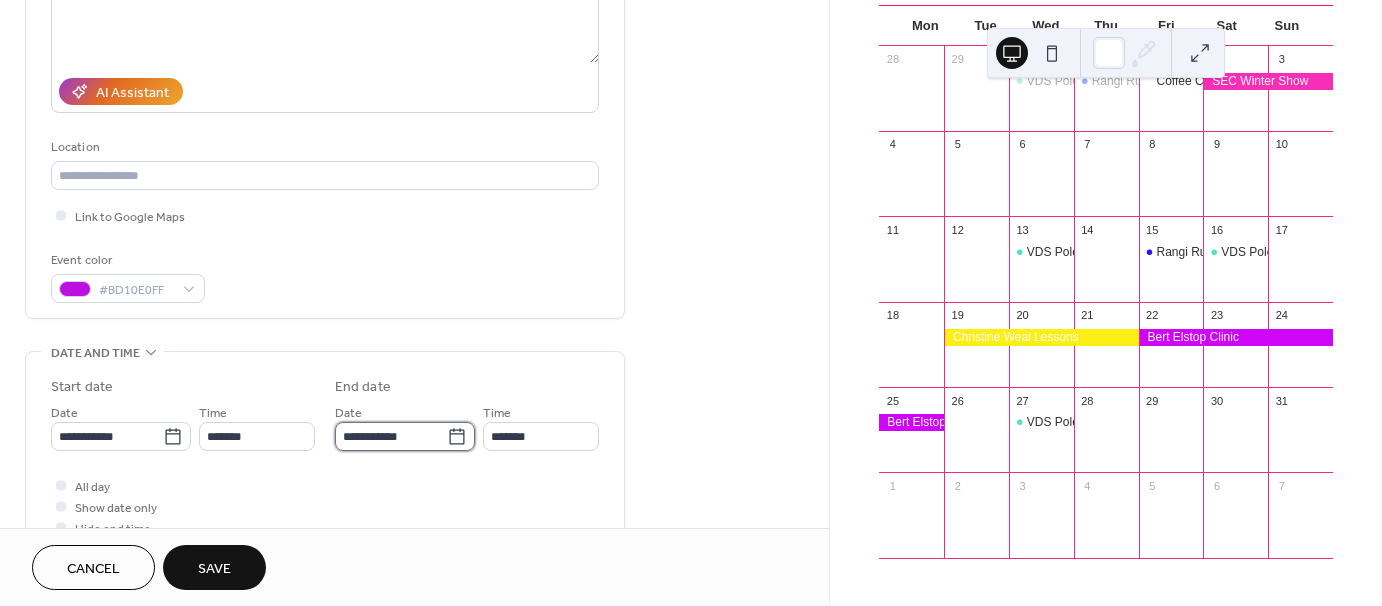 click on "**********" at bounding box center (391, 436) 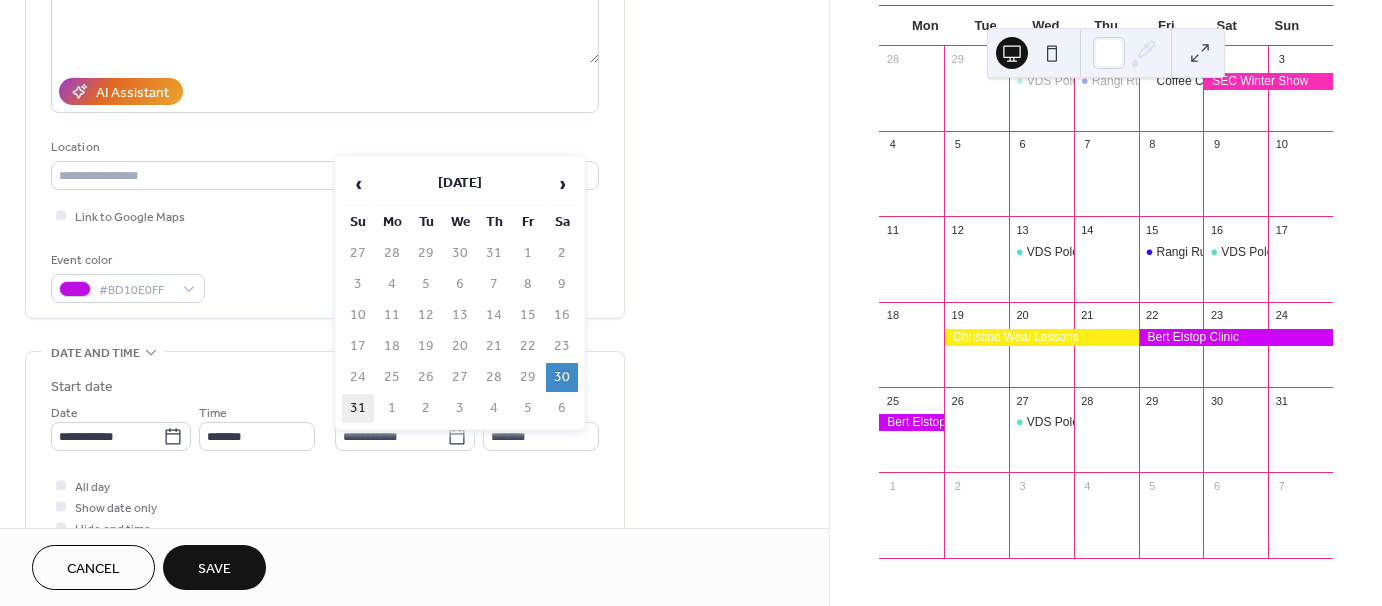 click on "31" at bounding box center (358, 408) 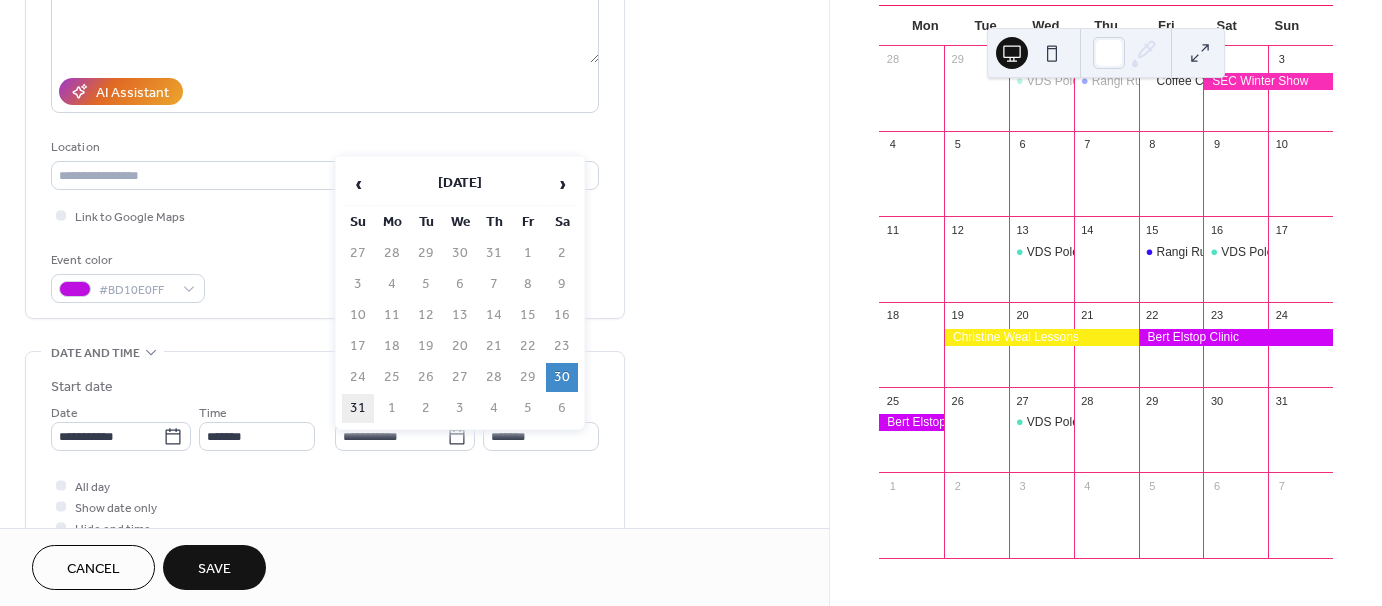 type on "**********" 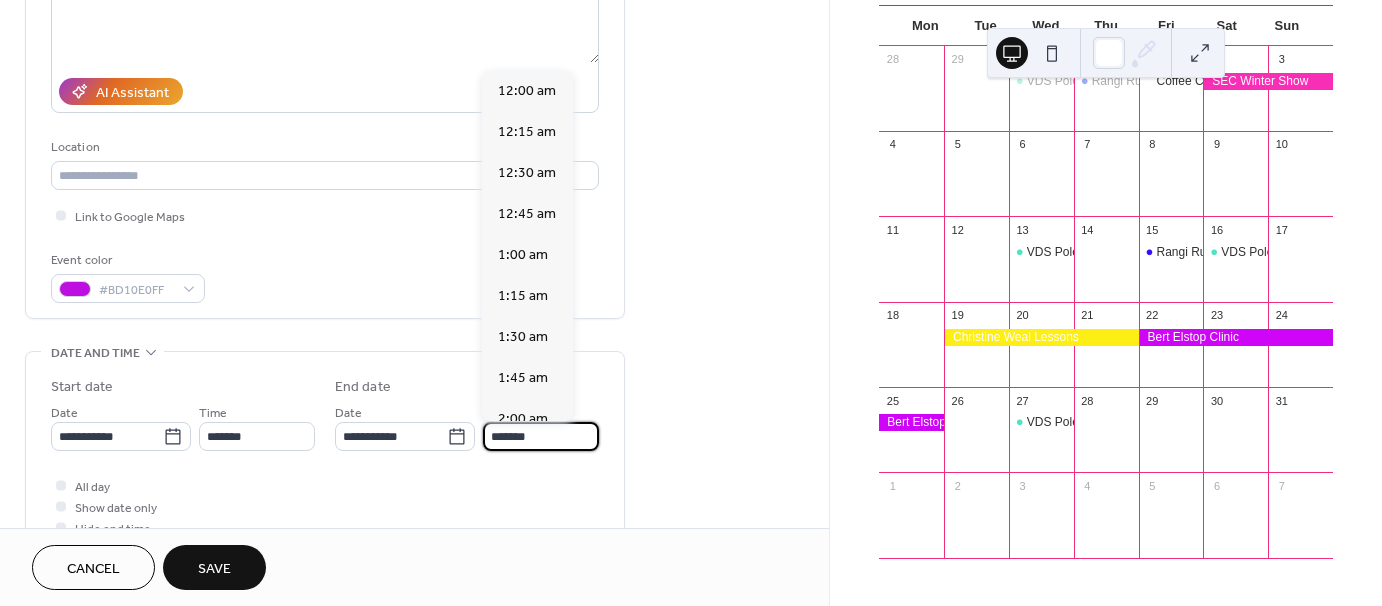 drag, startPoint x: 529, startPoint y: 440, endPoint x: 528, endPoint y: 426, distance: 14.035668 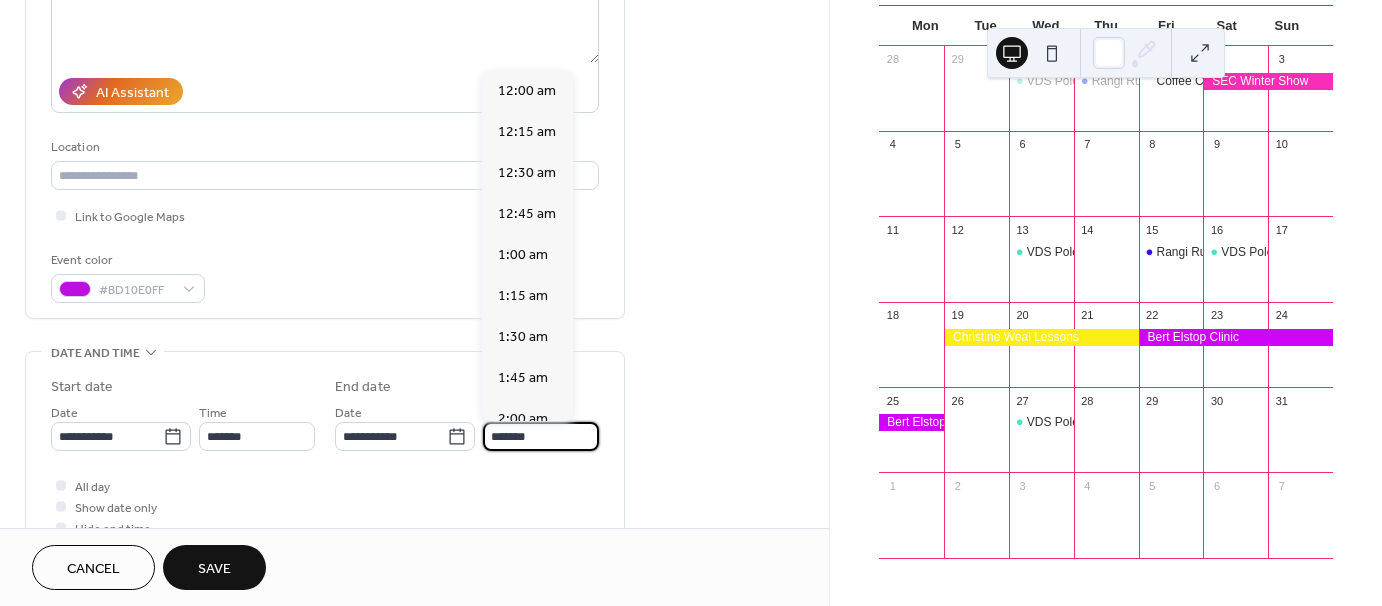 click on "*******" at bounding box center [541, 436] 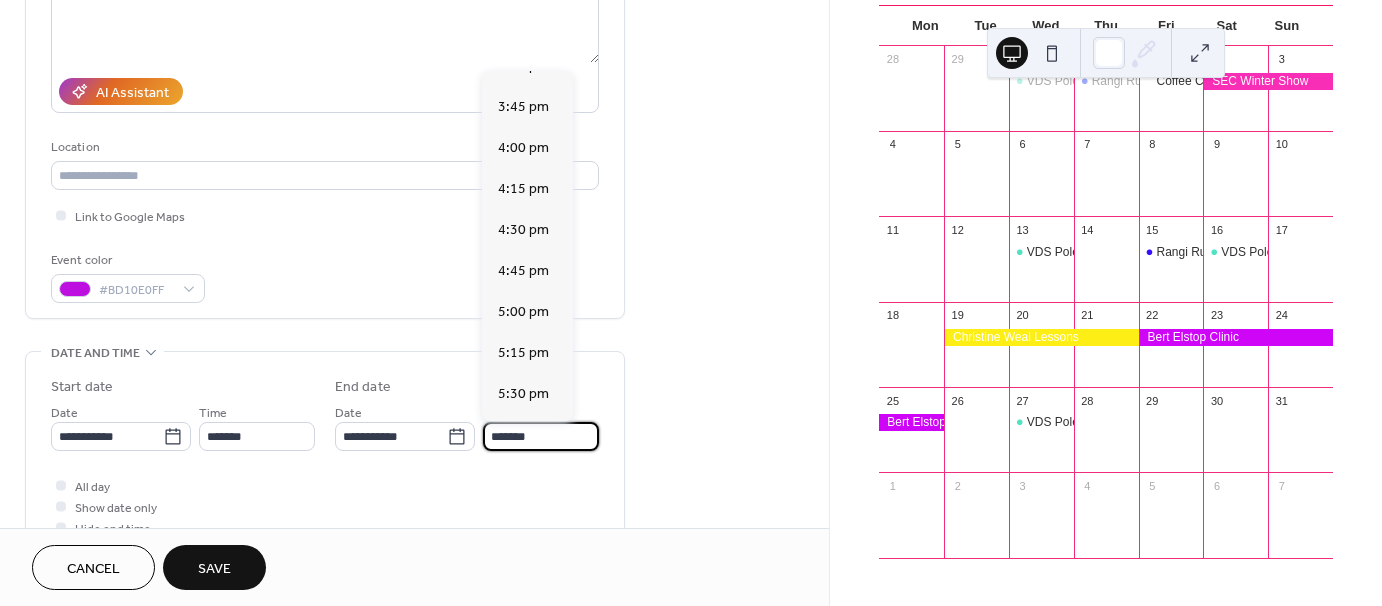 scroll, scrollTop: 2576, scrollLeft: 0, axis: vertical 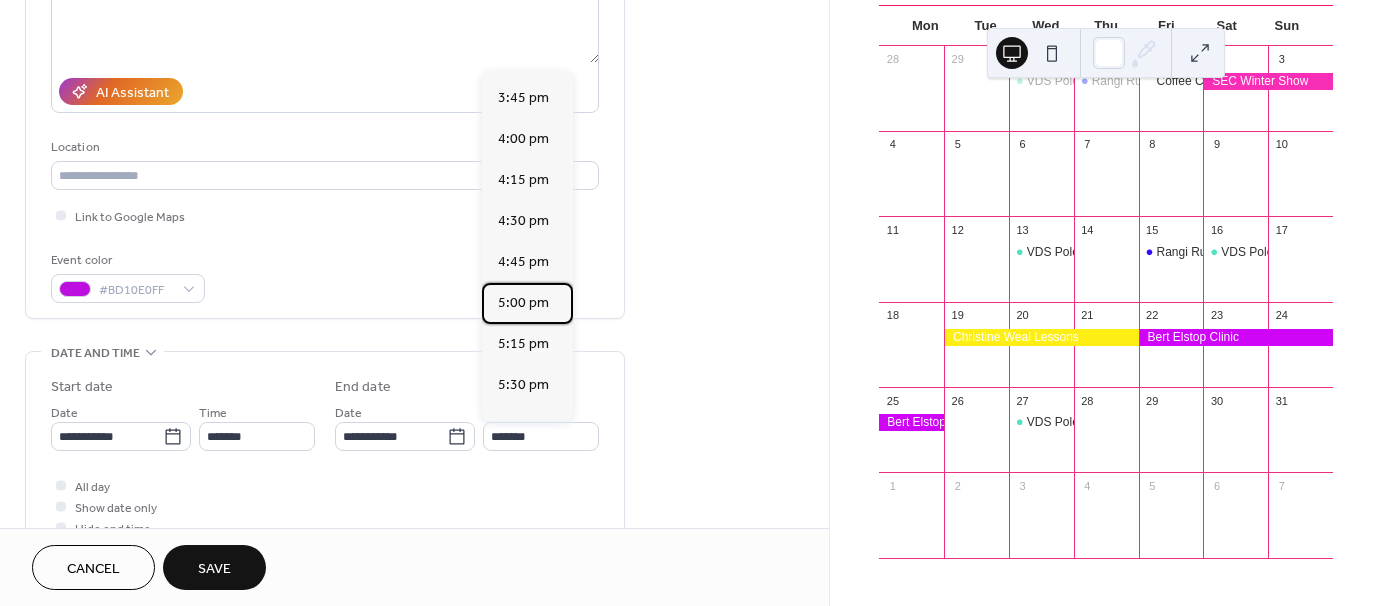 drag, startPoint x: 535, startPoint y: 296, endPoint x: 432, endPoint y: 366, distance: 124.53513 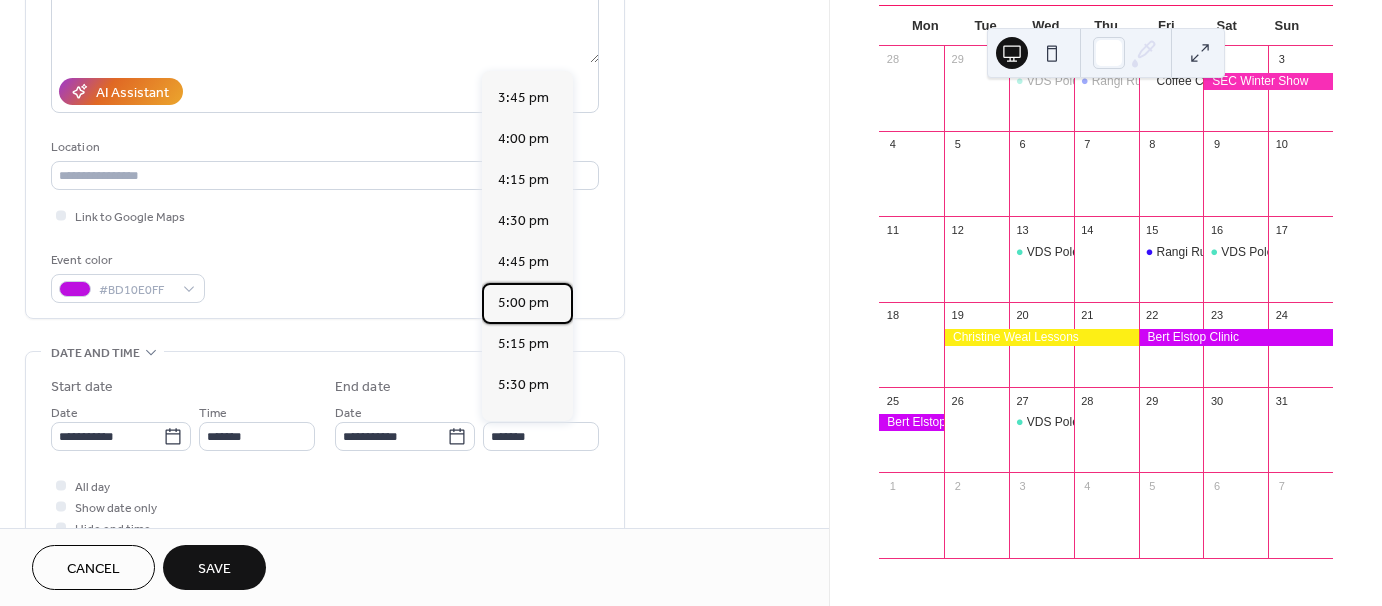 click on "5:00 pm" at bounding box center [523, 303] 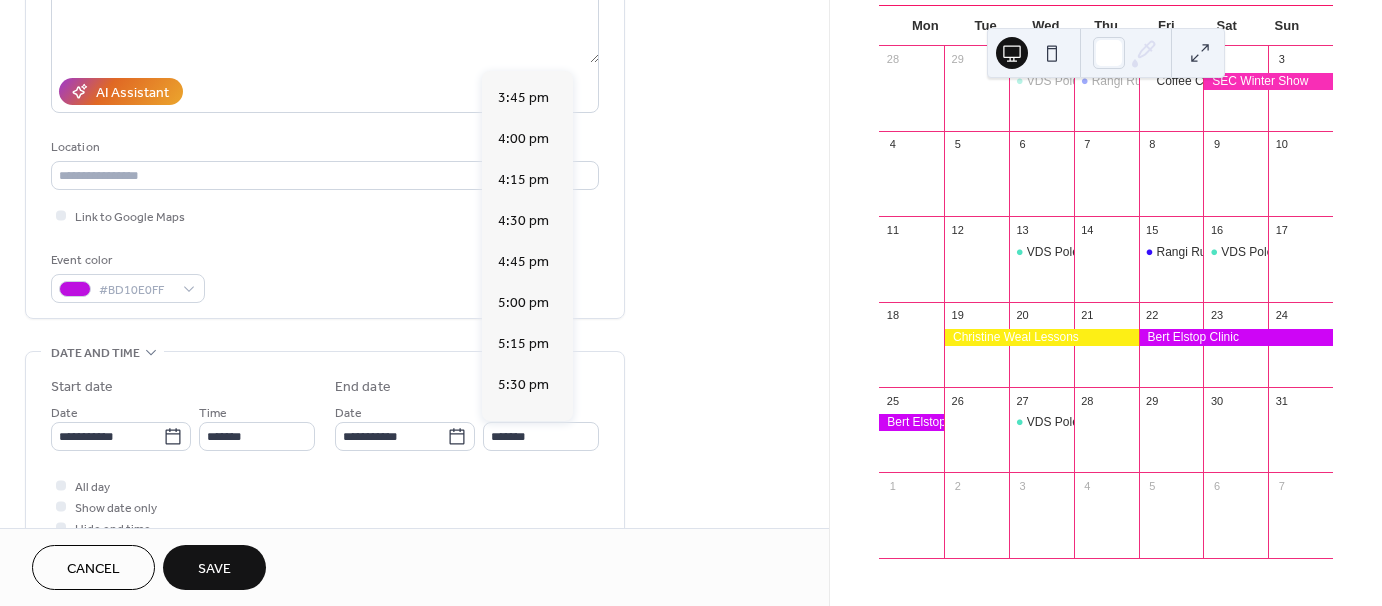 type on "*******" 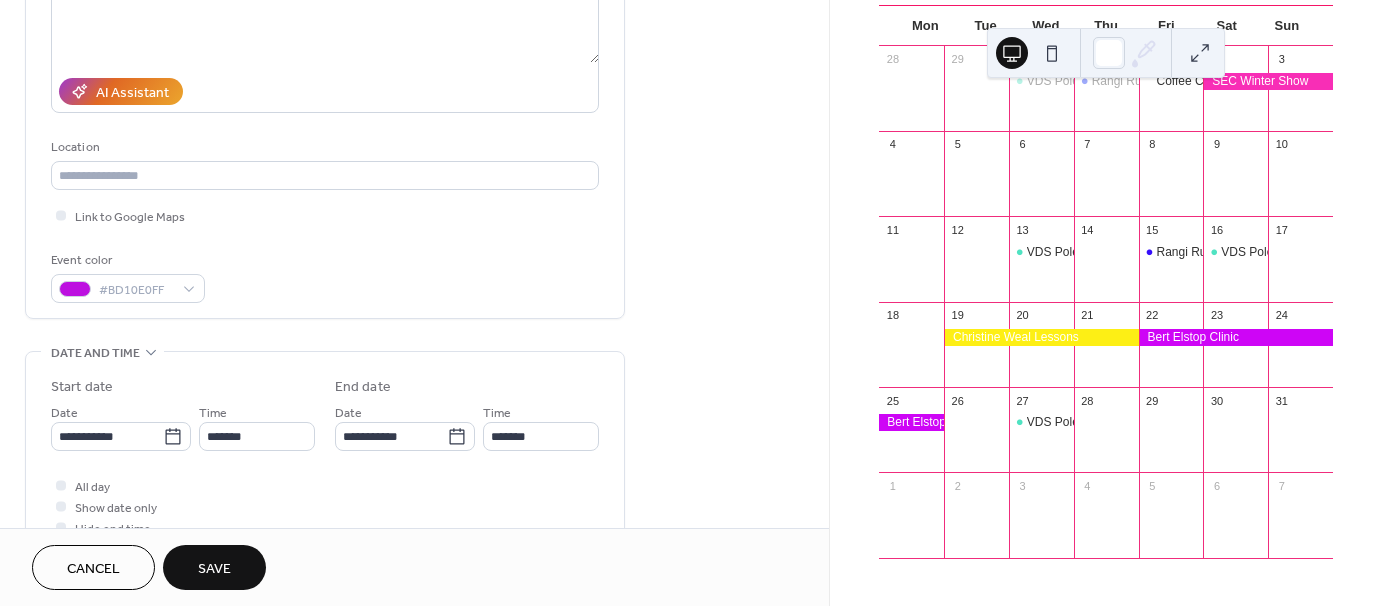 click on "Save" at bounding box center [214, 569] 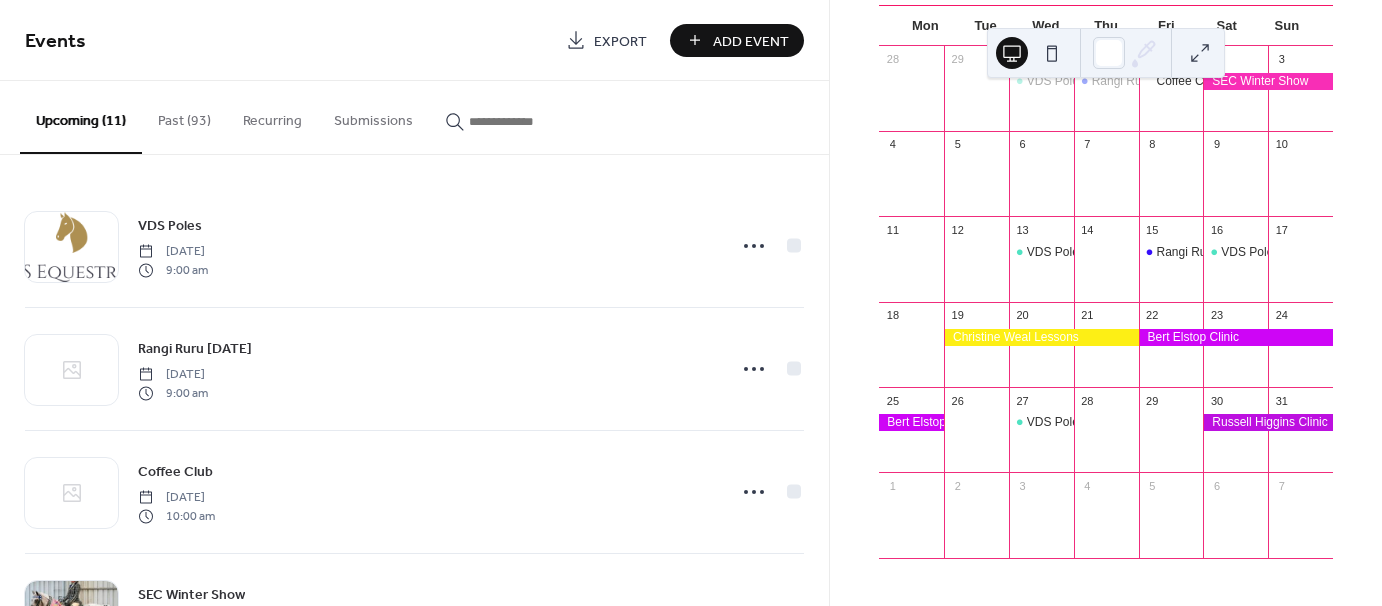 click on "Add Event" at bounding box center (737, 40) 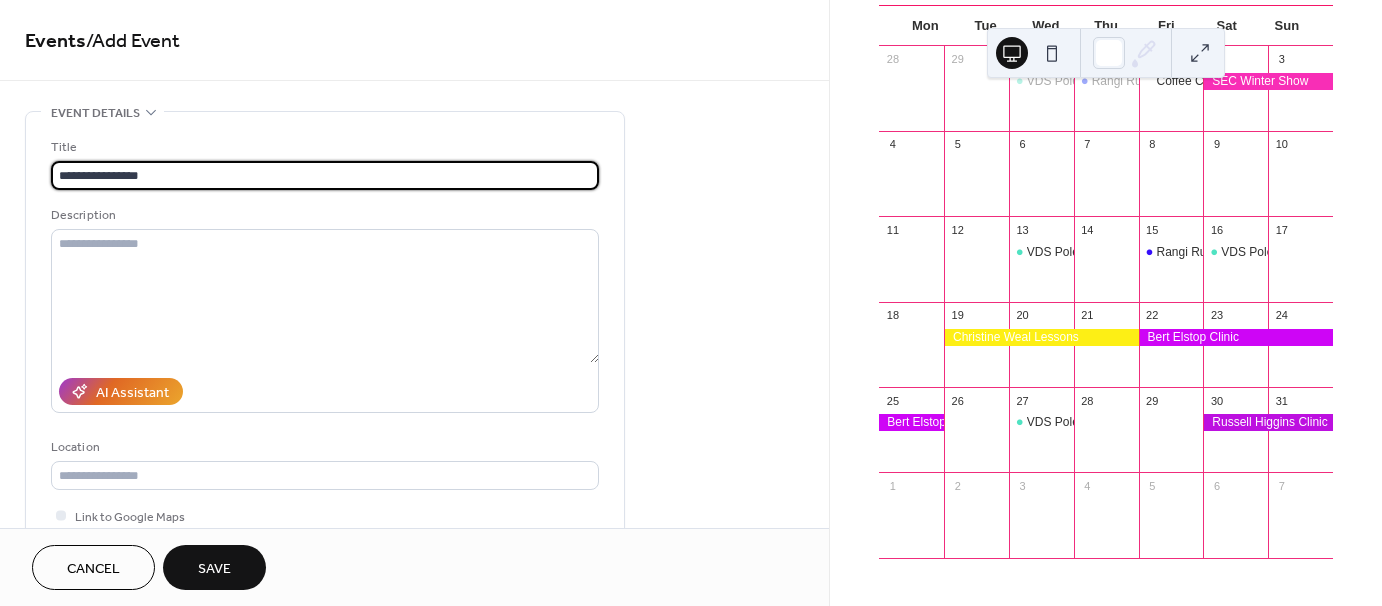 click on "**********" at bounding box center [325, 175] 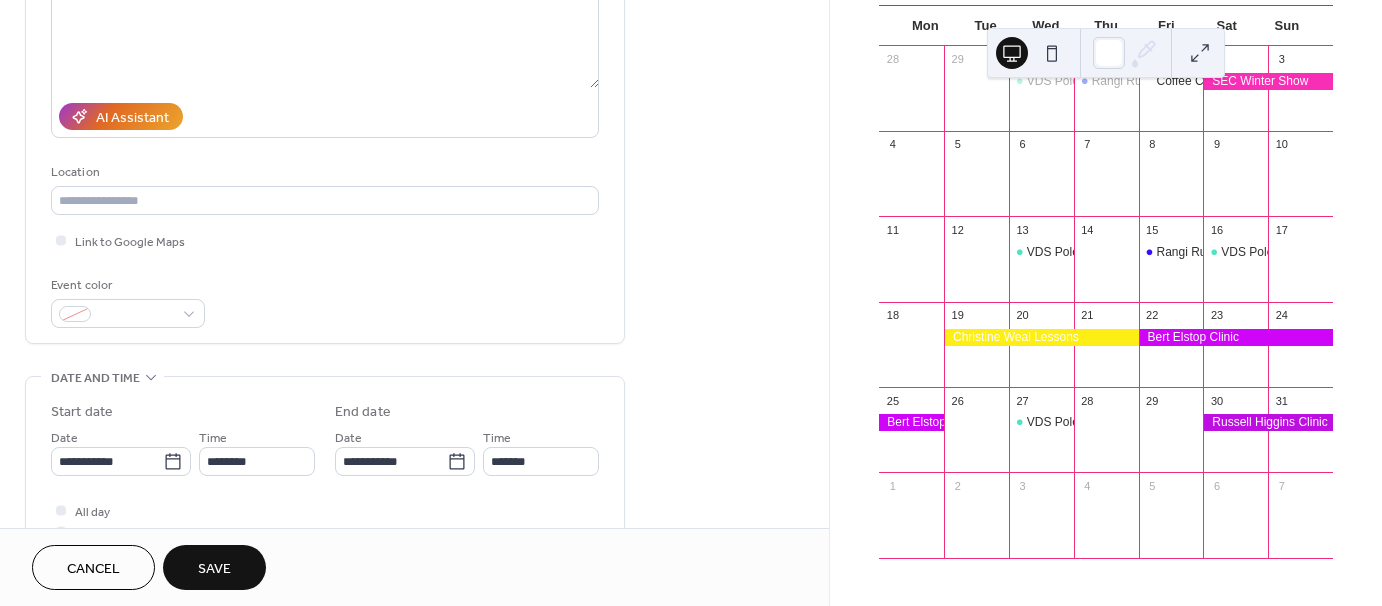 scroll, scrollTop: 300, scrollLeft: 0, axis: vertical 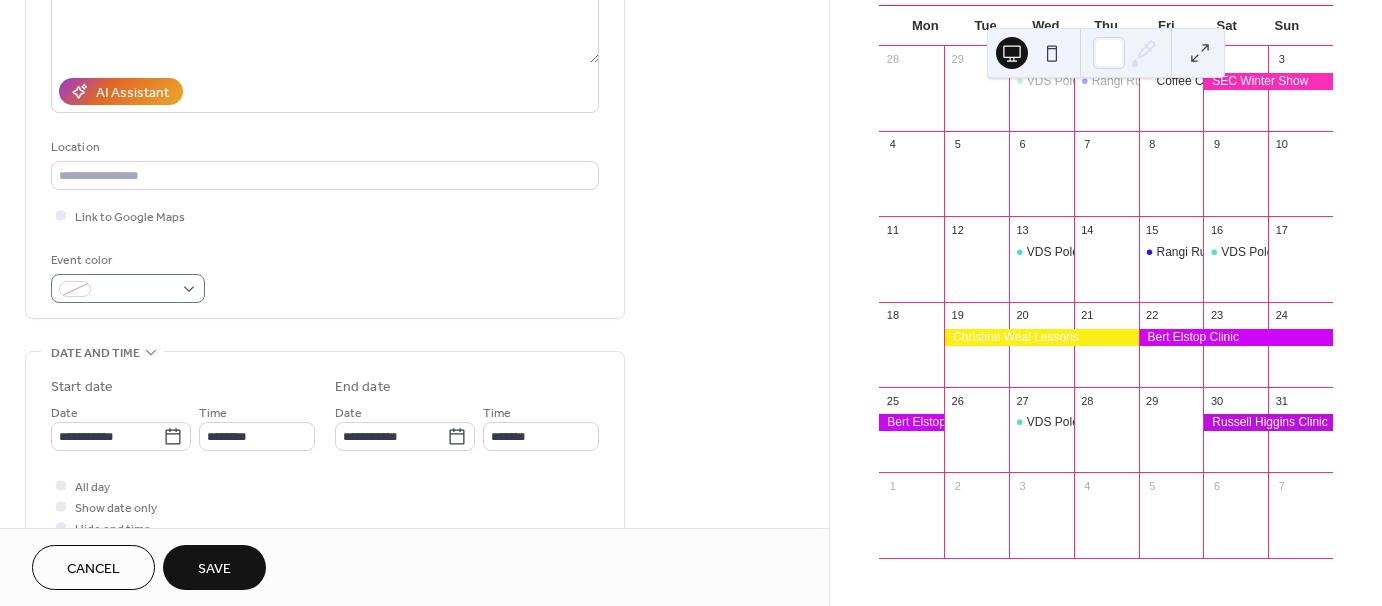 type on "**********" 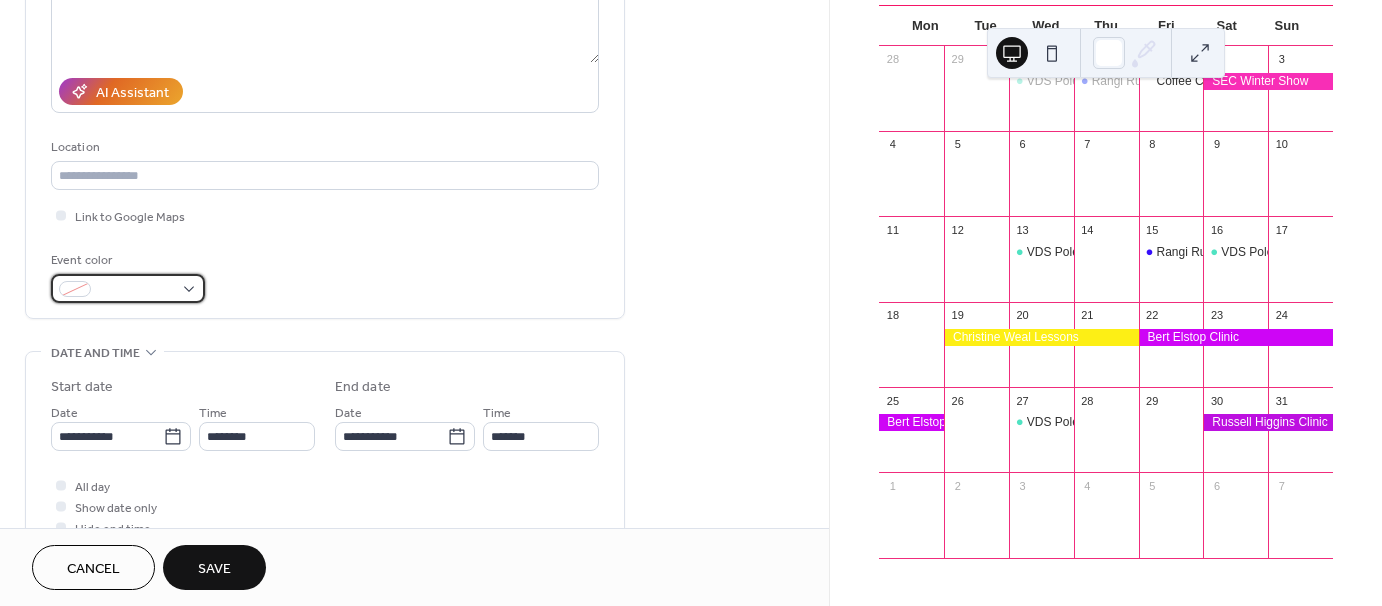 click at bounding box center (128, 288) 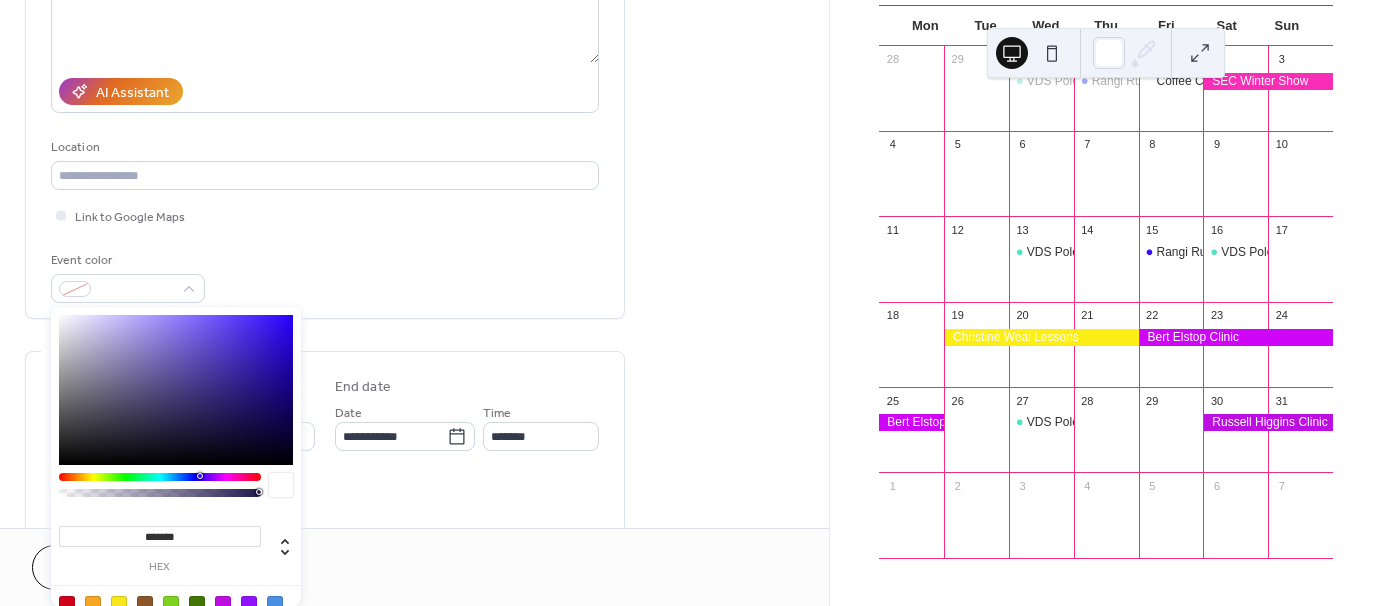 click at bounding box center (176, 616) 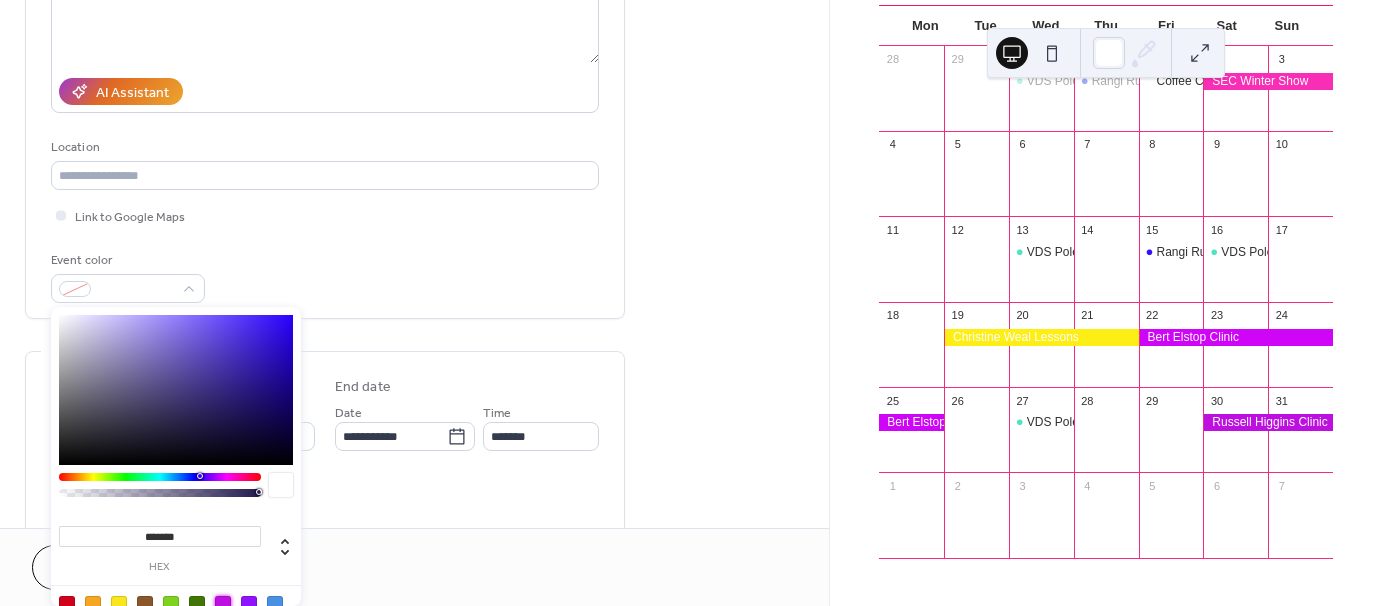 click on "**********" at bounding box center [325, 452] 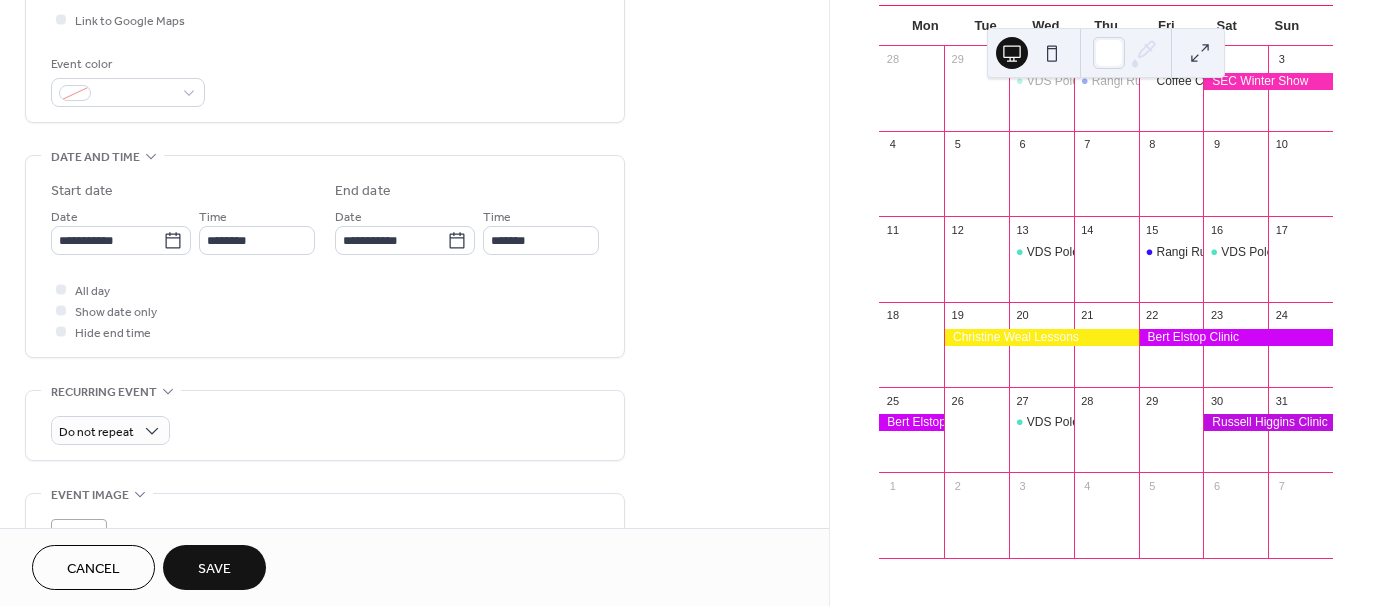 scroll, scrollTop: 500, scrollLeft: 0, axis: vertical 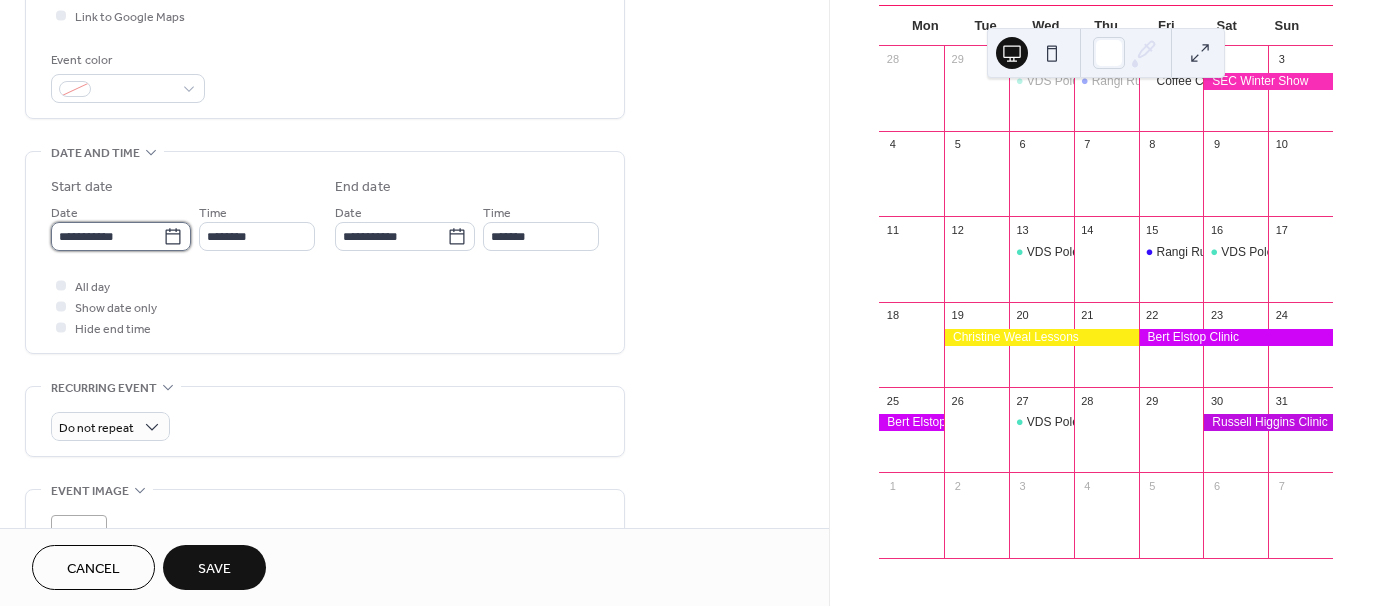 click on "**********" at bounding box center (107, 236) 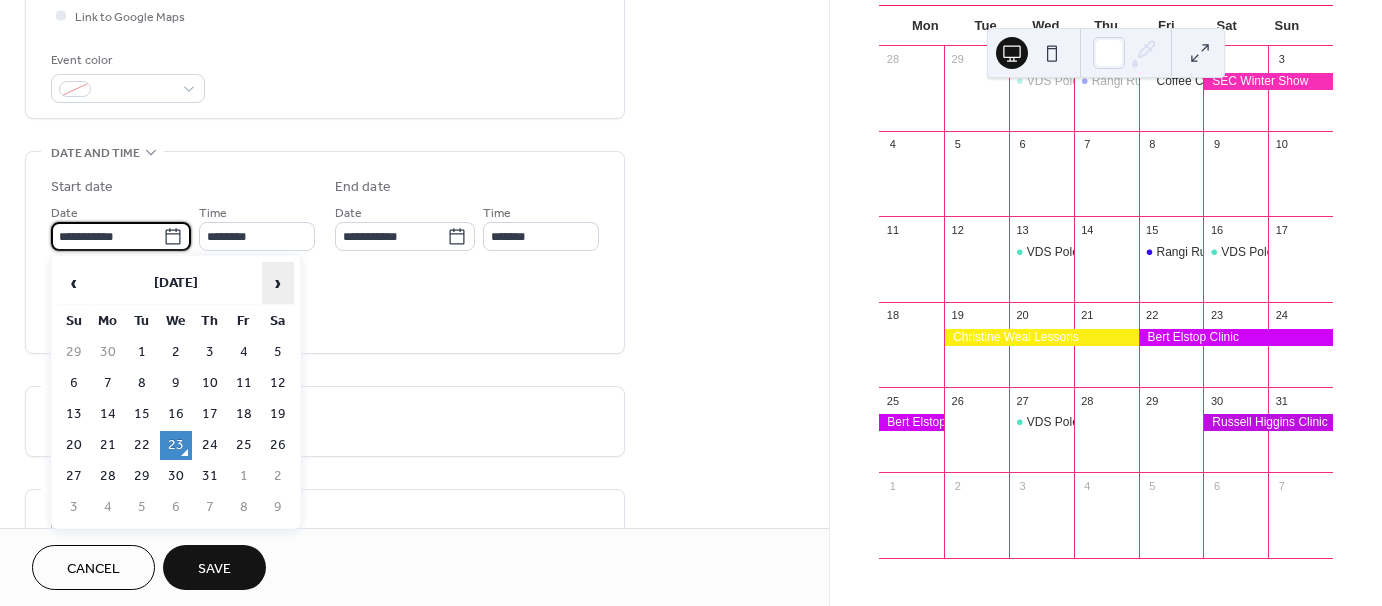 click on "›" at bounding box center [278, 283] 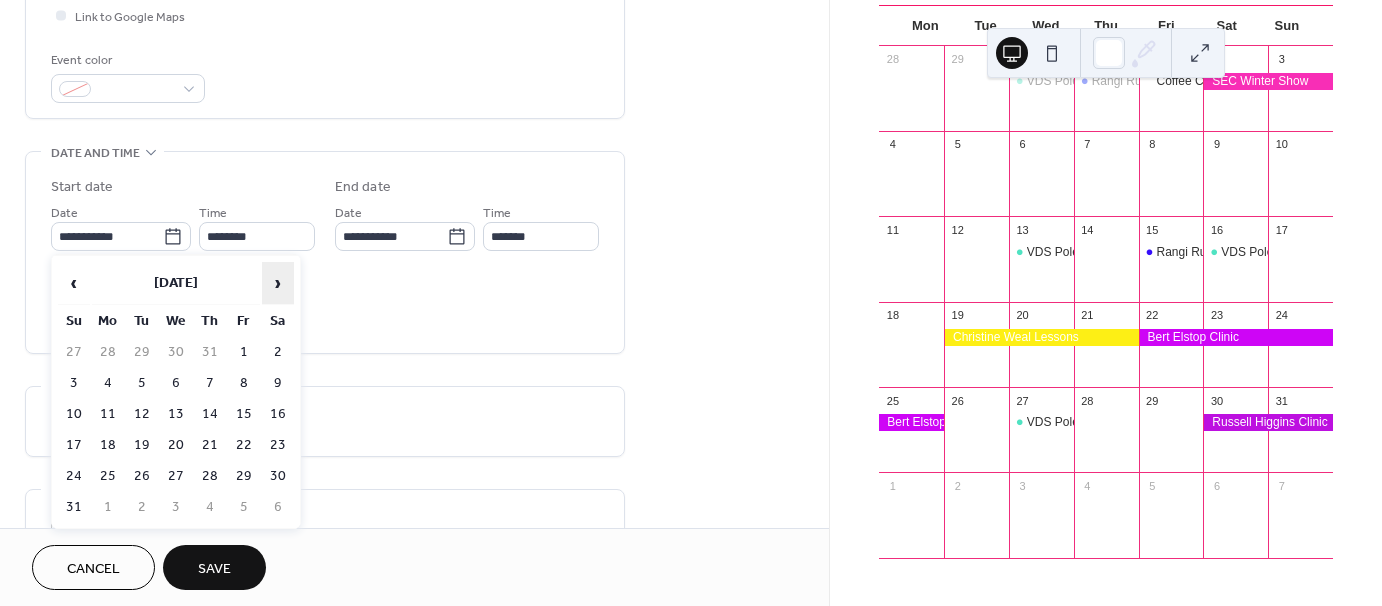 click on "›" at bounding box center [278, 283] 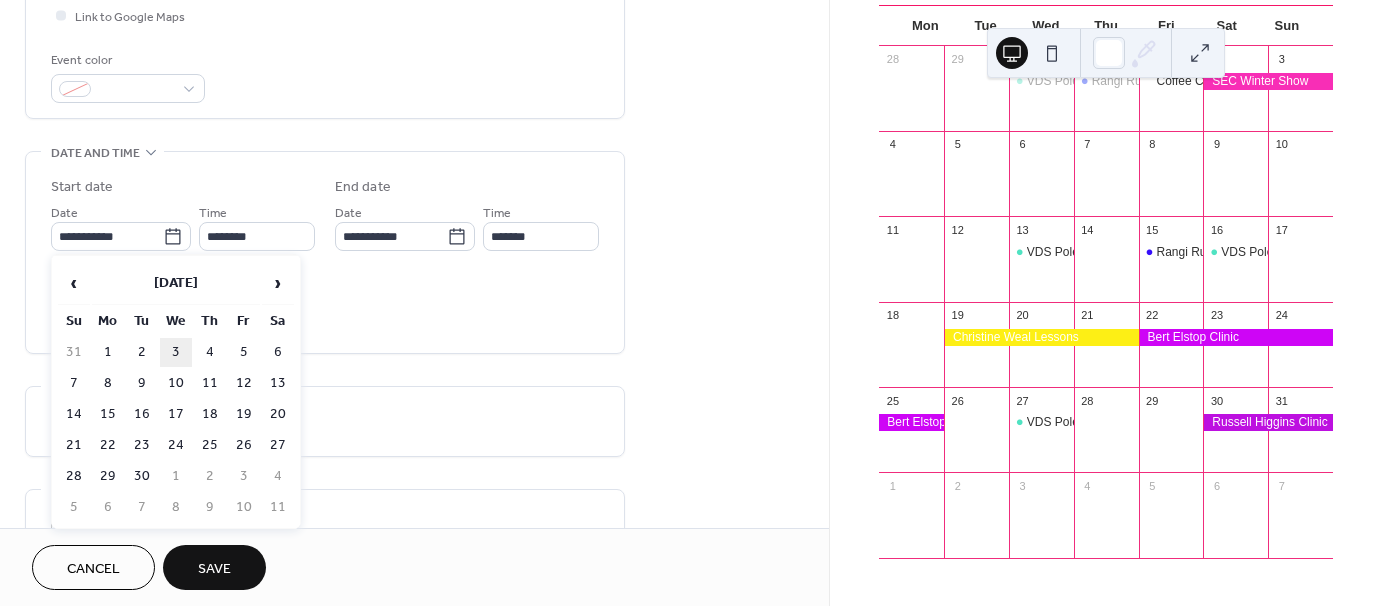 click on "3" at bounding box center (176, 352) 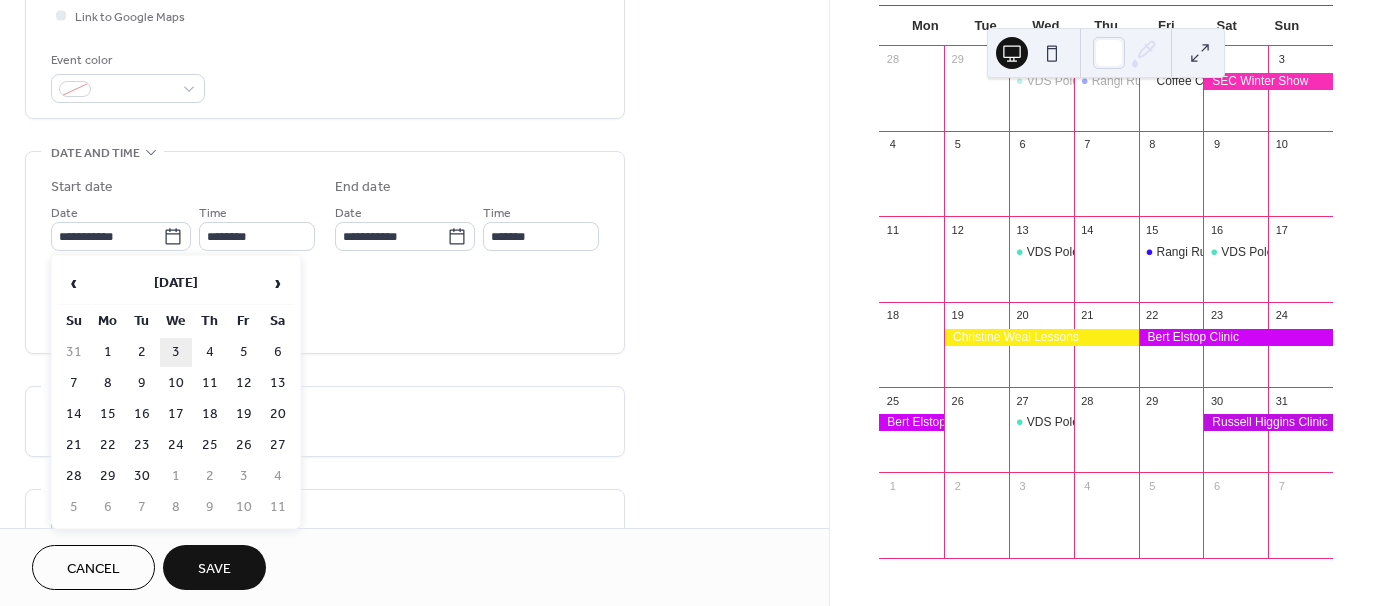 type on "**********" 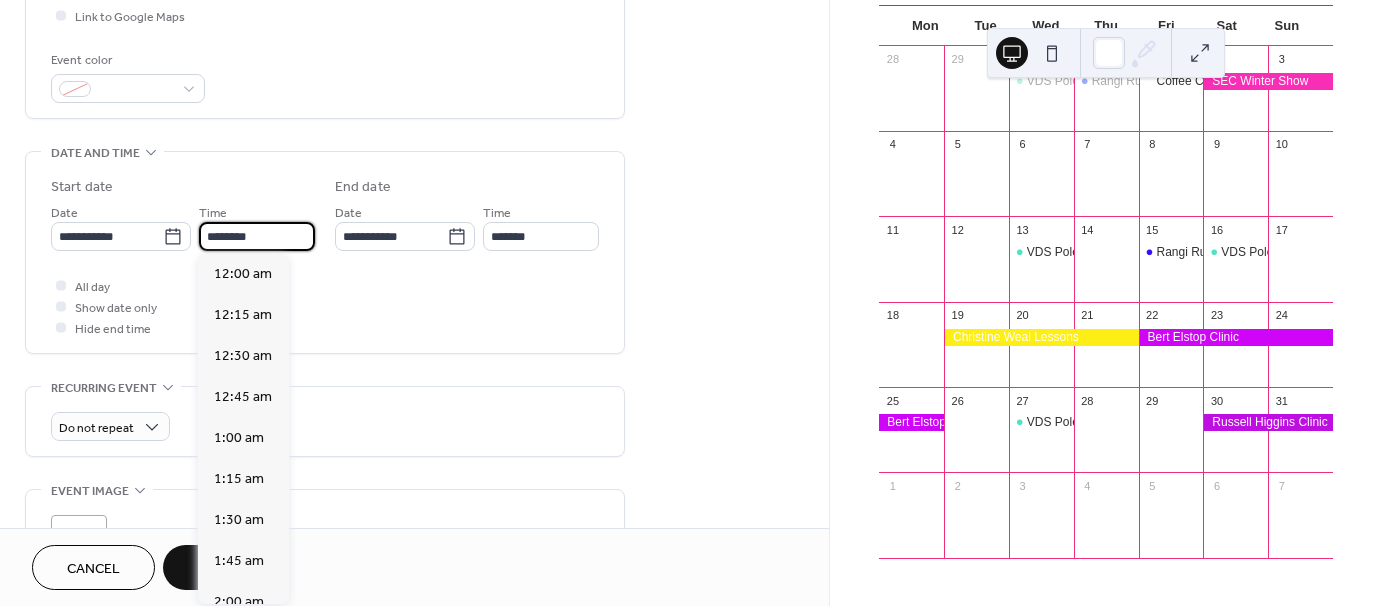 click on "********" at bounding box center [257, 236] 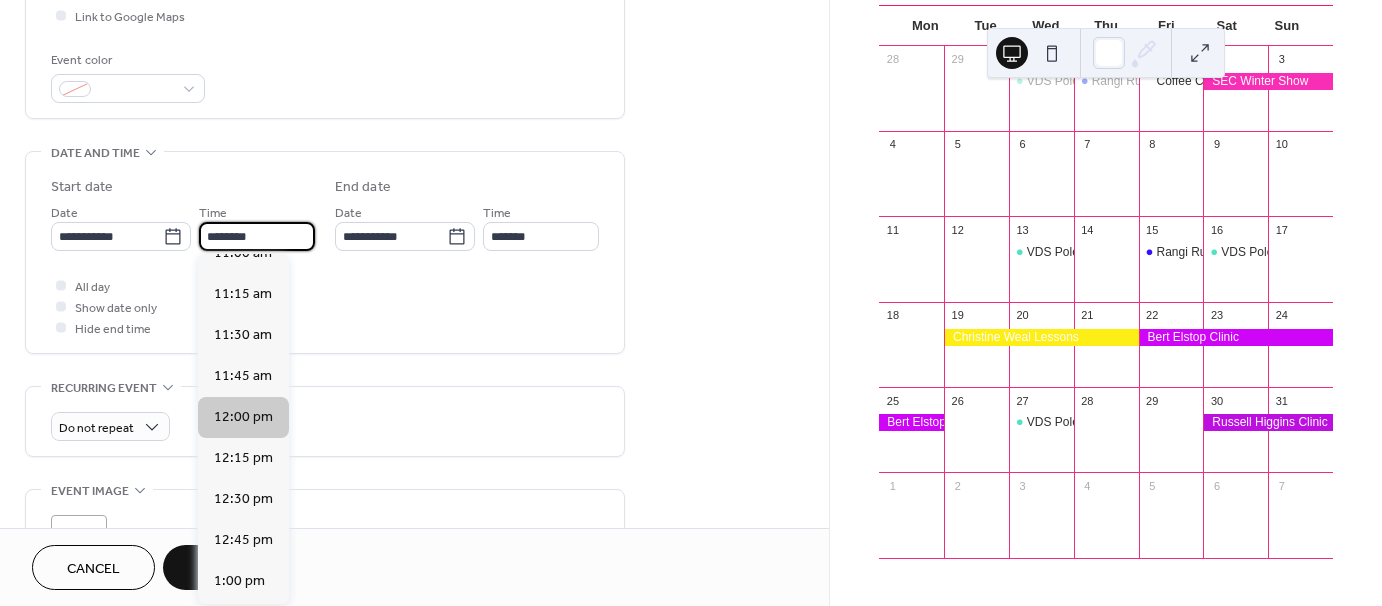 scroll, scrollTop: 1468, scrollLeft: 0, axis: vertical 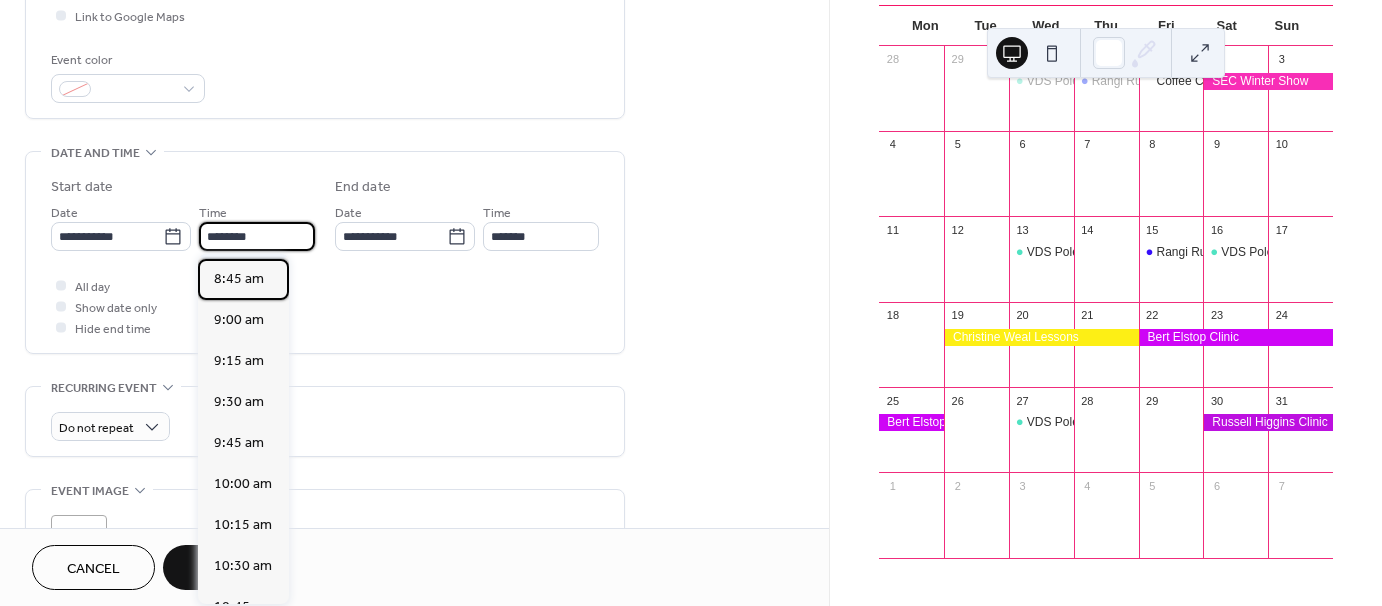 click on "12:00 am 12:15 am 12:30 am 12:45 am 1:00 am 1:15 am 1:30 am 1:45 am 2:00 am 2:15 am 2:30 am 2:45 am 3:00 am 3:15 am 3:30 am 3:45 am 4:00 am 4:15 am 4:30 am 4:45 am 5:00 am 5:15 am 5:30 am 5:45 am 6:00 am 6:15 am 6:30 am 6:45 am 7:00 am 7:15 am 7:30 am 7:45 am 8:00 am 8:15 am 8:30 am 8:45 am 9:00 am 9:15 am 9:30 am 9:45 am 10:00 am 10:15 am 10:30 am 10:45 am 11:00 am 11:15 am 11:30 am 11:45 am 12:00 pm 12:15 pm 12:30 pm 12:45 pm 1:00 pm 1:15 pm 1:30 pm 1:45 pm 2:00 pm 2:15 pm 2:30 pm 2:45 pm 3:00 pm 3:15 pm 3:30 pm 3:45 pm 4:00 pm 4:15 pm 4:30 pm 4:45 pm 5:00 pm 5:15 pm 5:30 pm 5:45 pm 6:00 pm 6:15 pm 6:30 pm 6:45 pm 7:00 pm 7:15 pm 7:30 pm 7:45 pm 8:00 pm 8:15 pm 8:30 pm 8:45 pm 9:00 pm 9:15 pm 9:30 pm 9:45 pm 10:00 pm 10:15 pm 10:30 pm 10:45 pm 11:00 pm 11:15 pm 11:30 pm 11:45 pm" at bounding box center [243, 429] 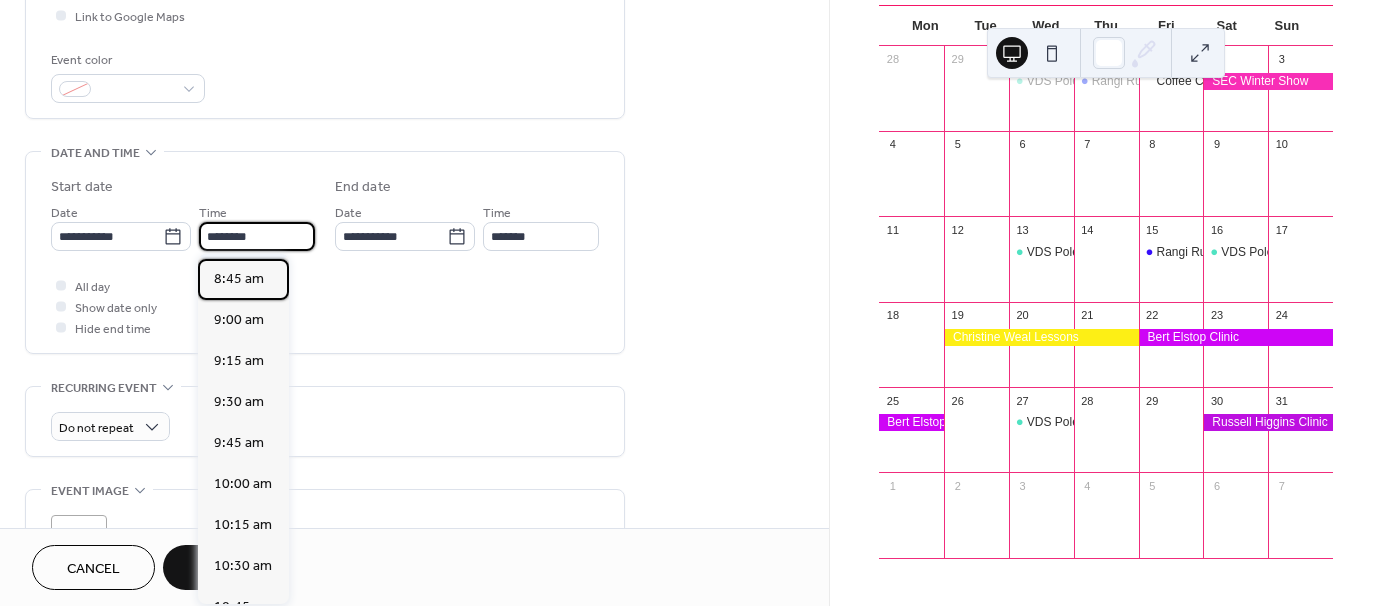 scroll, scrollTop: 1368, scrollLeft: 0, axis: vertical 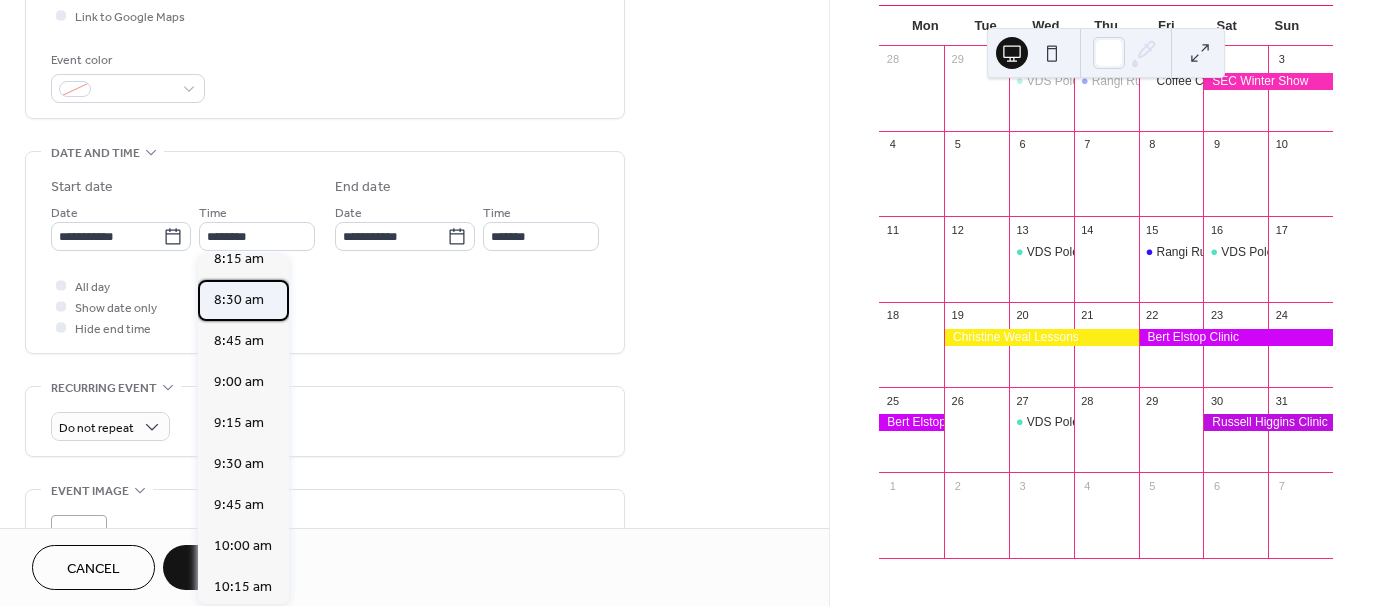 click on "8:30 am" at bounding box center [239, 300] 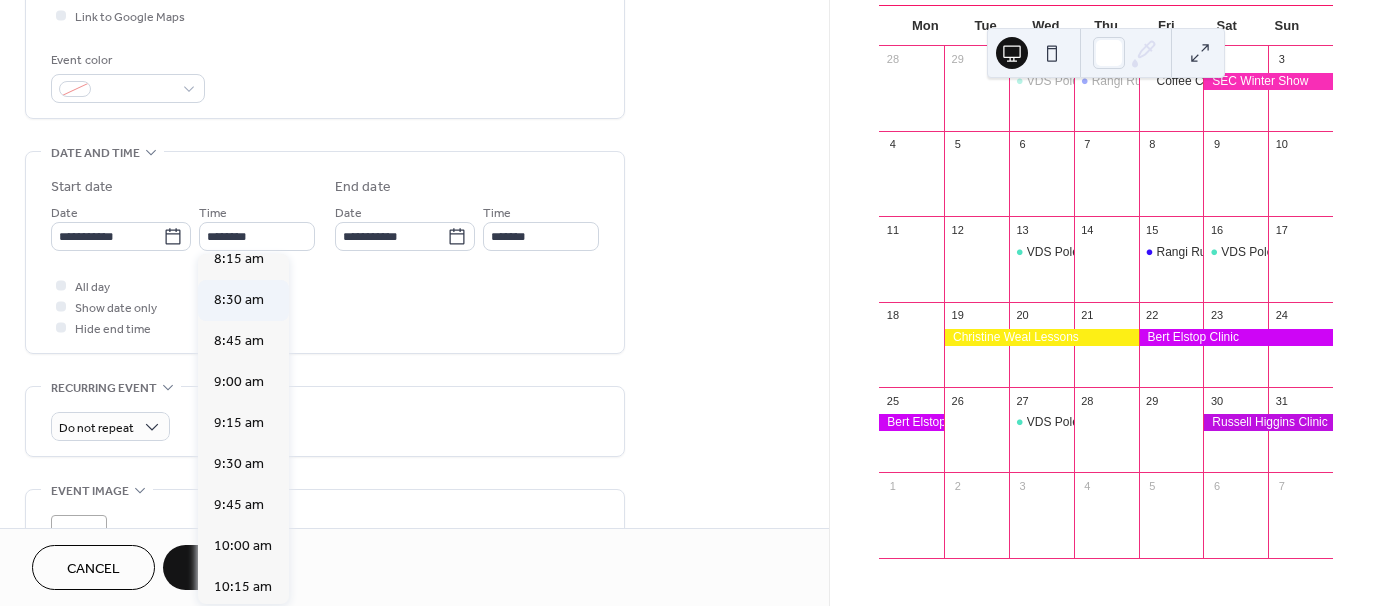 type on "*******" 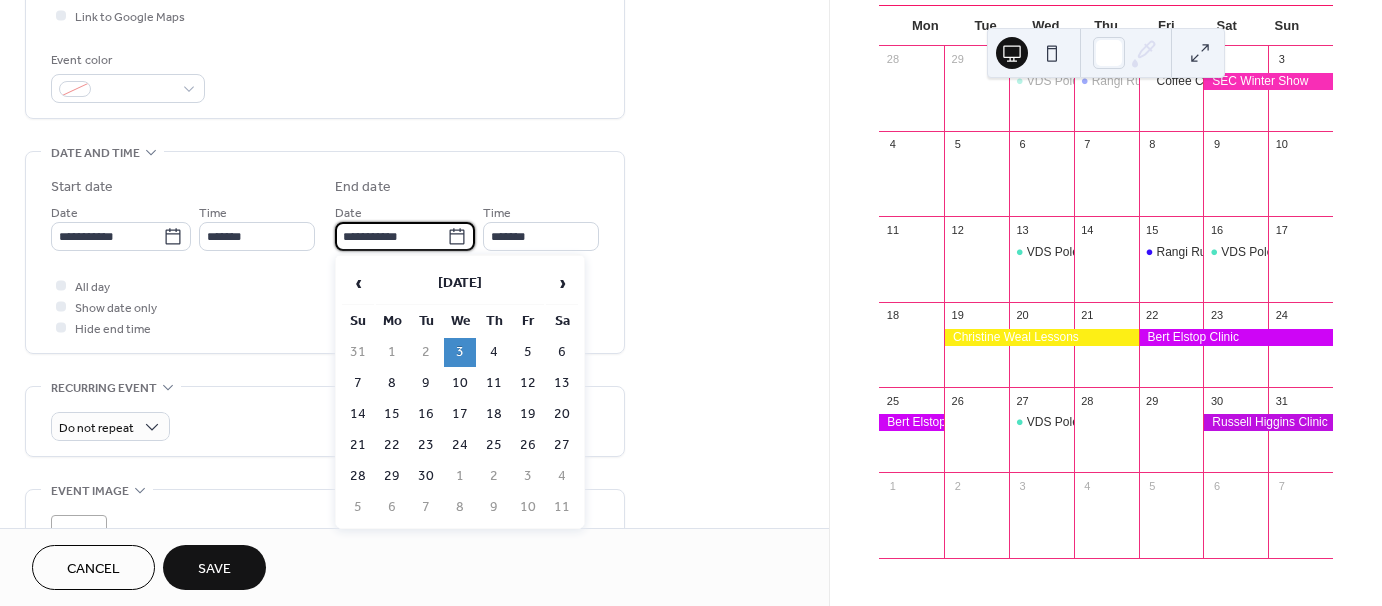 click on "**********" at bounding box center [391, 236] 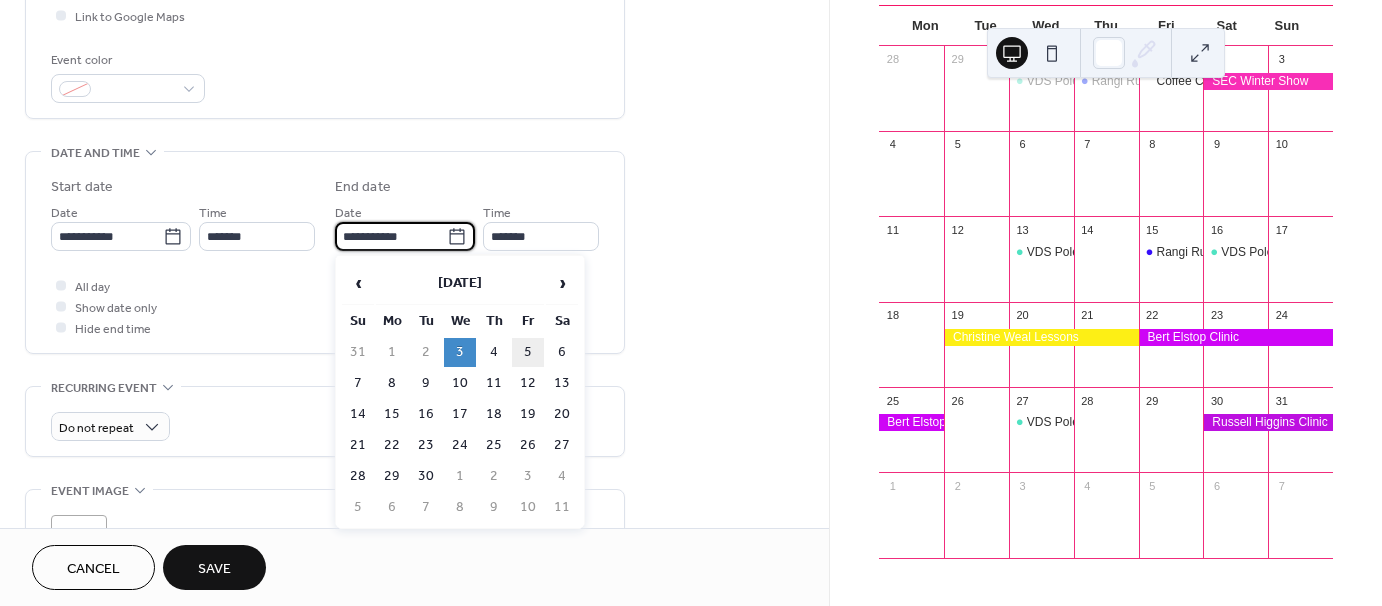 click on "5" at bounding box center [528, 352] 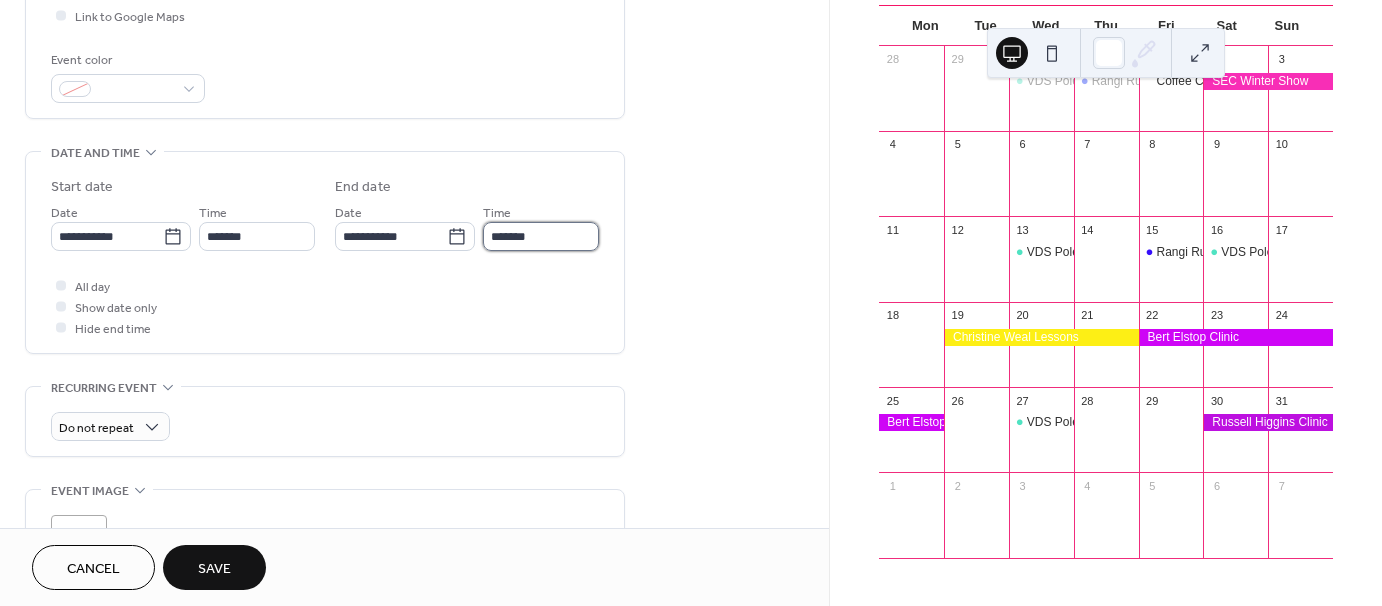 click on "*******" at bounding box center (541, 236) 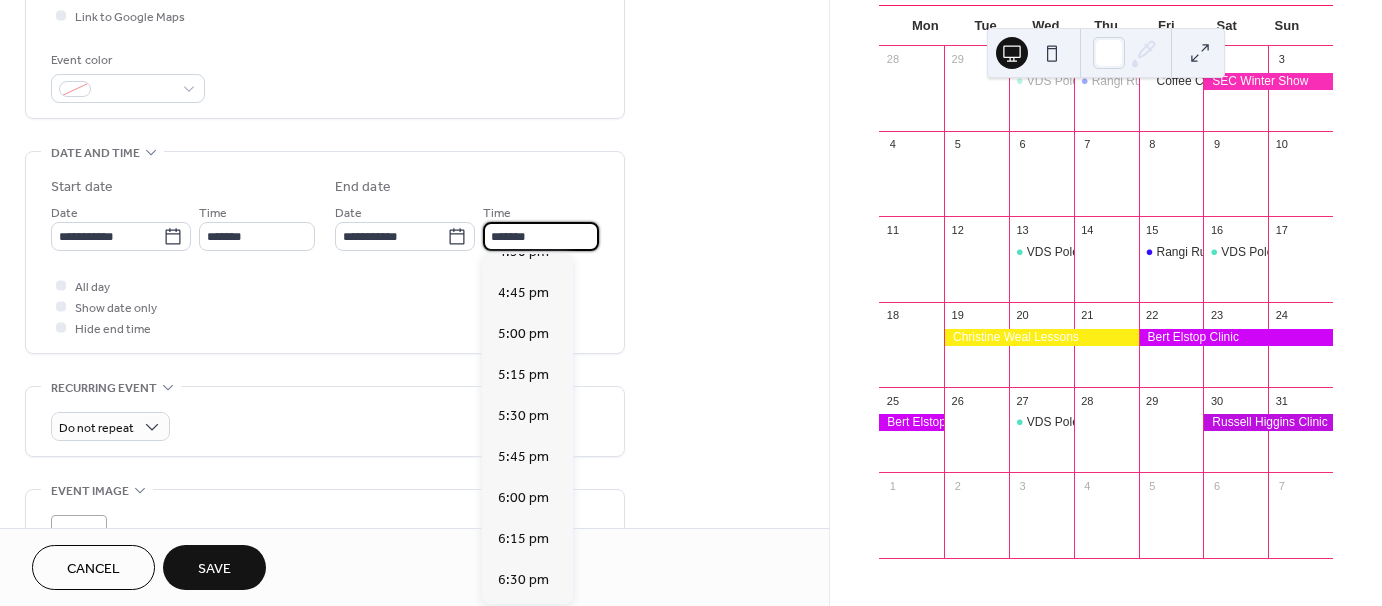 scroll, scrollTop: 2758, scrollLeft: 0, axis: vertical 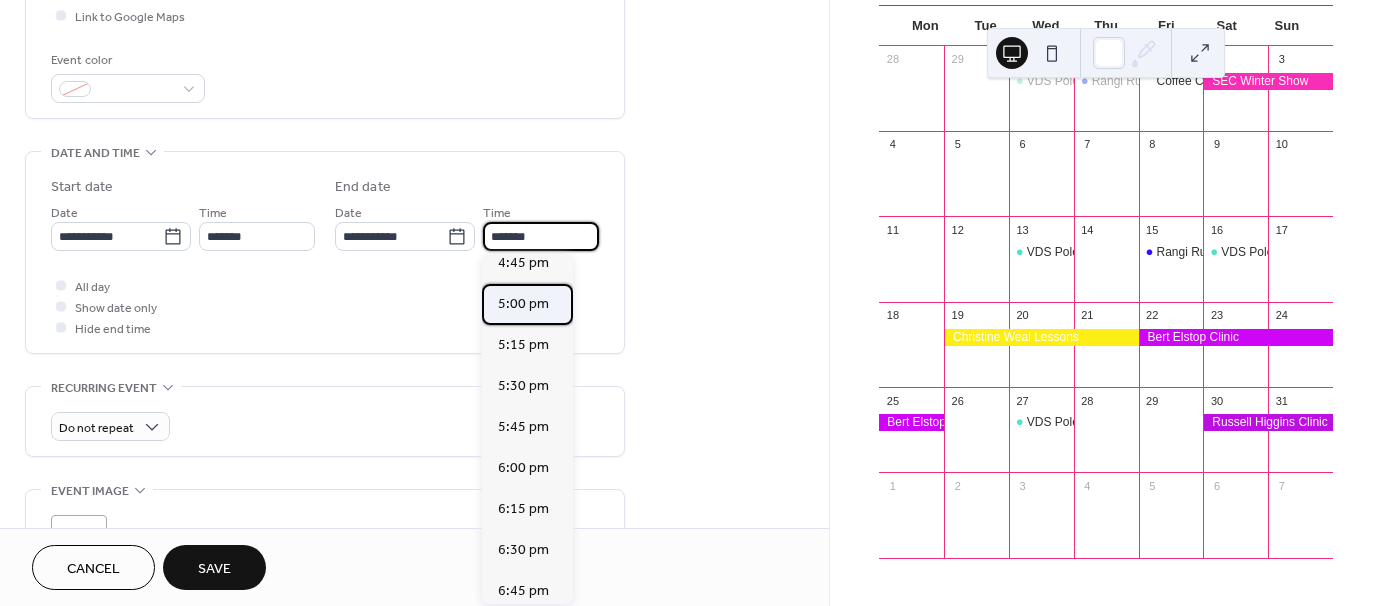 click on "5:00 pm" at bounding box center [523, 304] 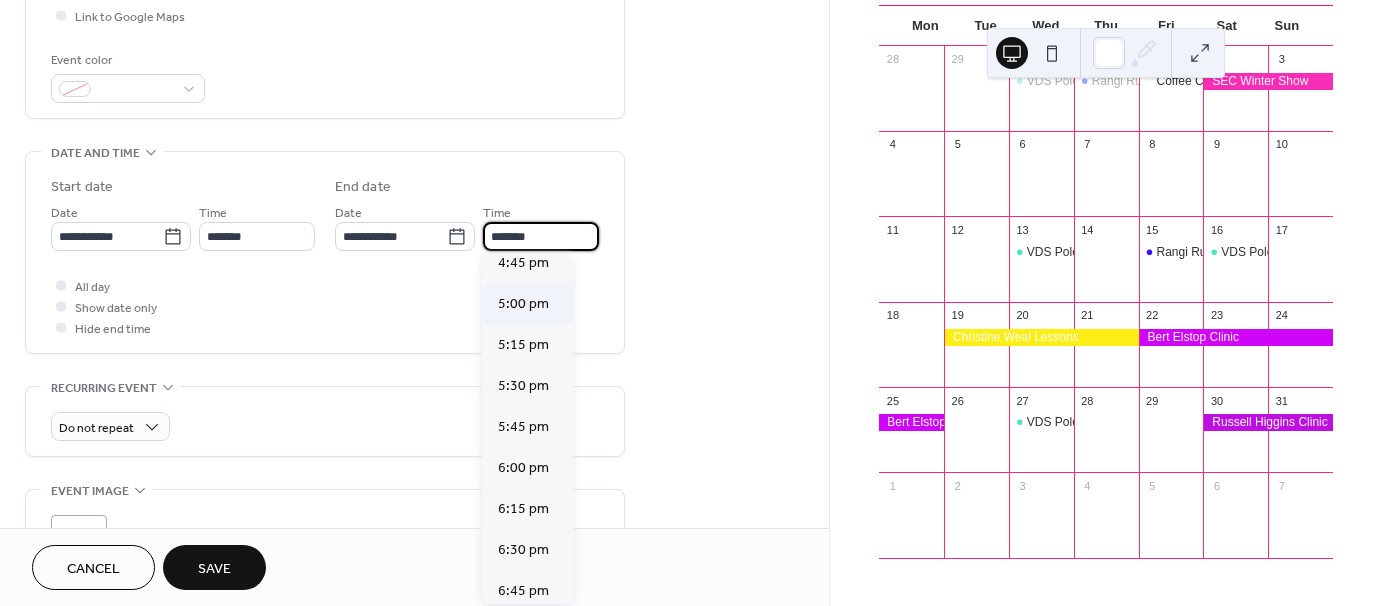 type on "*******" 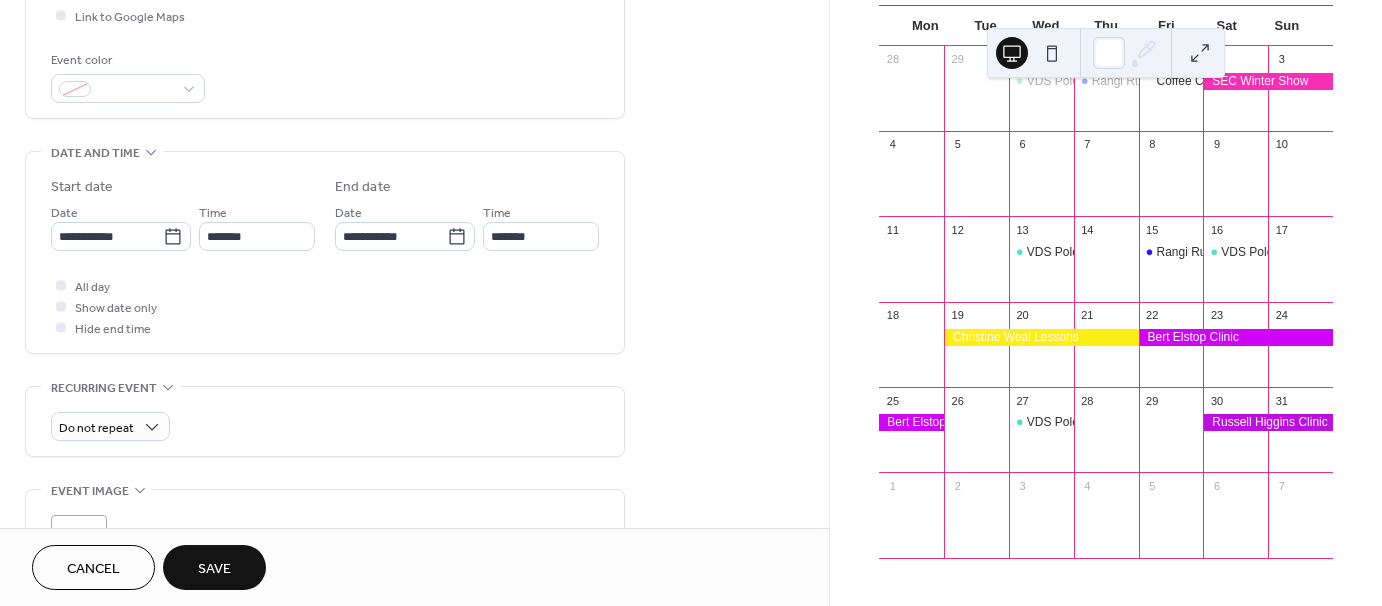 click on "Save" at bounding box center [214, 569] 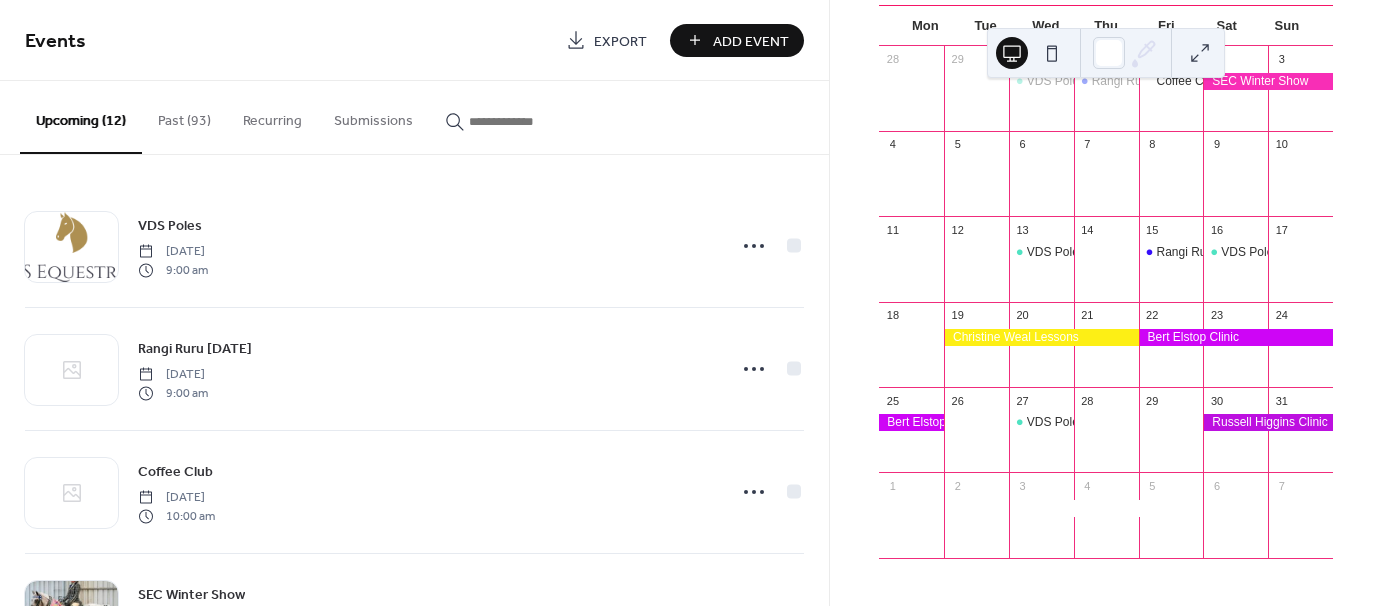 click on "Add Event" at bounding box center (751, 41) 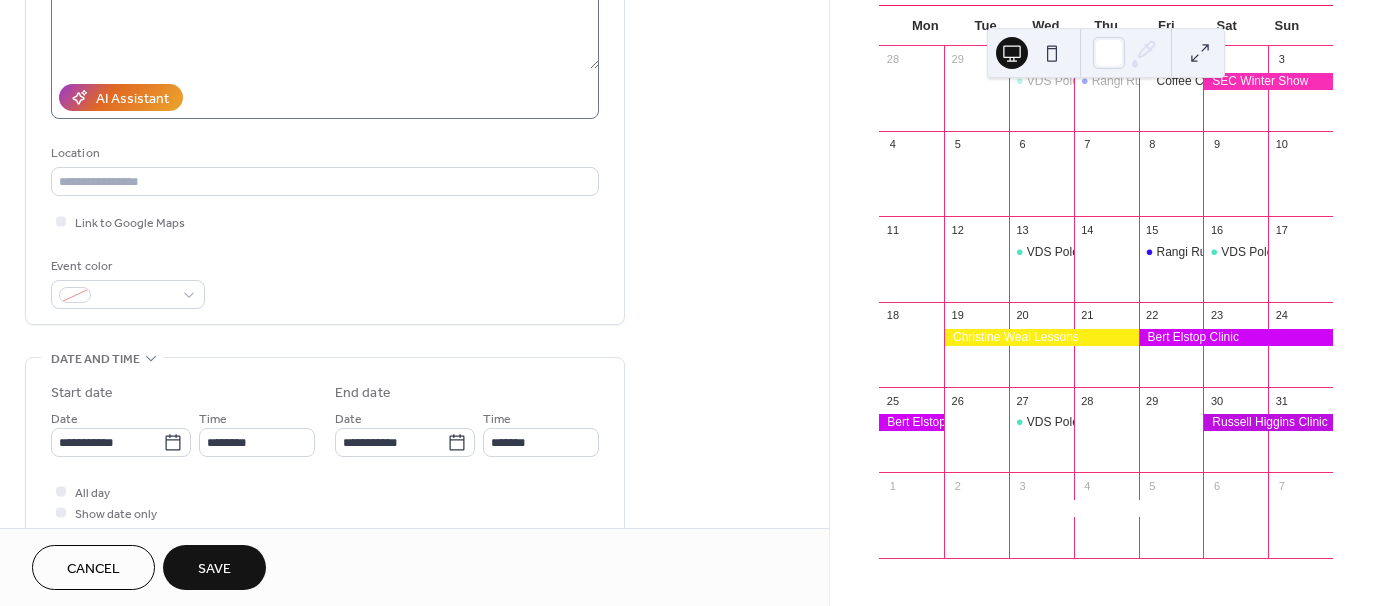 scroll, scrollTop: 300, scrollLeft: 0, axis: vertical 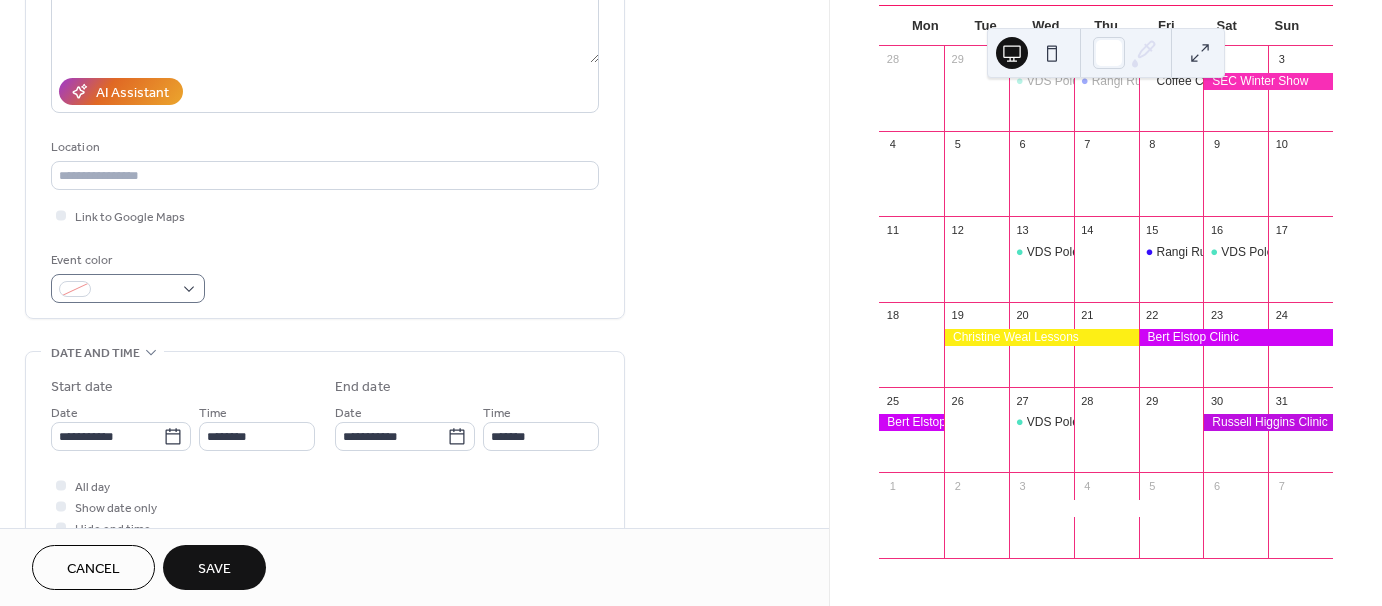 type on "**********" 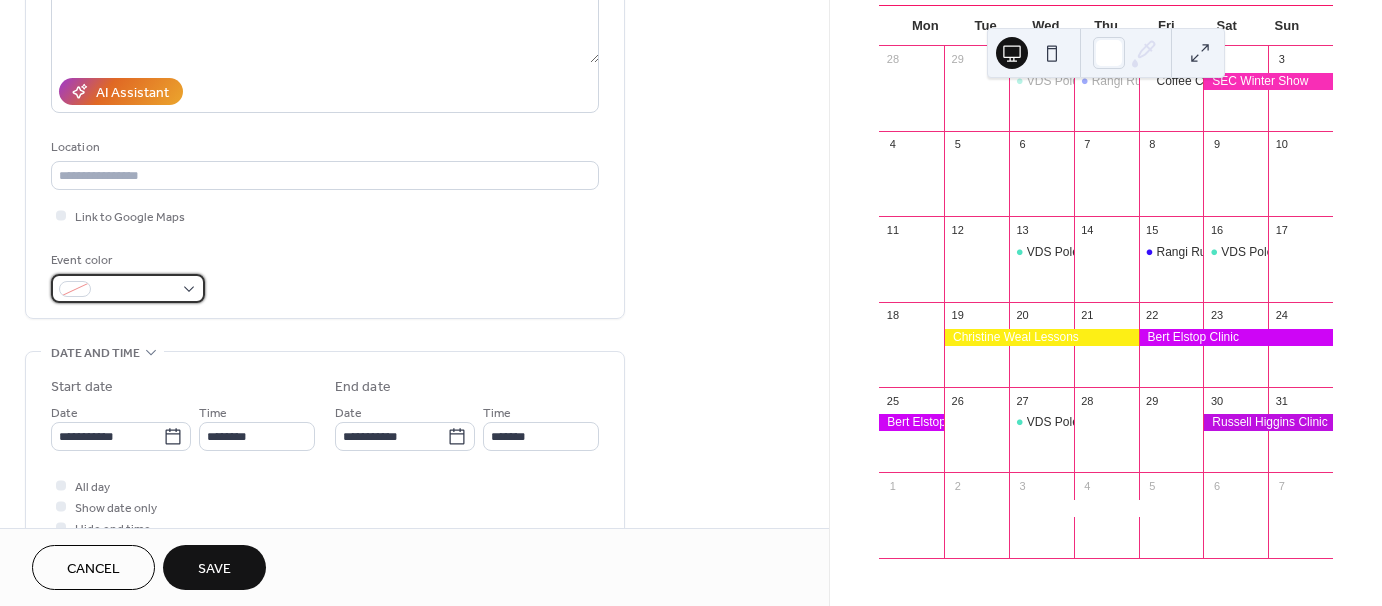 click at bounding box center [136, 290] 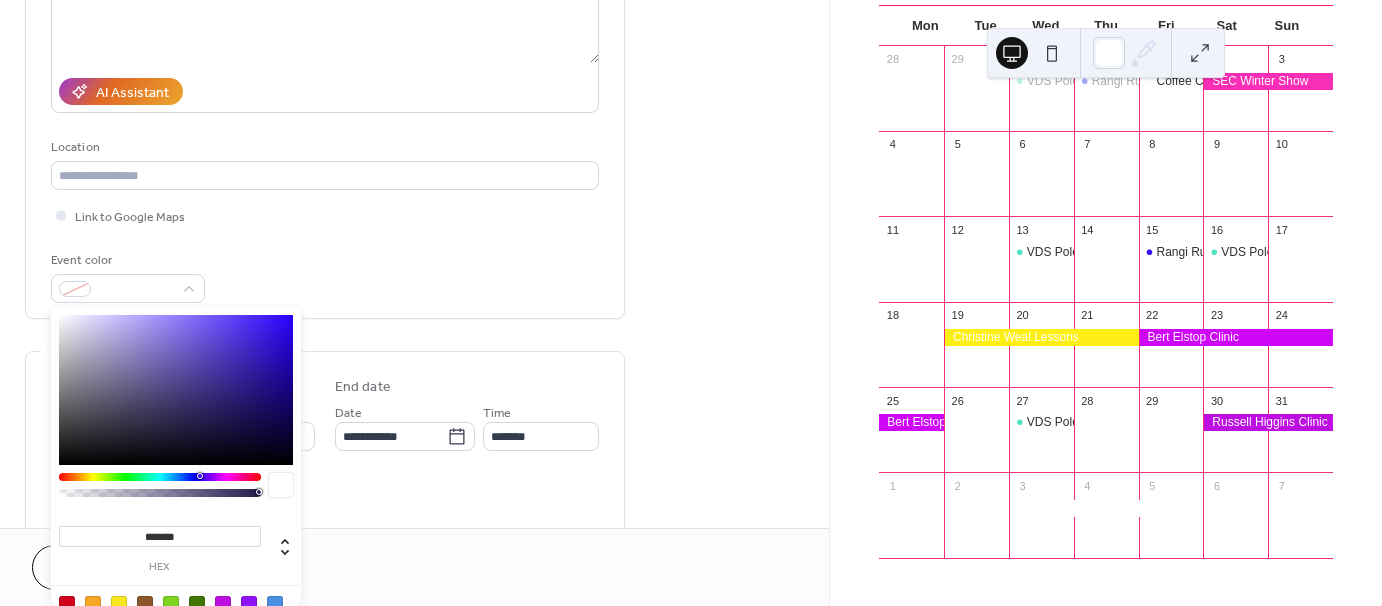click at bounding box center (119, 604) 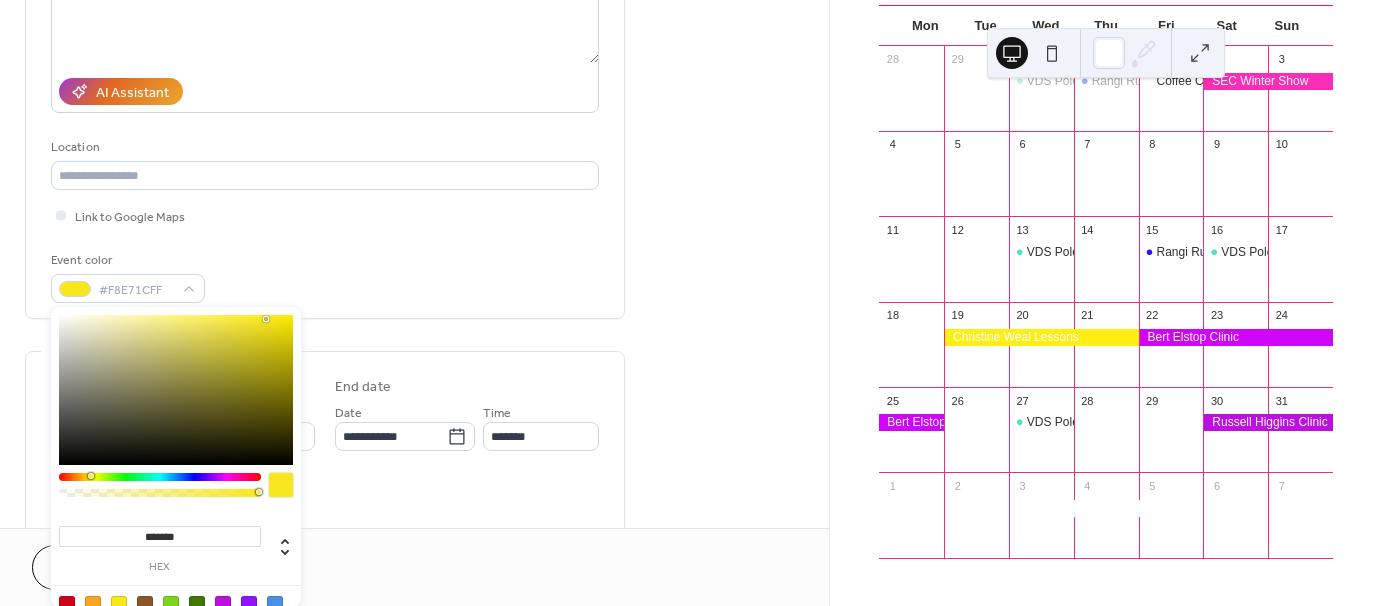 click at bounding box center [281, 485] 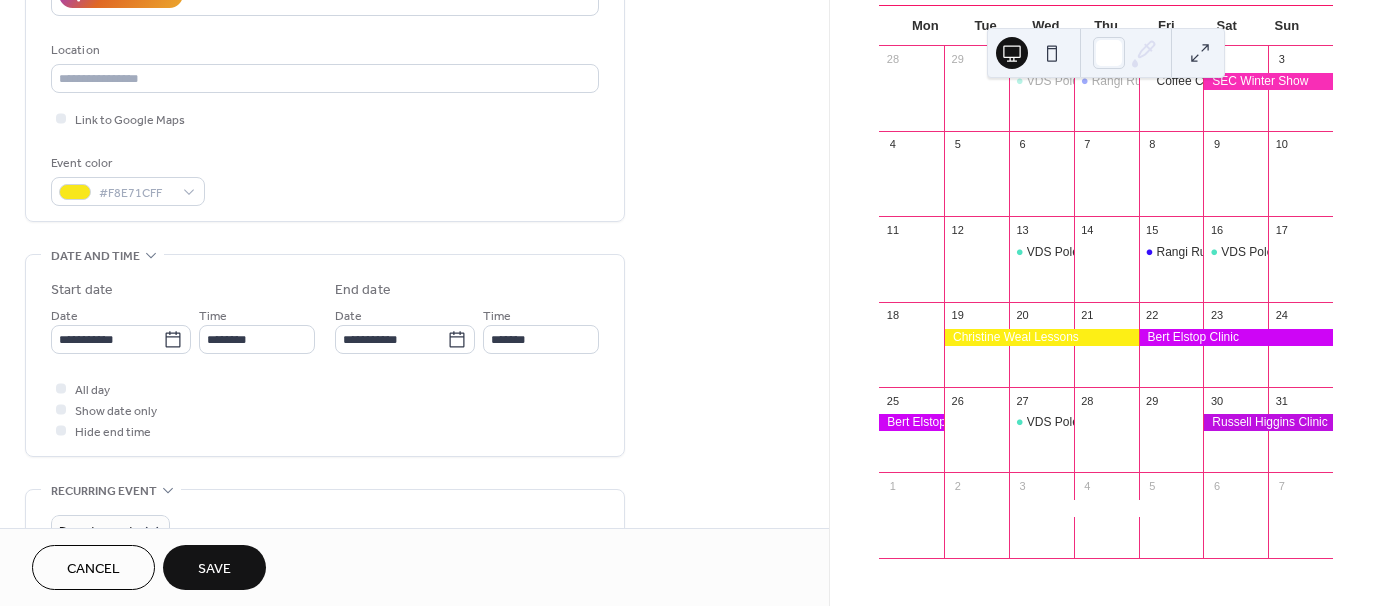 scroll, scrollTop: 400, scrollLeft: 0, axis: vertical 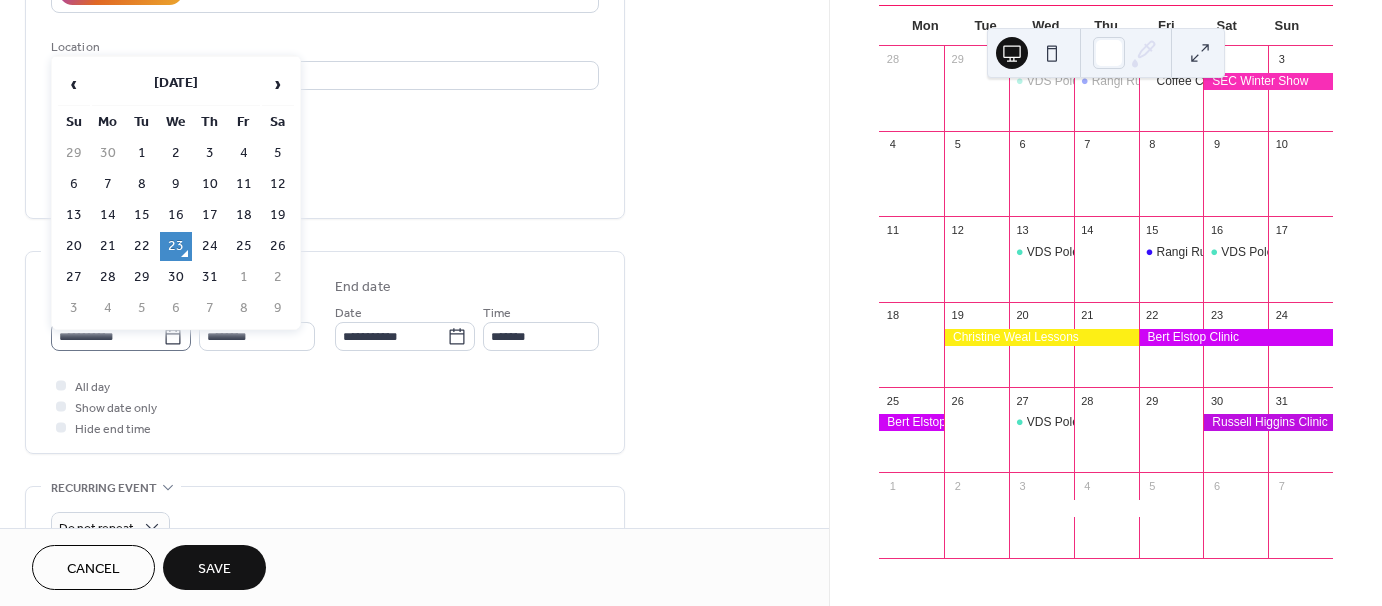 click 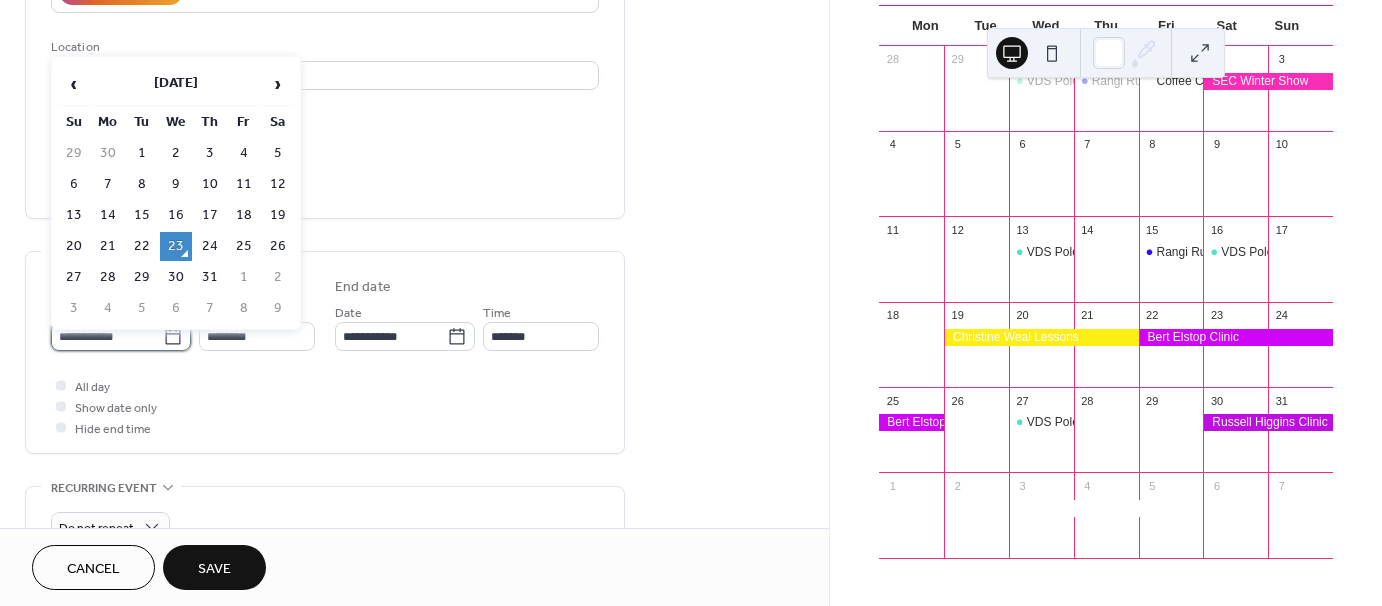 click on "**********" at bounding box center (107, 336) 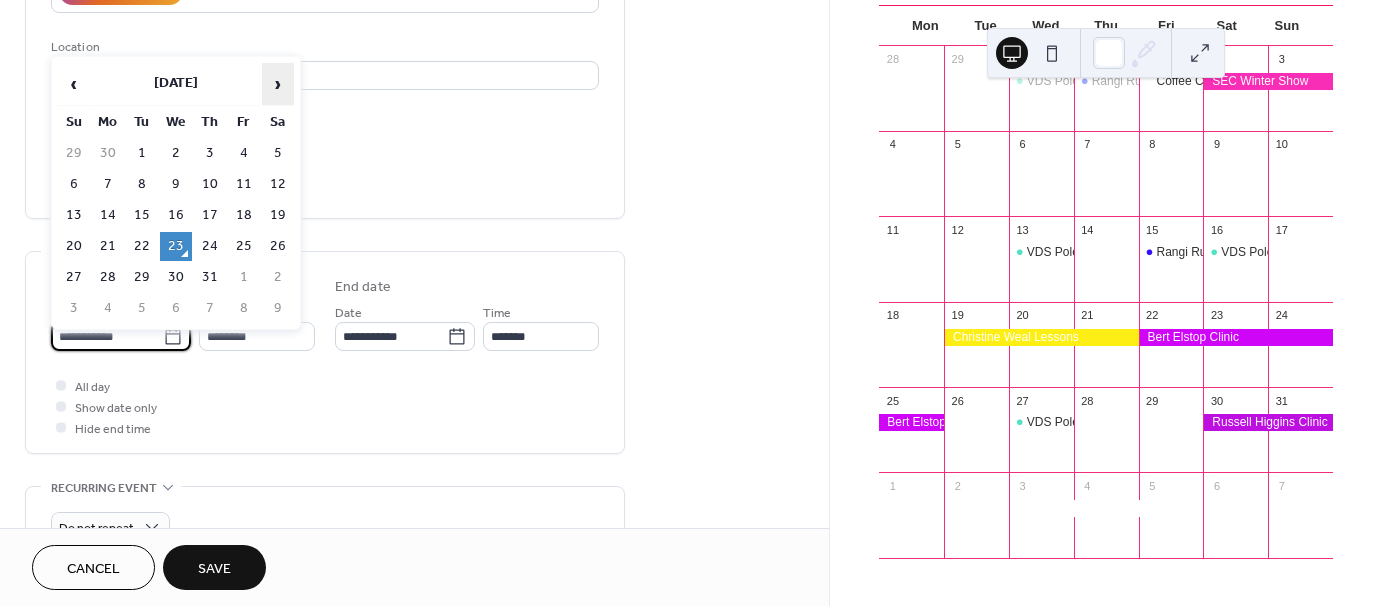 click on "›" at bounding box center (278, 84) 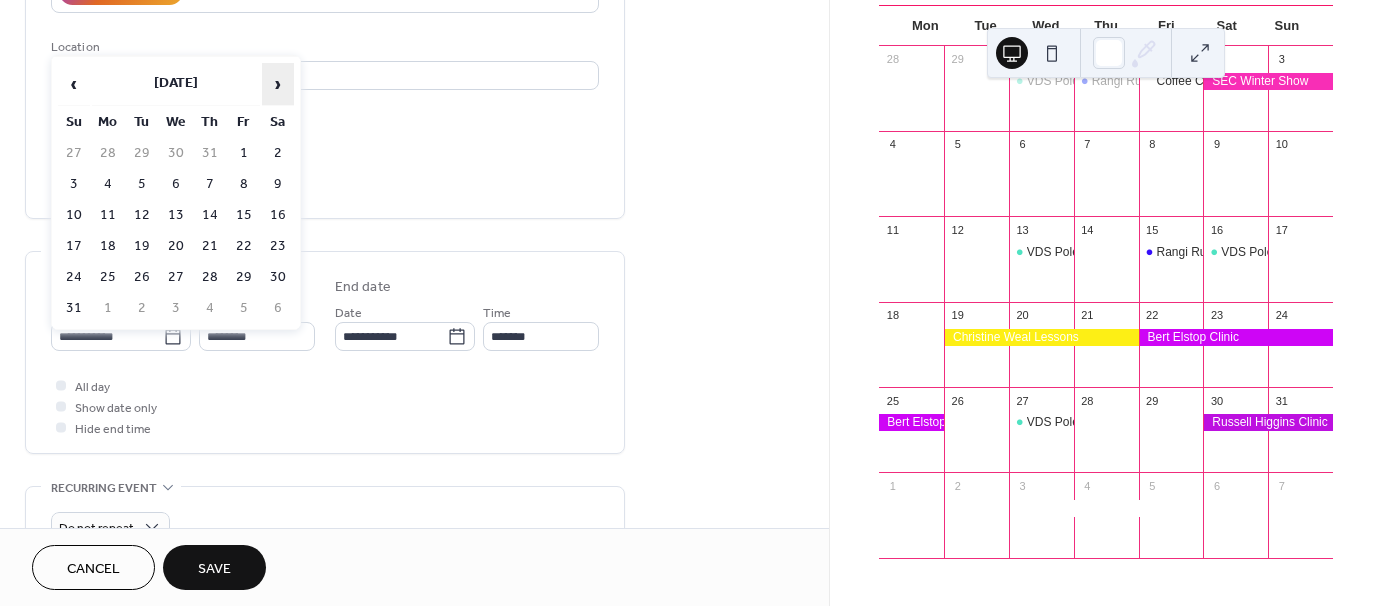 click on "›" at bounding box center [278, 84] 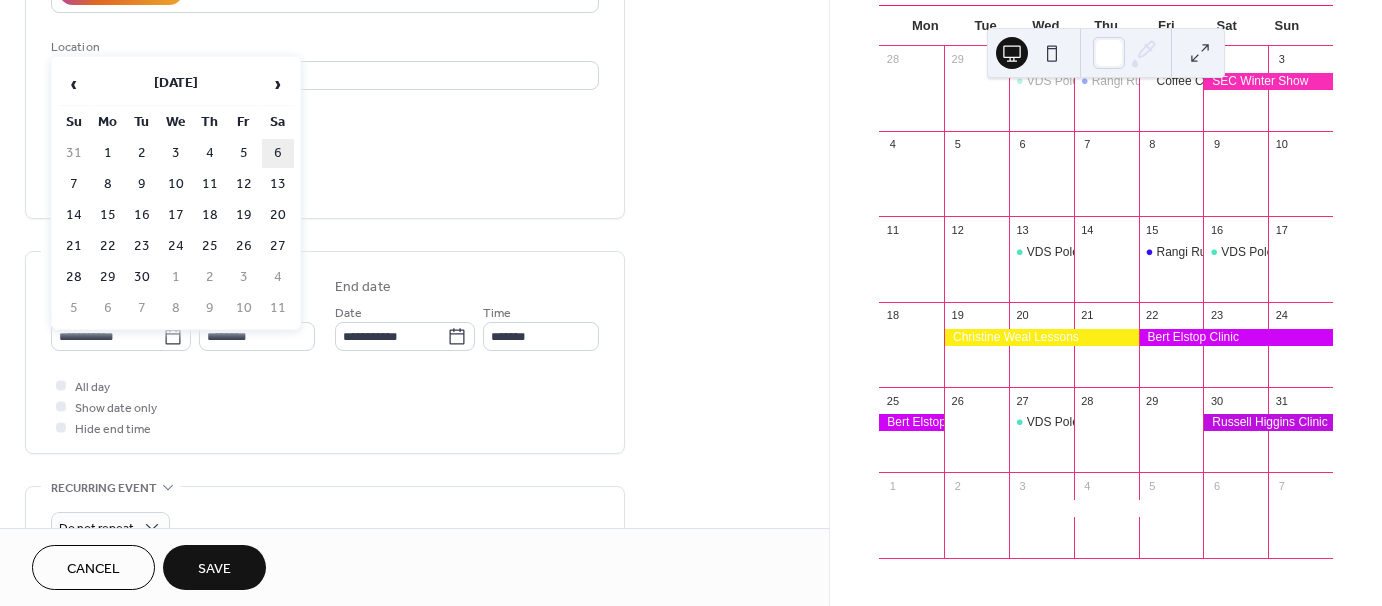click on "6" at bounding box center [278, 153] 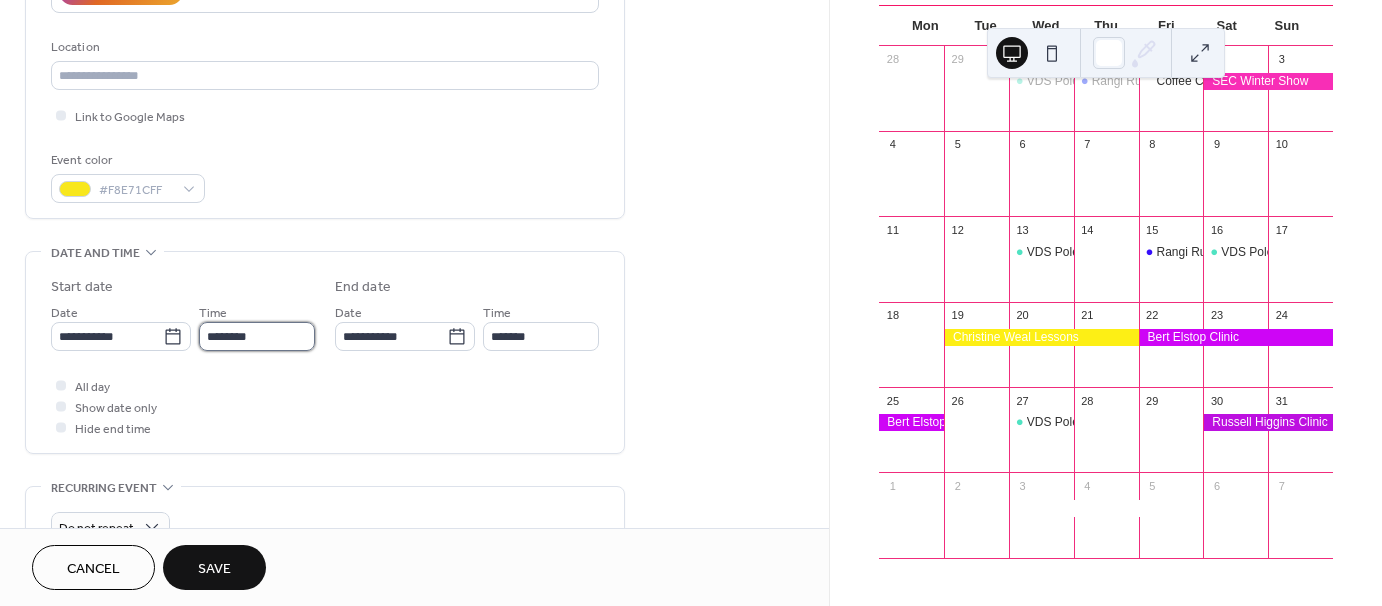 click on "********" at bounding box center (257, 336) 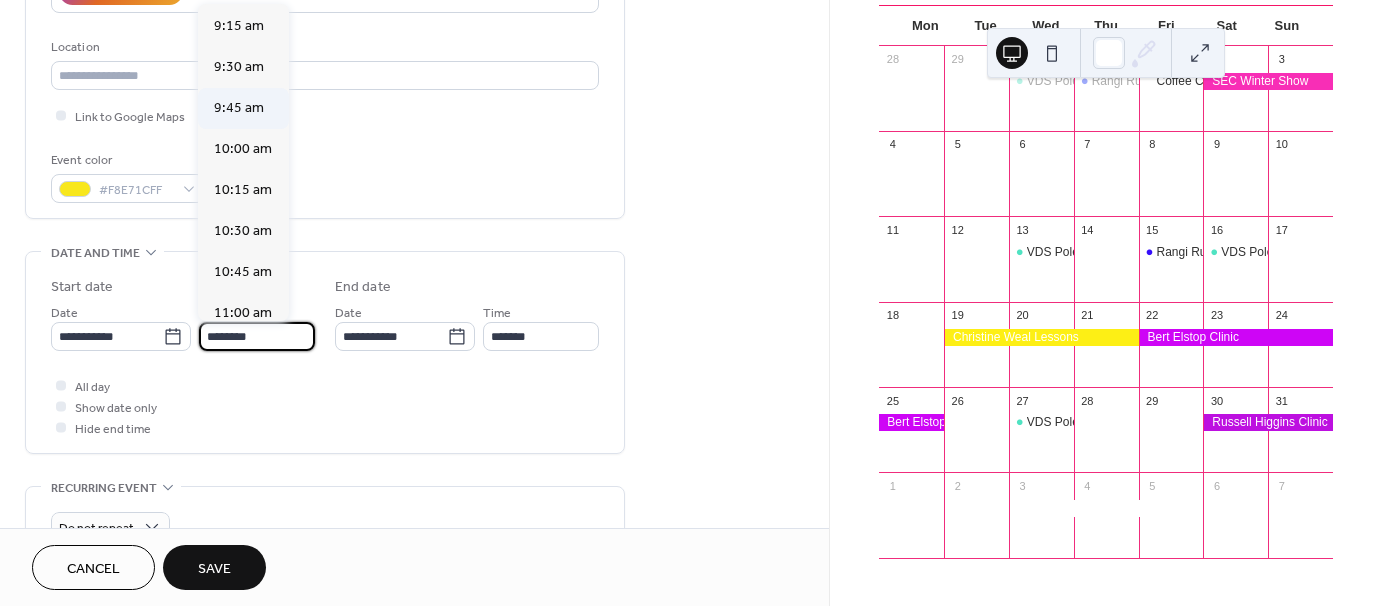 scroll, scrollTop: 1468, scrollLeft: 0, axis: vertical 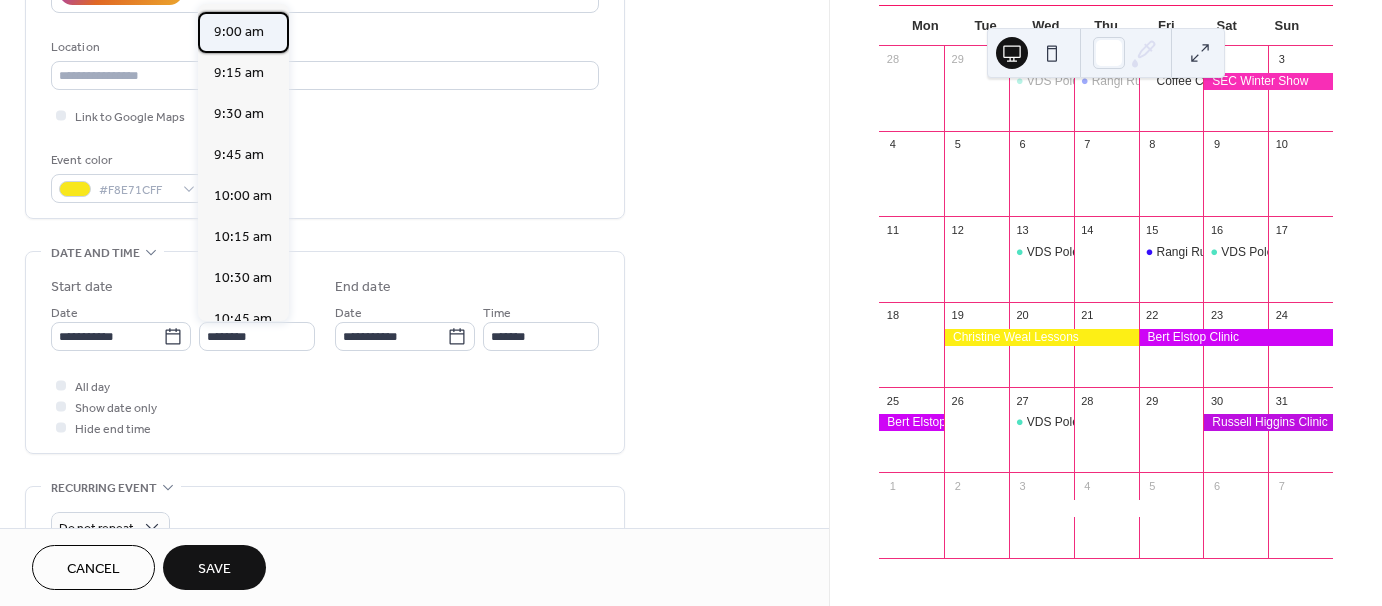 click on "9:00 am" at bounding box center (239, 32) 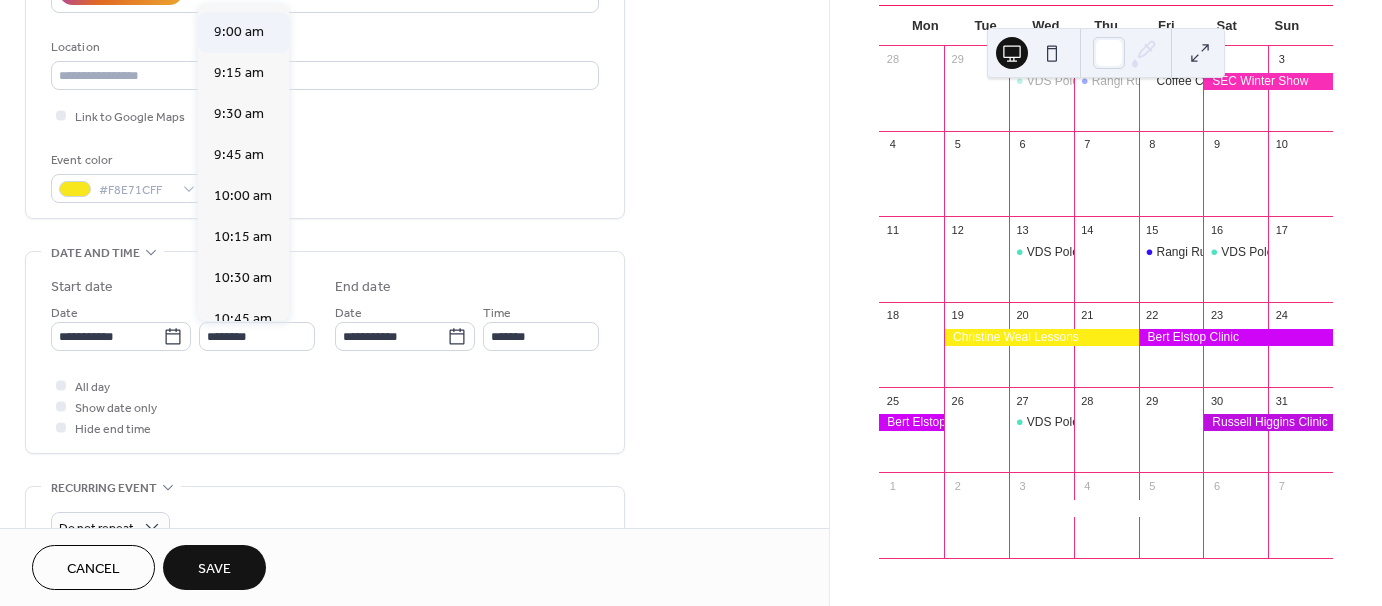 type on "*******" 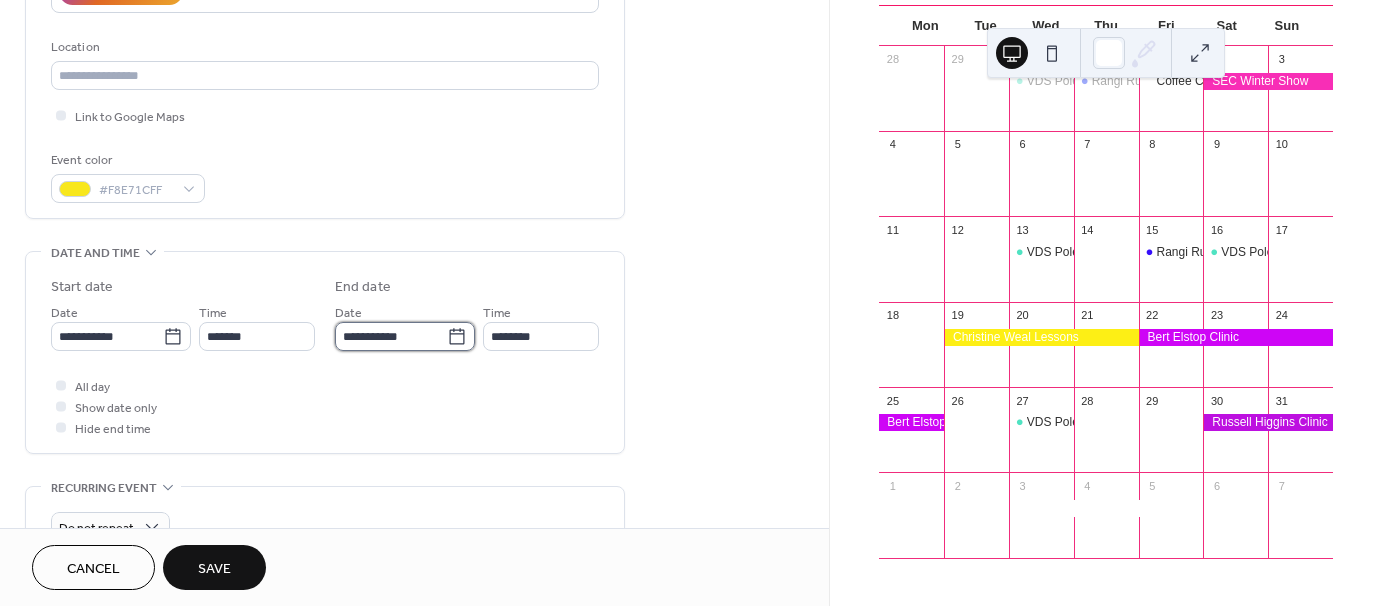 click on "**********" at bounding box center (391, 336) 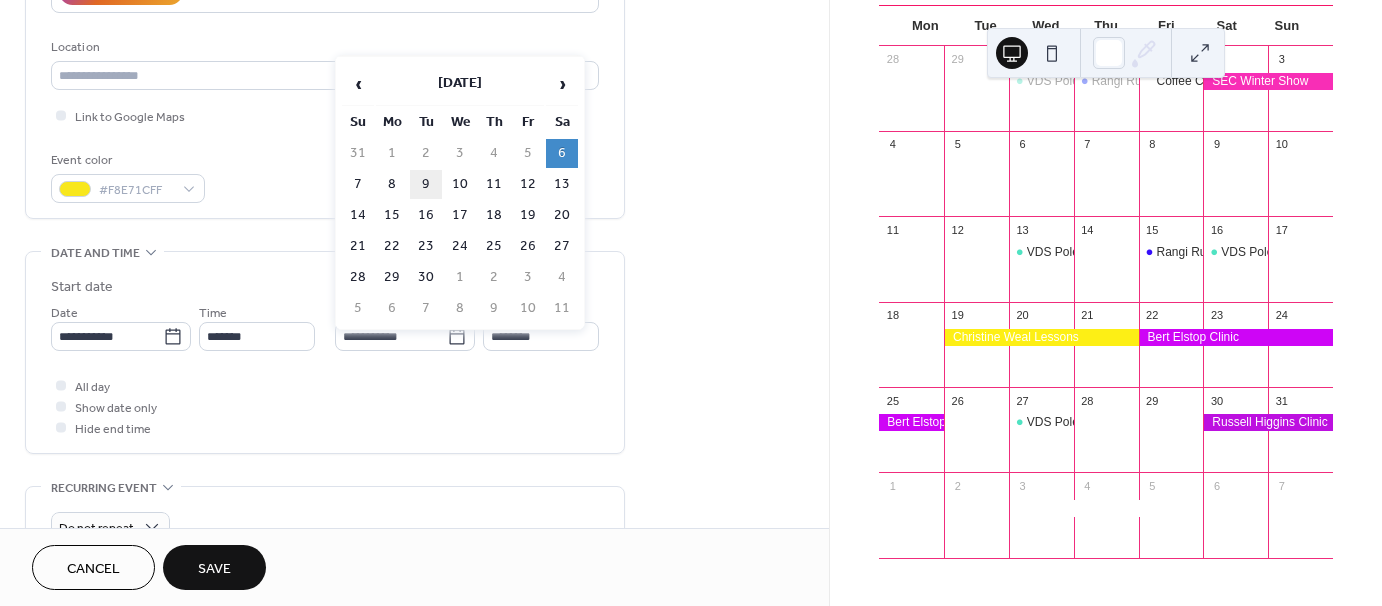 click on "9" at bounding box center [426, 184] 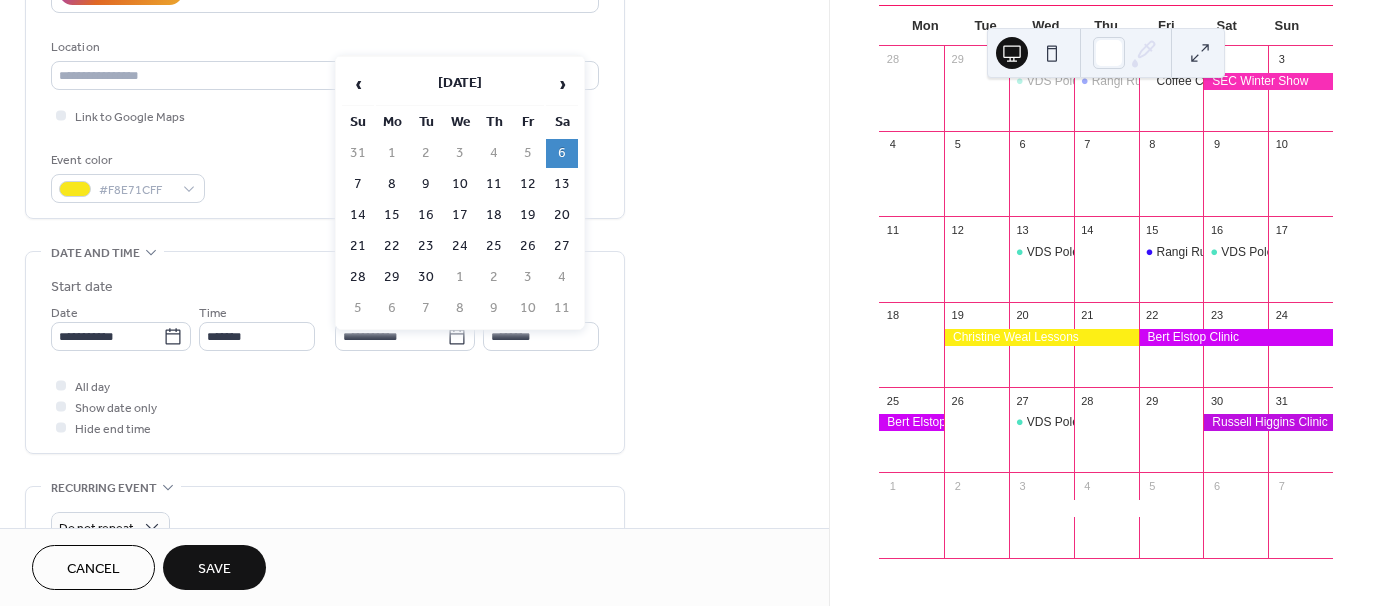 type on "**********" 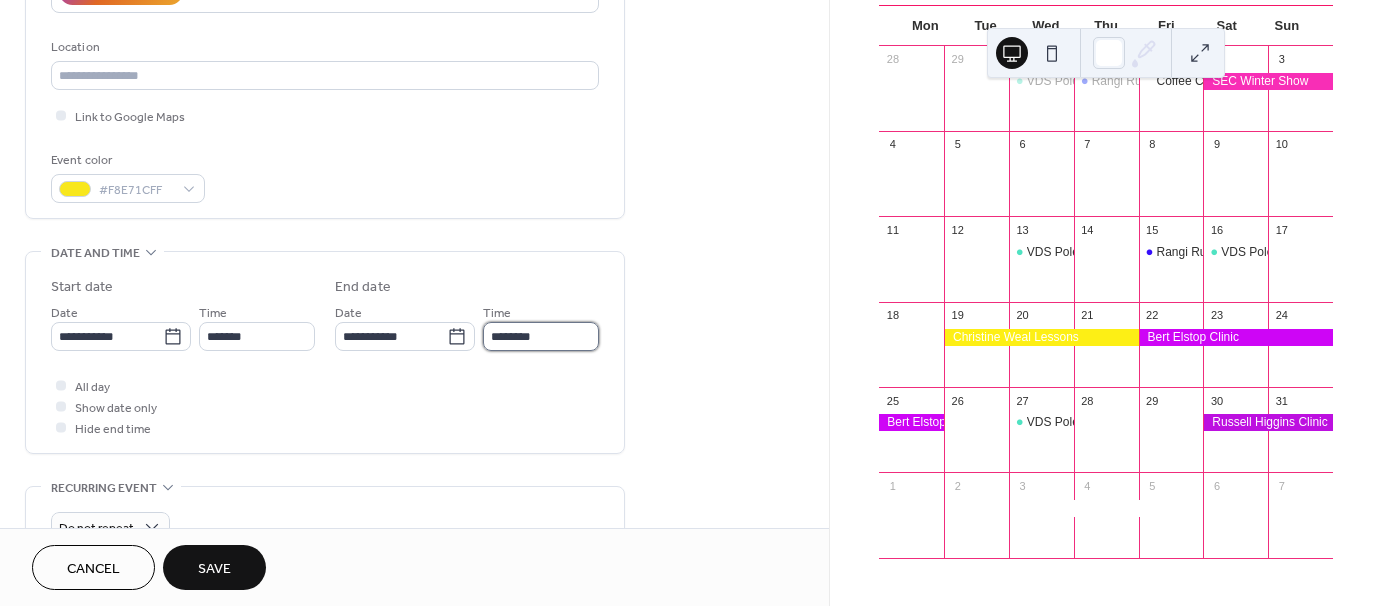 click on "********" at bounding box center [541, 336] 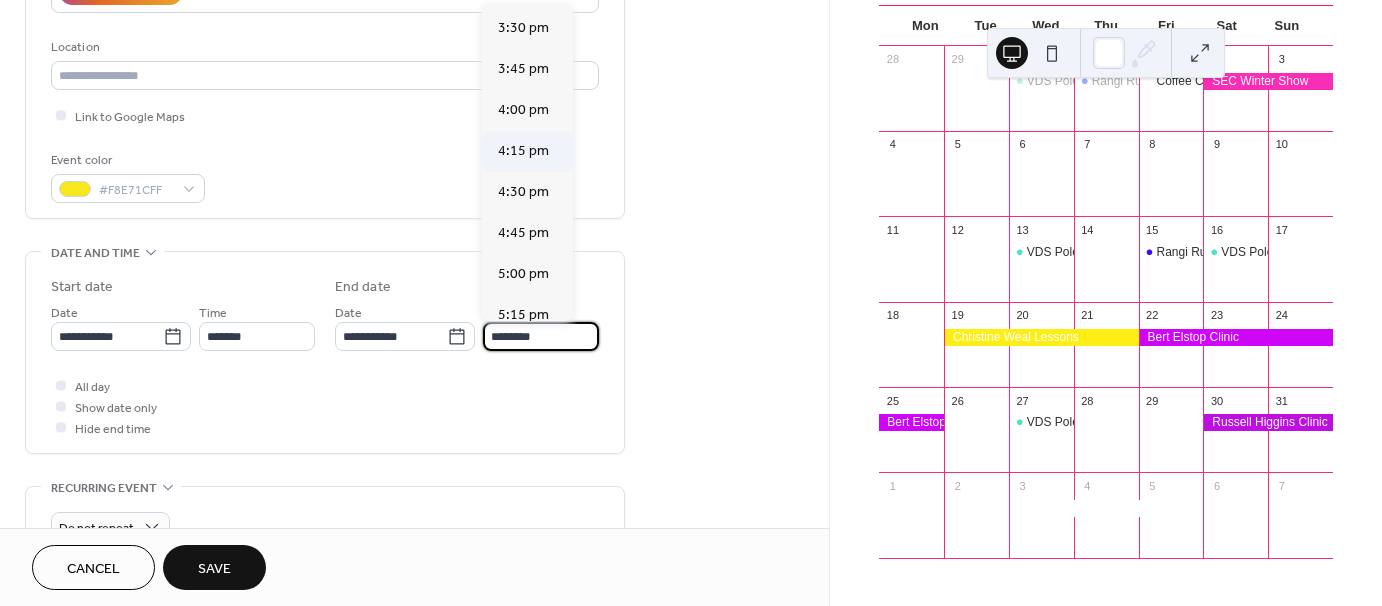 scroll, scrollTop: 2540, scrollLeft: 0, axis: vertical 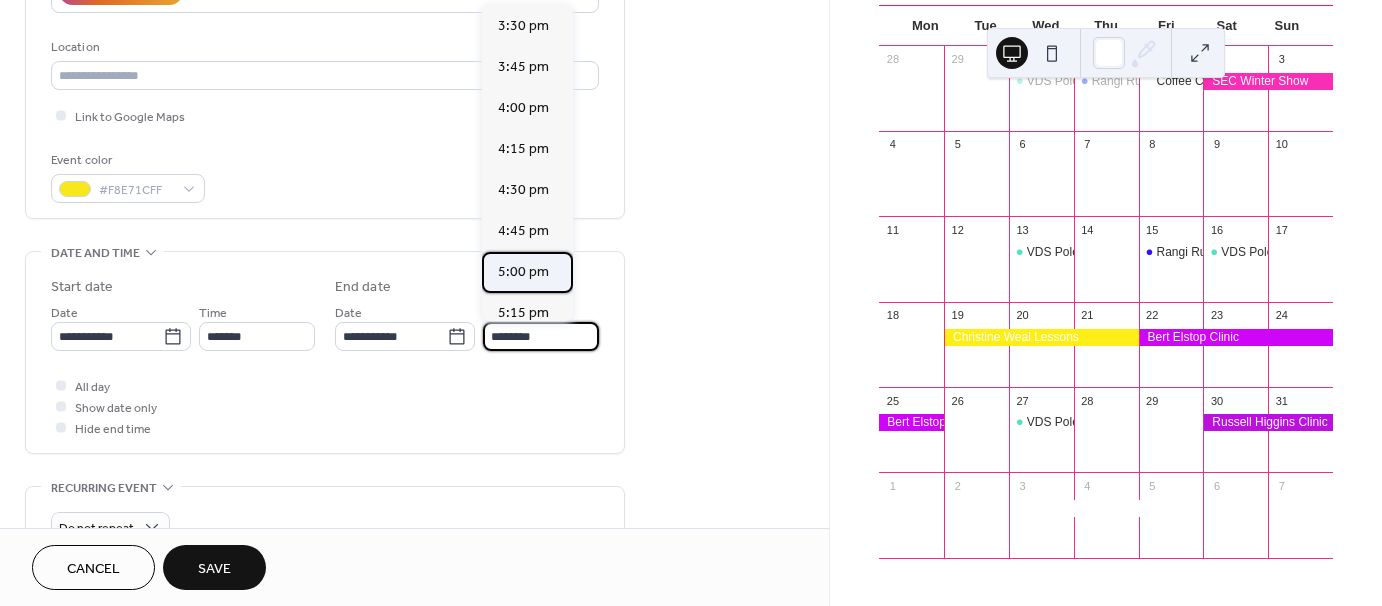 click on "5:00 pm" at bounding box center (523, 272) 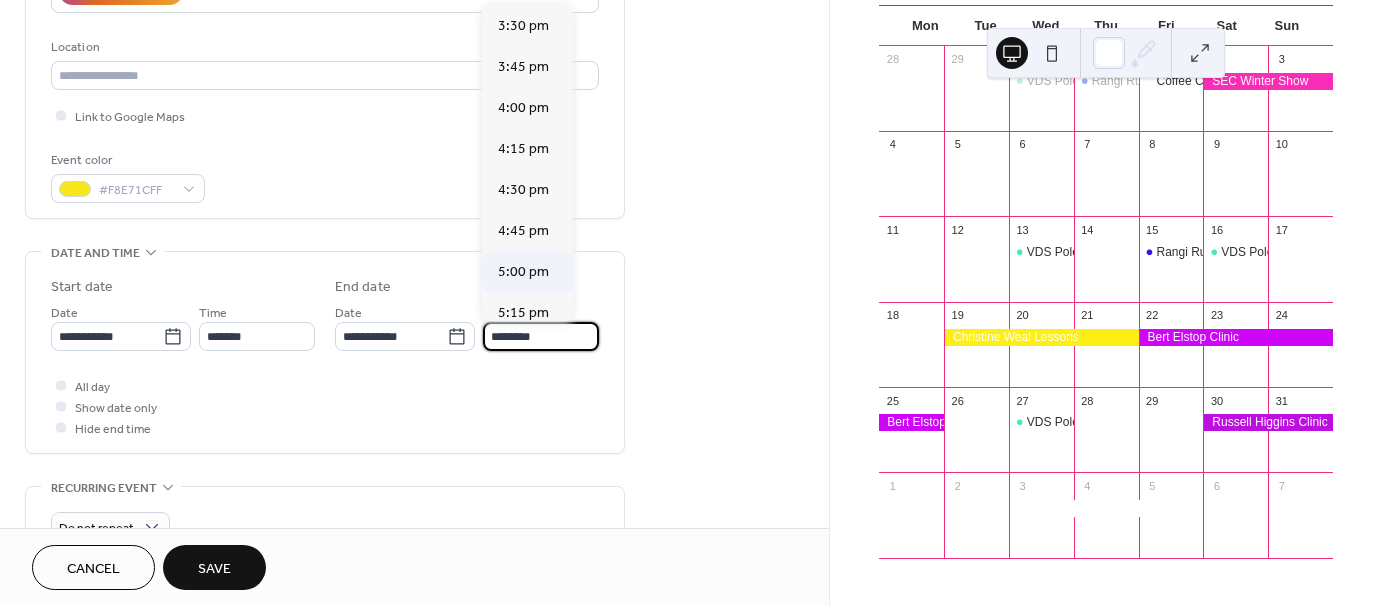 type on "*******" 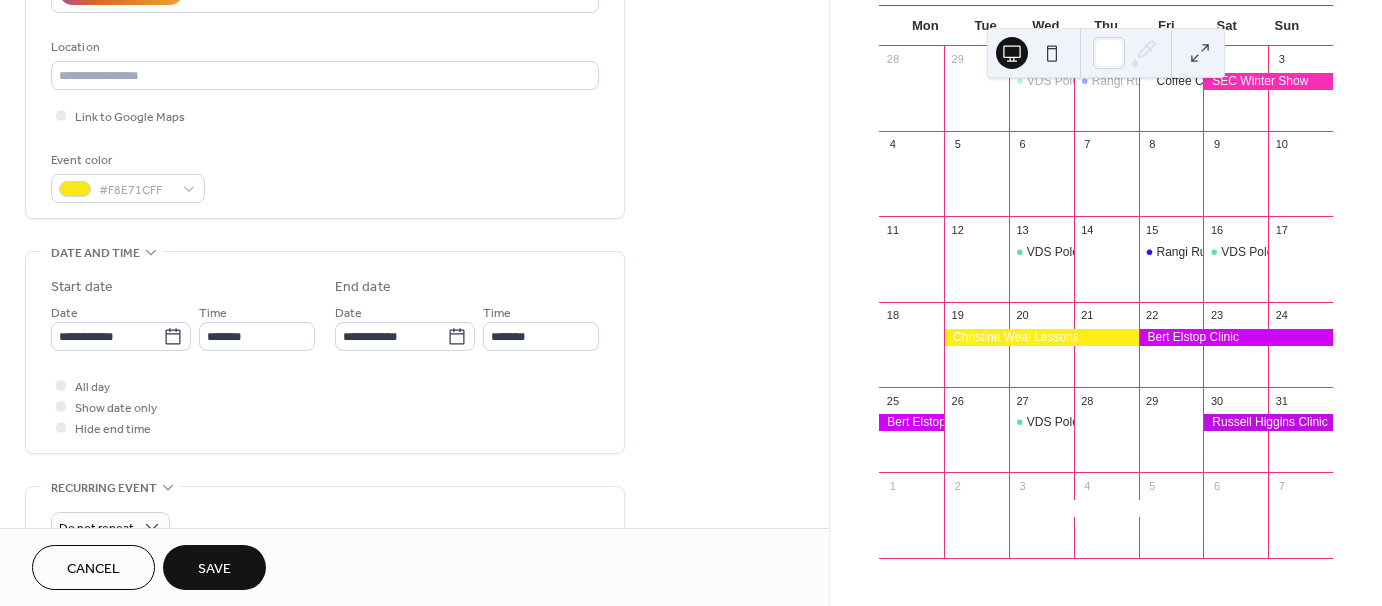 click on "Save" at bounding box center [214, 569] 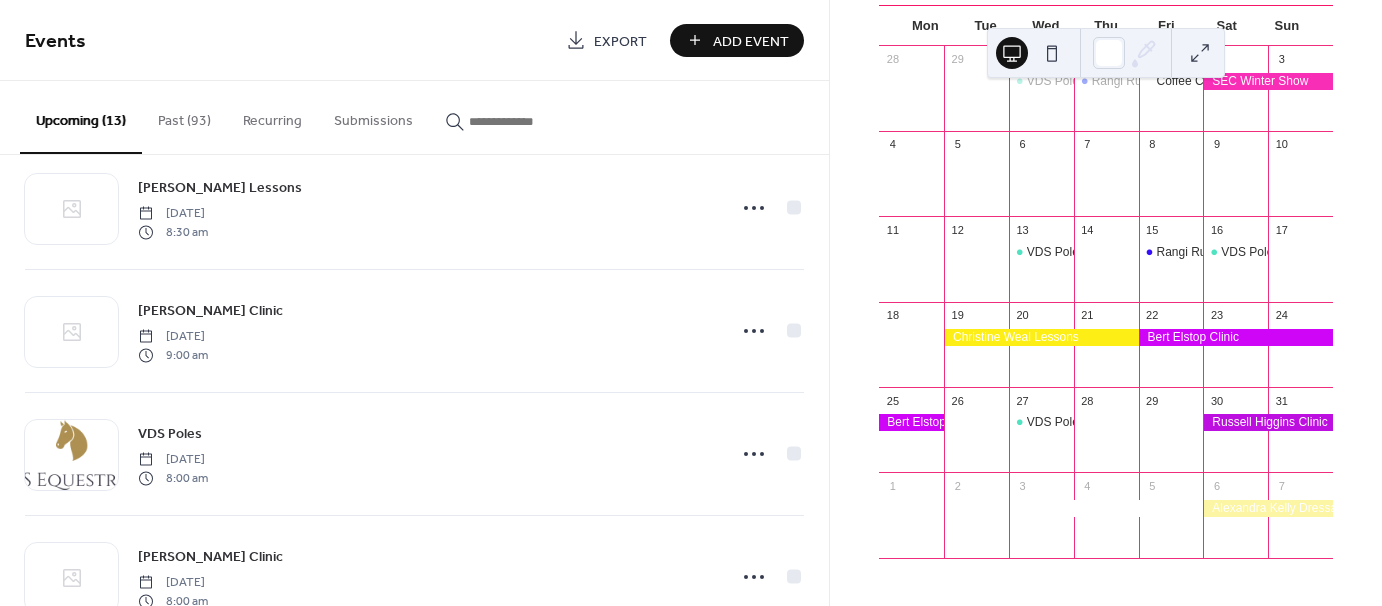scroll, scrollTop: 1203, scrollLeft: 0, axis: vertical 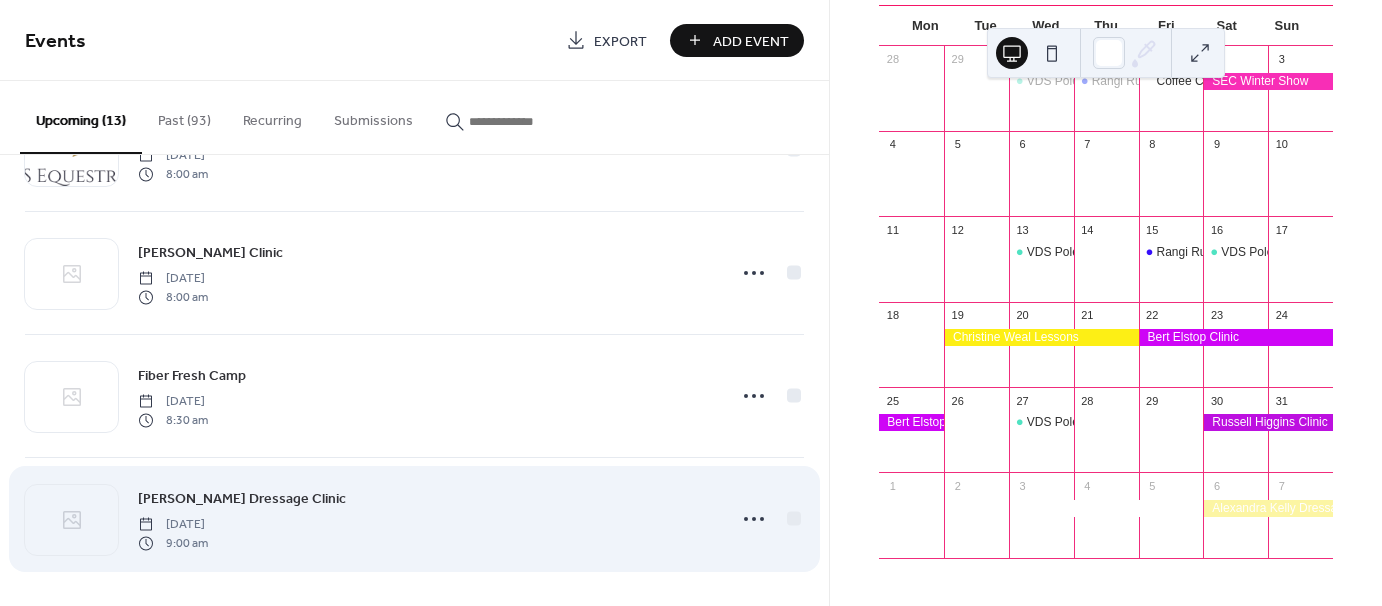 click on "[DATE]" at bounding box center [173, 525] 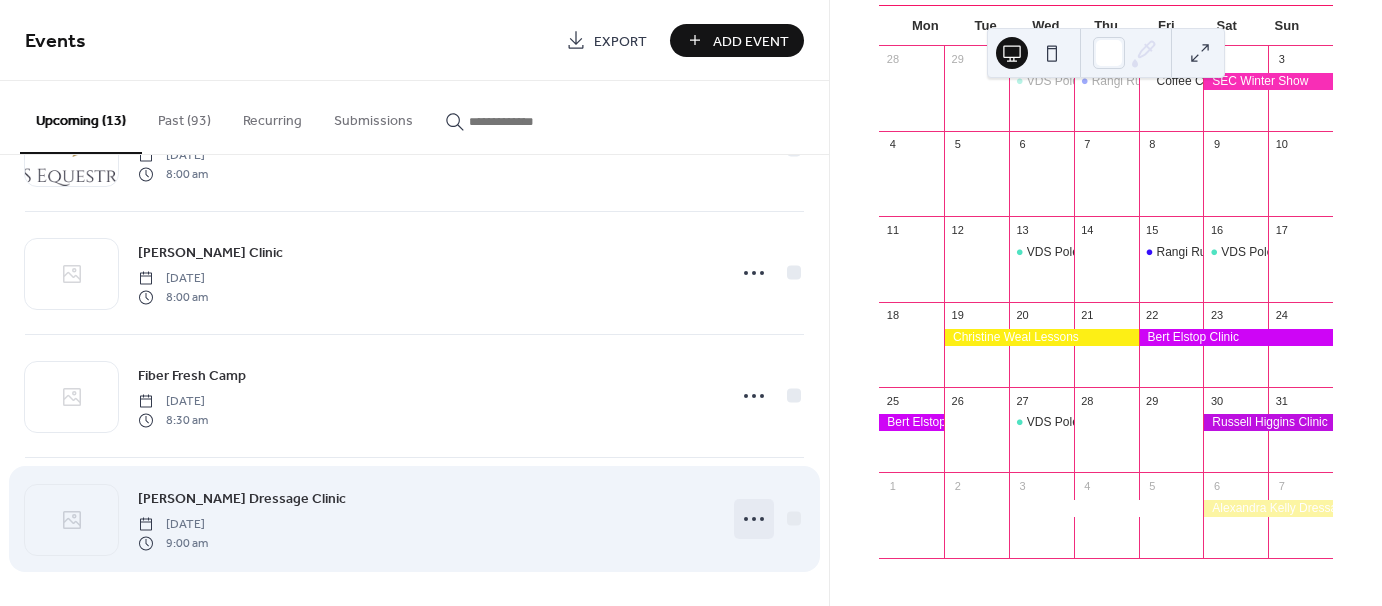 click 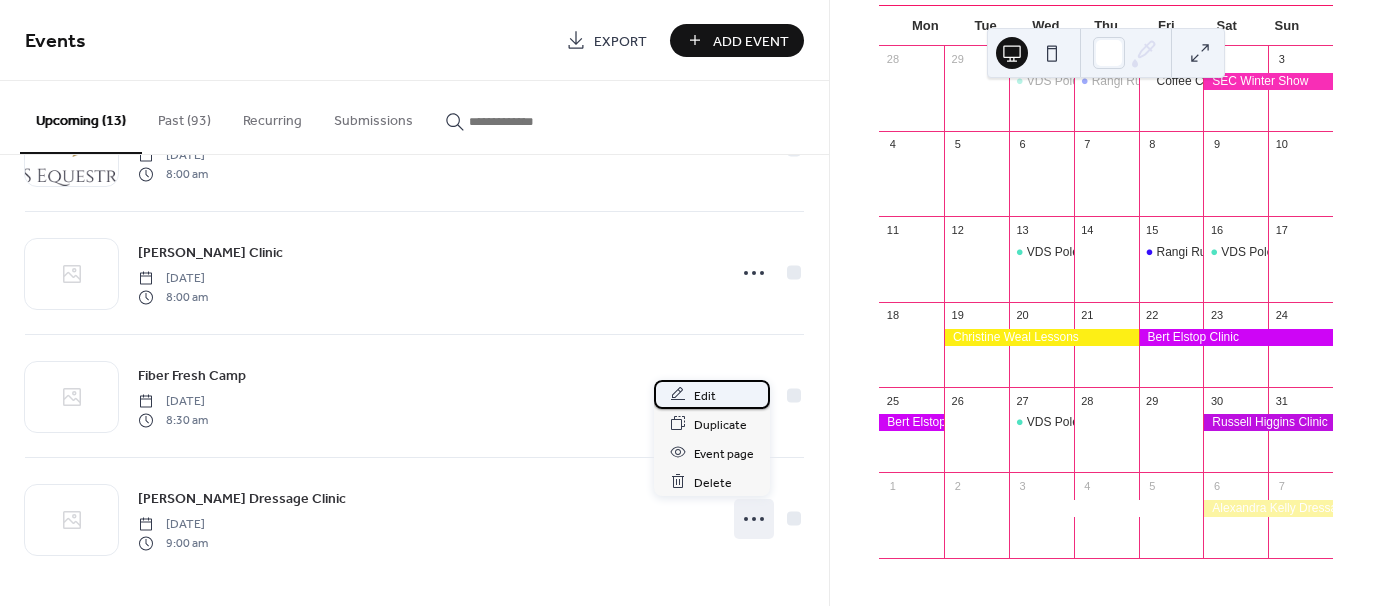 click on "Edit" at bounding box center [712, 394] 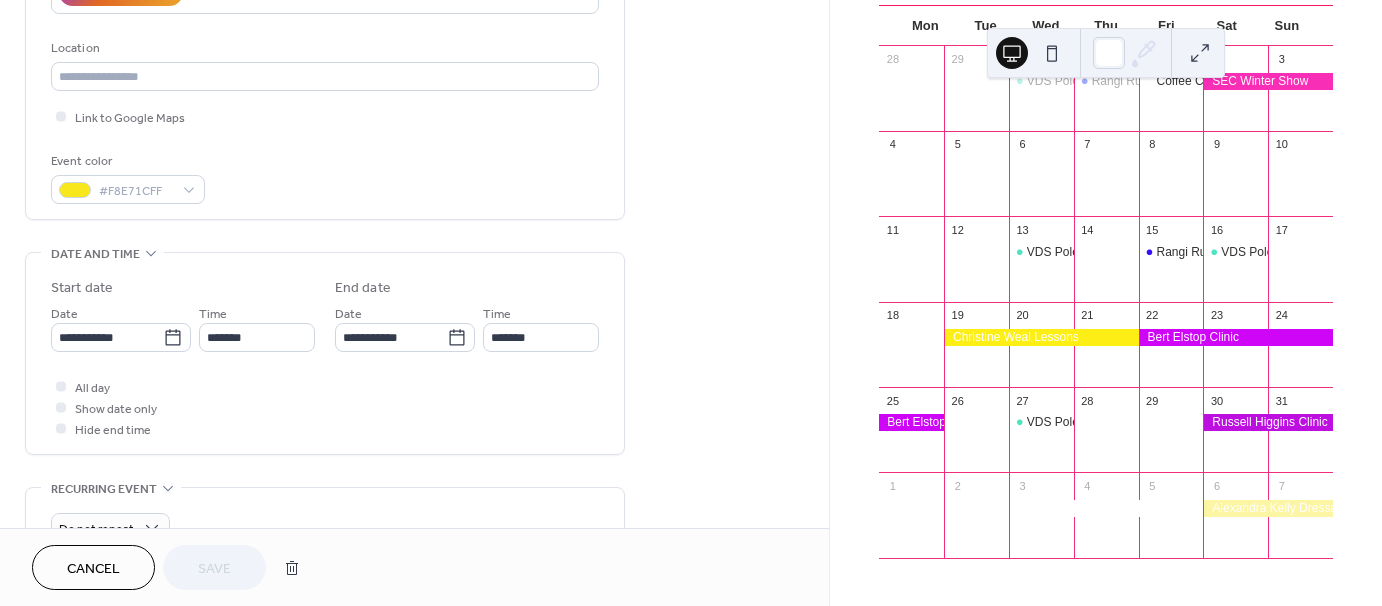 scroll, scrollTop: 400, scrollLeft: 0, axis: vertical 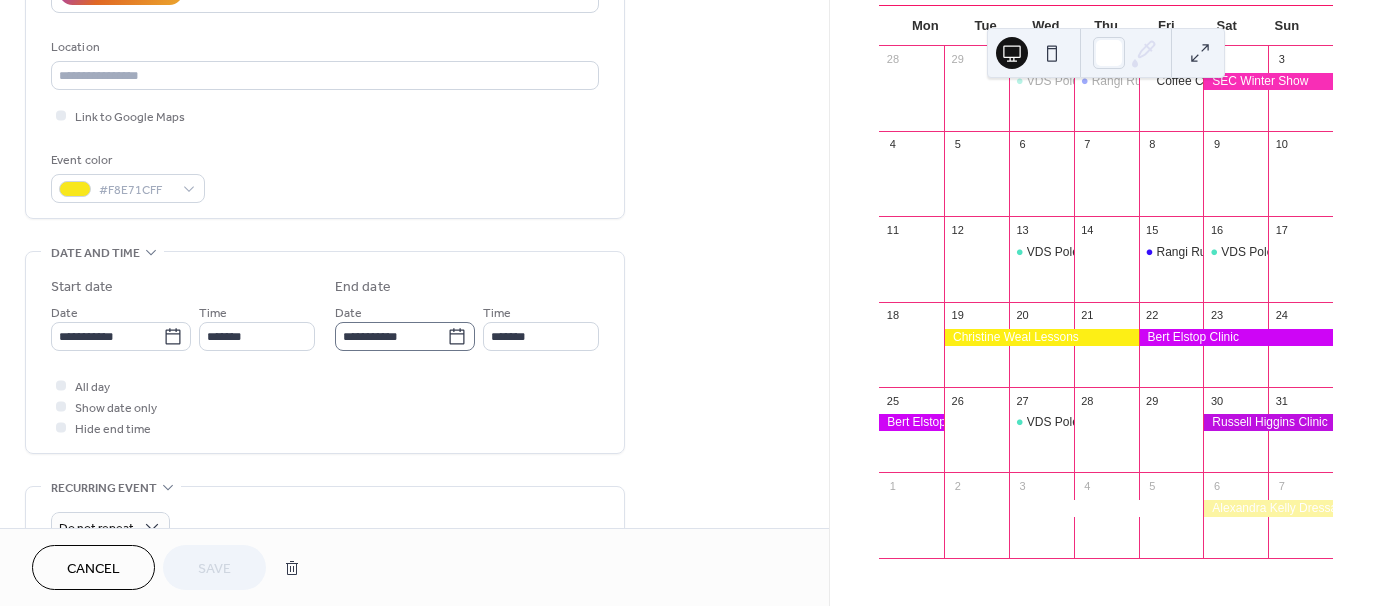 click 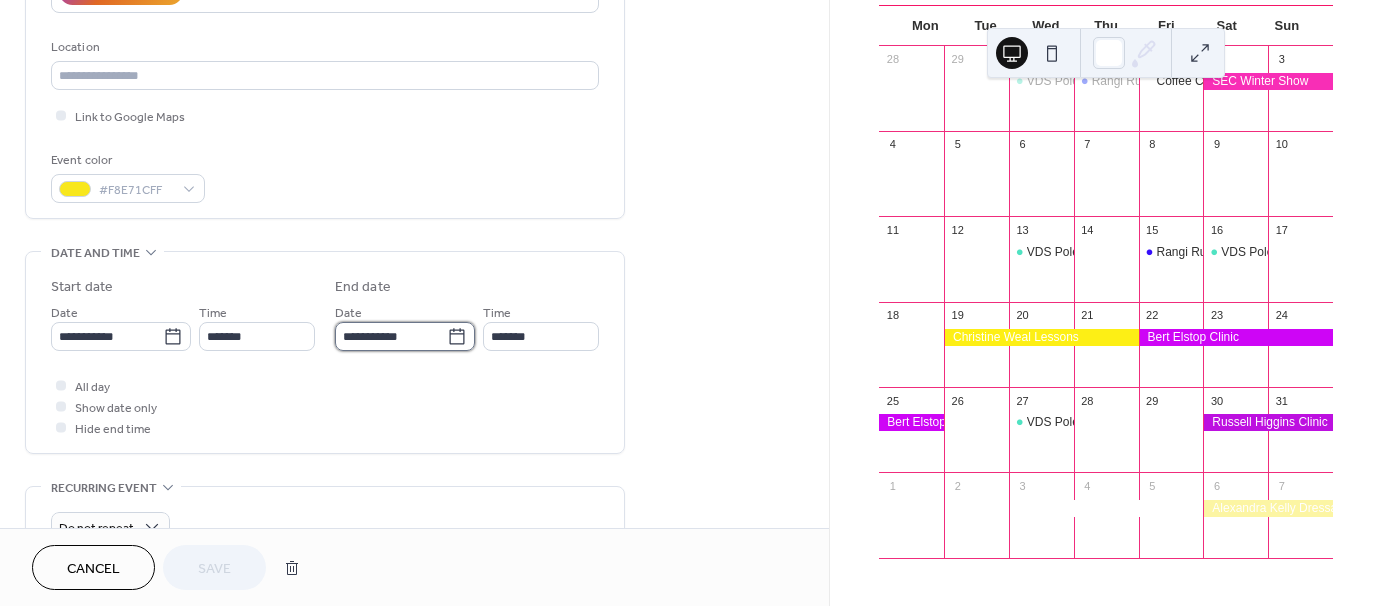 click on "**********" at bounding box center (391, 336) 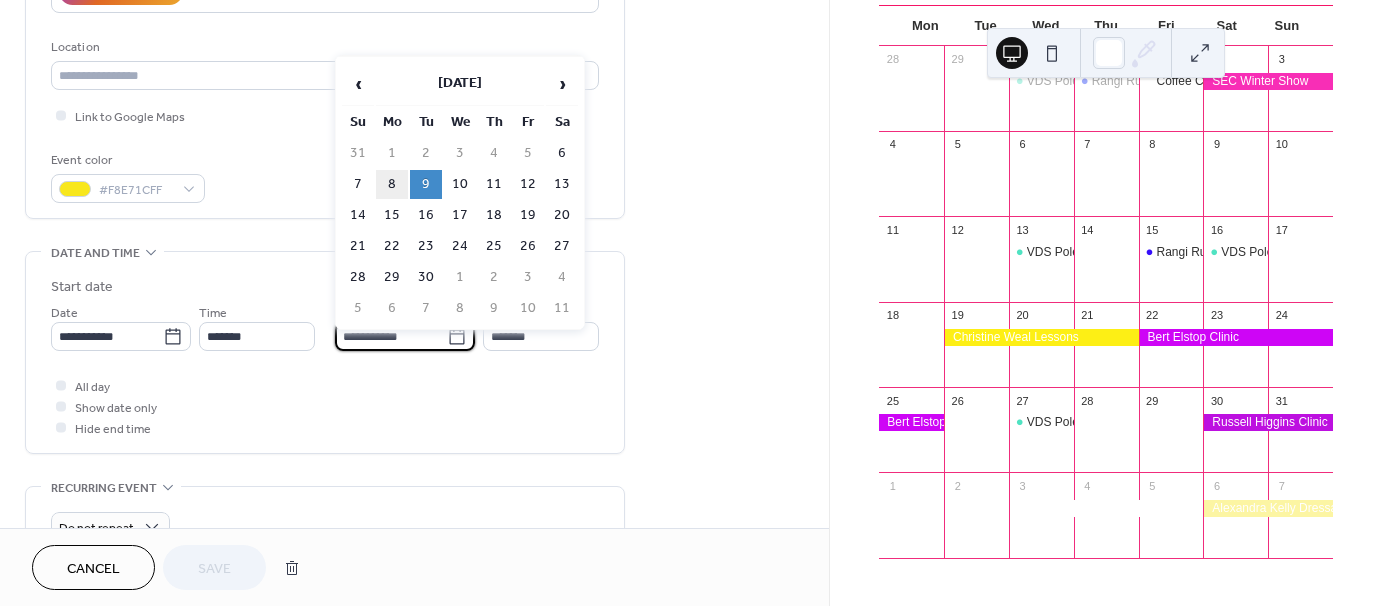 click on "8" at bounding box center (392, 184) 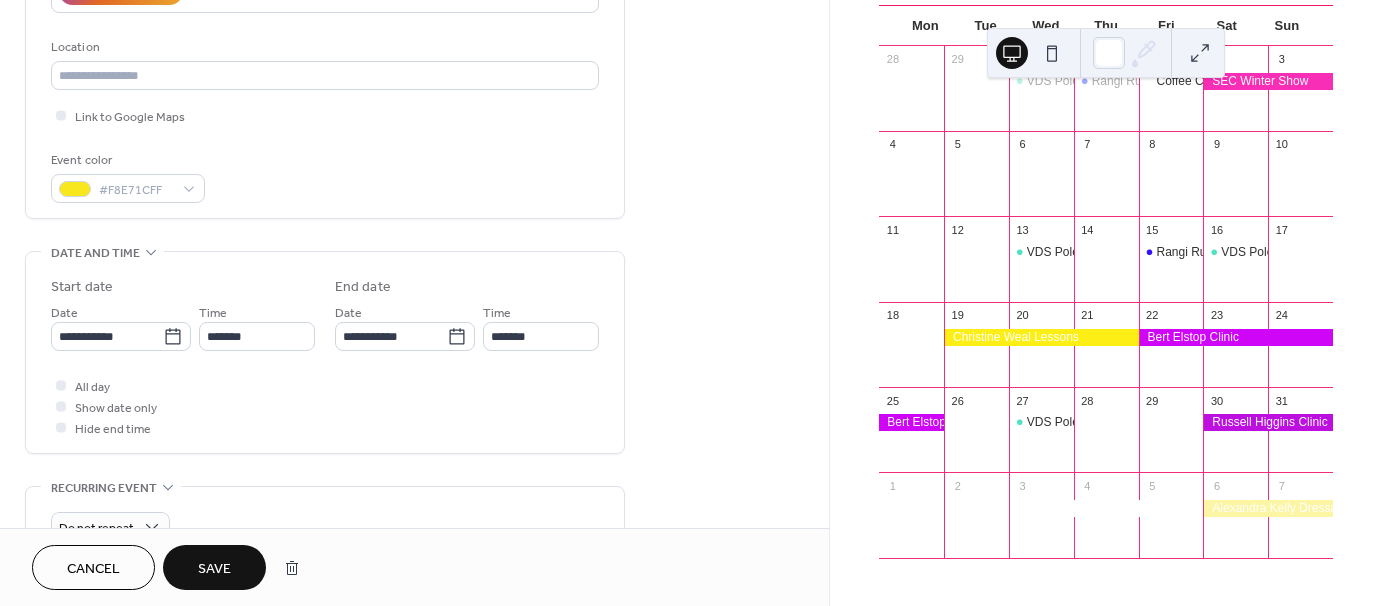 click on "Save" at bounding box center (214, 569) 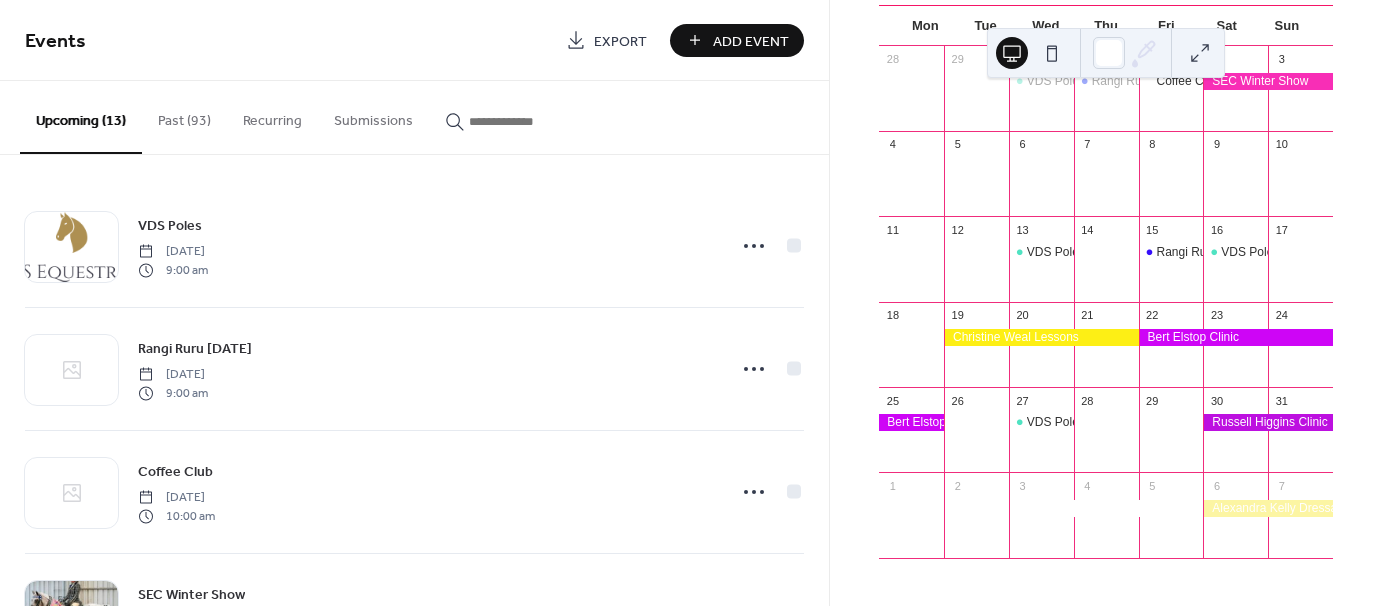 click on "Add Event" at bounding box center (751, 41) 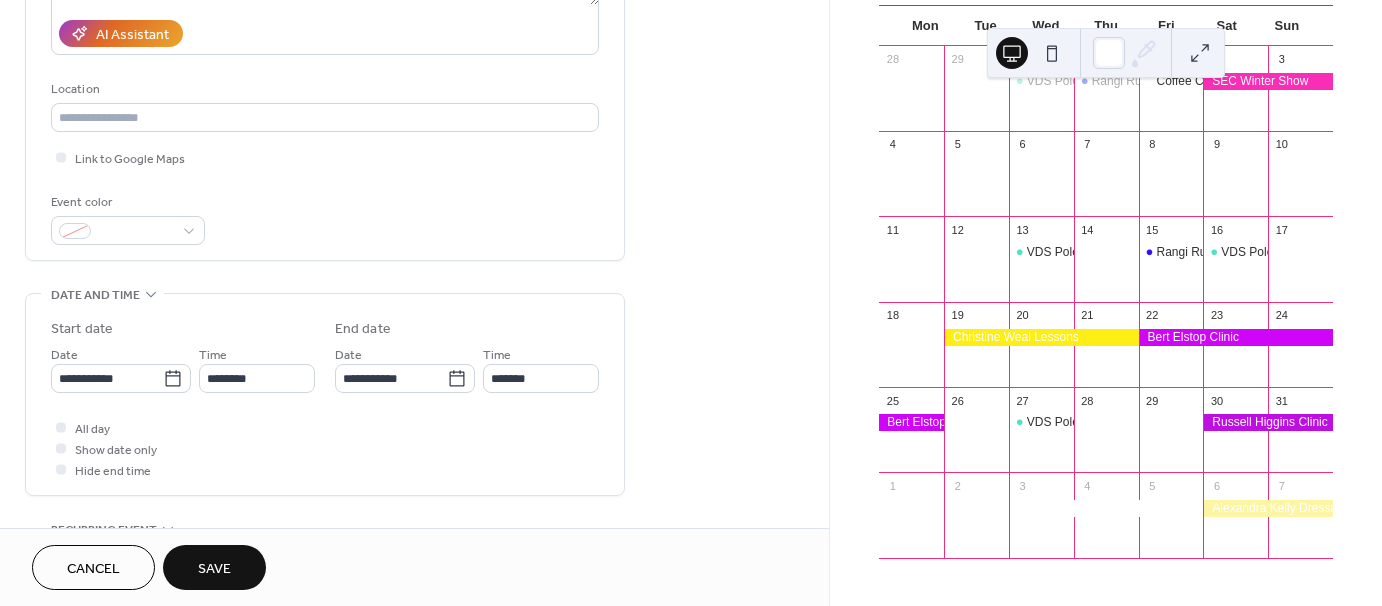 scroll, scrollTop: 400, scrollLeft: 0, axis: vertical 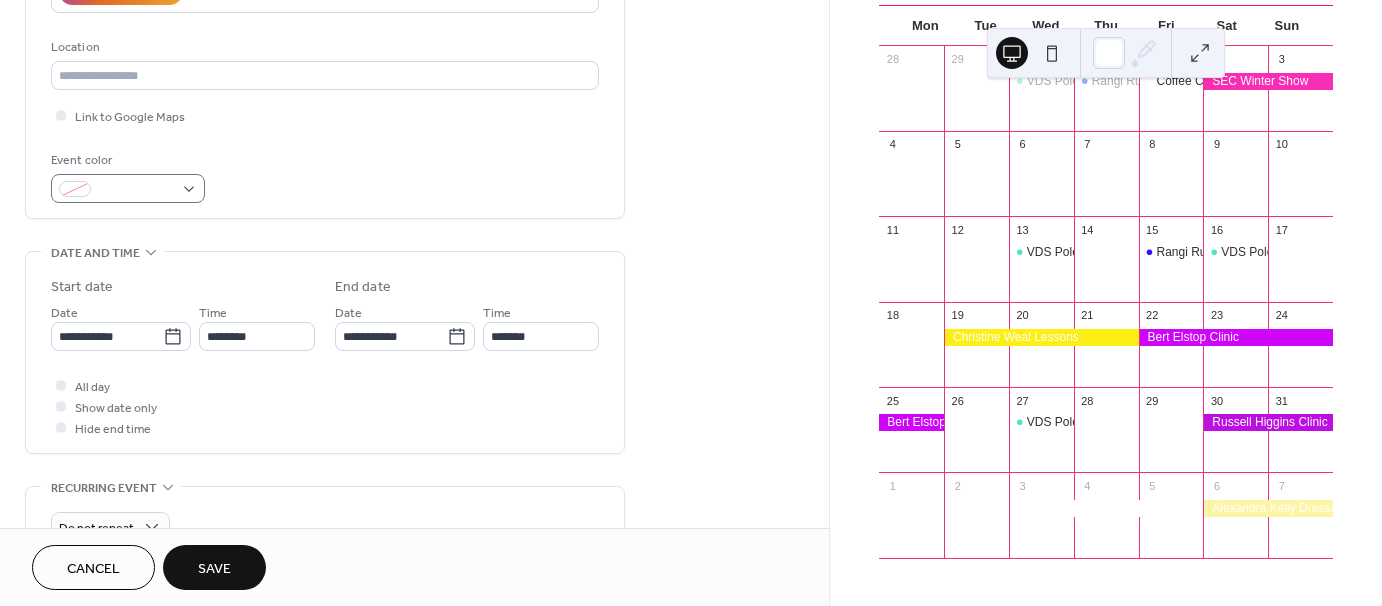 type on "**********" 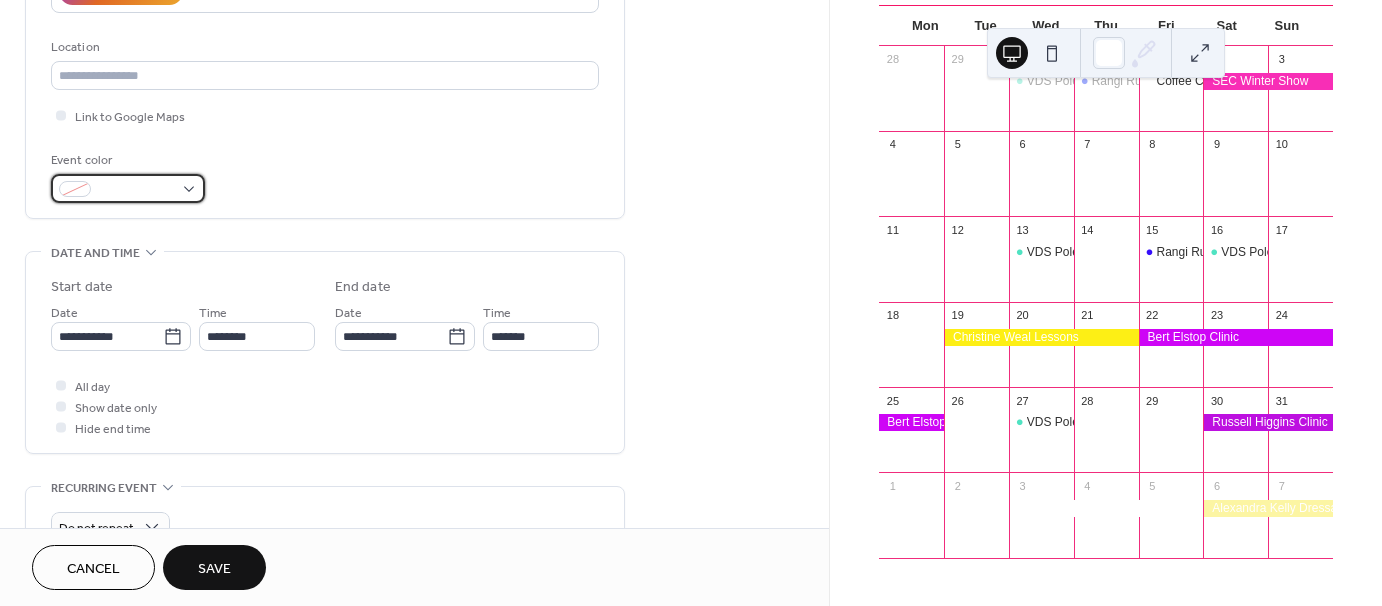 click at bounding box center [136, 190] 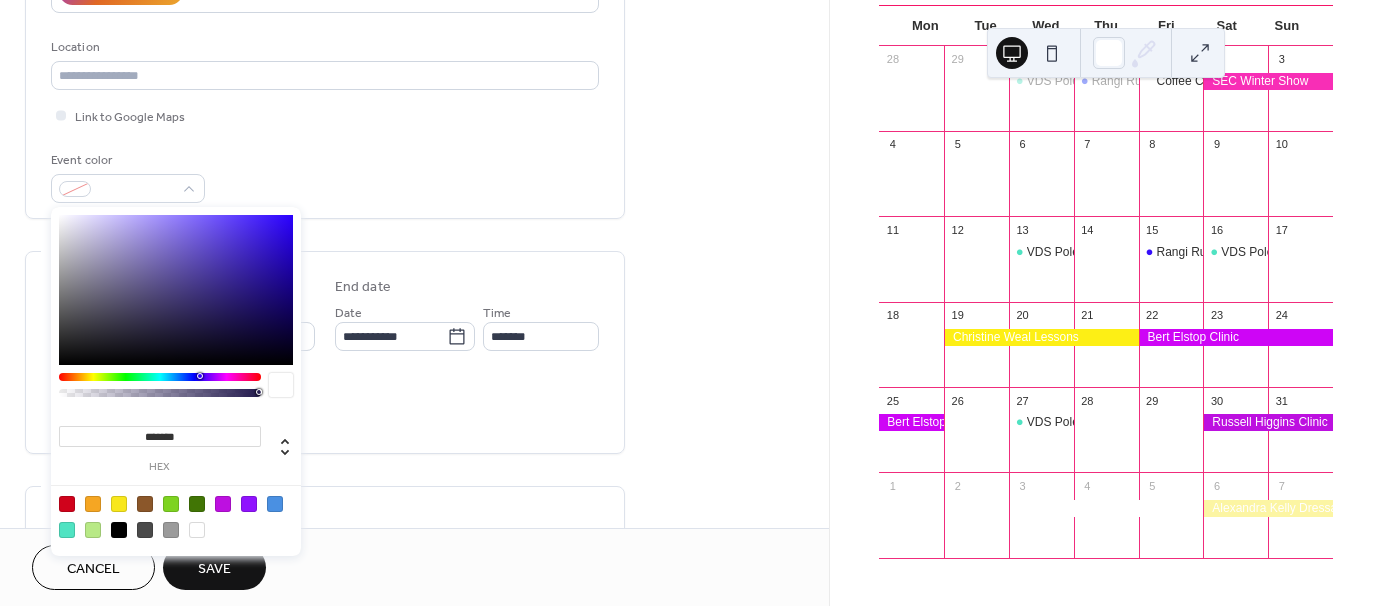 drag, startPoint x: 221, startPoint y: 501, endPoint x: 280, endPoint y: 436, distance: 87.78383 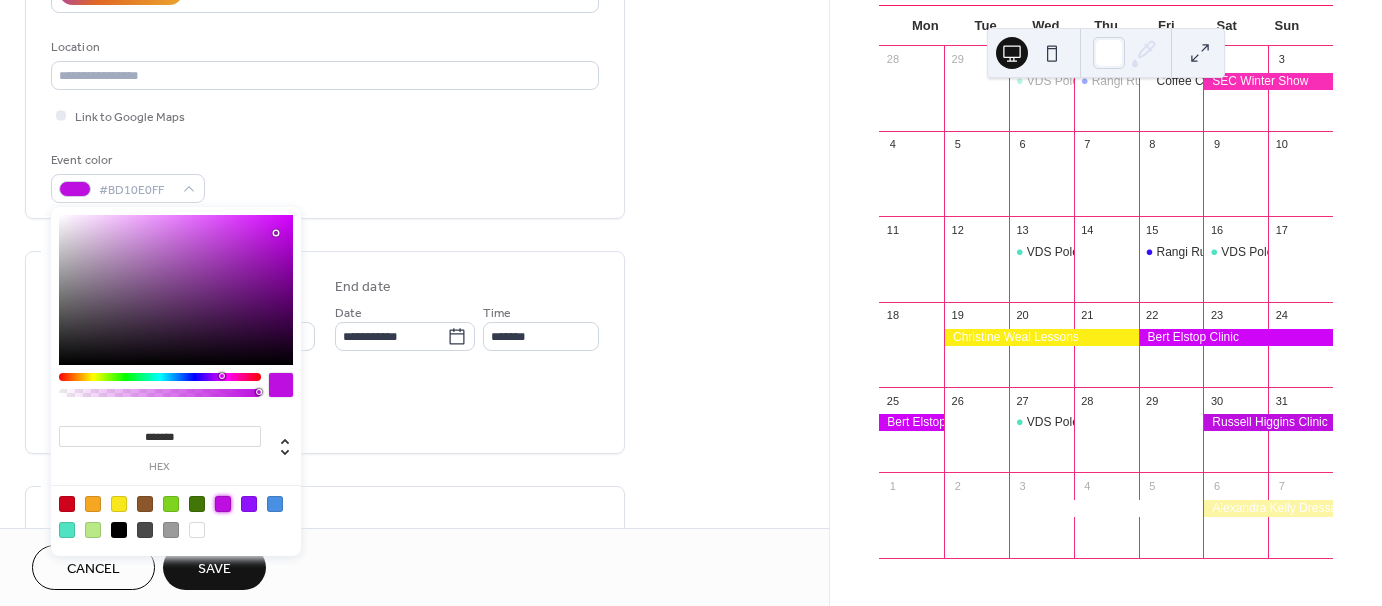 click on "**********" at bounding box center [325, 463] 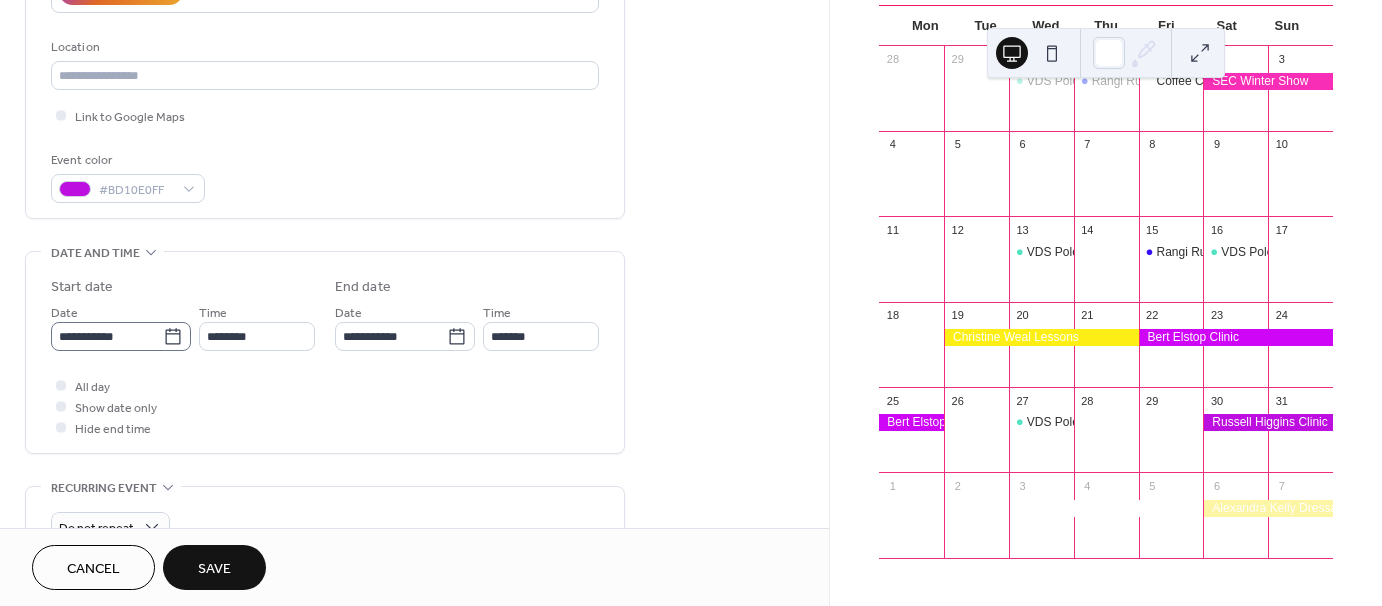 click 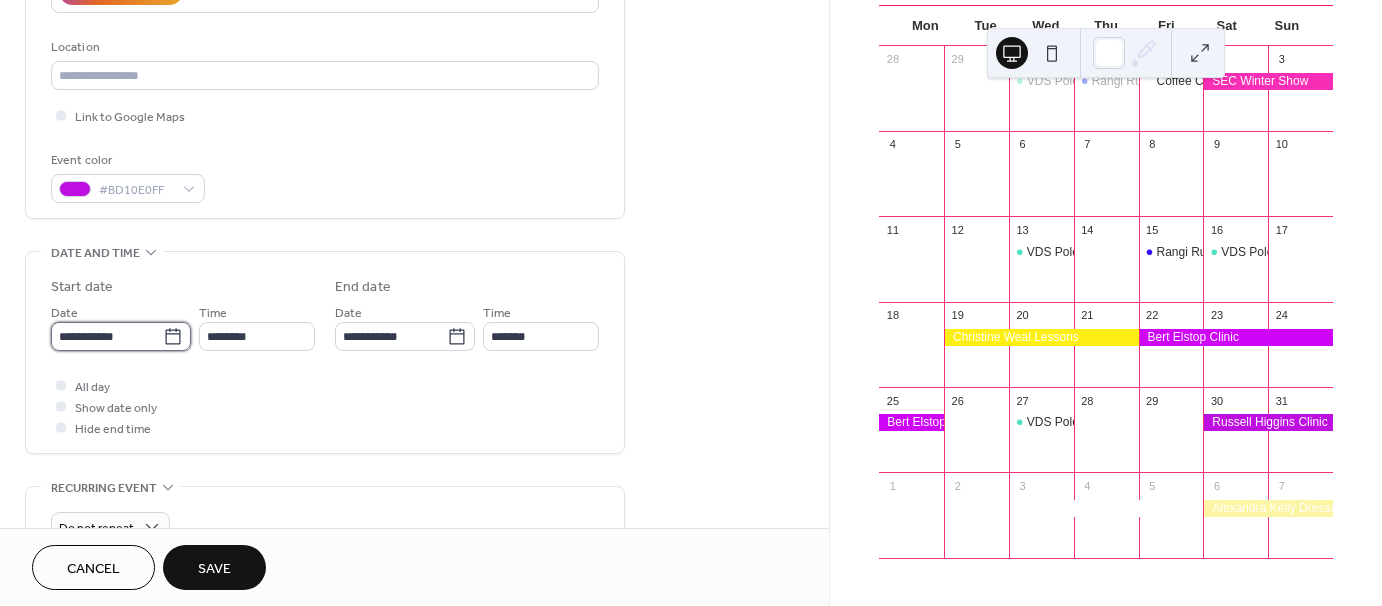 click on "**********" at bounding box center (107, 336) 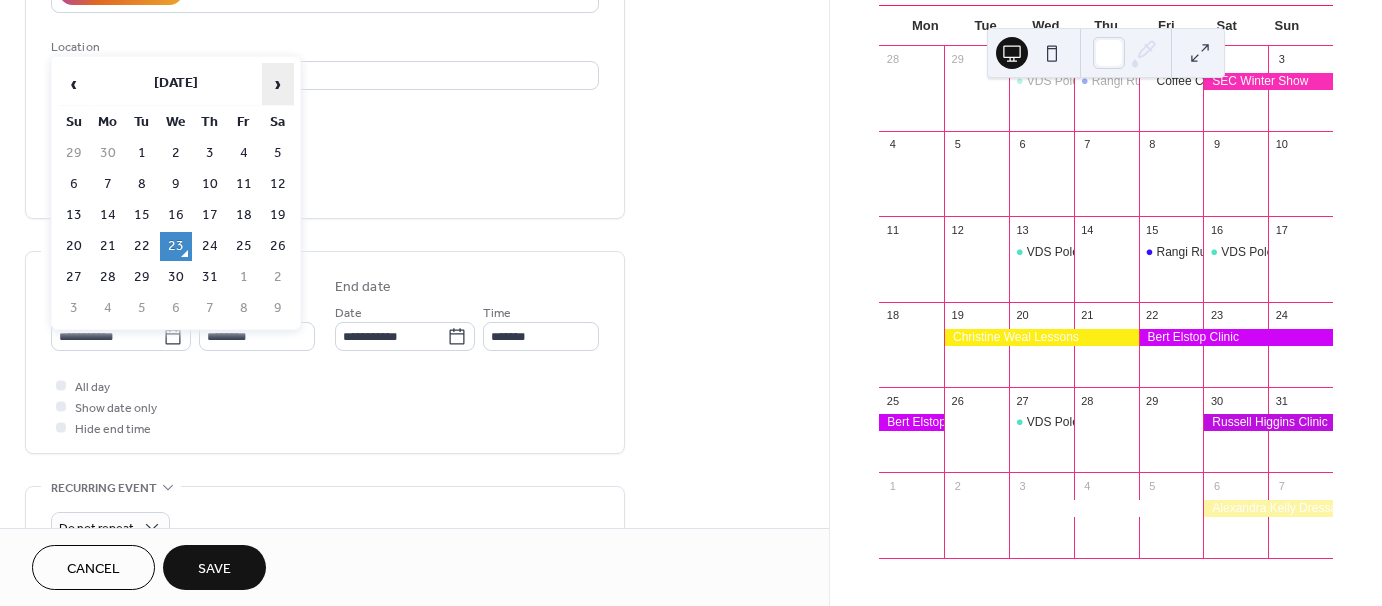 click on "›" at bounding box center (278, 84) 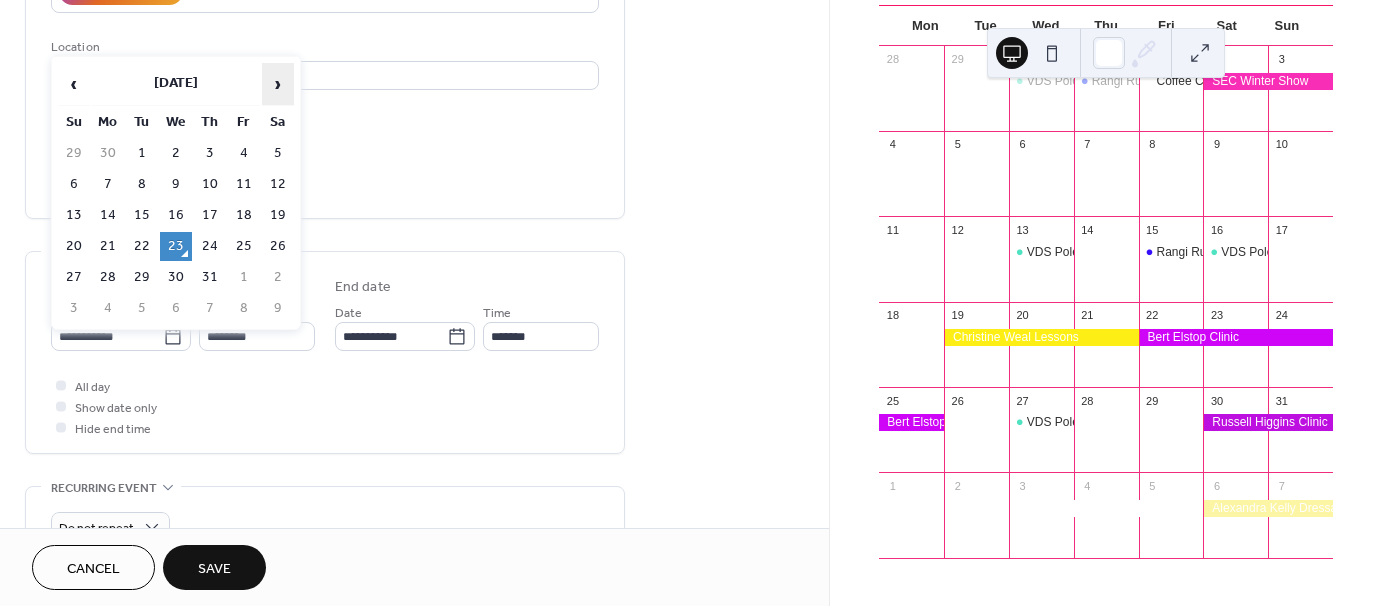 click on "›" at bounding box center (278, 84) 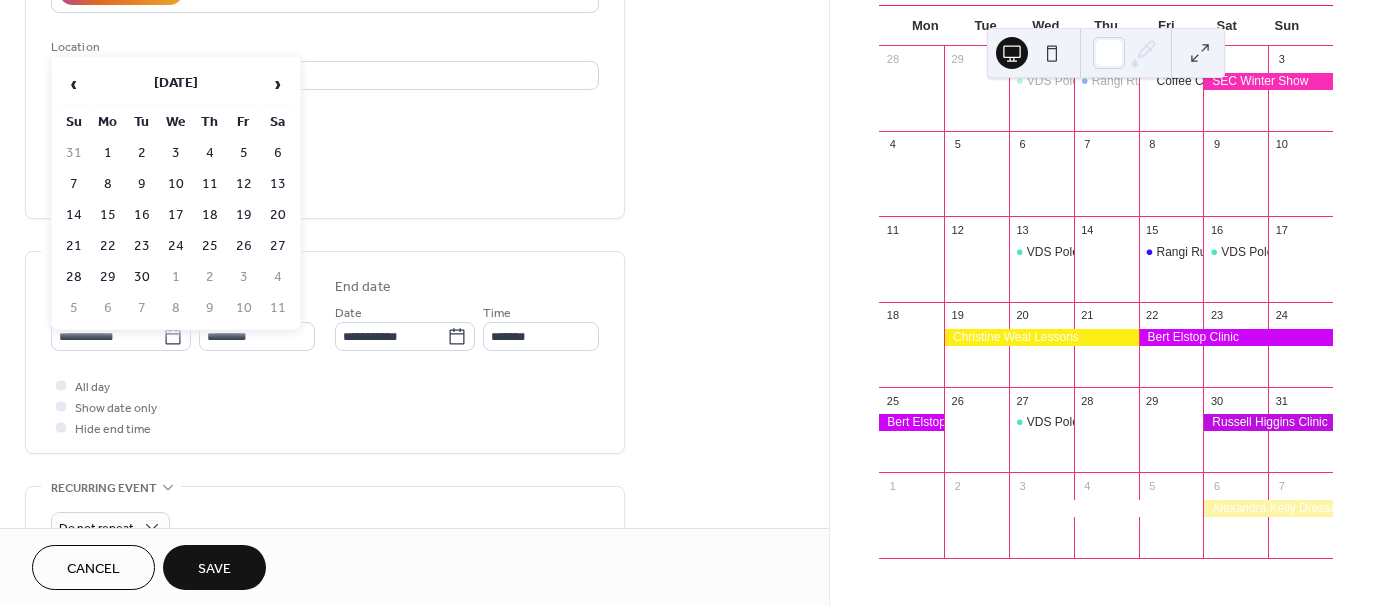 click on "13" at bounding box center [278, 184] 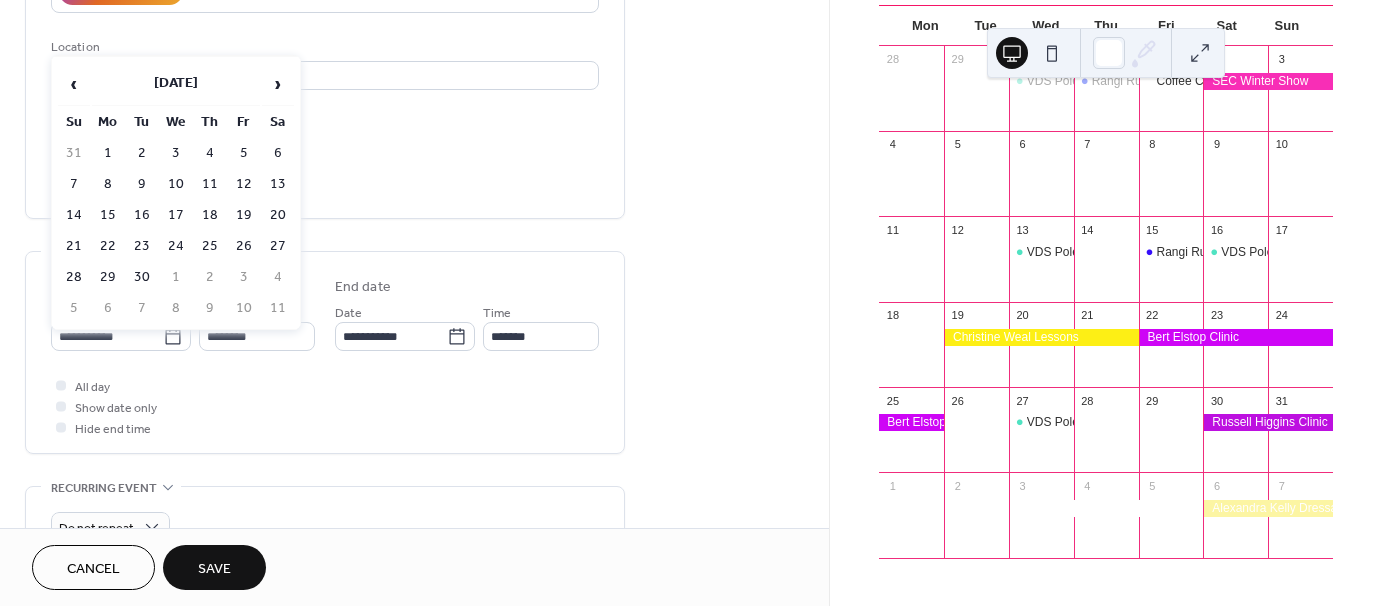 type on "**********" 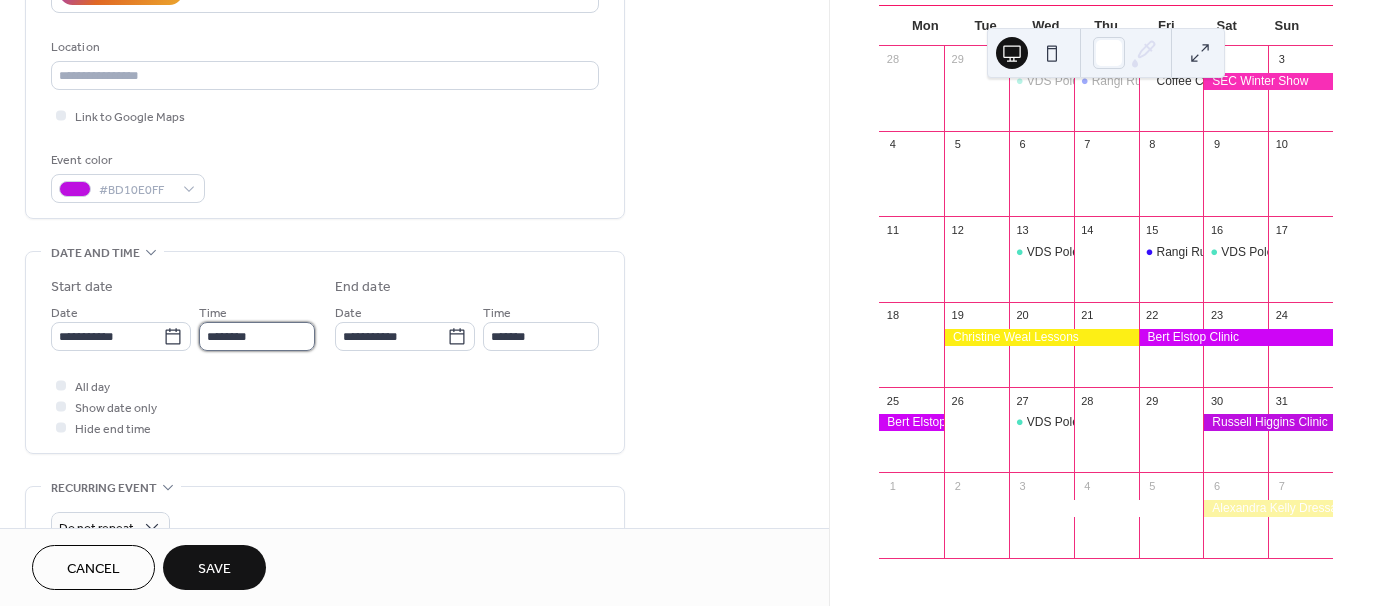 drag, startPoint x: 264, startPoint y: 332, endPoint x: 261, endPoint y: 322, distance: 10.440307 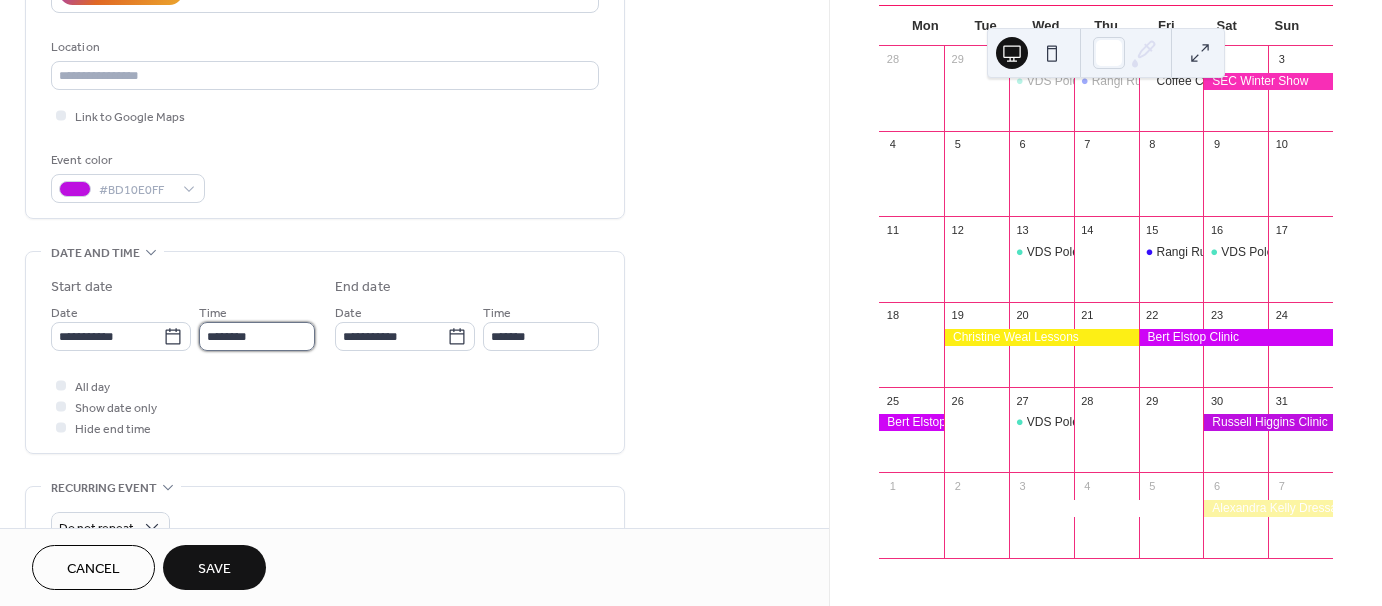 click on "********" at bounding box center (257, 336) 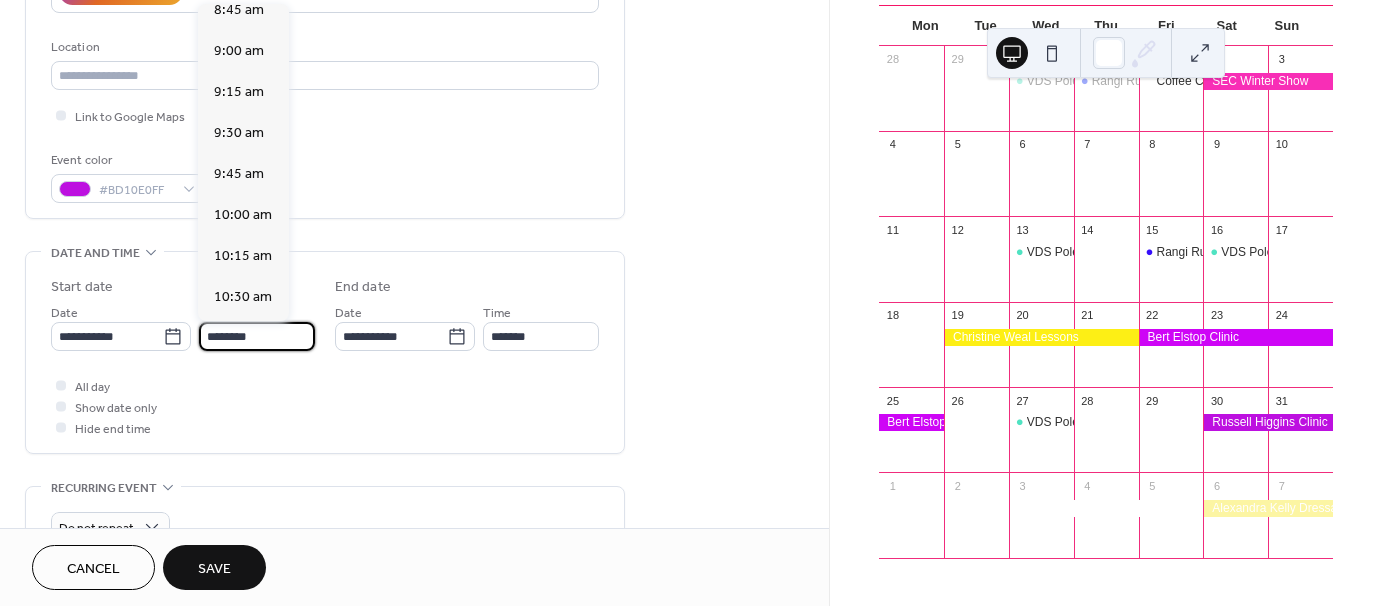 scroll, scrollTop: 1368, scrollLeft: 0, axis: vertical 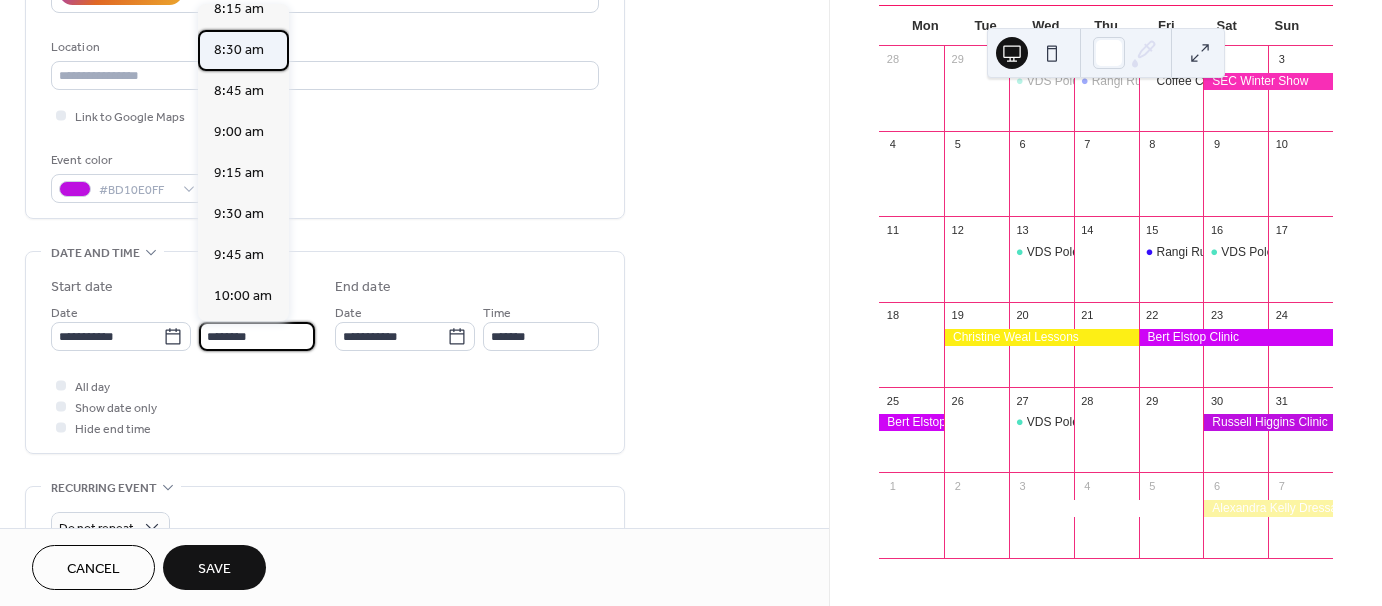 click on "8:30 am" at bounding box center (239, 50) 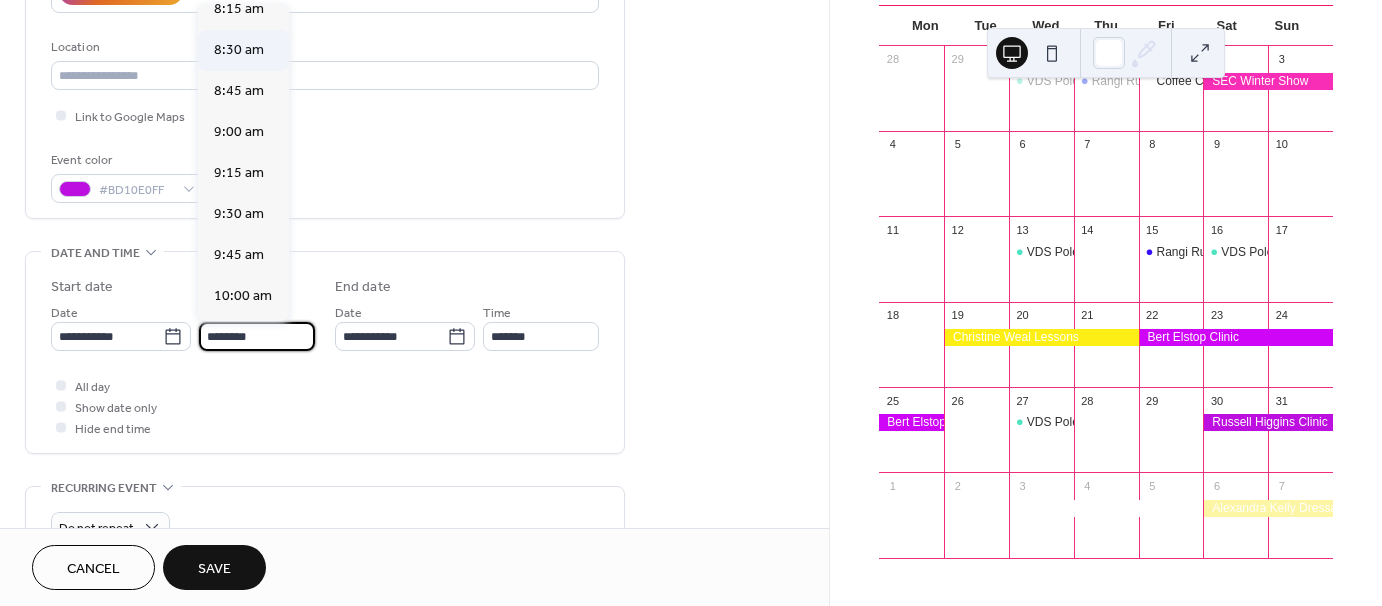 type on "*******" 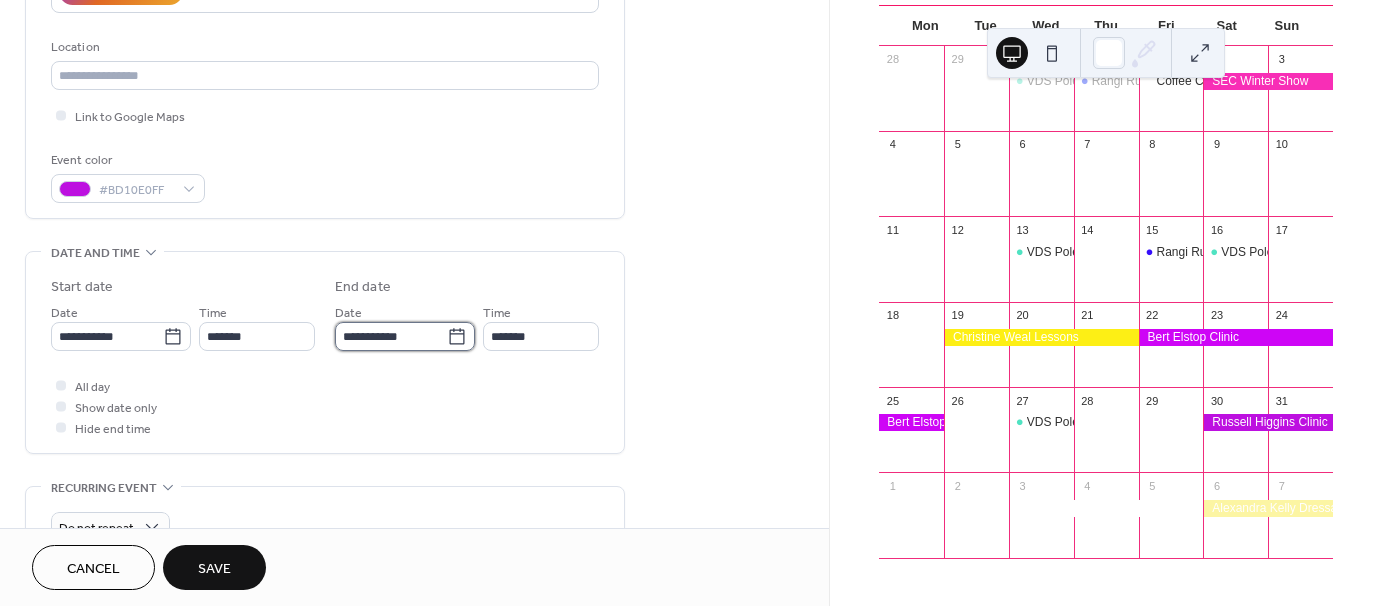 click on "**********" at bounding box center [391, 336] 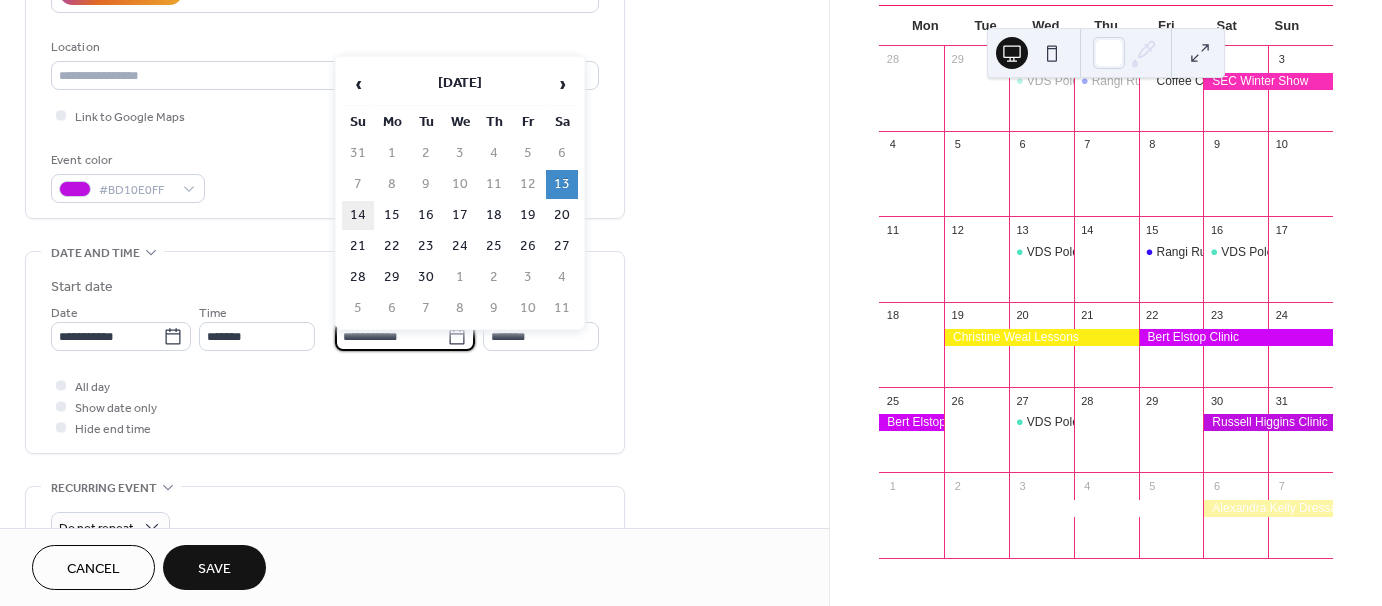 click on "14" at bounding box center (358, 215) 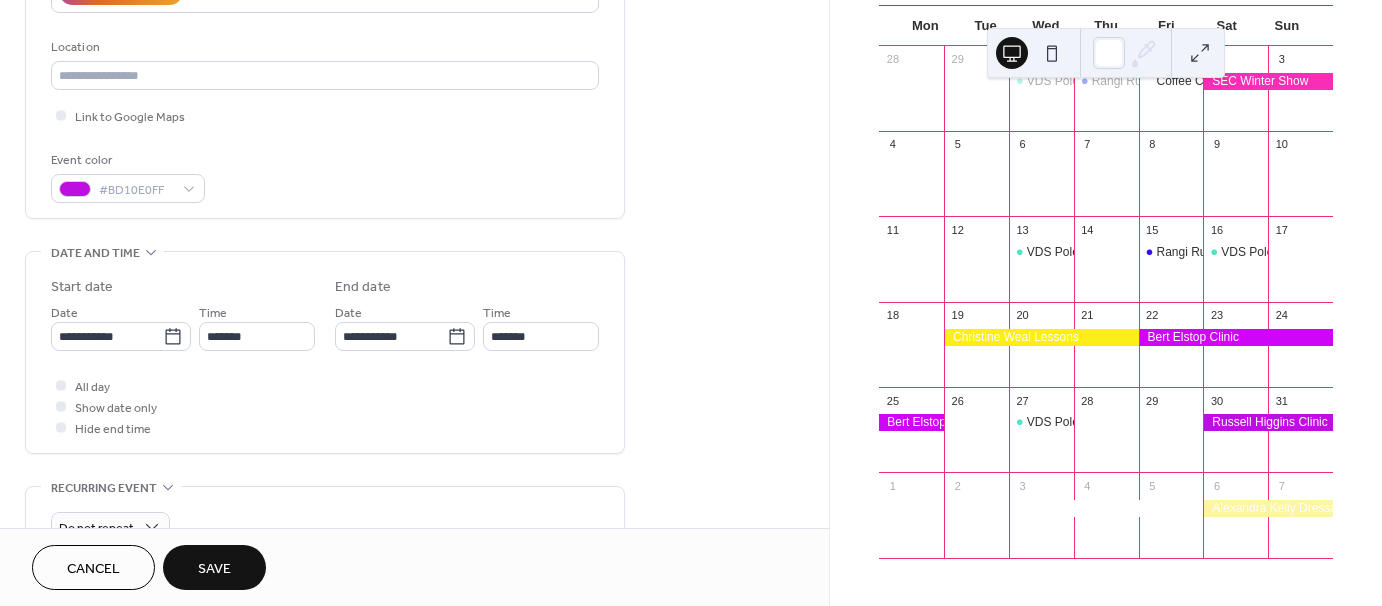 type on "**********" 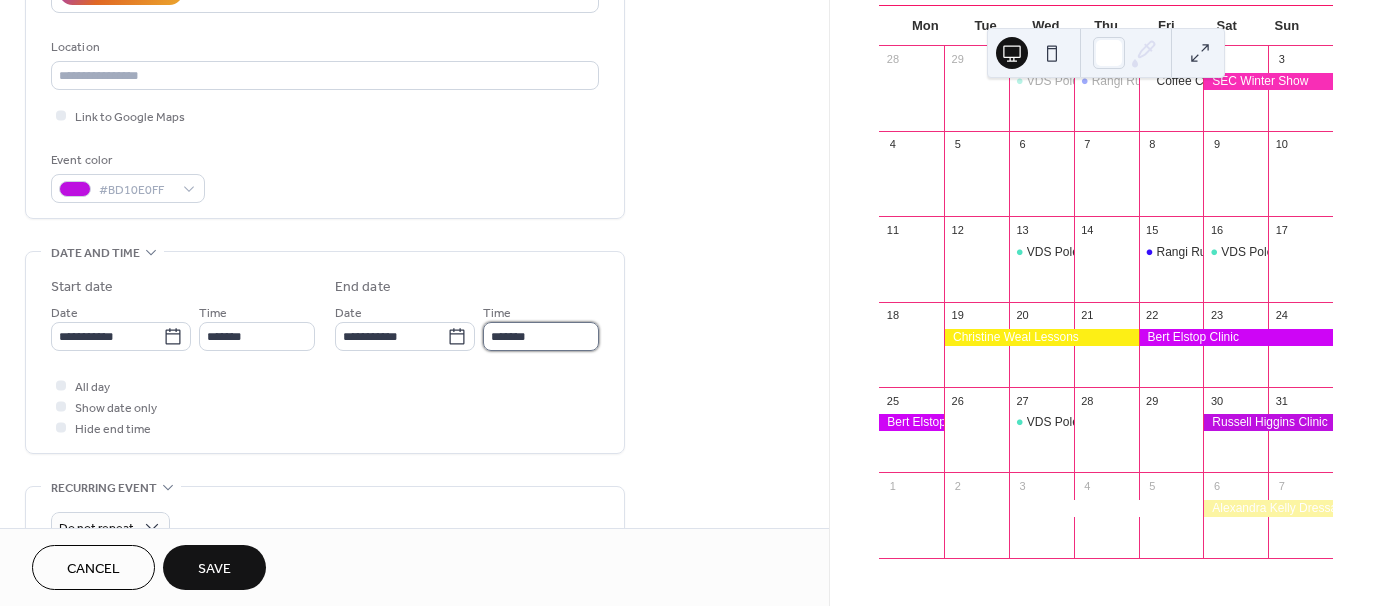 click on "*******" at bounding box center [541, 336] 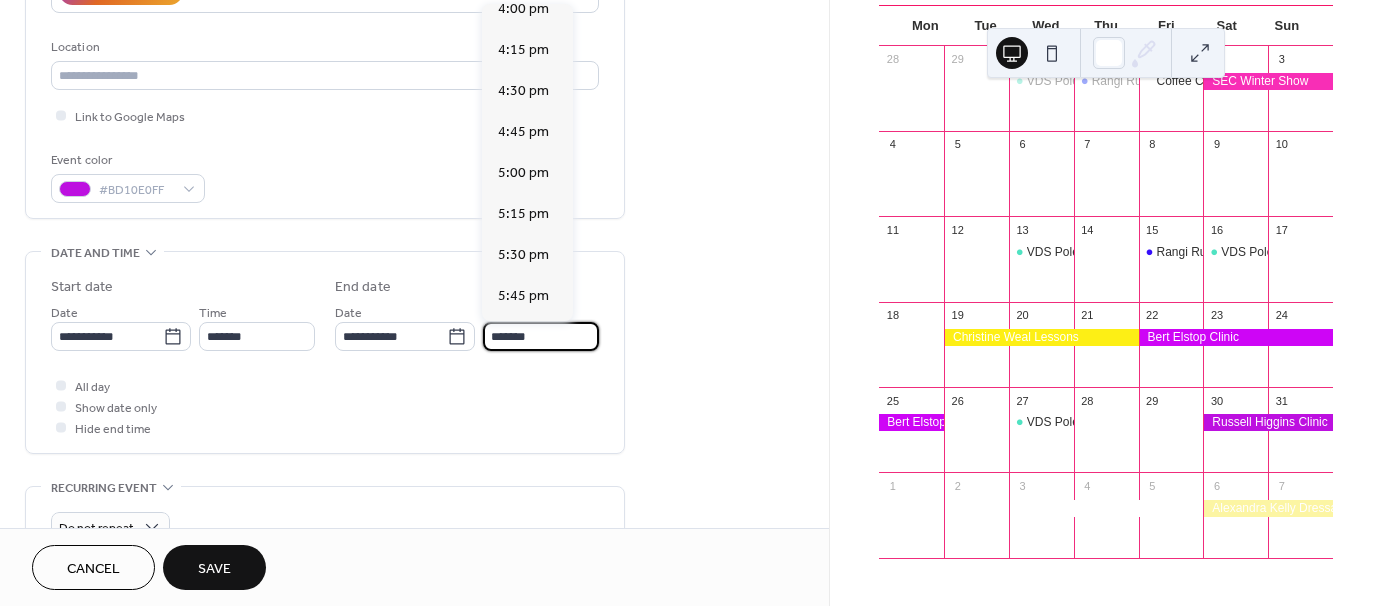 scroll, scrollTop: 2658, scrollLeft: 0, axis: vertical 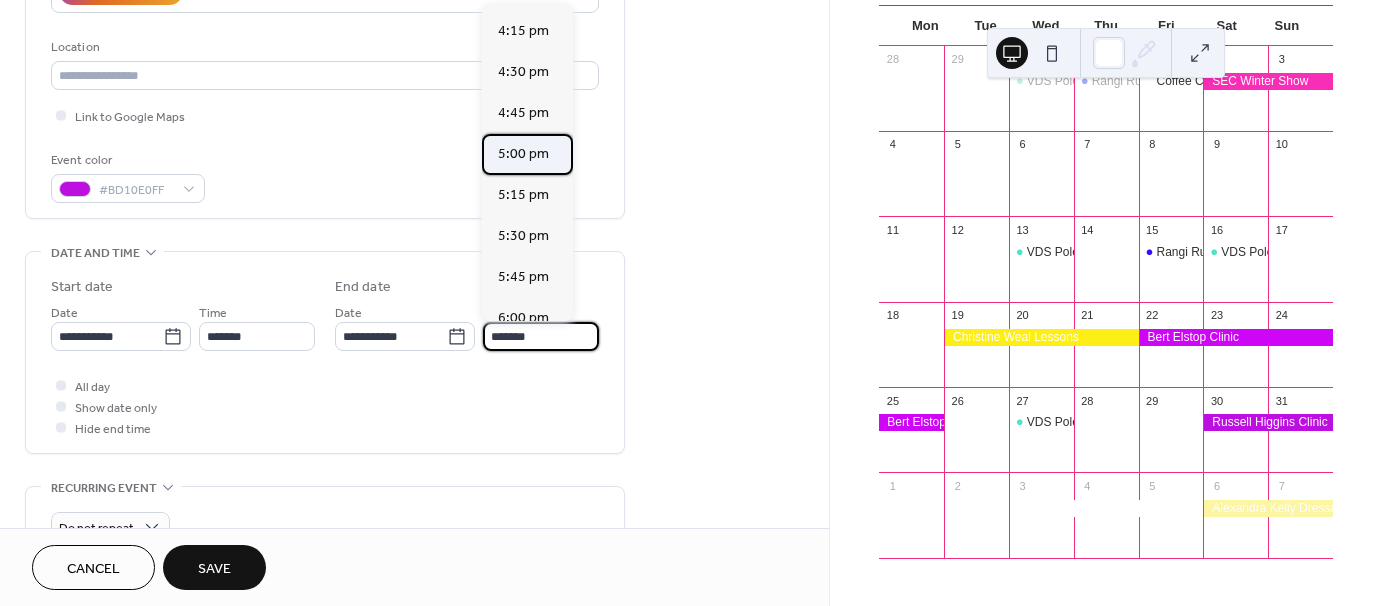 click on "5:00 pm" at bounding box center [523, 154] 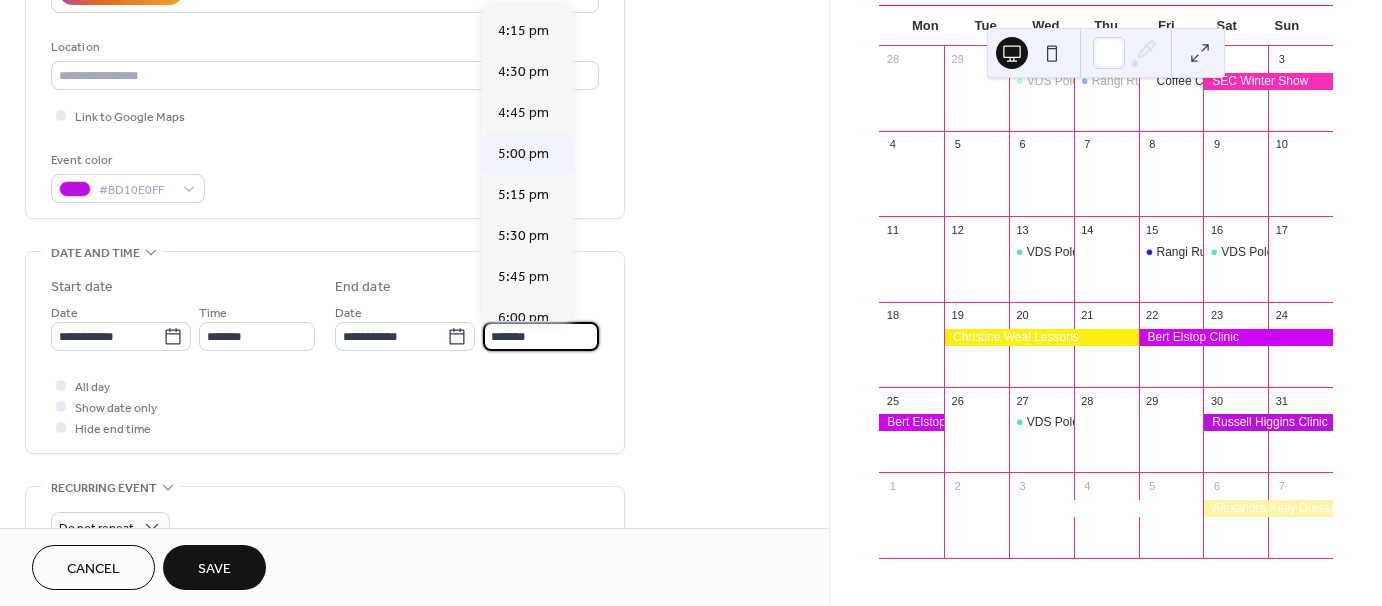 type on "*******" 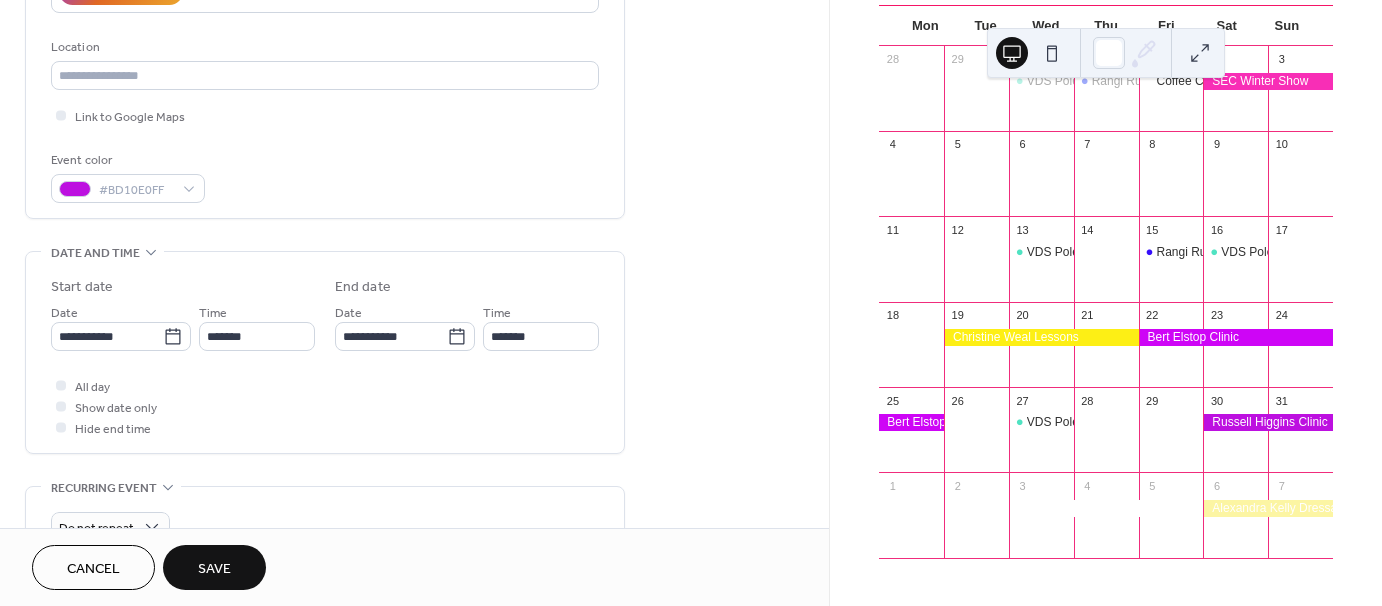 click on "Save" at bounding box center (214, 569) 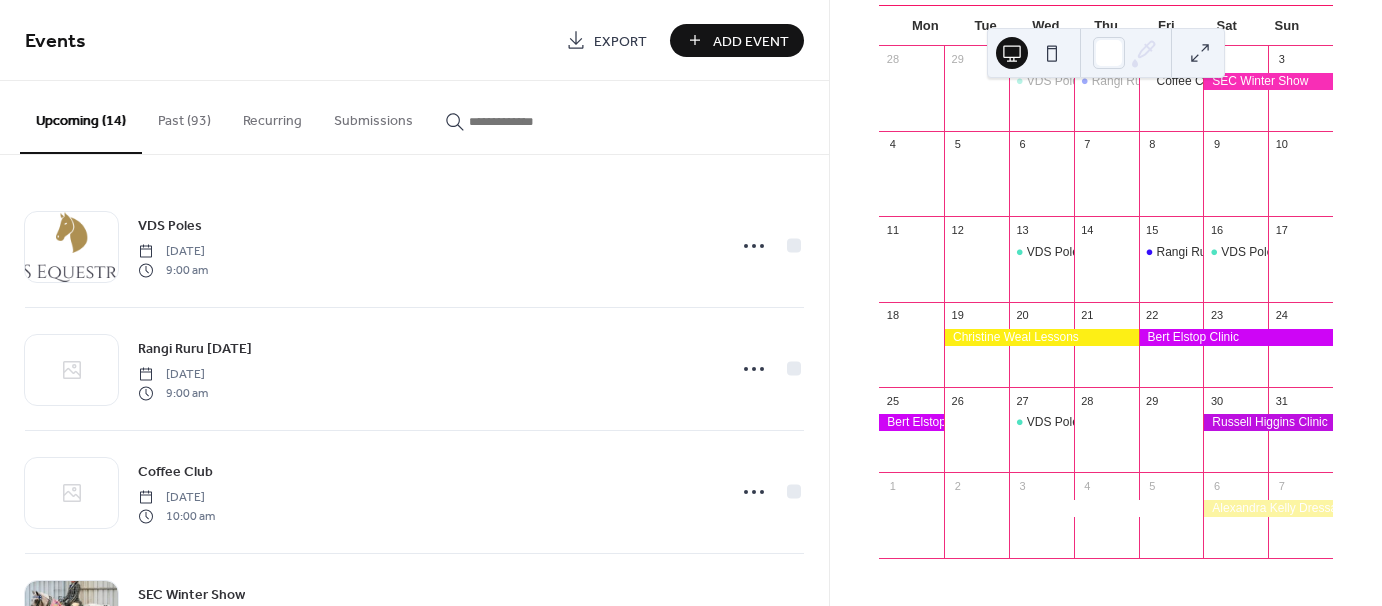 click on "Add Event" at bounding box center [751, 41] 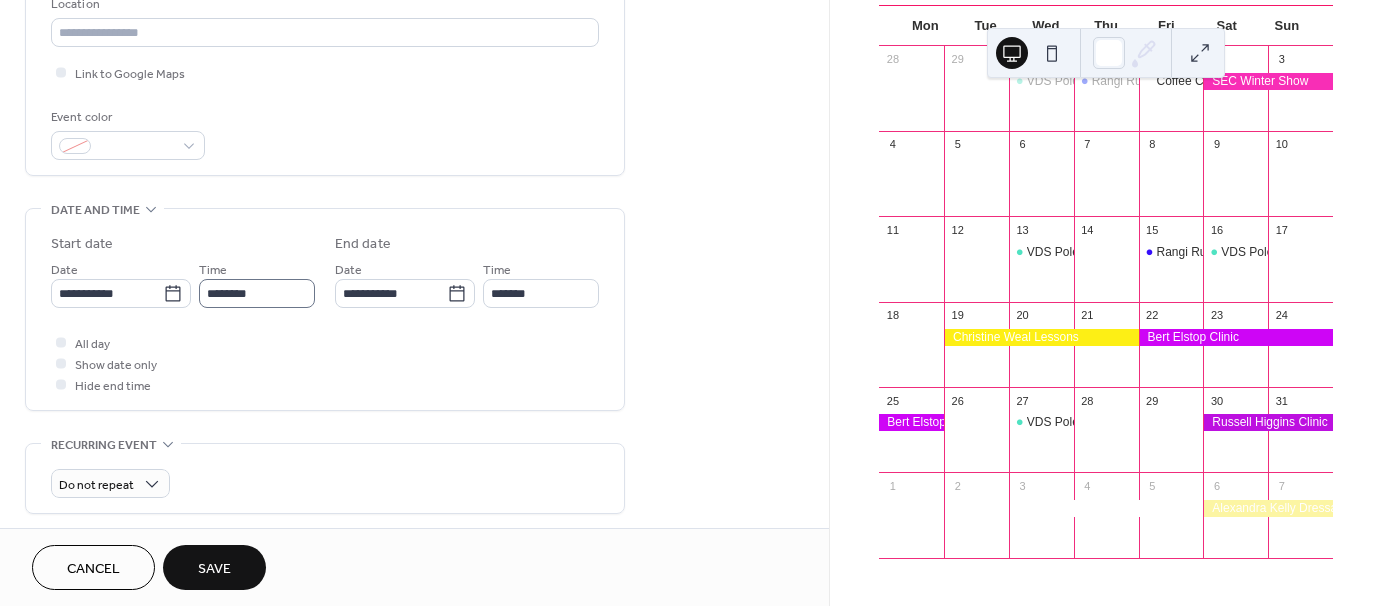 scroll, scrollTop: 500, scrollLeft: 0, axis: vertical 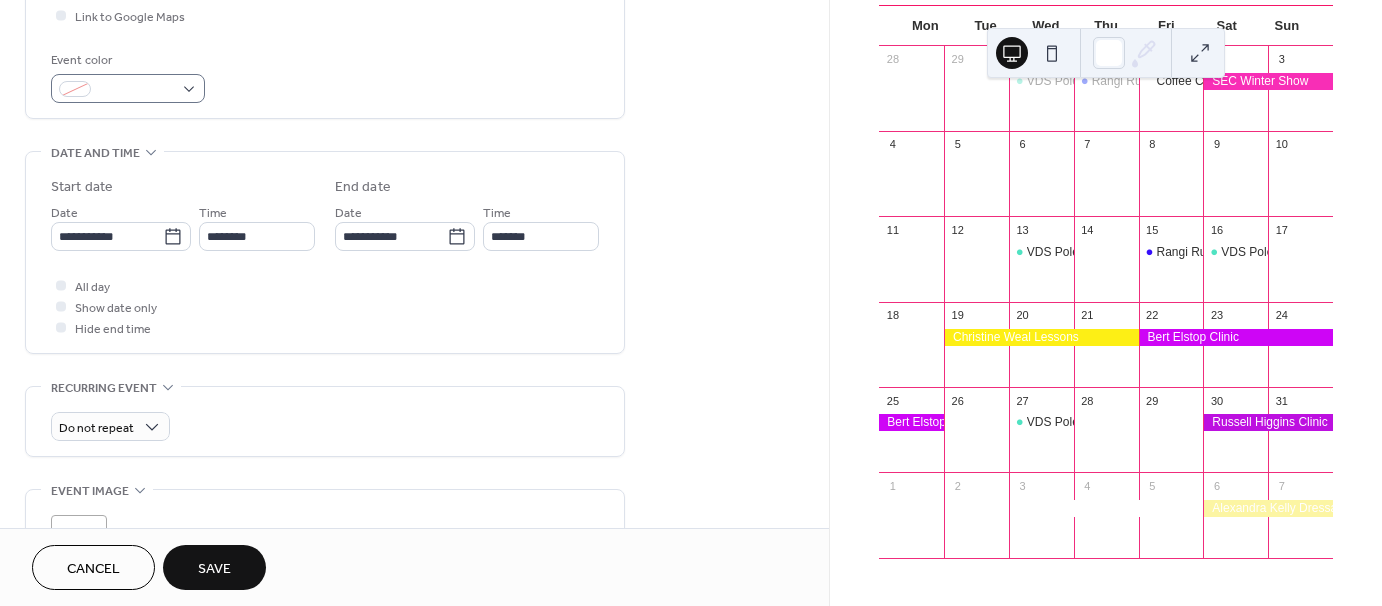 type on "**********" 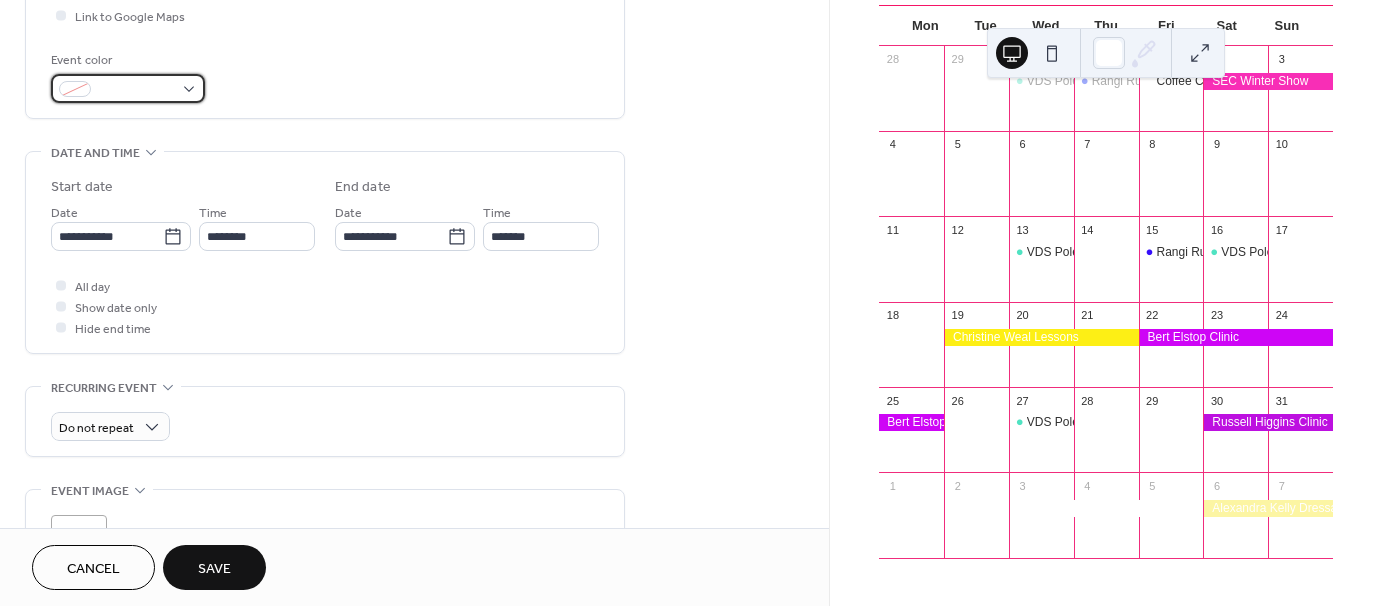click at bounding box center (136, 90) 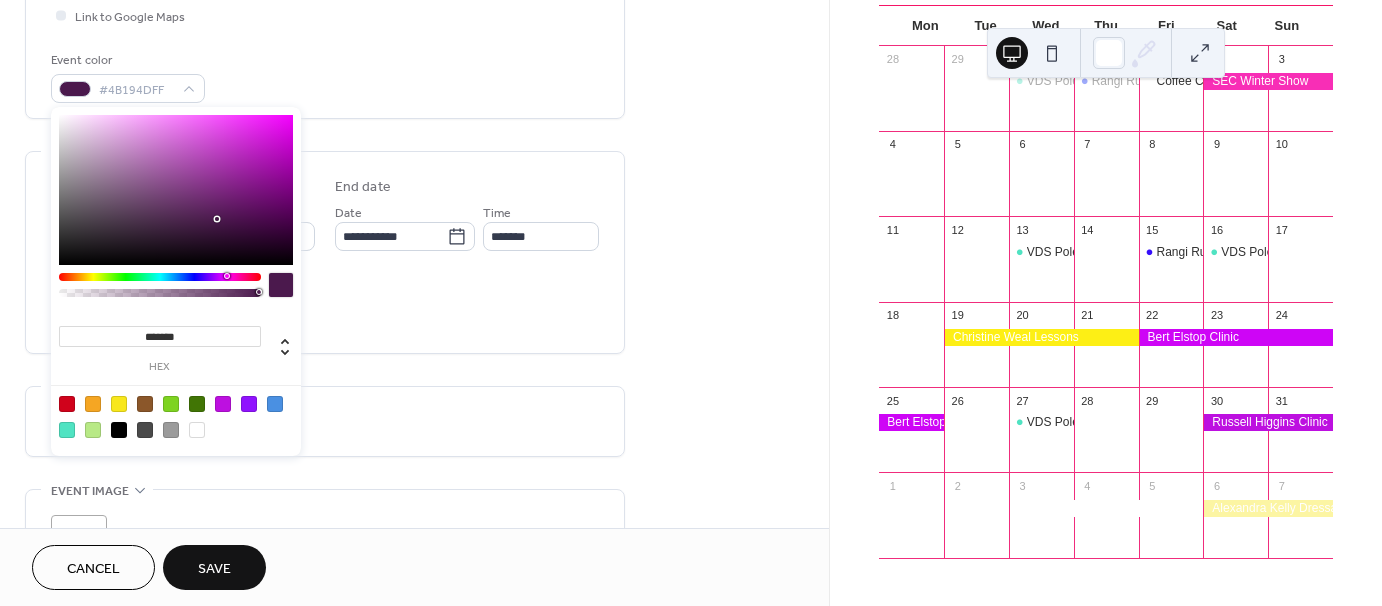 click at bounding box center (160, 277) 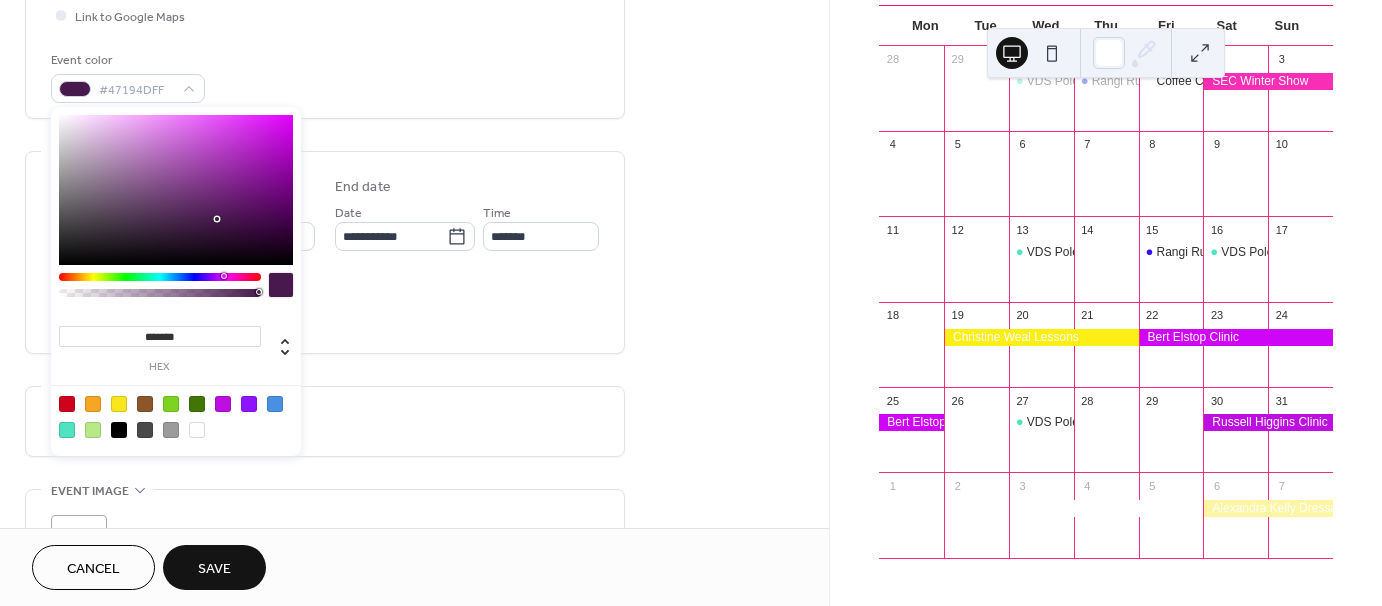 click at bounding box center [160, 277] 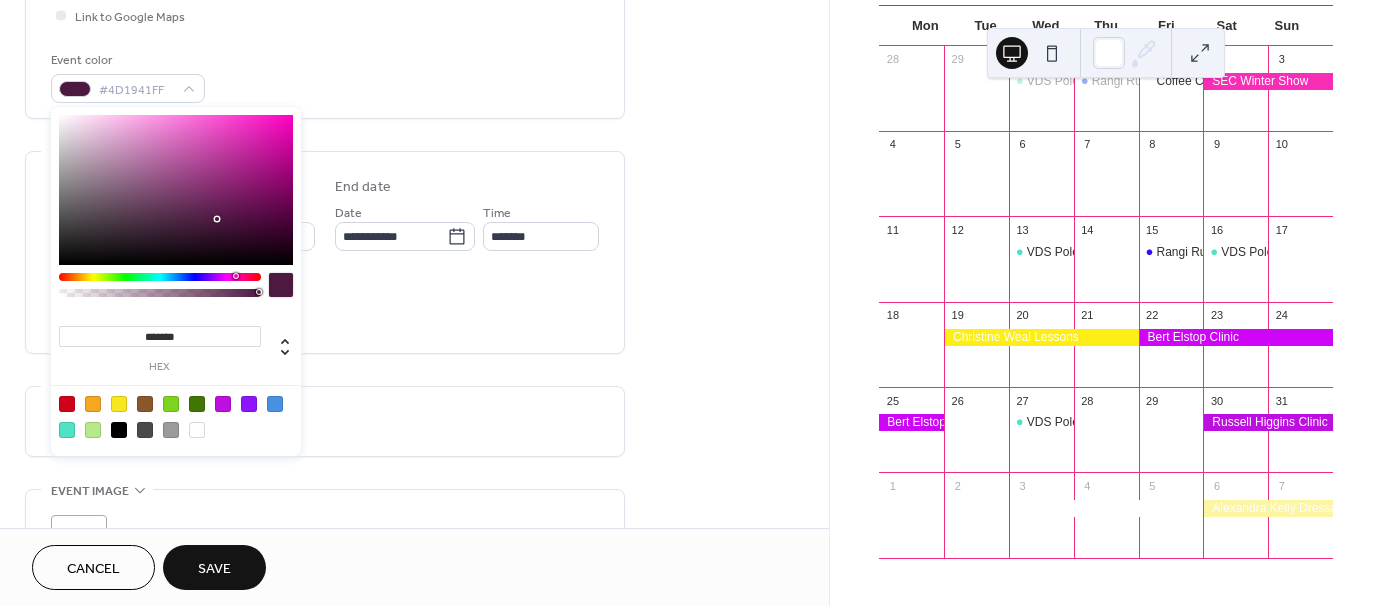 type on "*******" 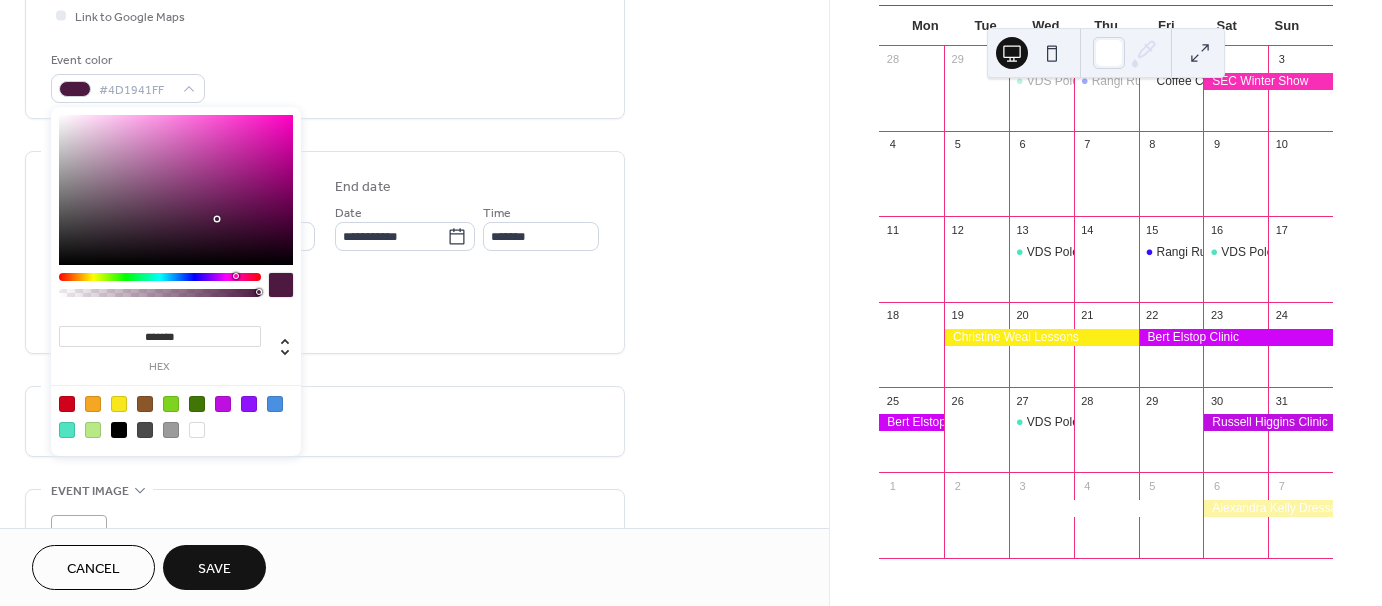 click at bounding box center [176, 190] 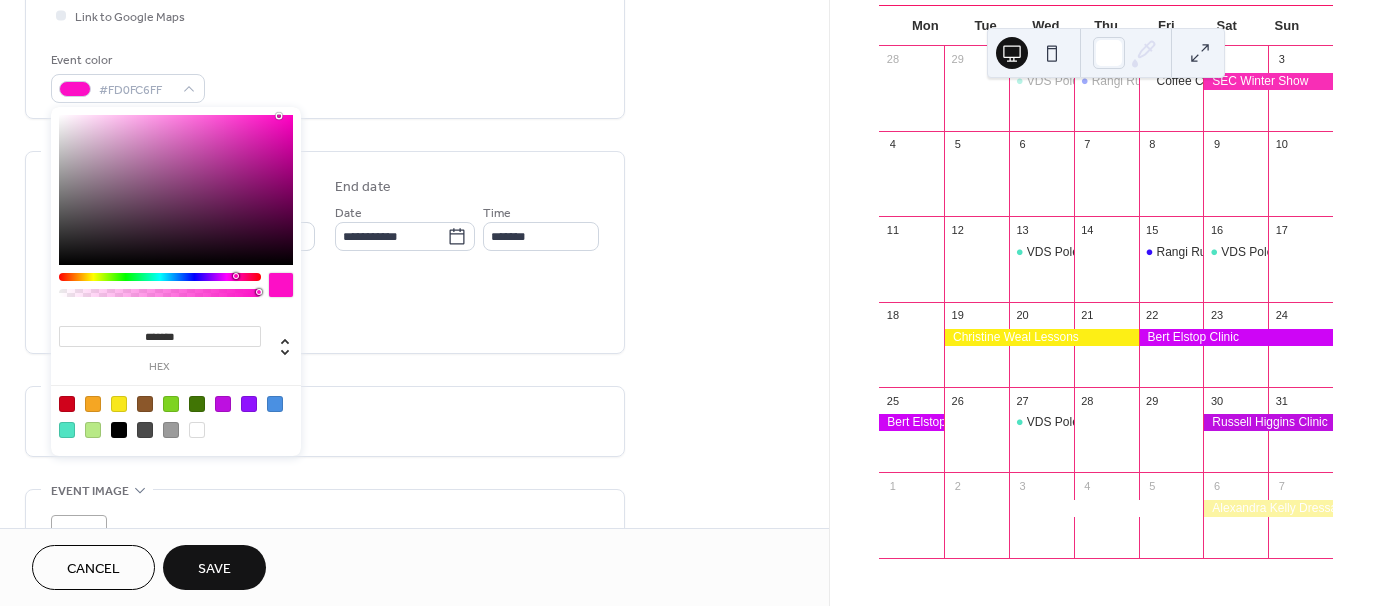 click on "Recurring event Do not repeat •••" at bounding box center (325, 421) 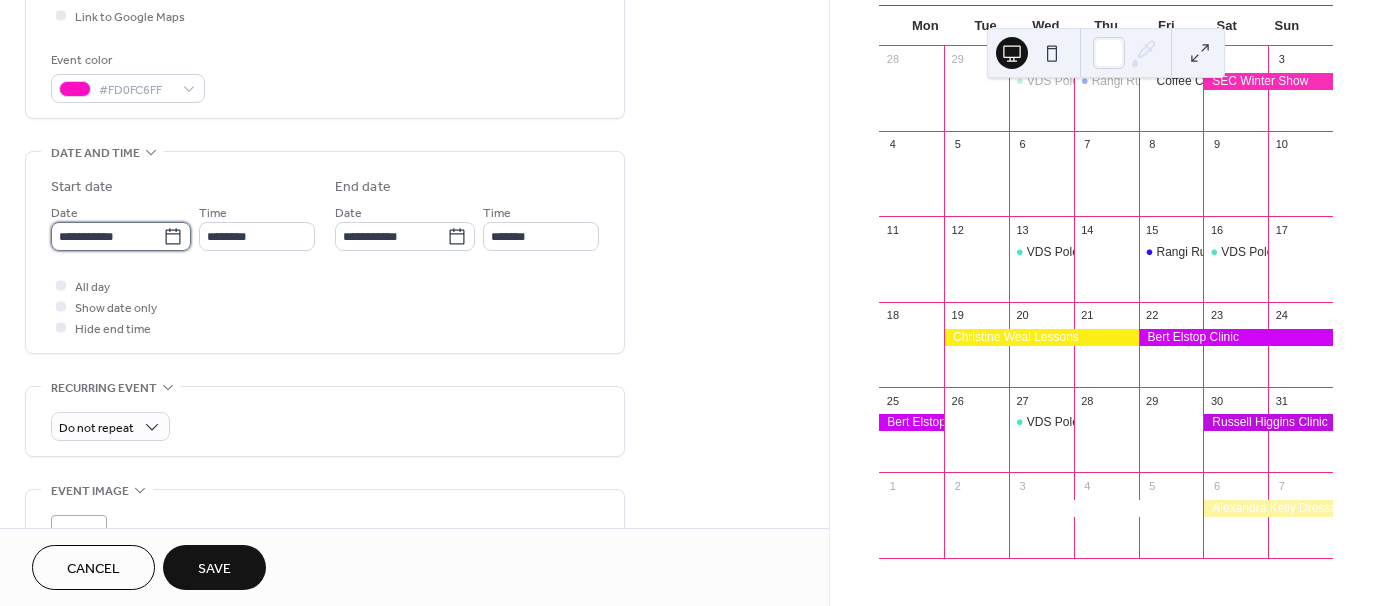 click on "**********" at bounding box center (107, 236) 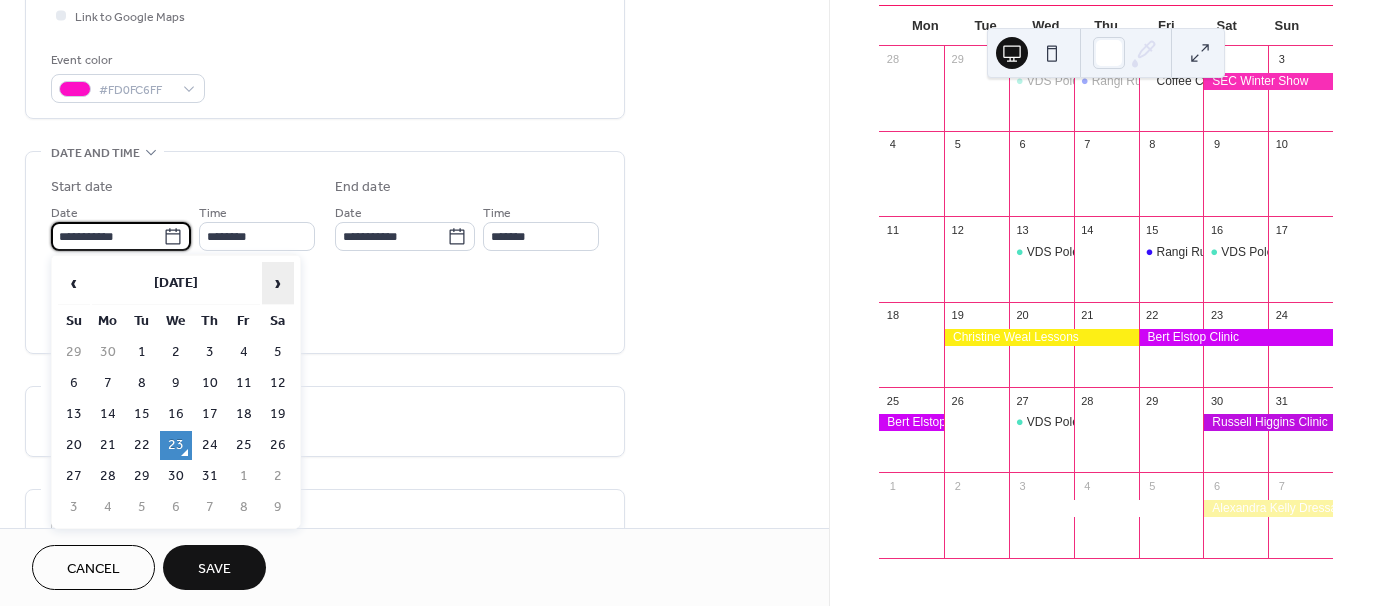 click on "›" at bounding box center (278, 283) 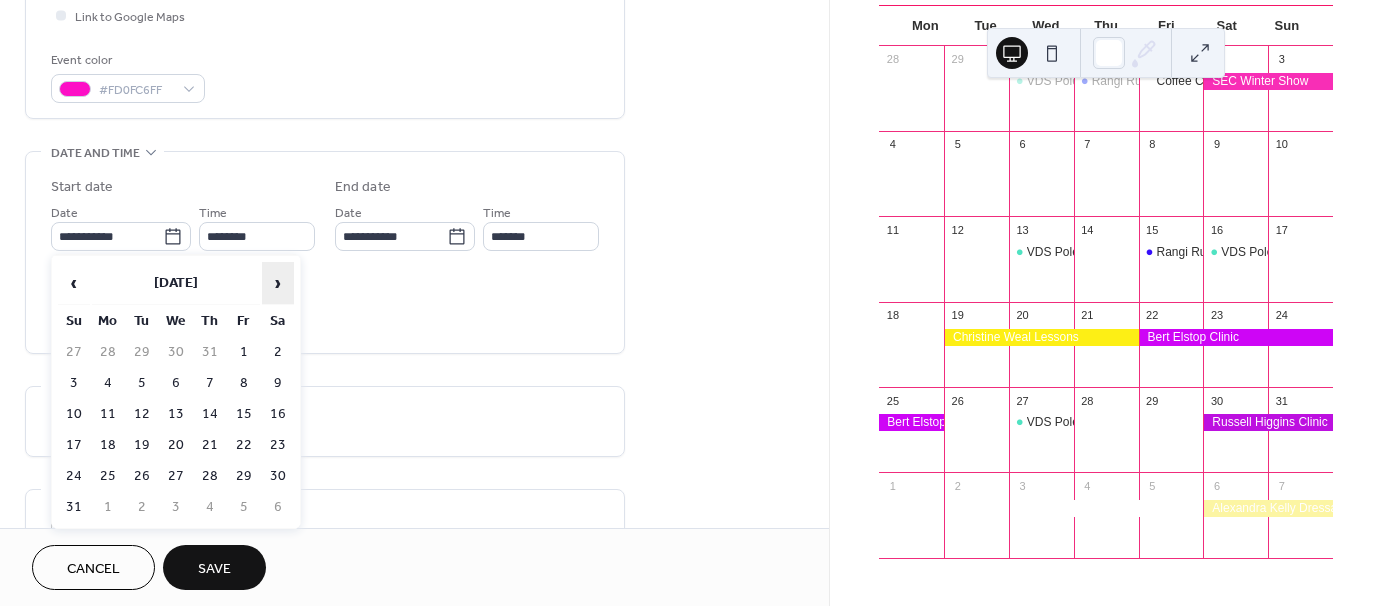 click on "›" at bounding box center (278, 283) 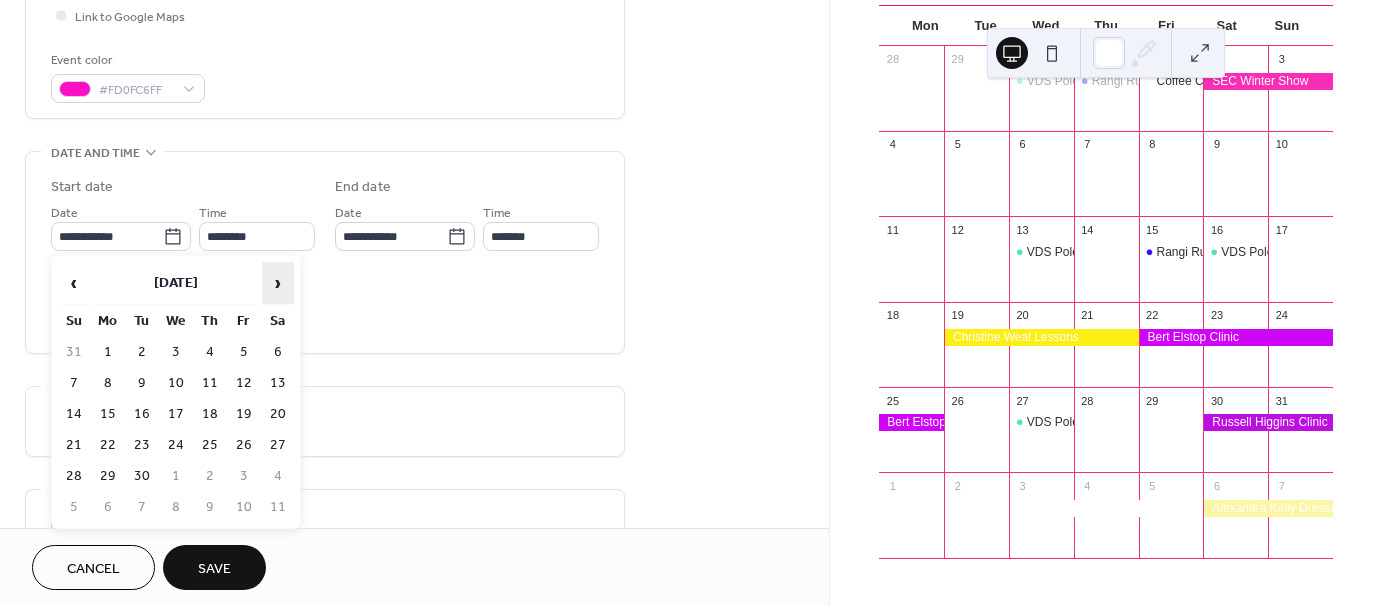 click on "›" at bounding box center (278, 283) 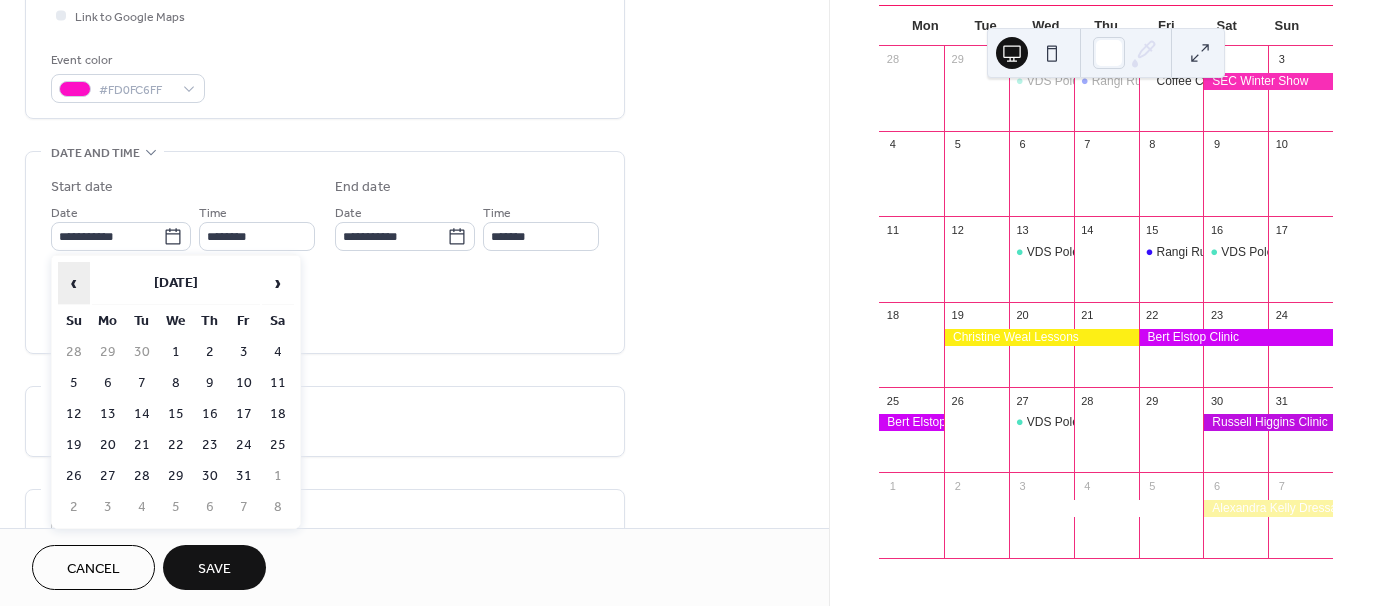 click on "‹" at bounding box center (74, 283) 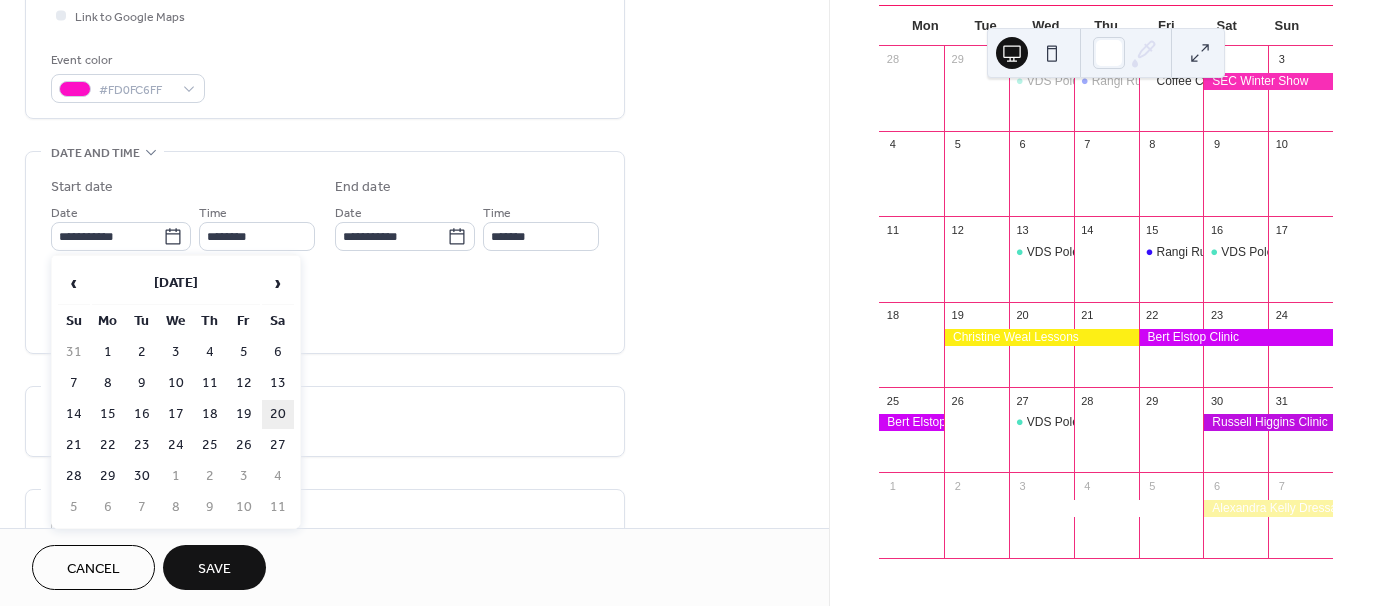 click on "20" at bounding box center (278, 414) 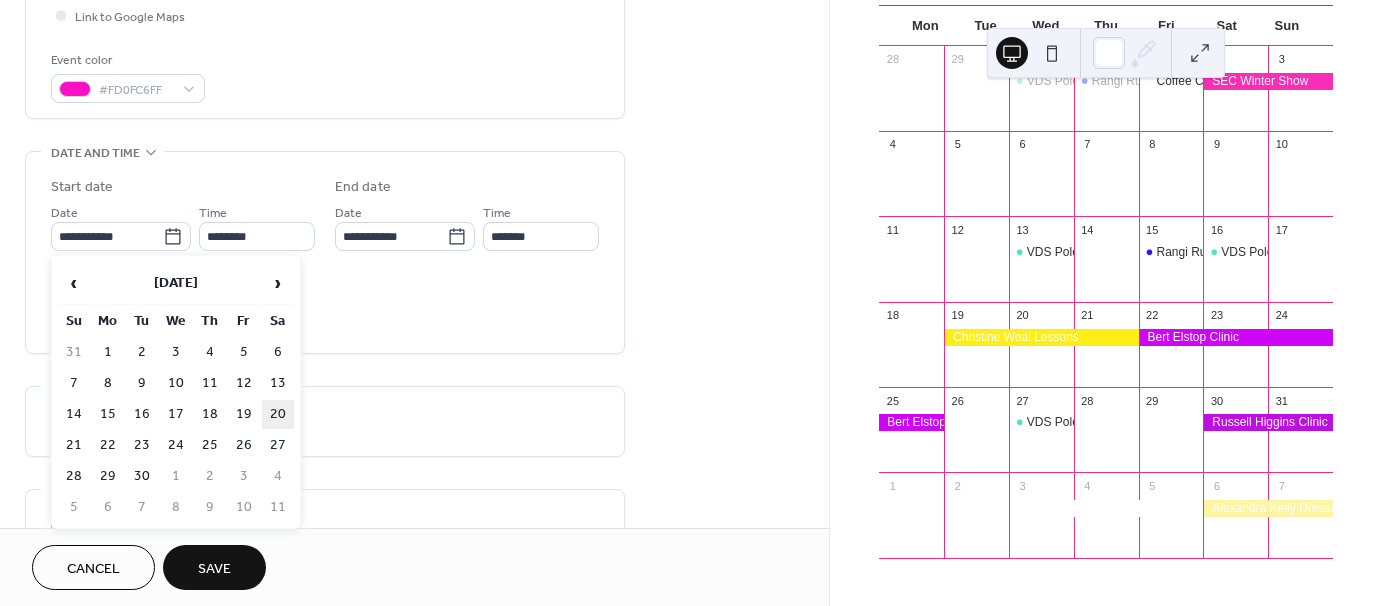 type on "**********" 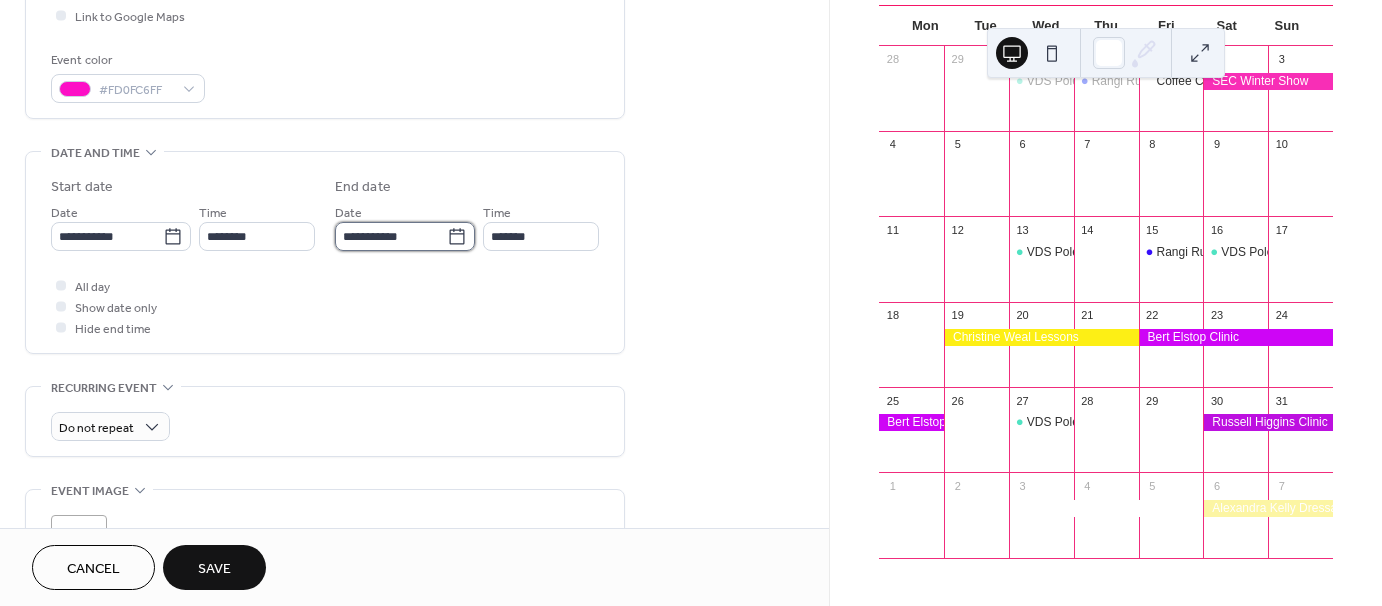 click on "**********" at bounding box center (391, 236) 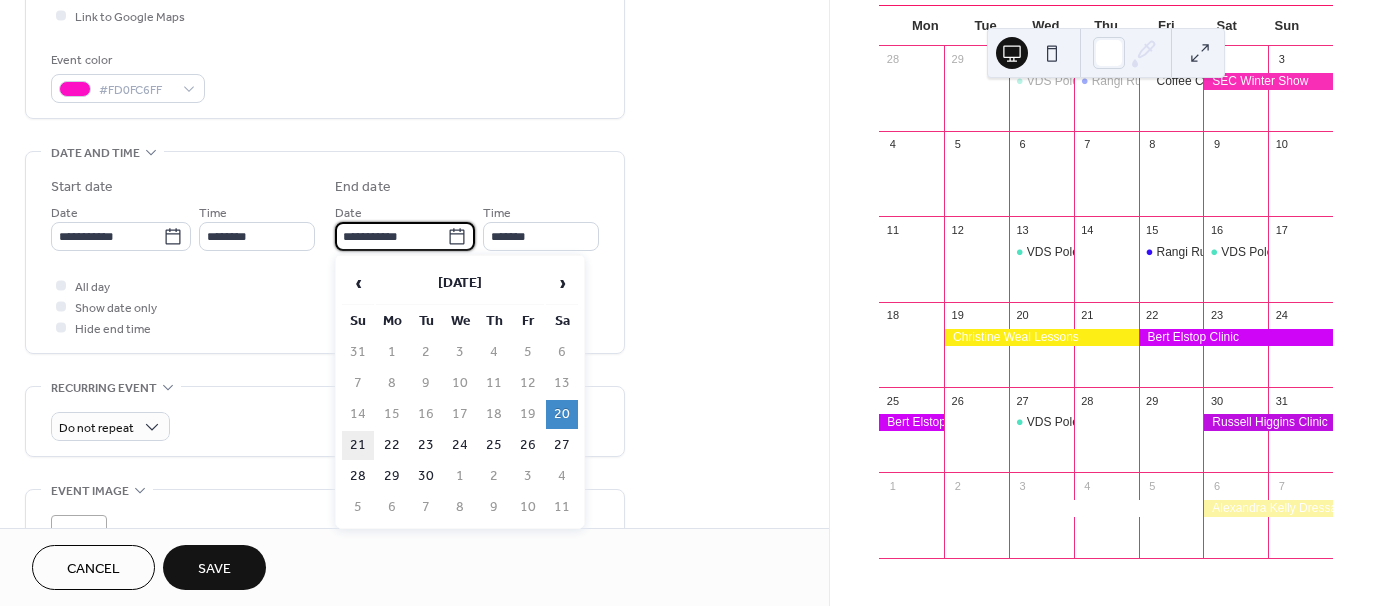 click on "21" at bounding box center [358, 445] 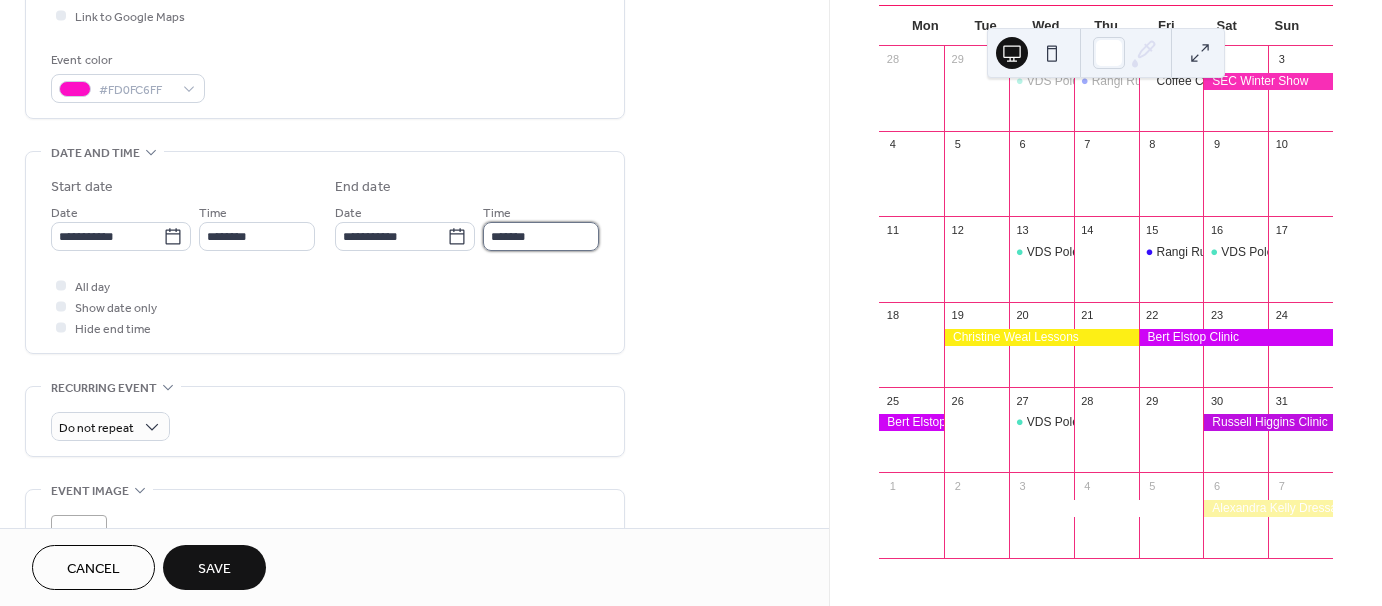 click on "*******" at bounding box center [541, 236] 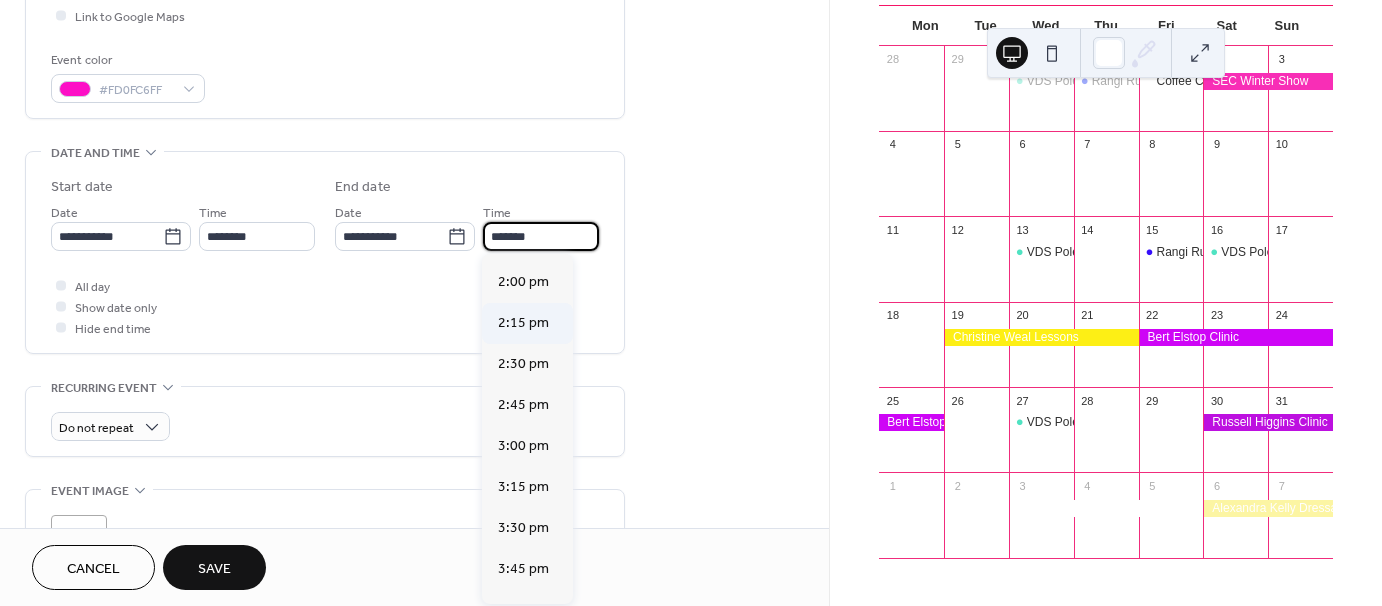 scroll, scrollTop: 2432, scrollLeft: 0, axis: vertical 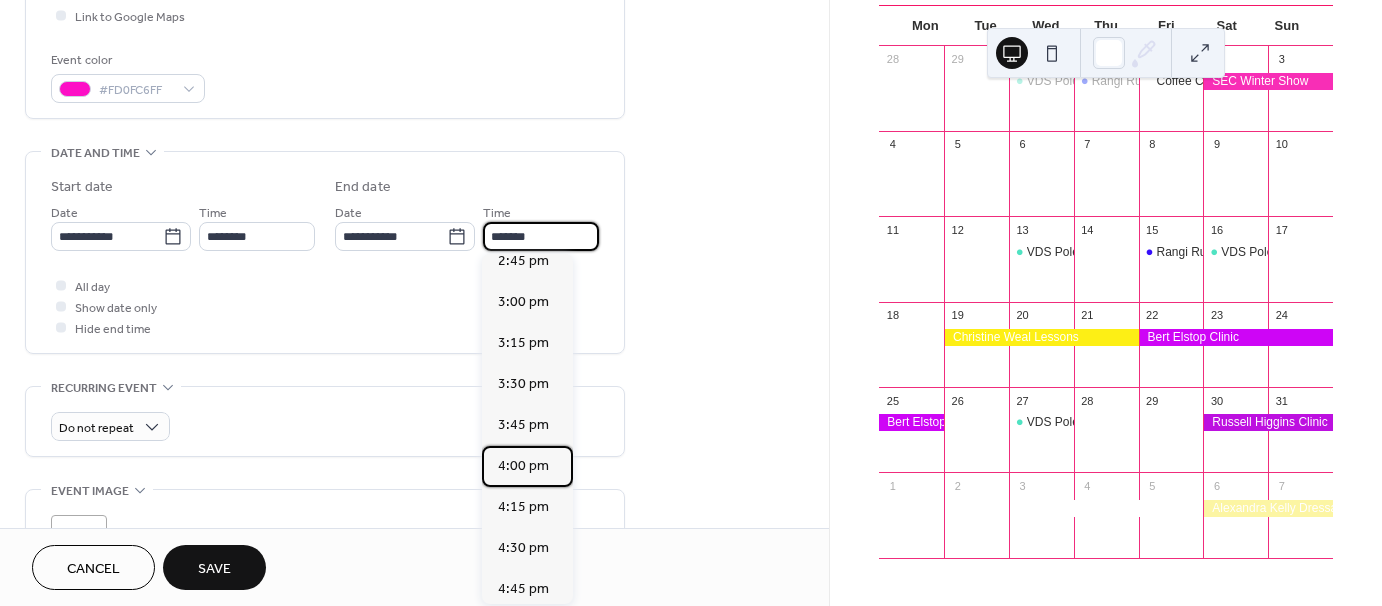 drag, startPoint x: 531, startPoint y: 460, endPoint x: 508, endPoint y: 453, distance: 24.04163 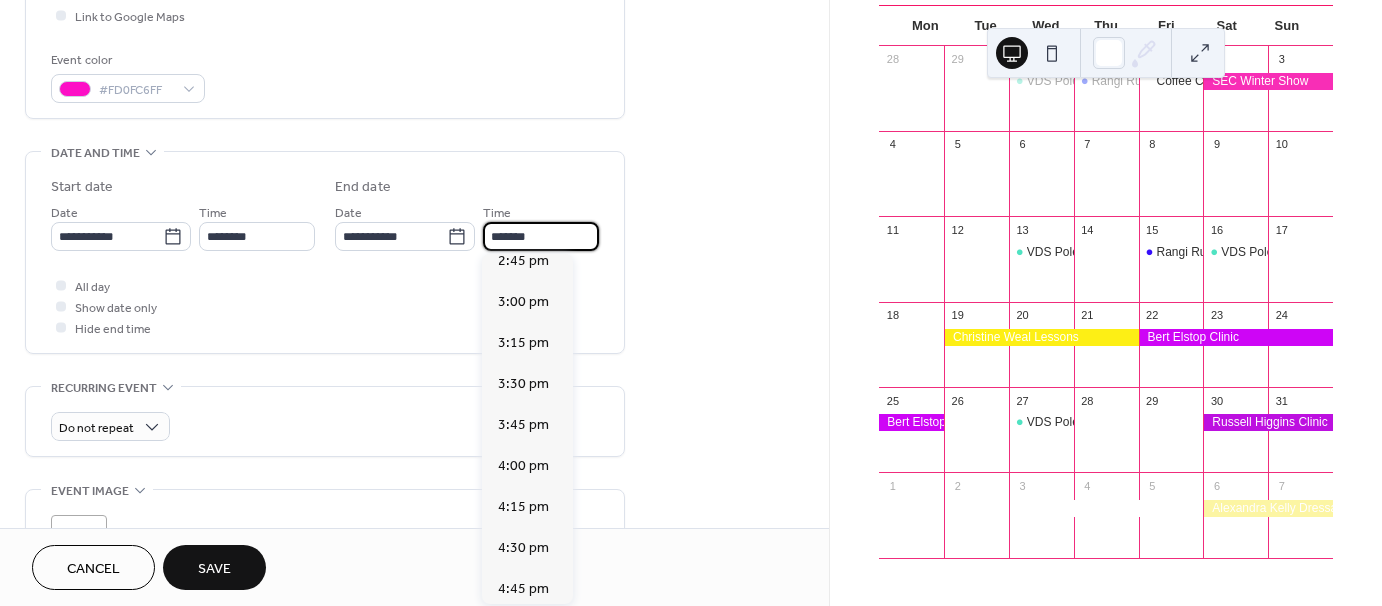 type on "*******" 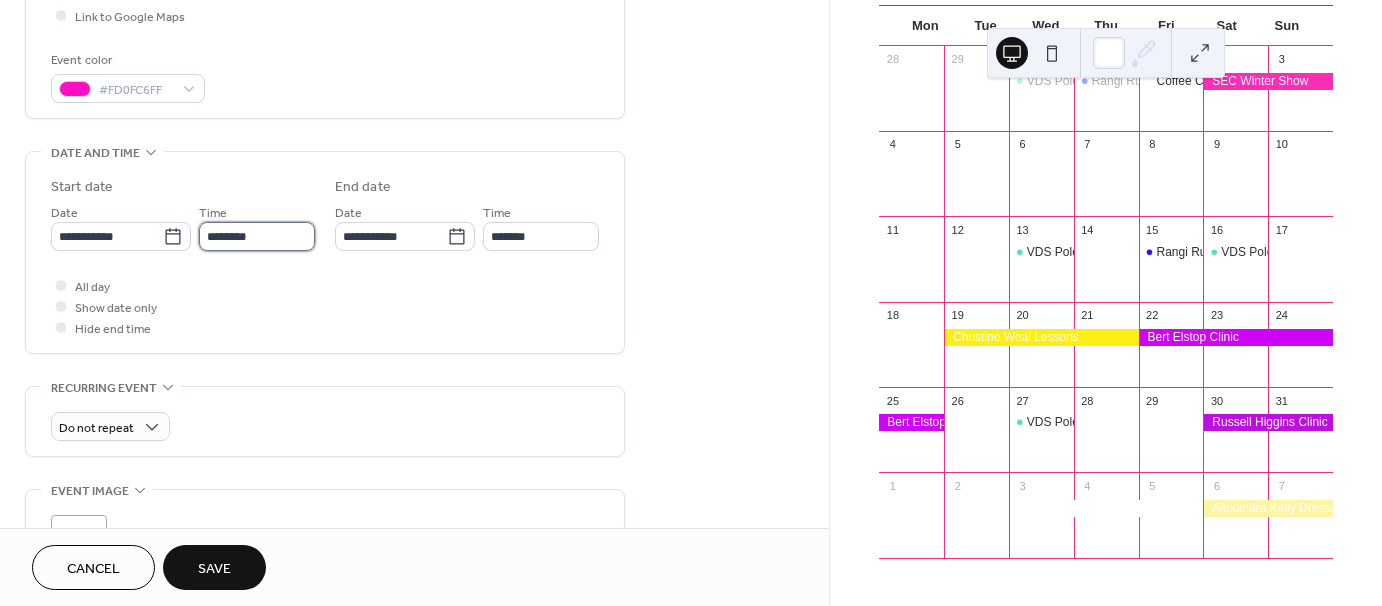 click on "********" at bounding box center [257, 236] 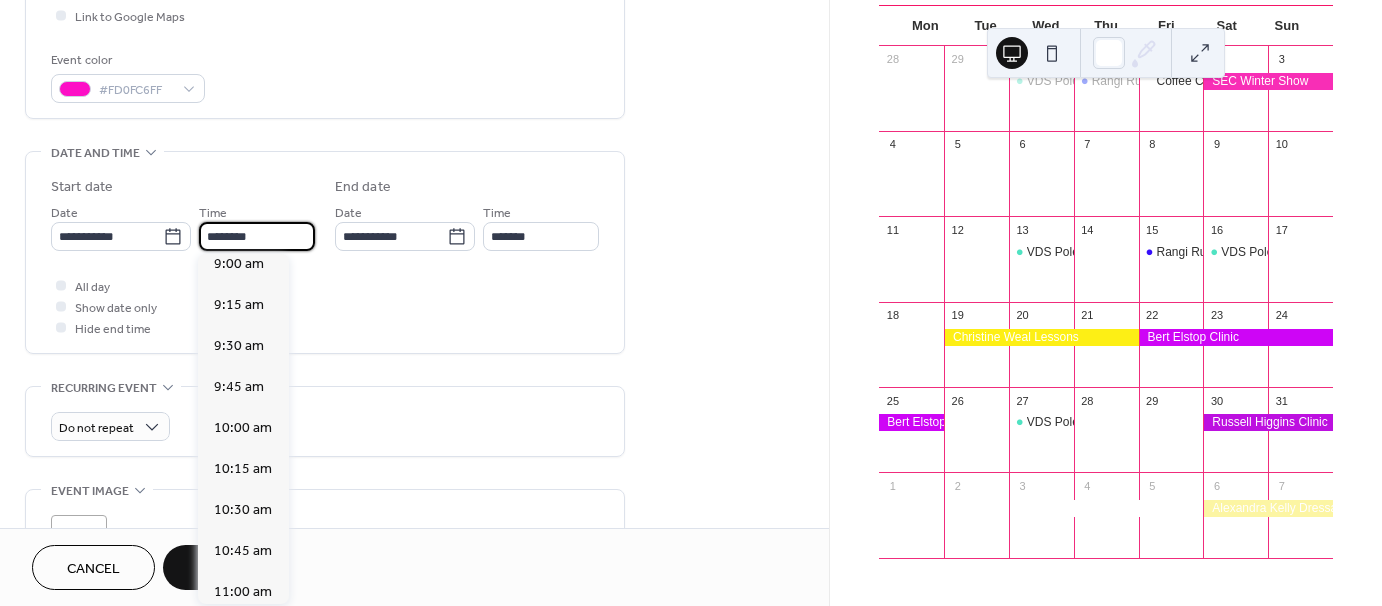 scroll, scrollTop: 1268, scrollLeft: 0, axis: vertical 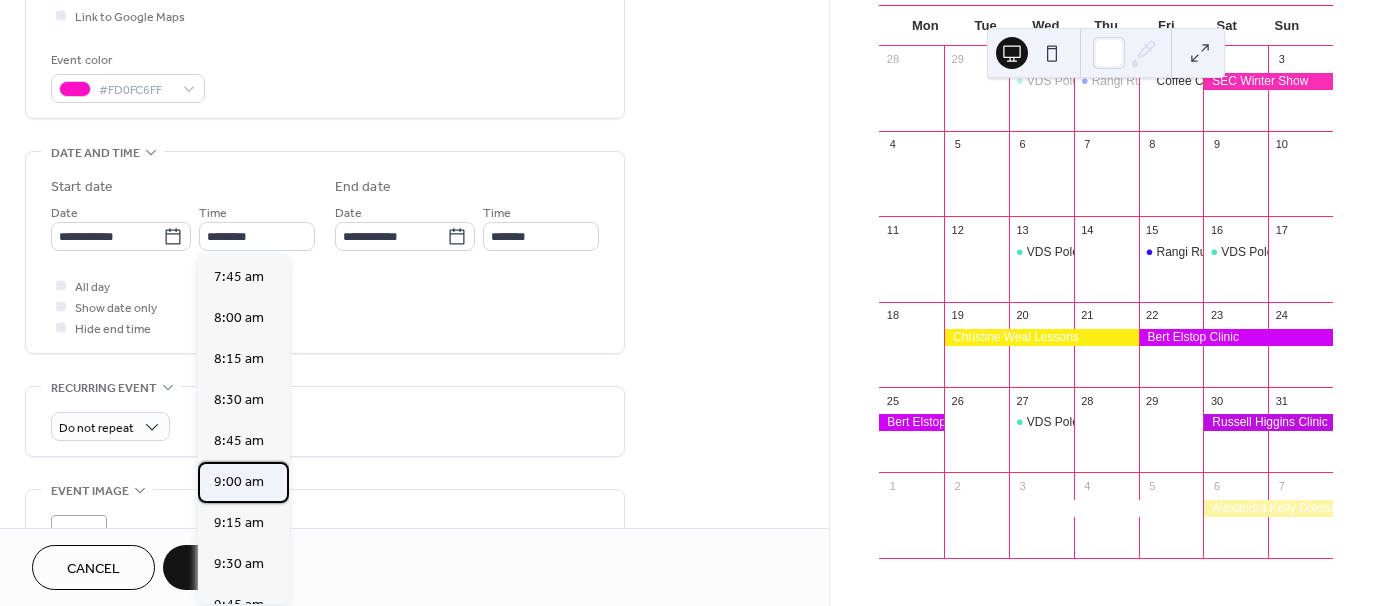 click on "9:00 am" at bounding box center (239, 482) 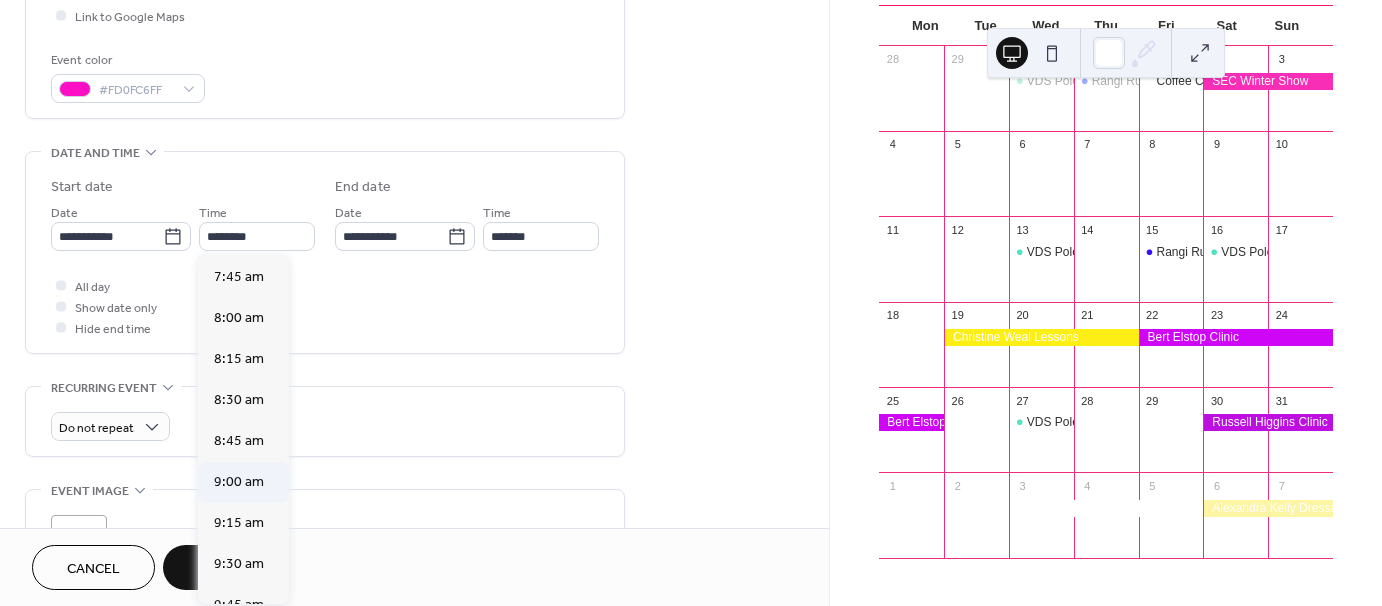type on "*******" 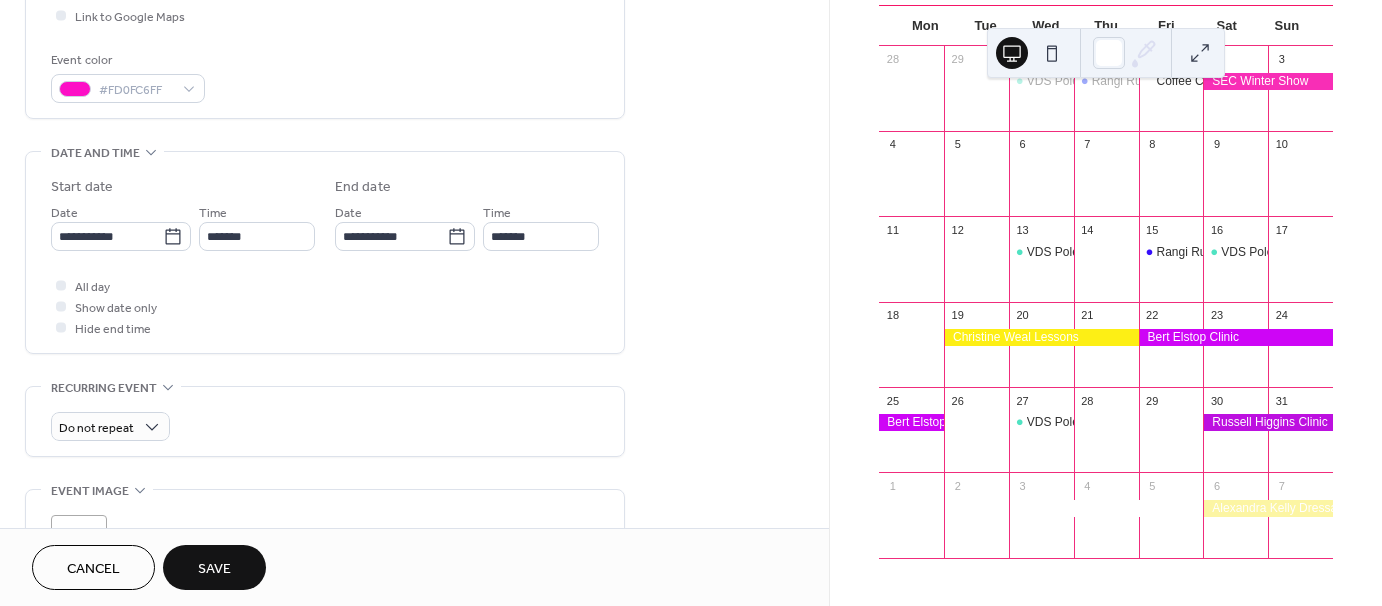 click on "Save" at bounding box center [214, 567] 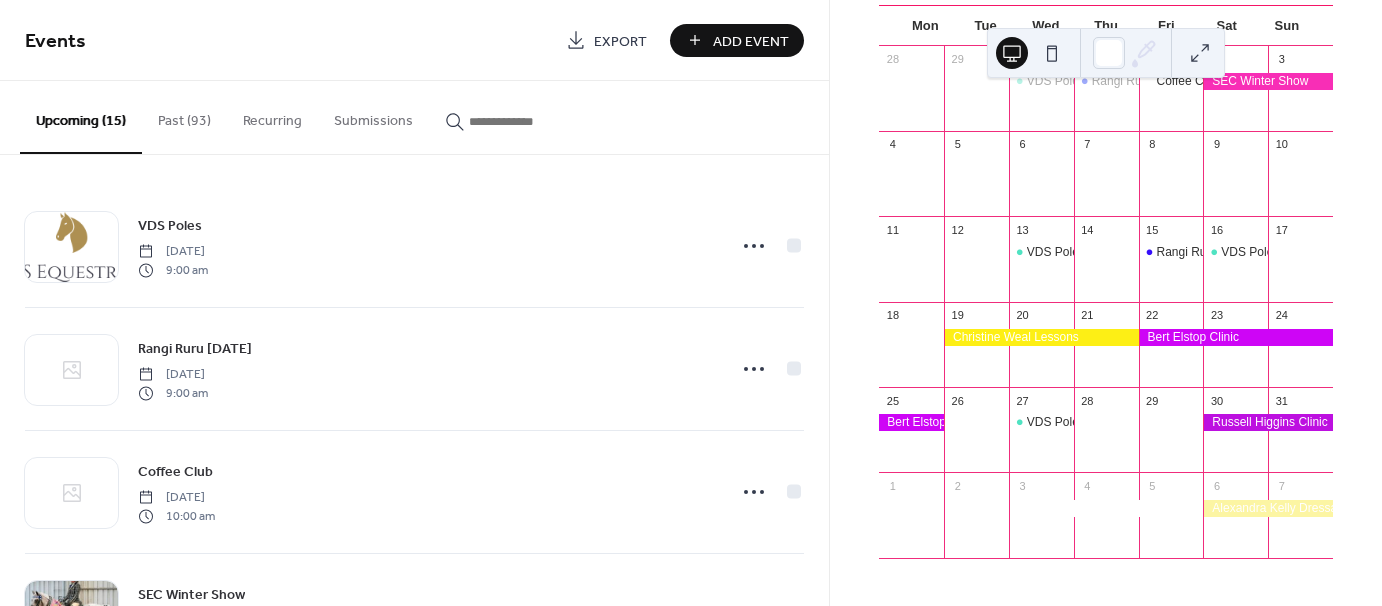 click on "Add Event" at bounding box center (751, 41) 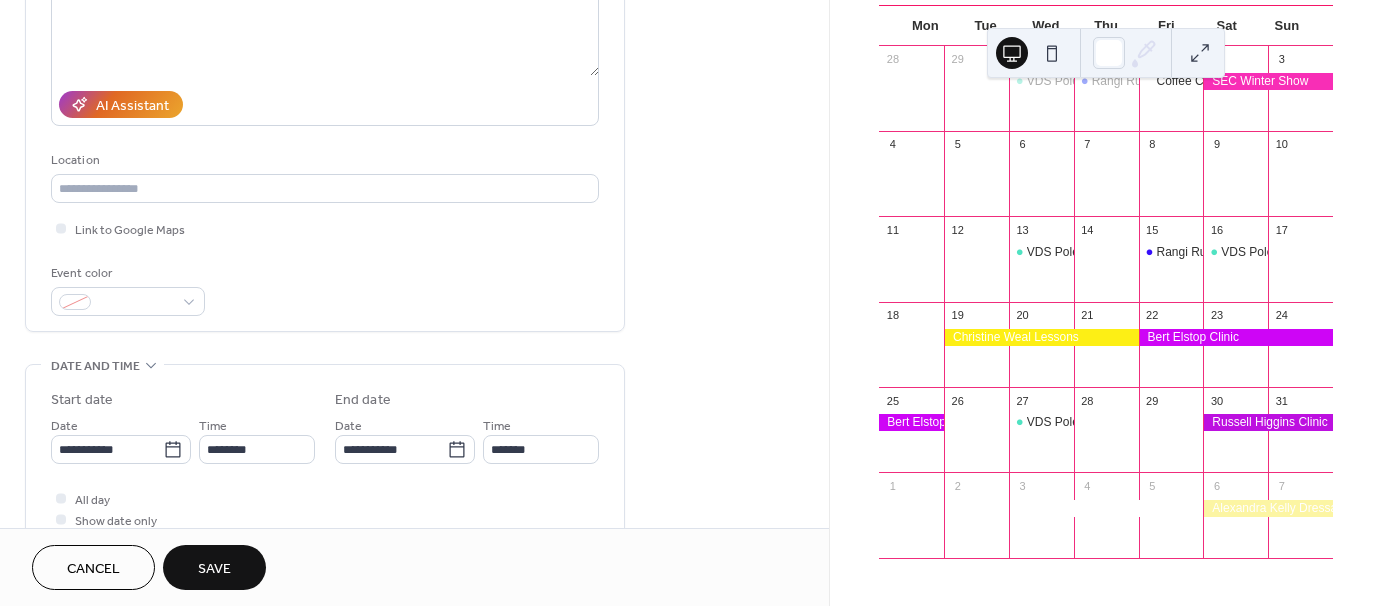 scroll, scrollTop: 300, scrollLeft: 0, axis: vertical 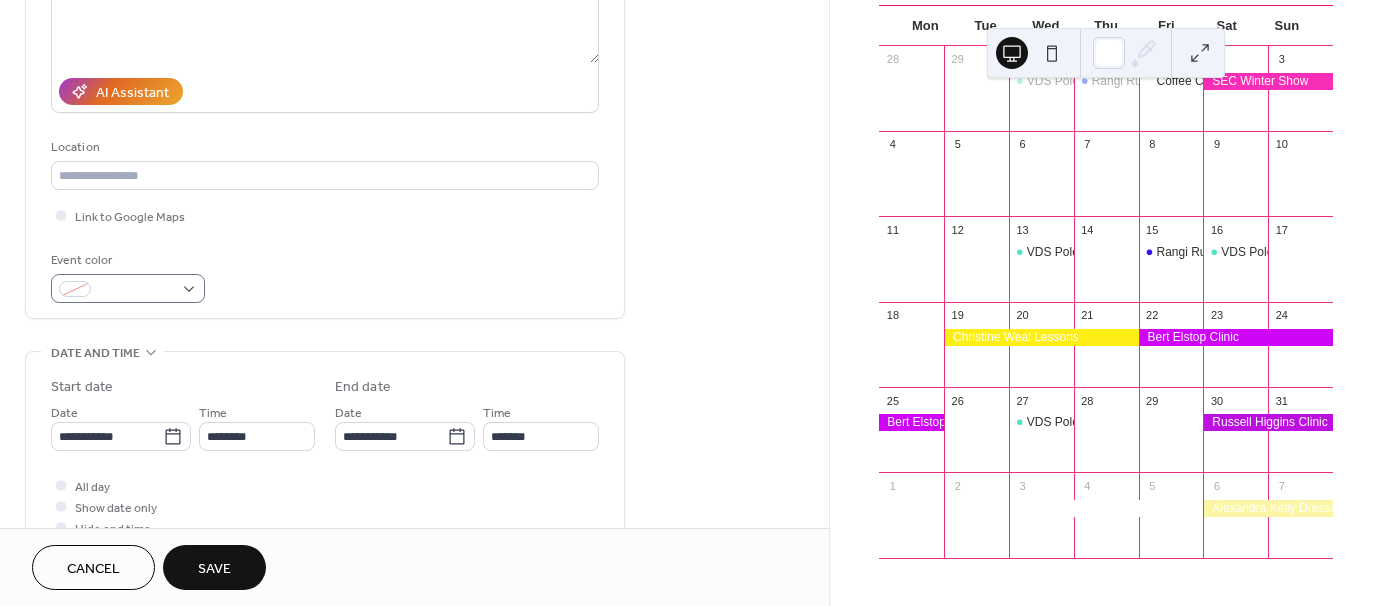 type on "**********" 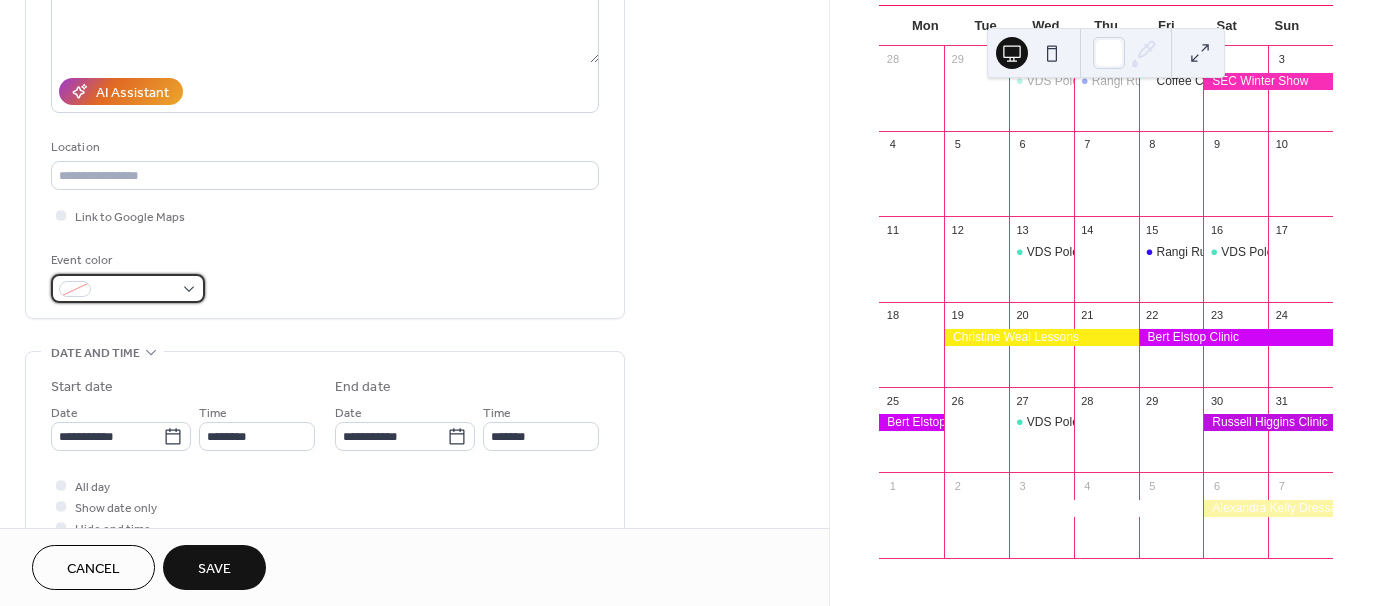 click at bounding box center (128, 288) 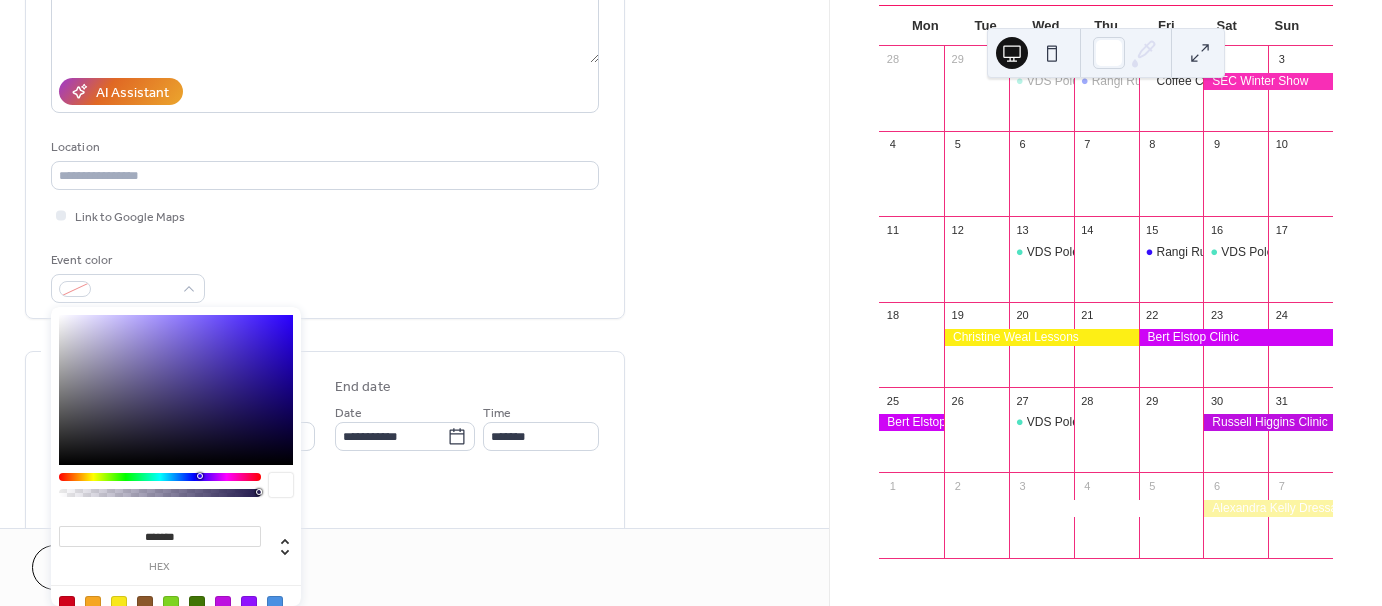 click at bounding box center (119, 604) 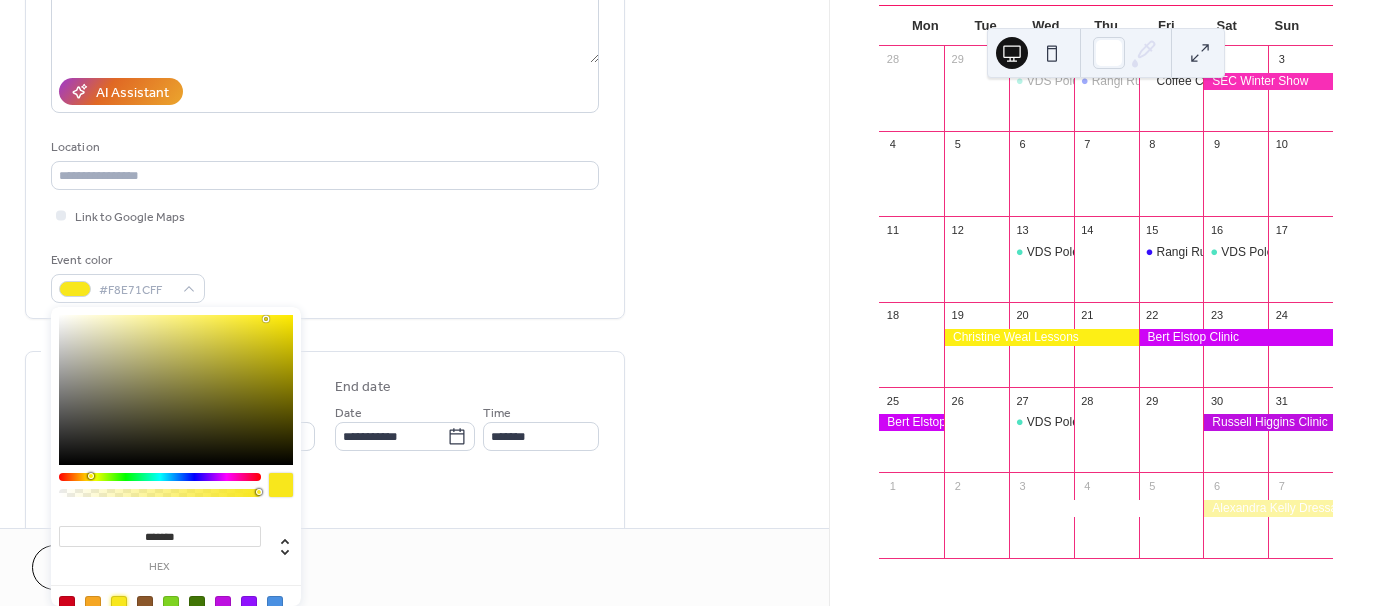 click on "Event color #F8E71CFF" at bounding box center [325, 276] 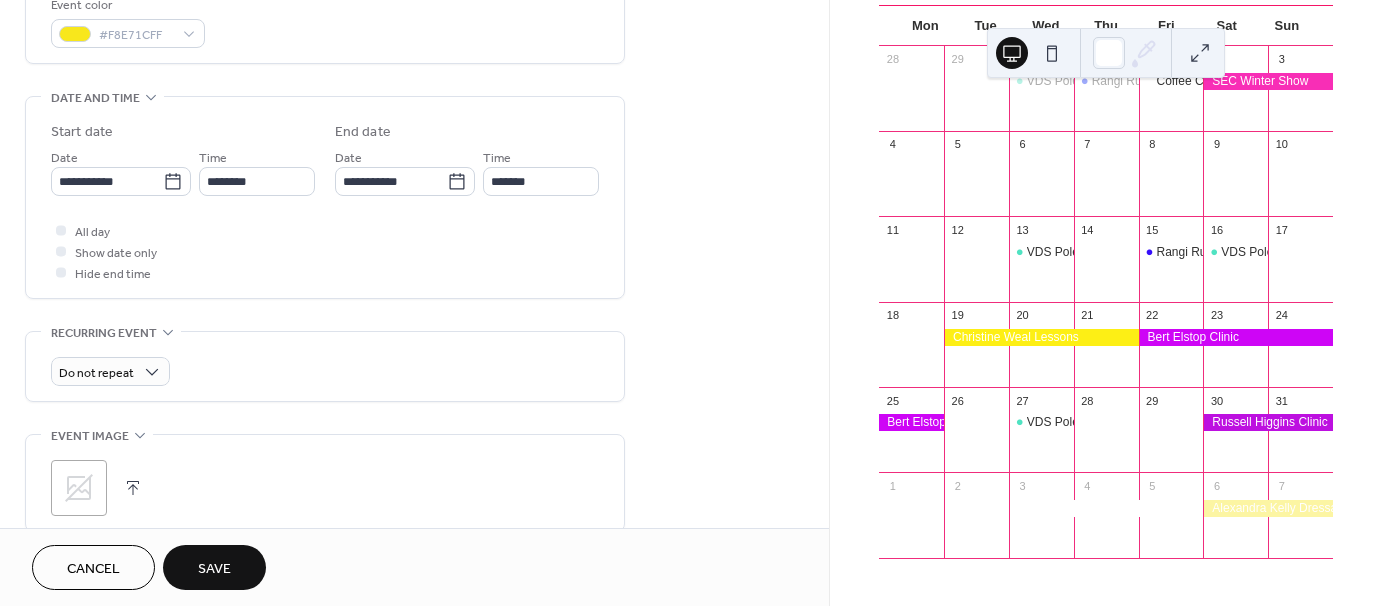 scroll, scrollTop: 600, scrollLeft: 0, axis: vertical 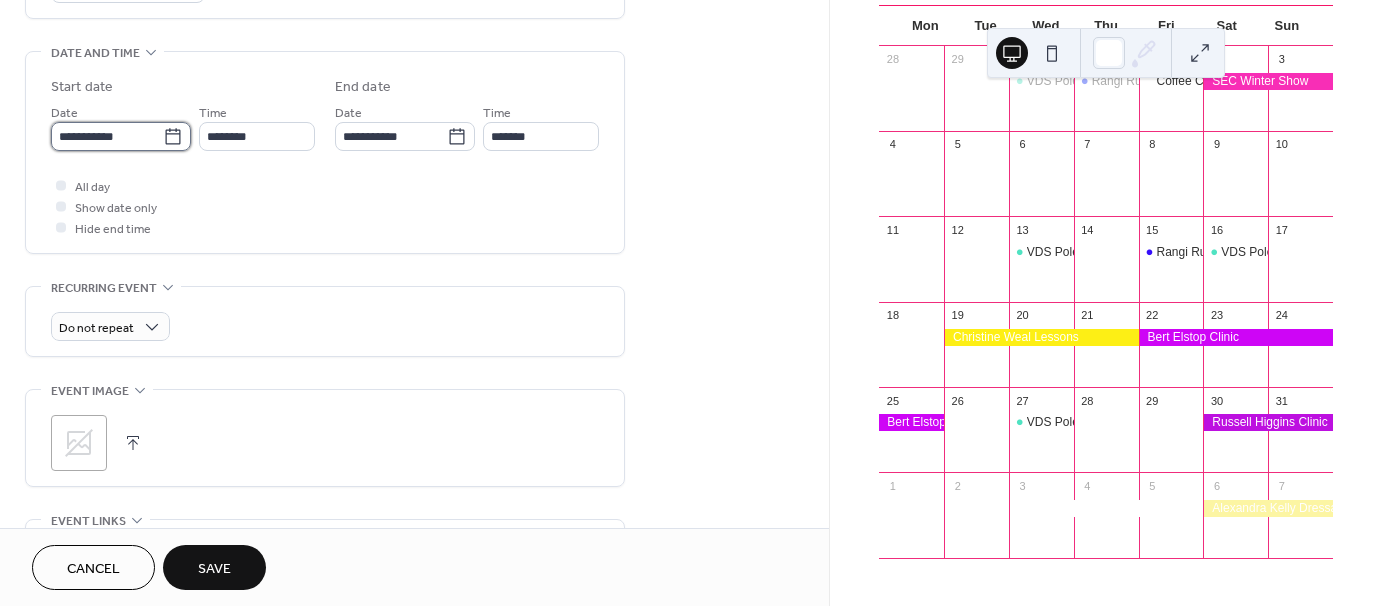click on "**********" at bounding box center [107, 136] 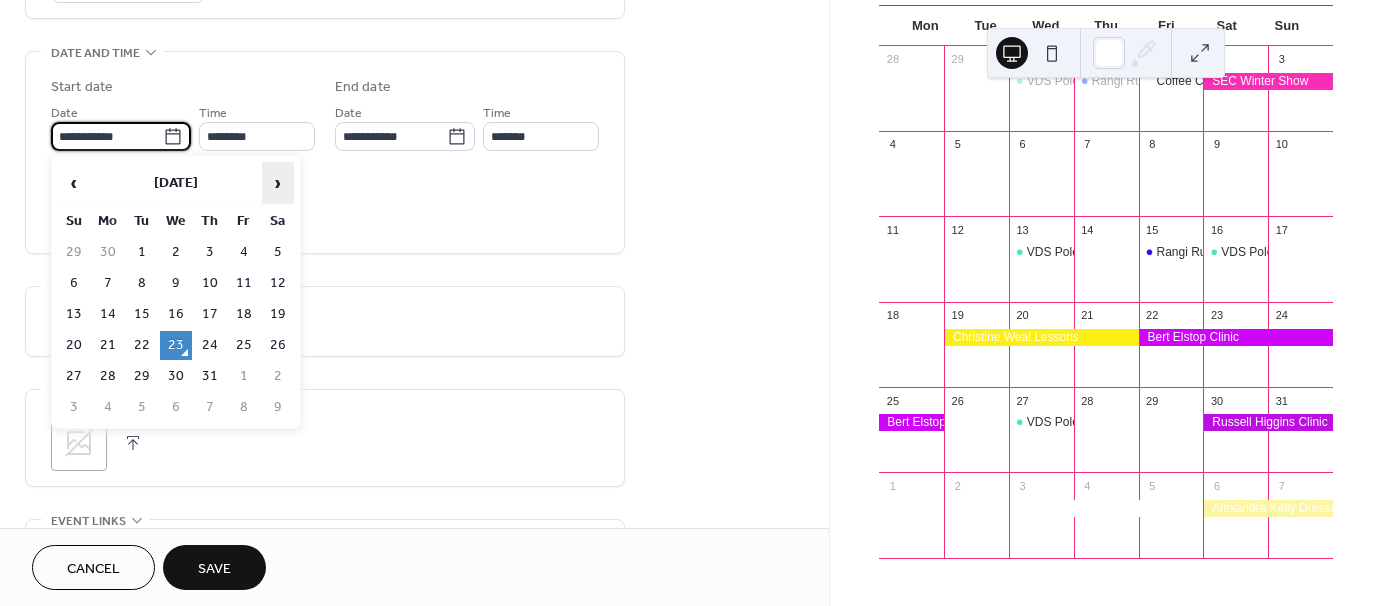click on "›" at bounding box center (278, 183) 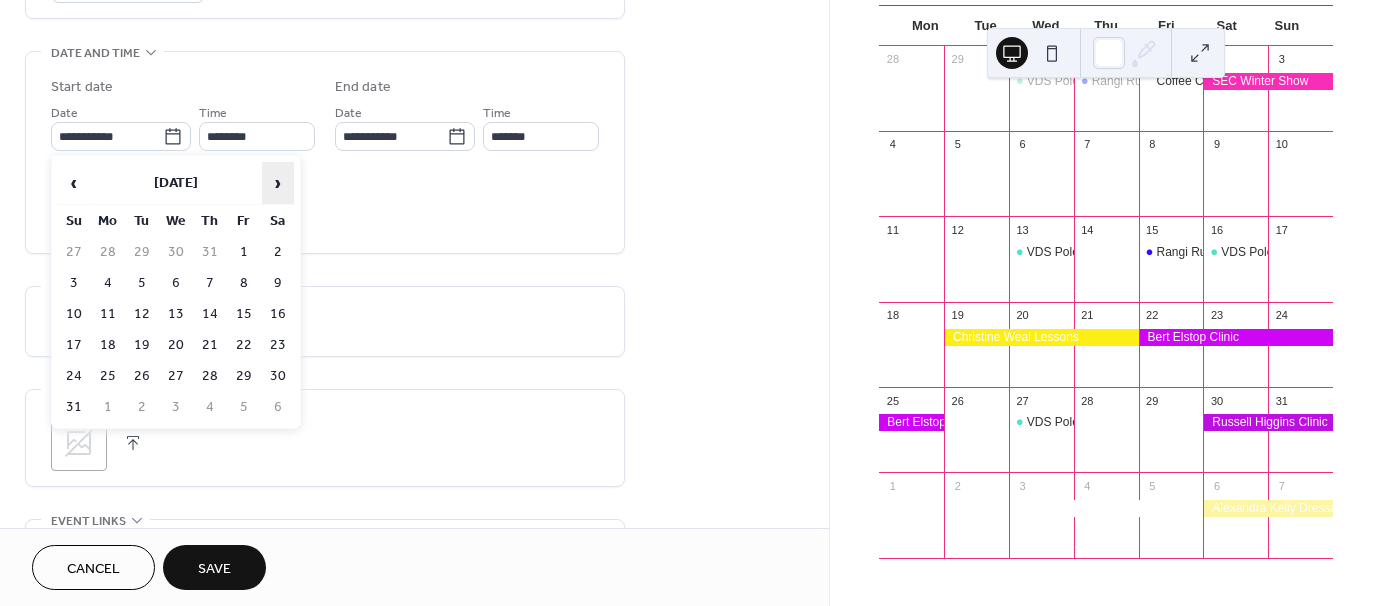 click on "›" at bounding box center (278, 183) 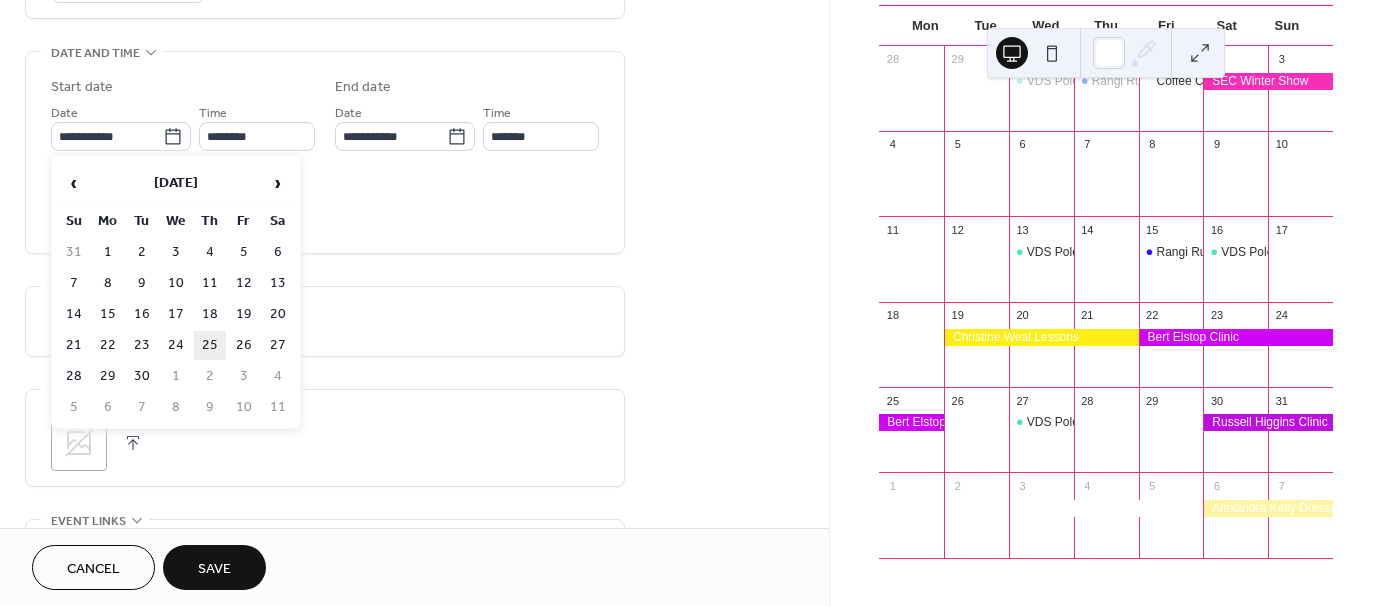 click on "25" at bounding box center (210, 345) 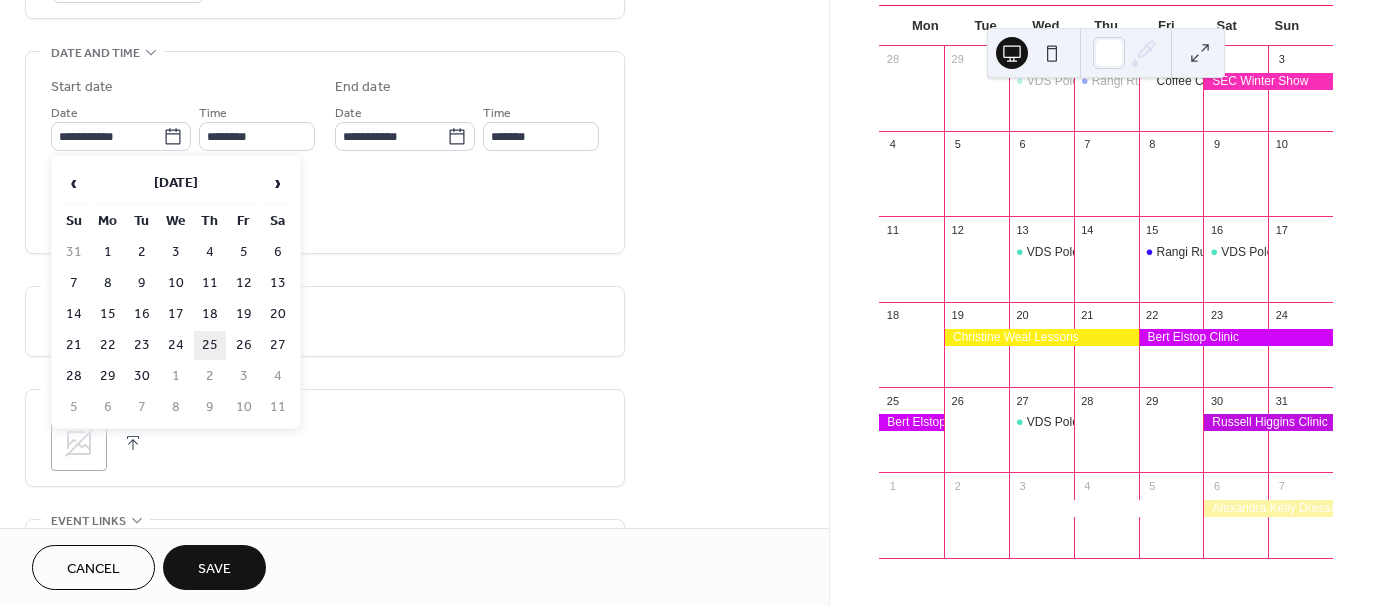 type on "**********" 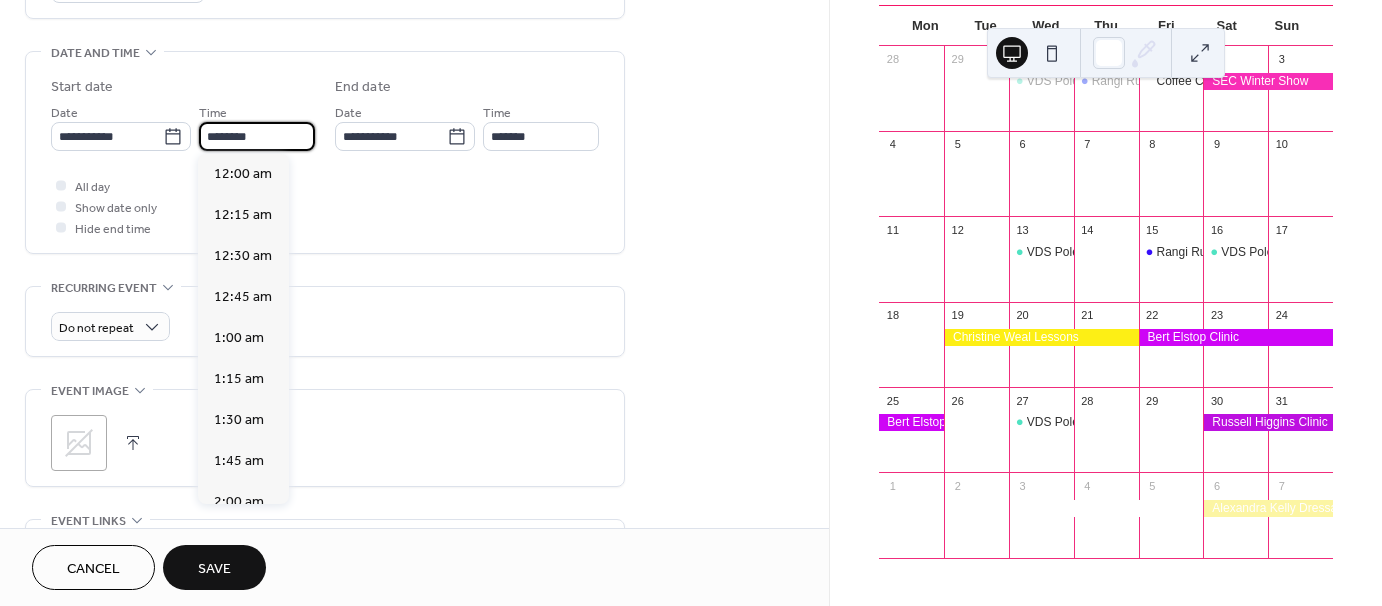click on "********" at bounding box center [257, 136] 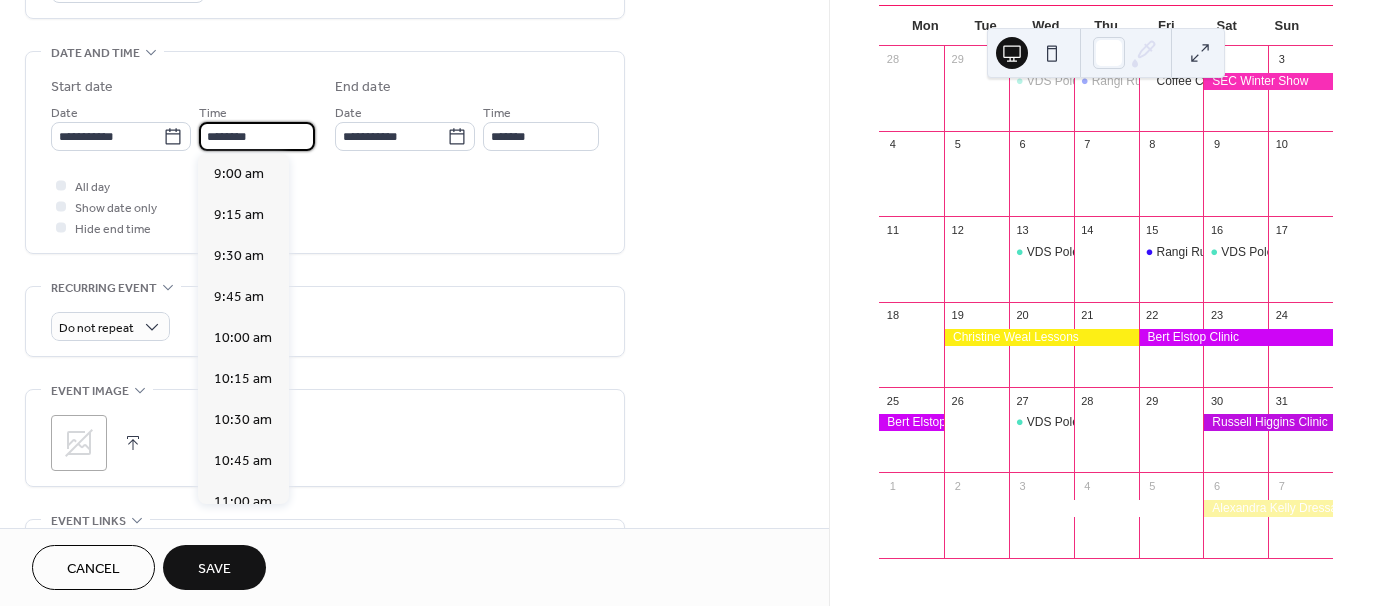 scroll, scrollTop: 1468, scrollLeft: 0, axis: vertical 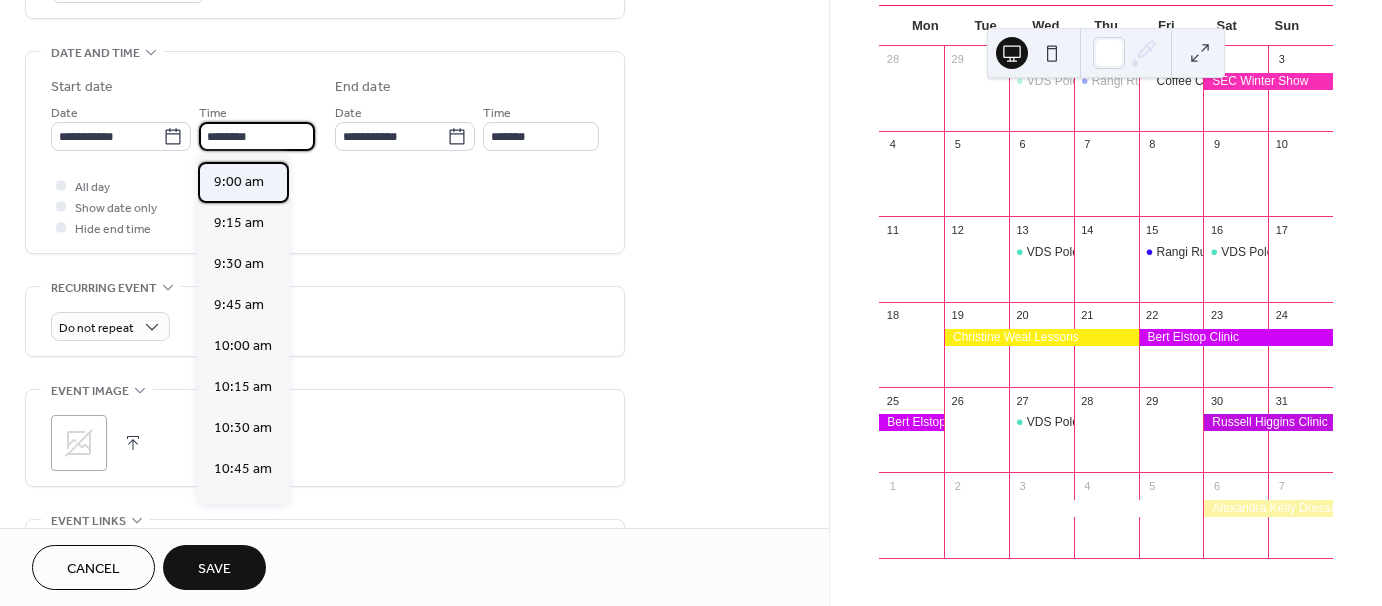 click on "9:00 am" at bounding box center [239, 182] 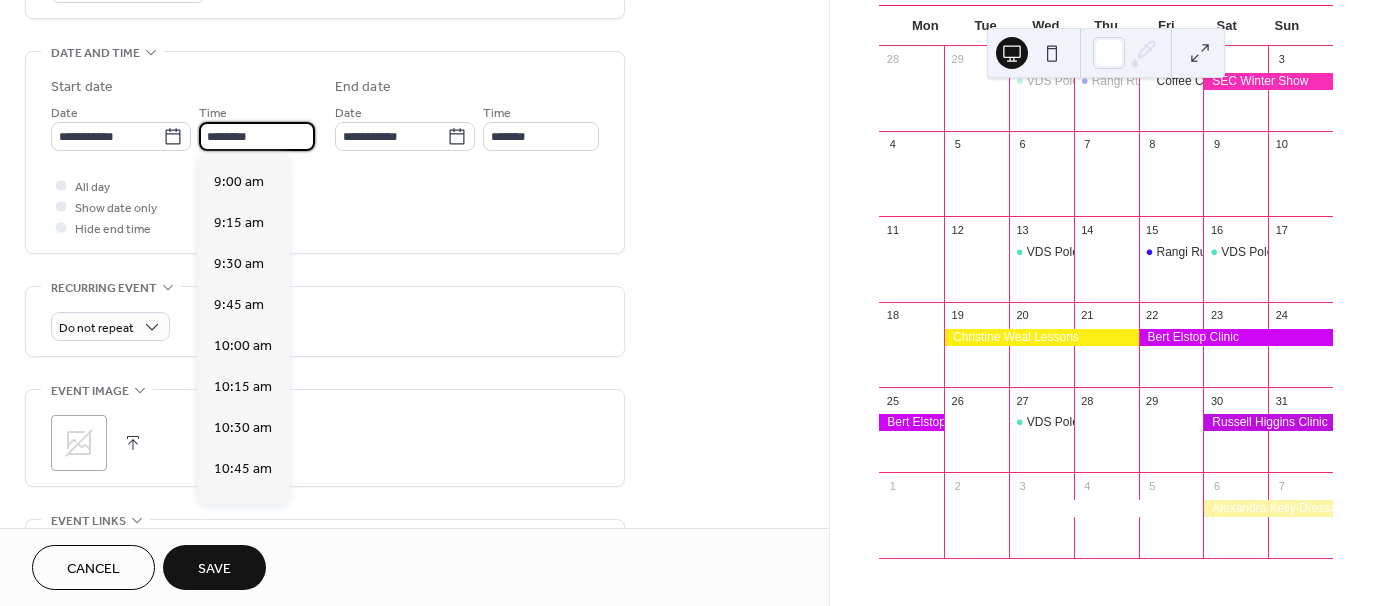 type on "*******" 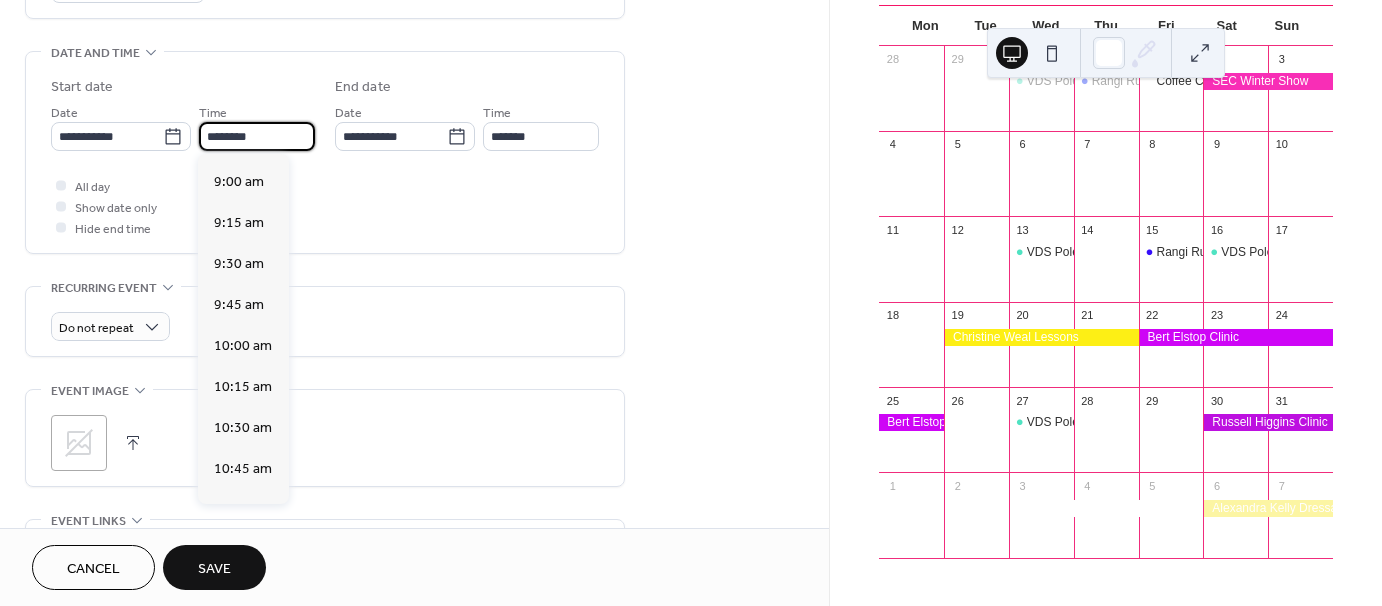 type on "********" 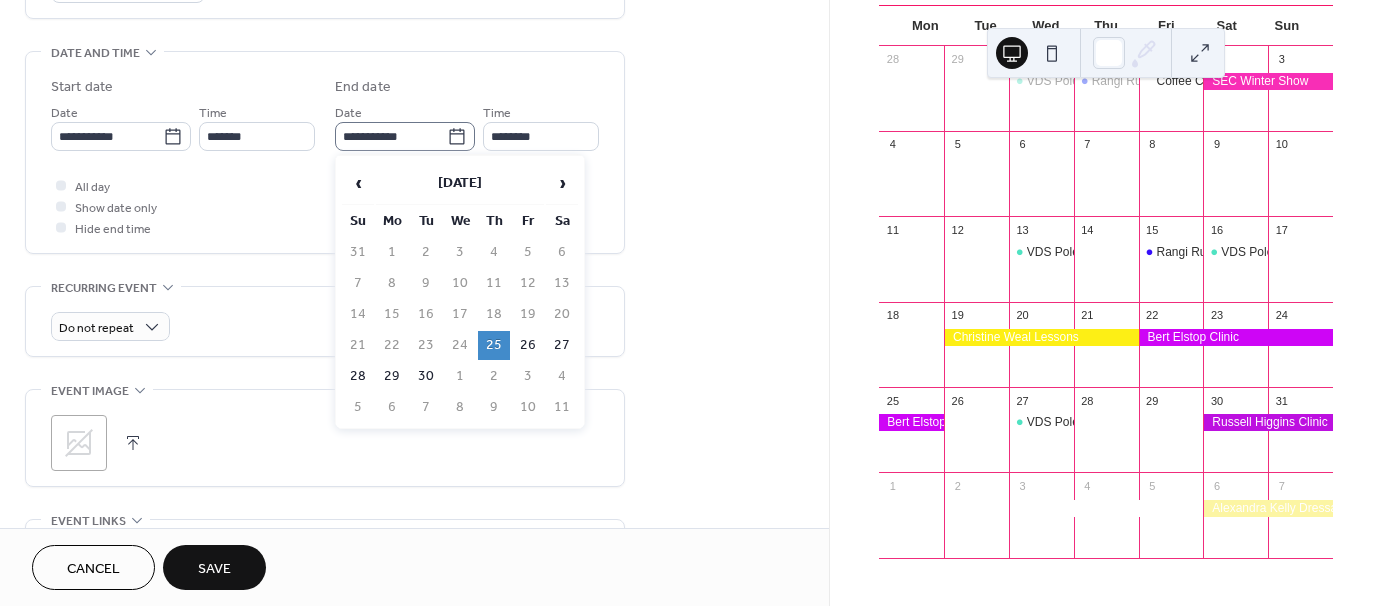 click on "**********" at bounding box center [405, 136] 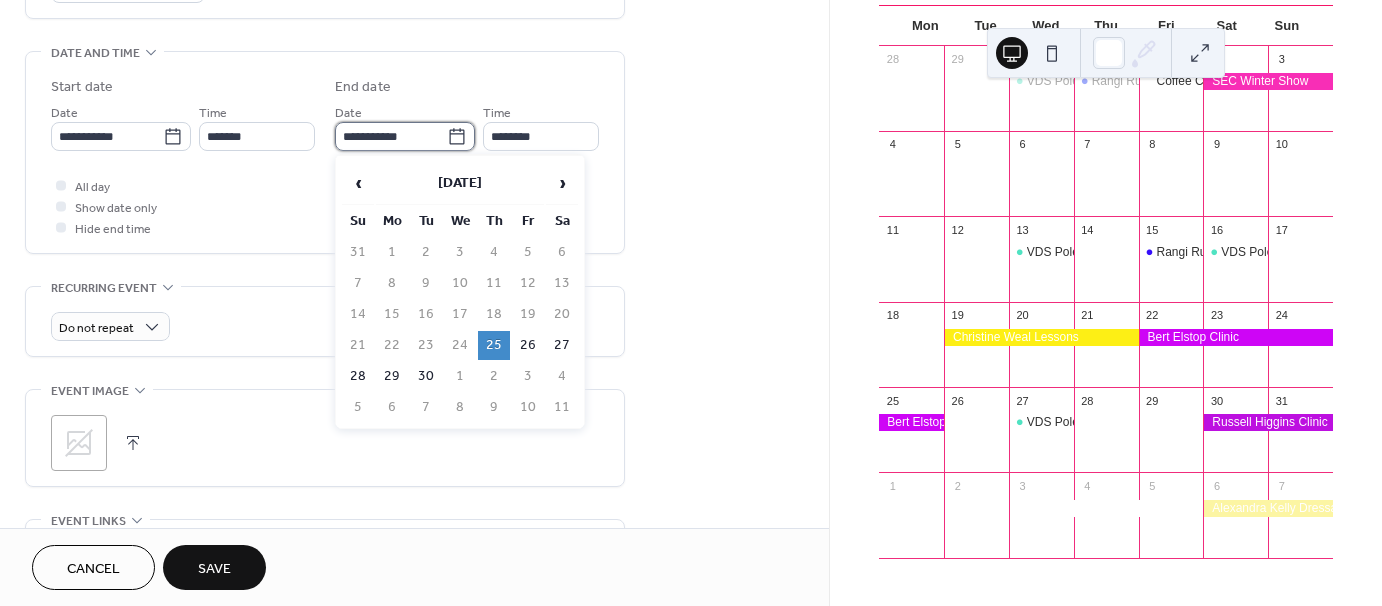 click on "**********" at bounding box center [391, 136] 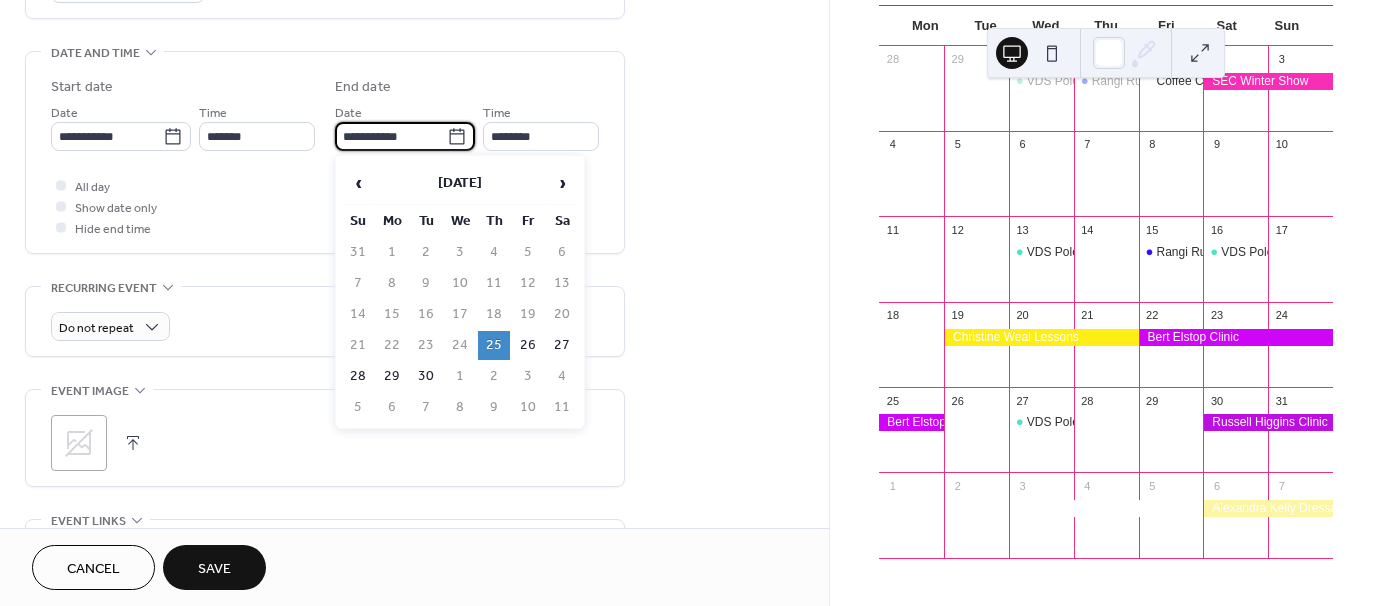 click on "27" at bounding box center [562, 345] 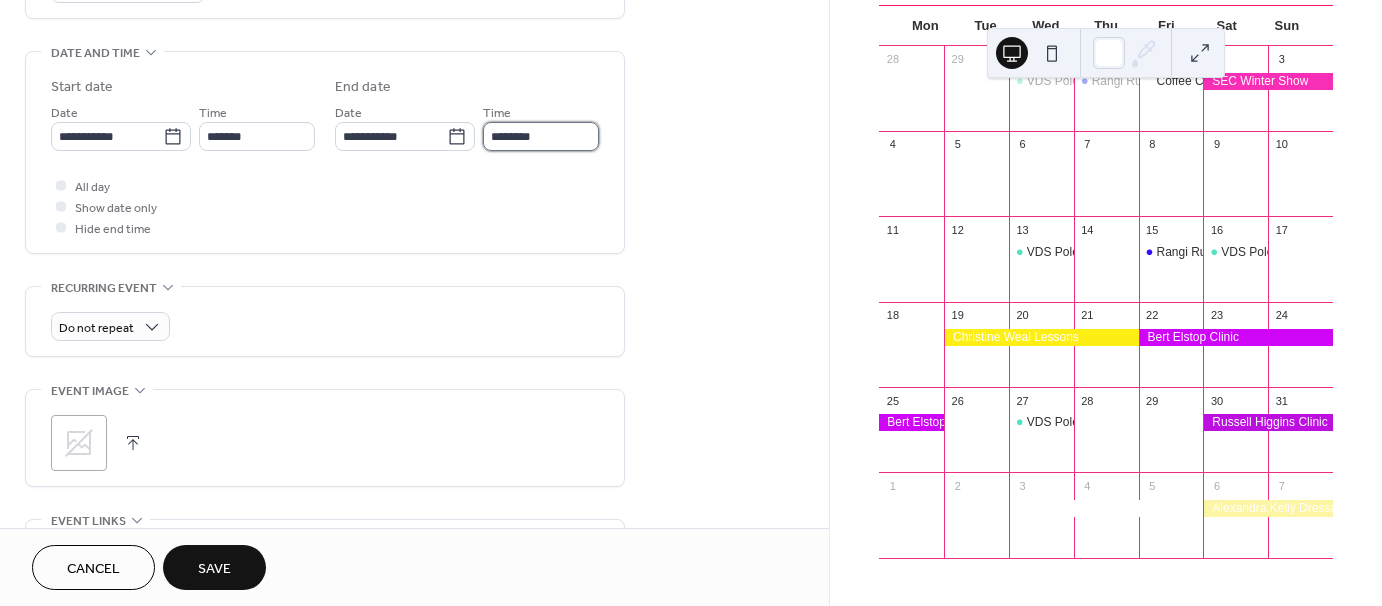 click on "********" at bounding box center (541, 136) 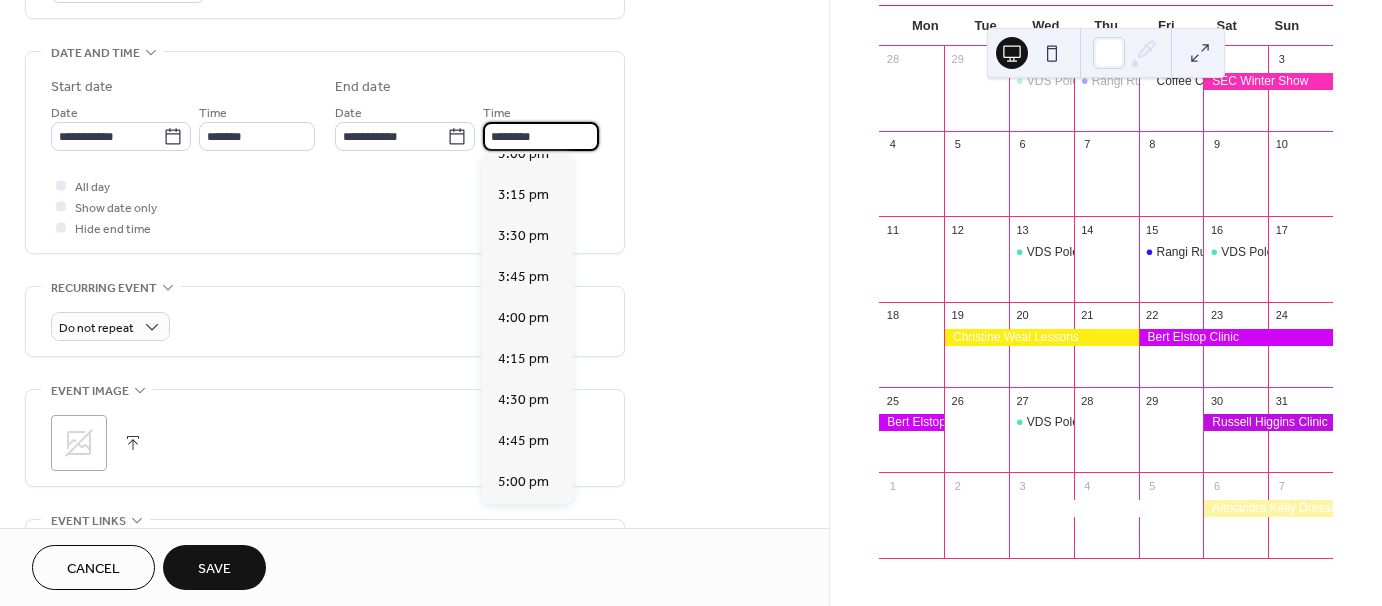 scroll, scrollTop: 2540, scrollLeft: 0, axis: vertical 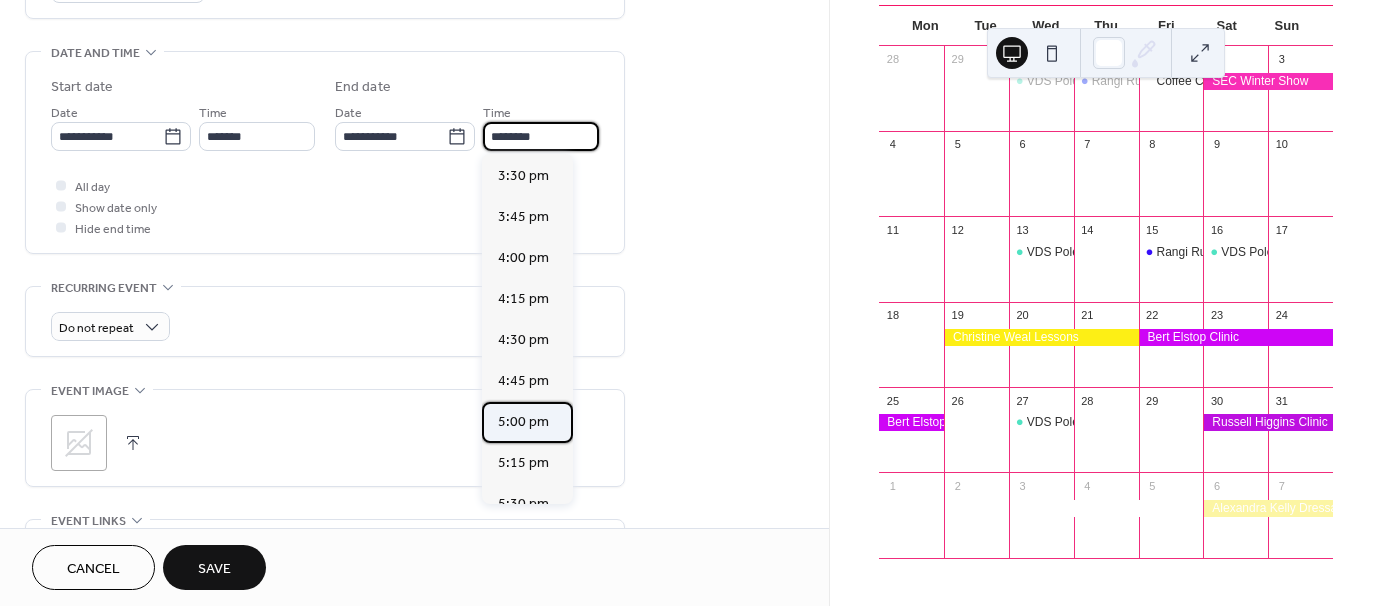 click on "5:00 pm" at bounding box center [523, 422] 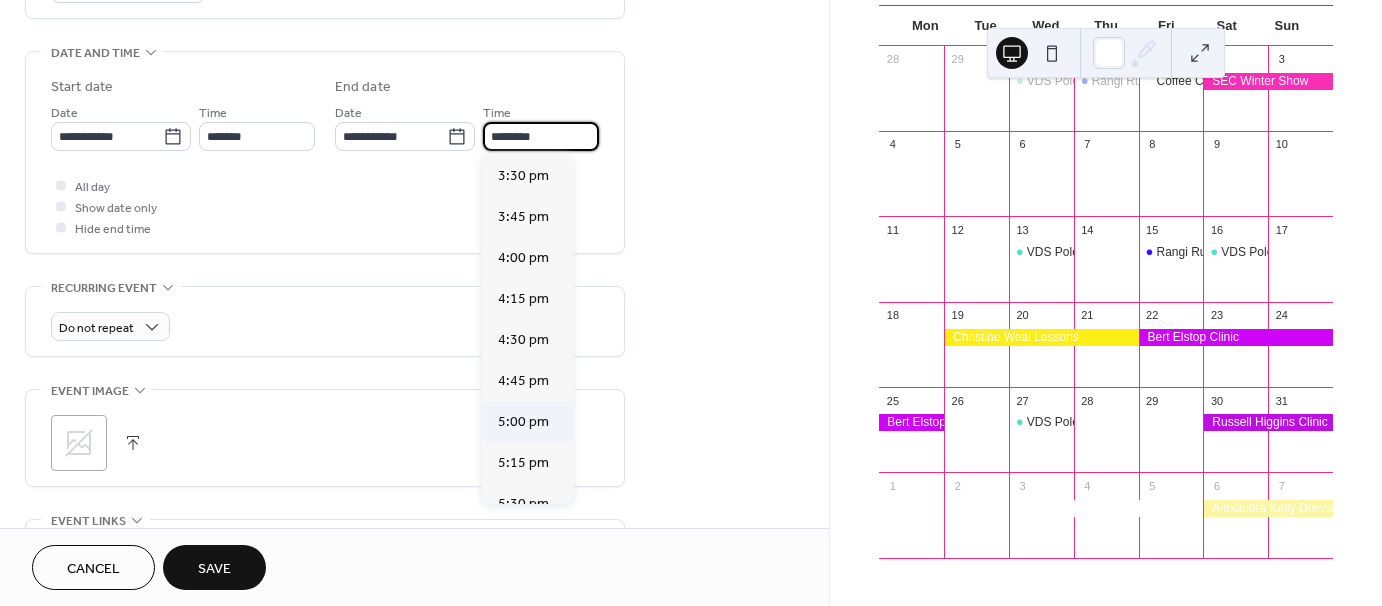 type on "*******" 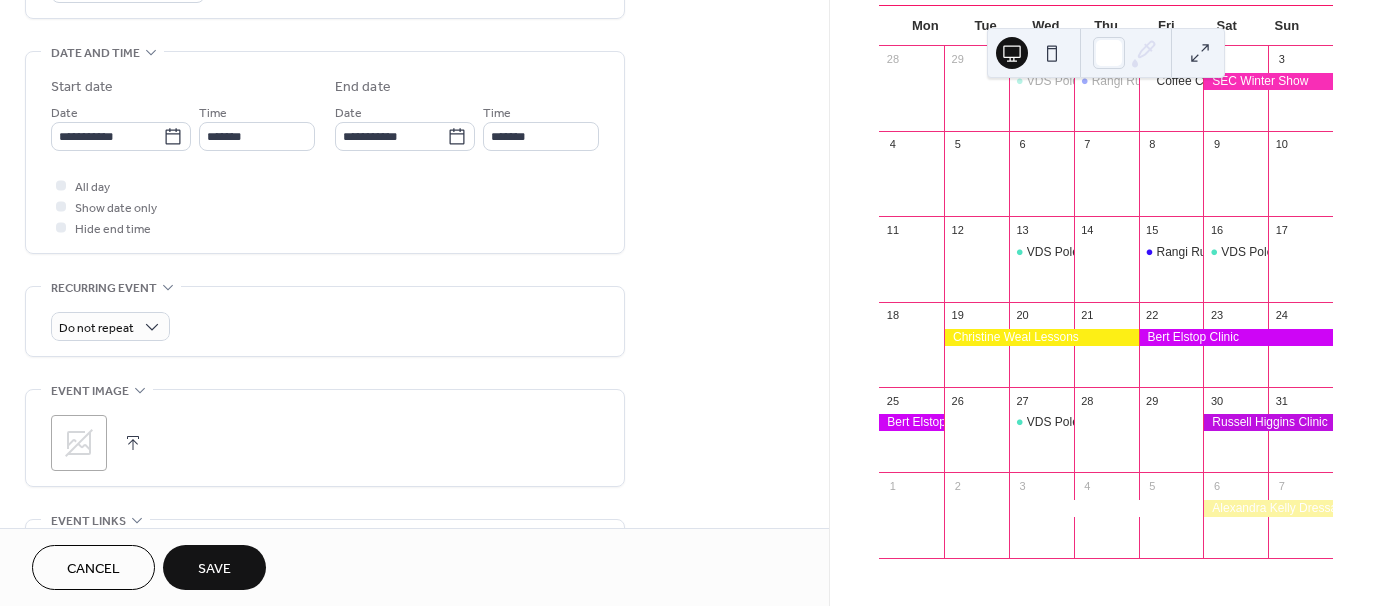 click on "Save" at bounding box center [214, 569] 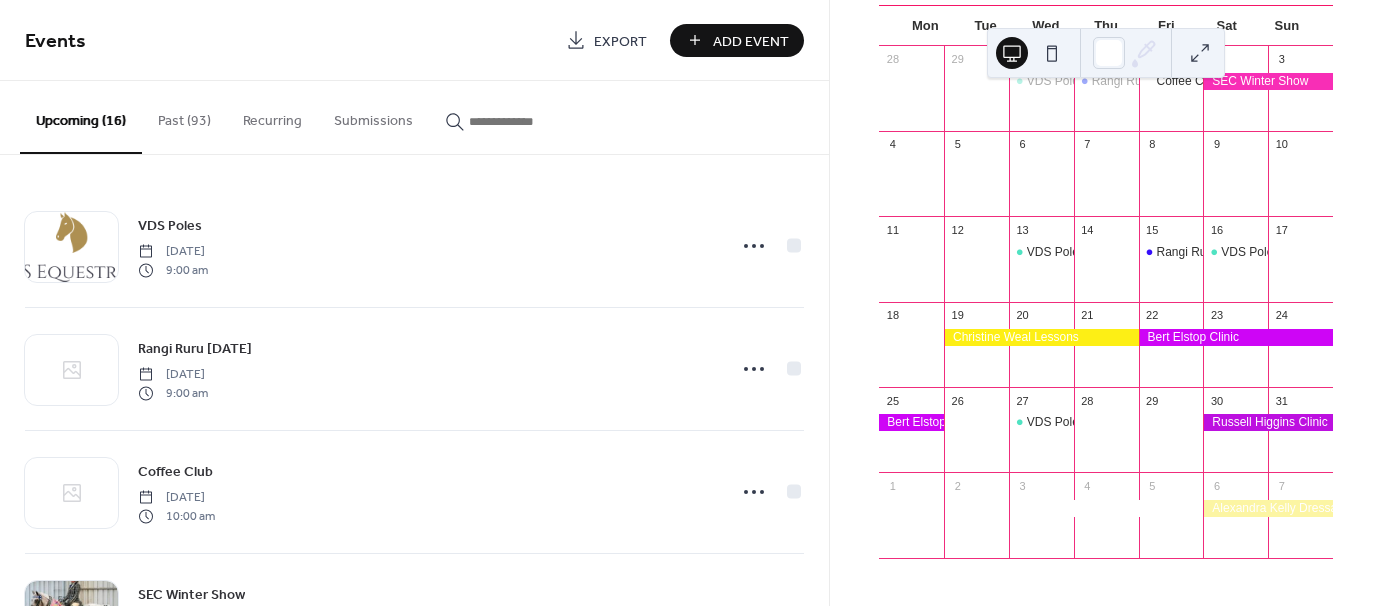 click on "Add Event" at bounding box center (751, 41) 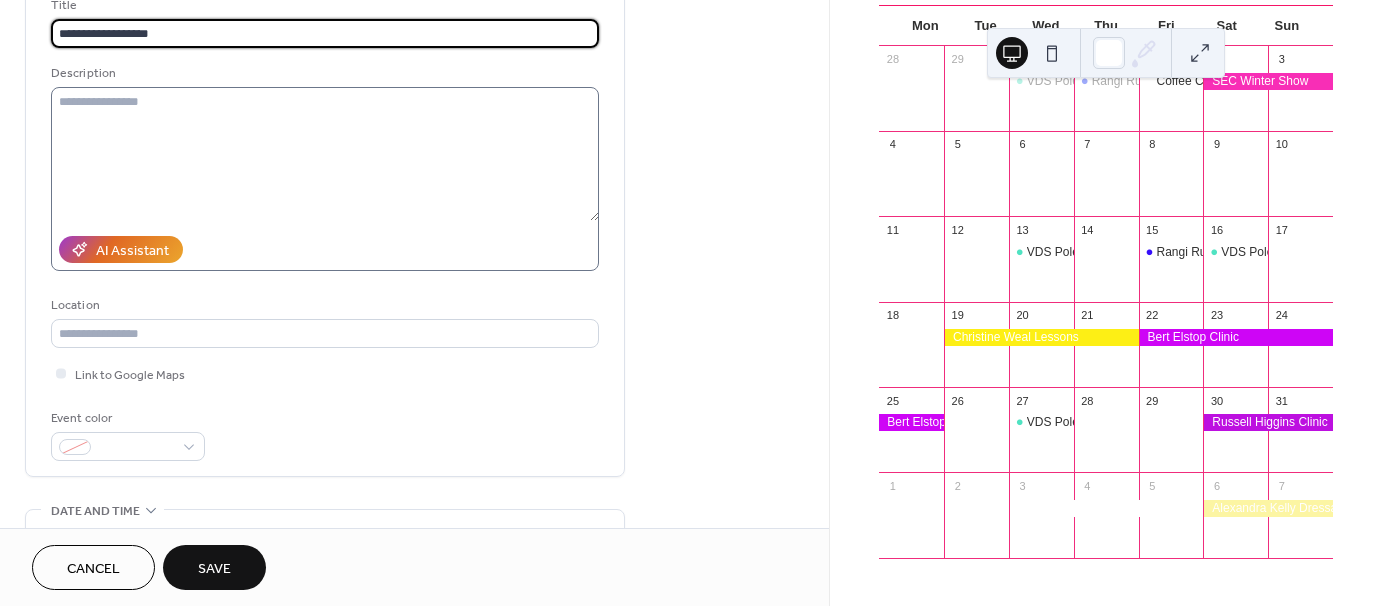 scroll, scrollTop: 200, scrollLeft: 0, axis: vertical 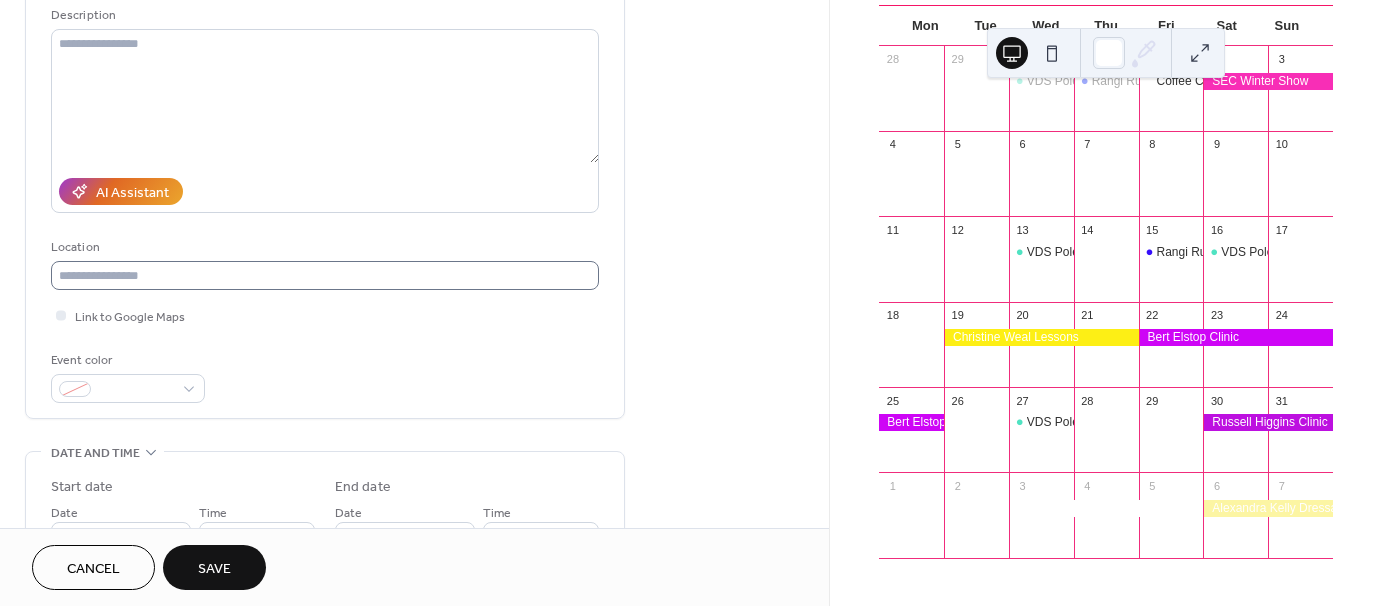 type on "**********" 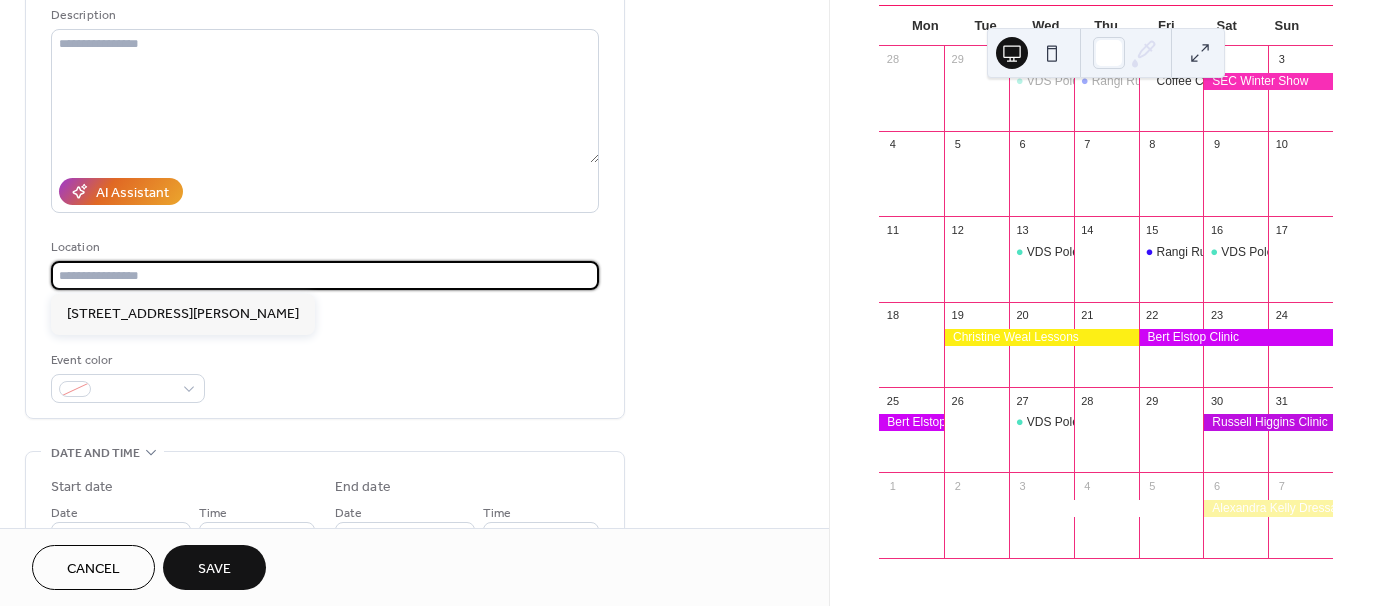 click at bounding box center (325, 275) 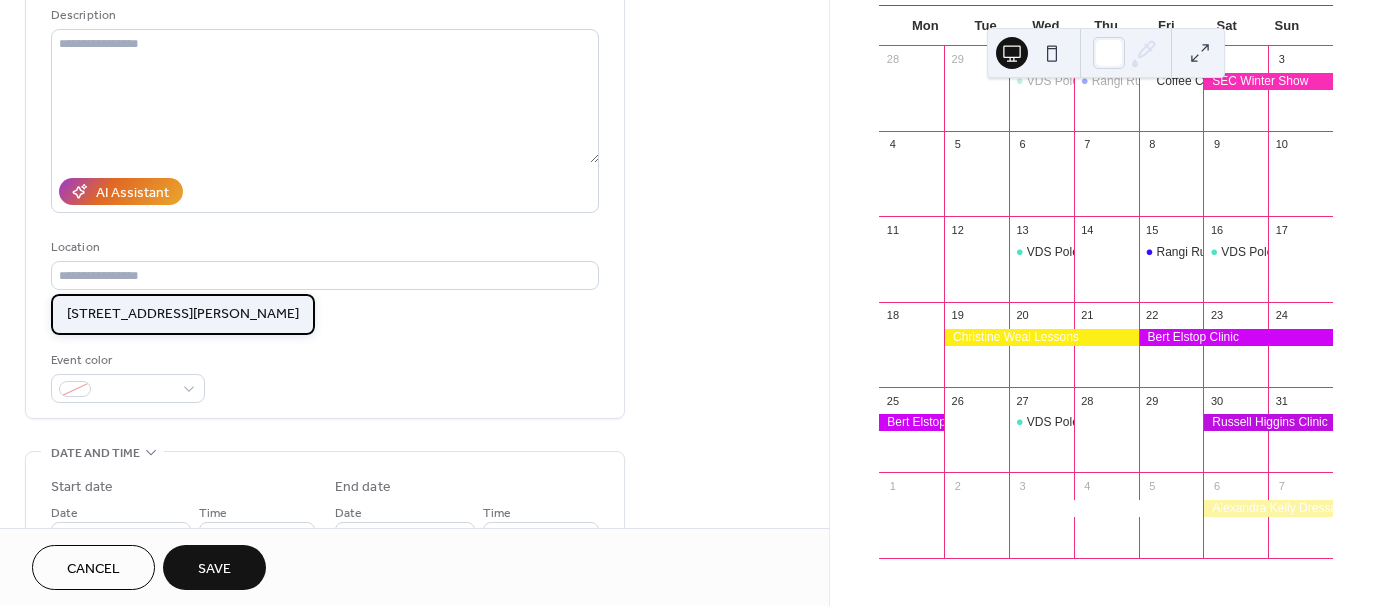 click on "[STREET_ADDRESS][PERSON_NAME]" at bounding box center [183, 313] 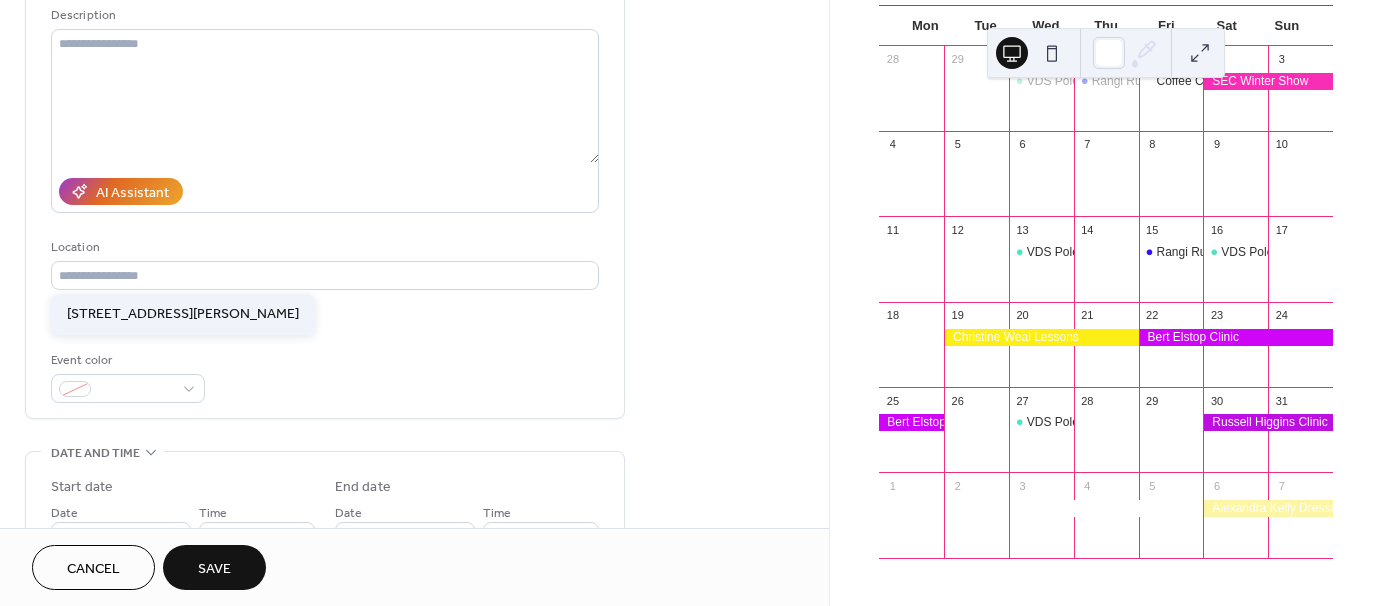 type on "**********" 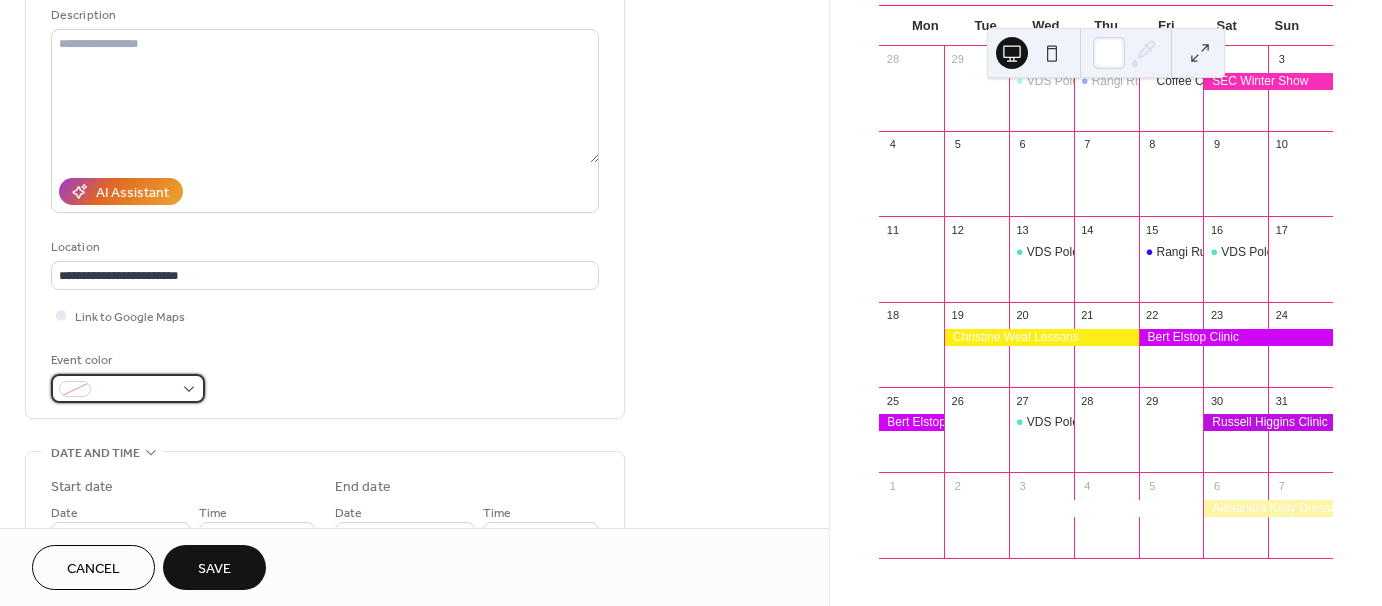click at bounding box center (136, 390) 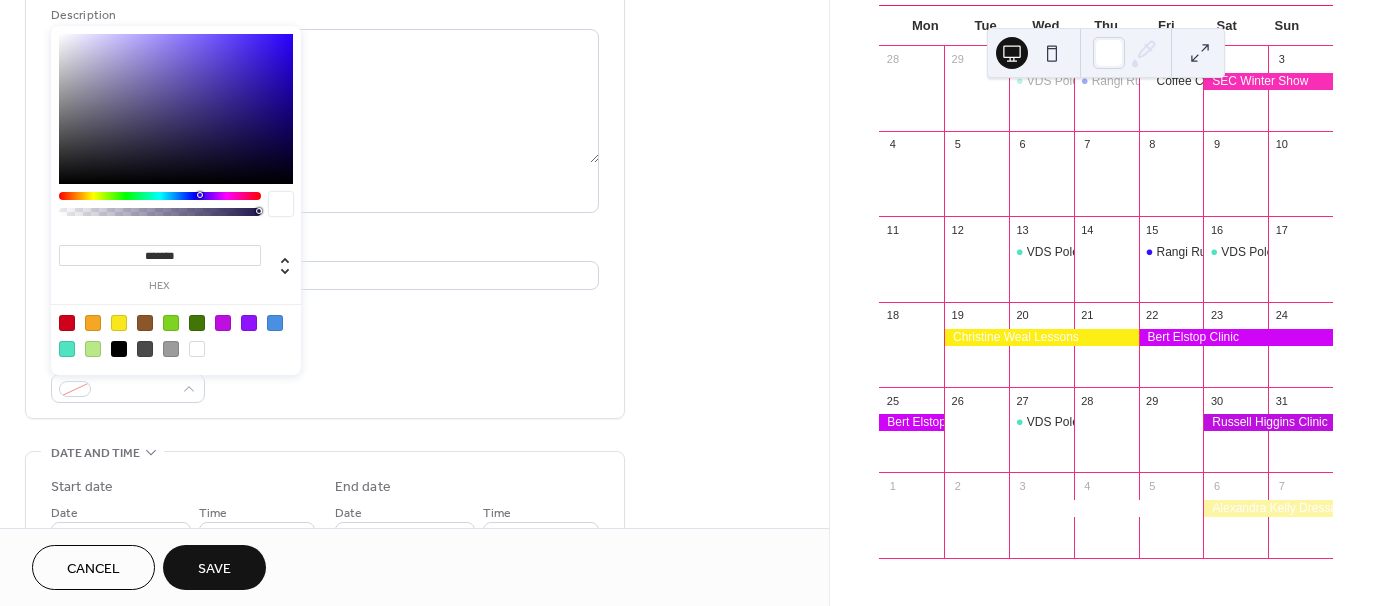 click at bounding box center (119, 323) 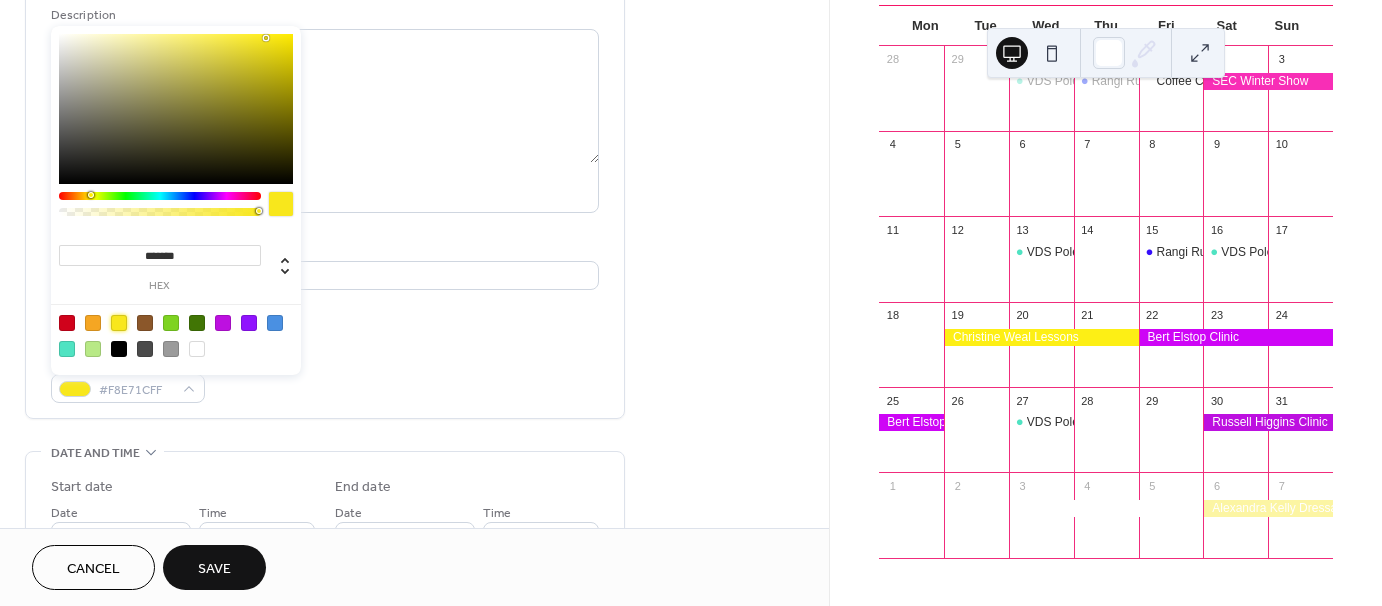 click on "Event color #F8E71CFF" at bounding box center (325, 376) 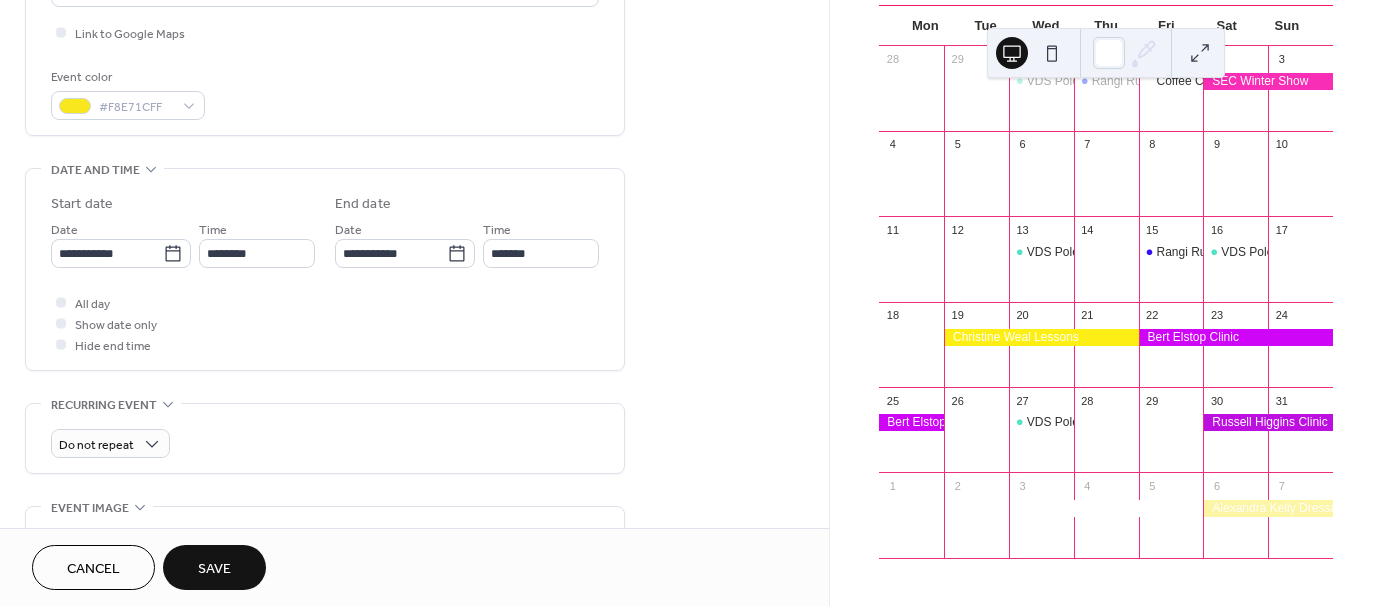 scroll, scrollTop: 600, scrollLeft: 0, axis: vertical 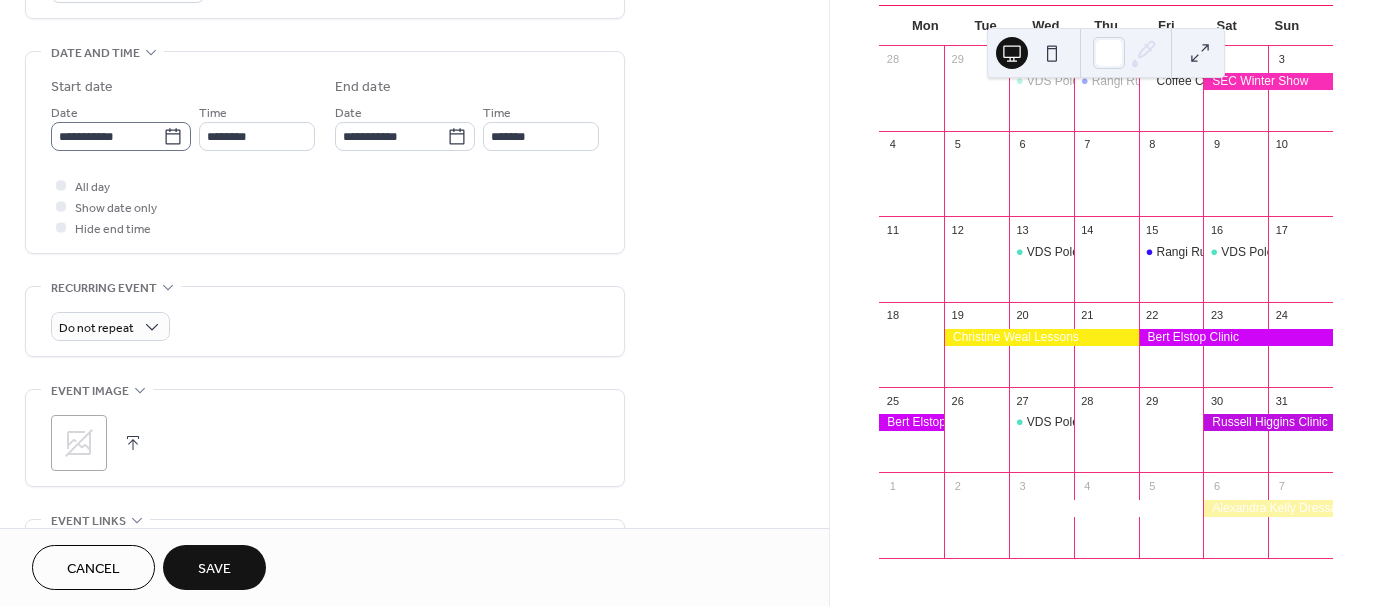click 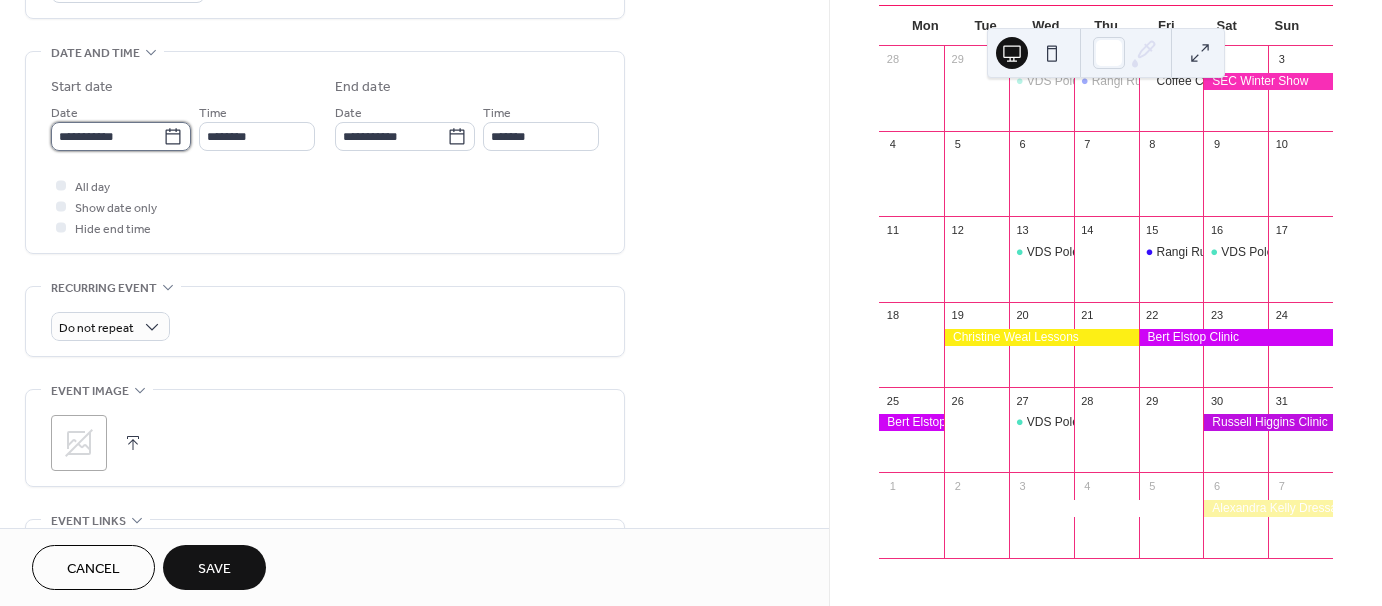 click on "**********" at bounding box center [107, 136] 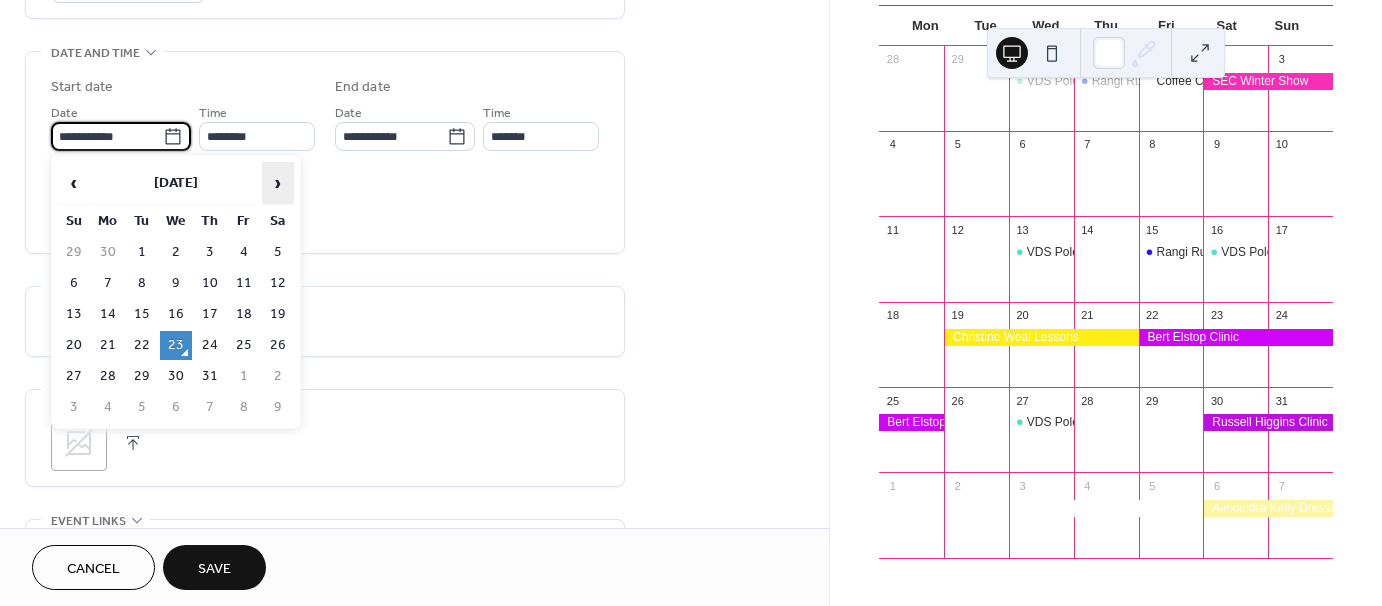 click on "›" at bounding box center (278, 183) 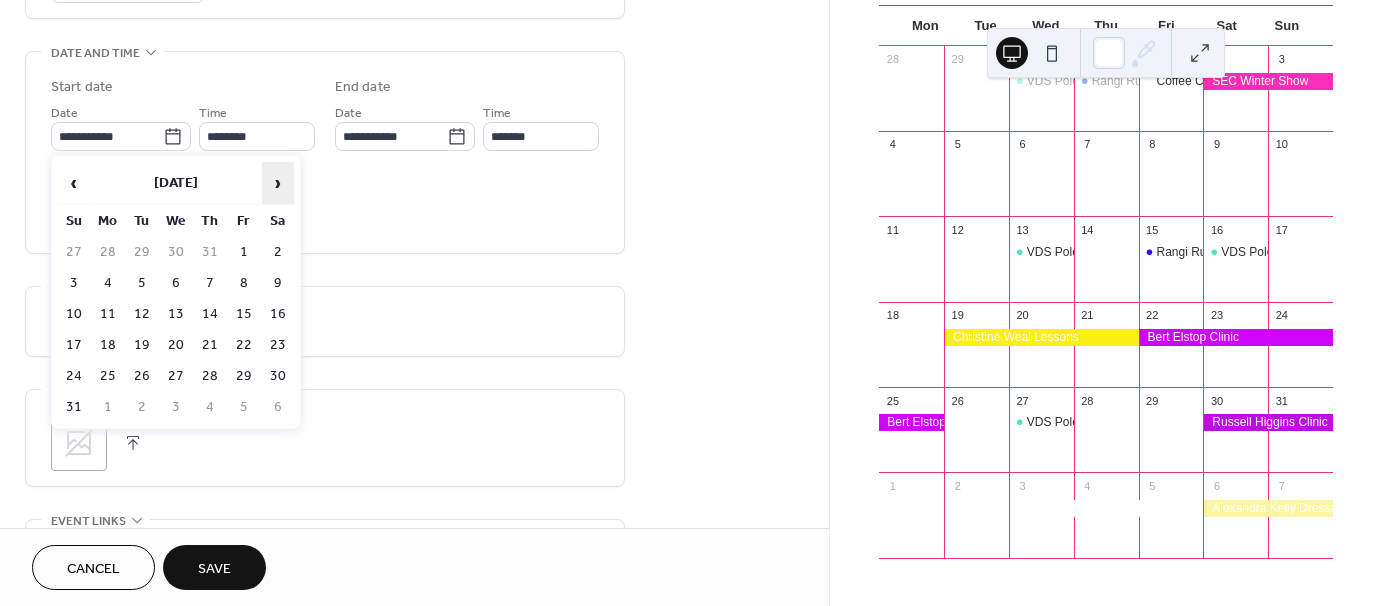 click on "›" at bounding box center (278, 183) 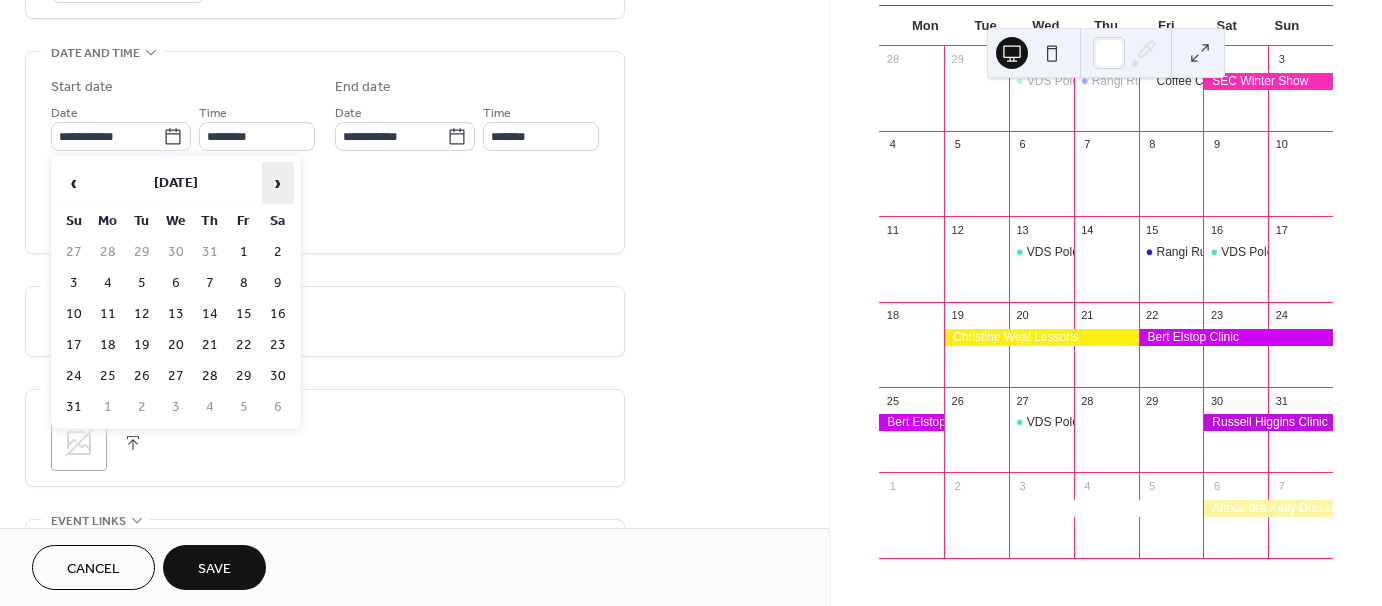 click on "›" at bounding box center [278, 183] 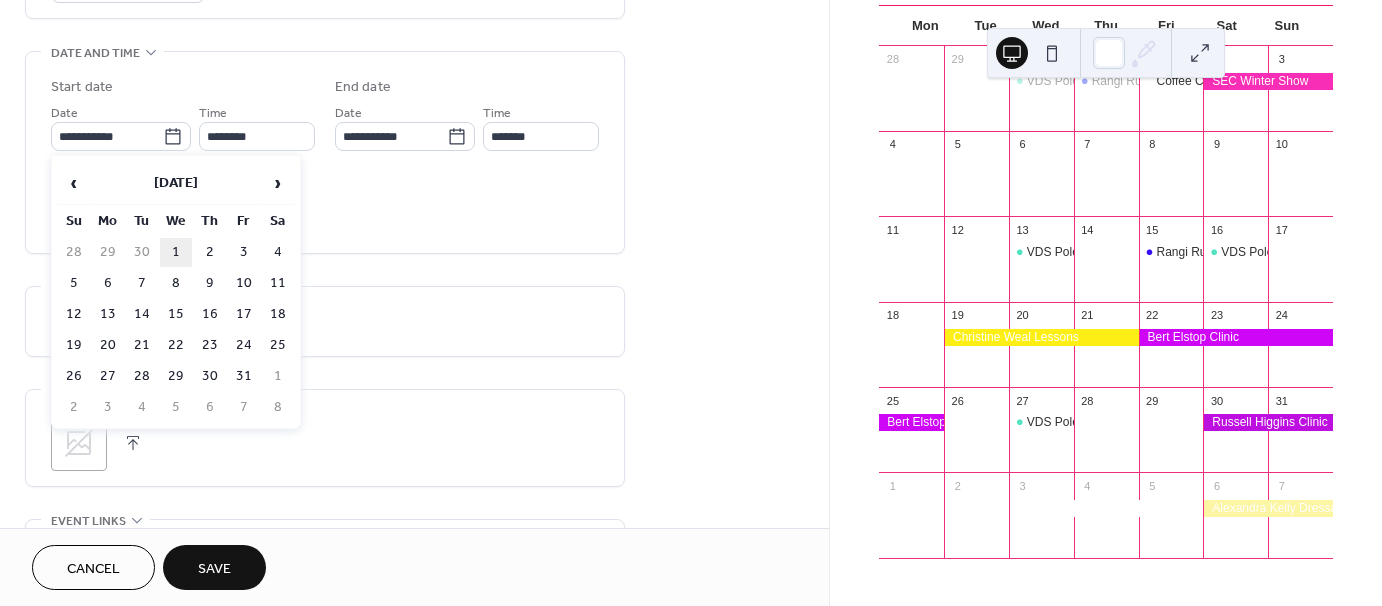 click on "1" at bounding box center [176, 252] 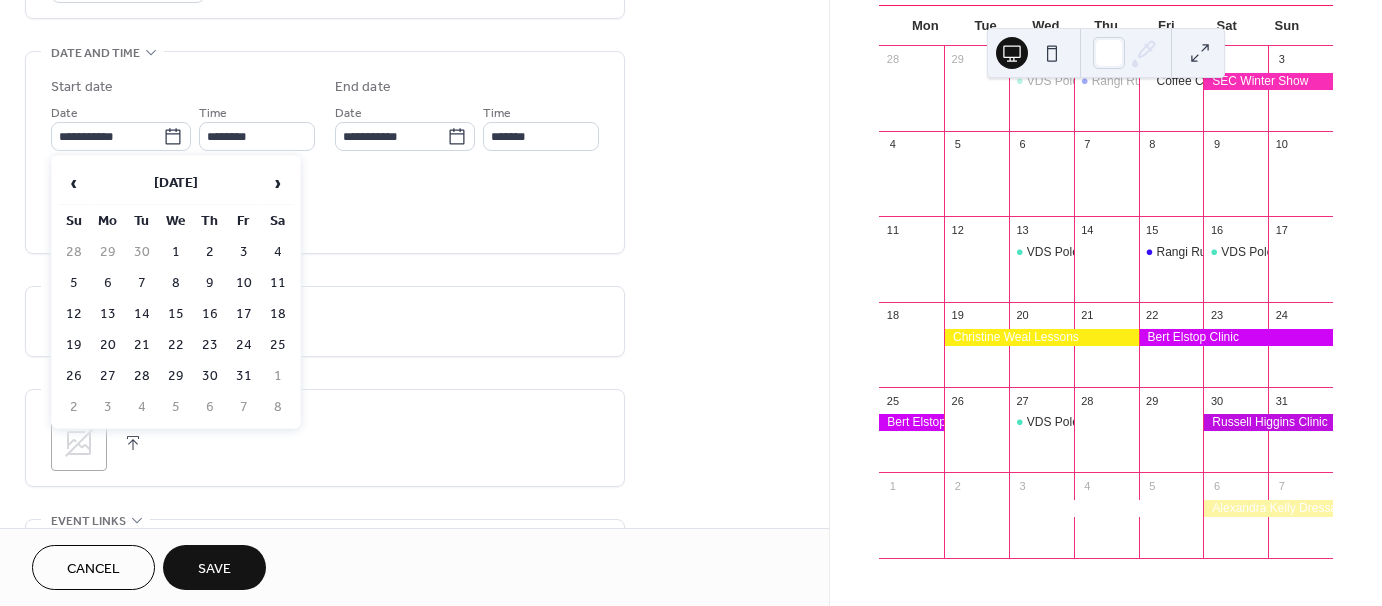 type on "**********" 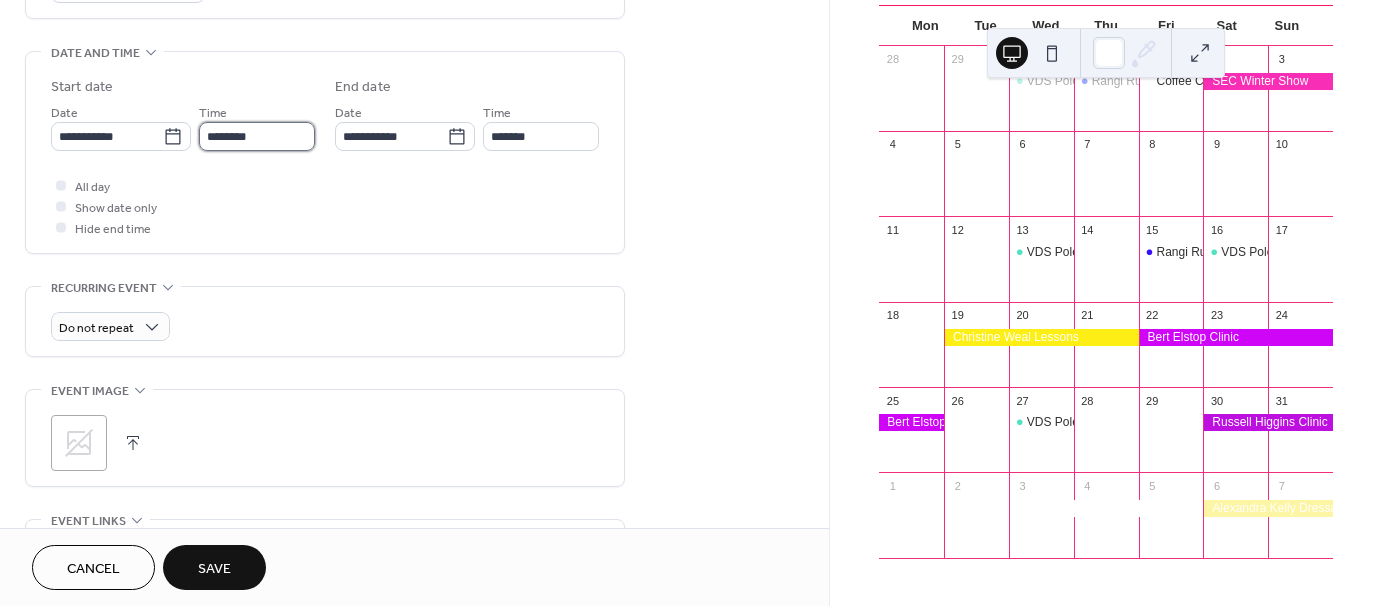 click on "********" at bounding box center (257, 136) 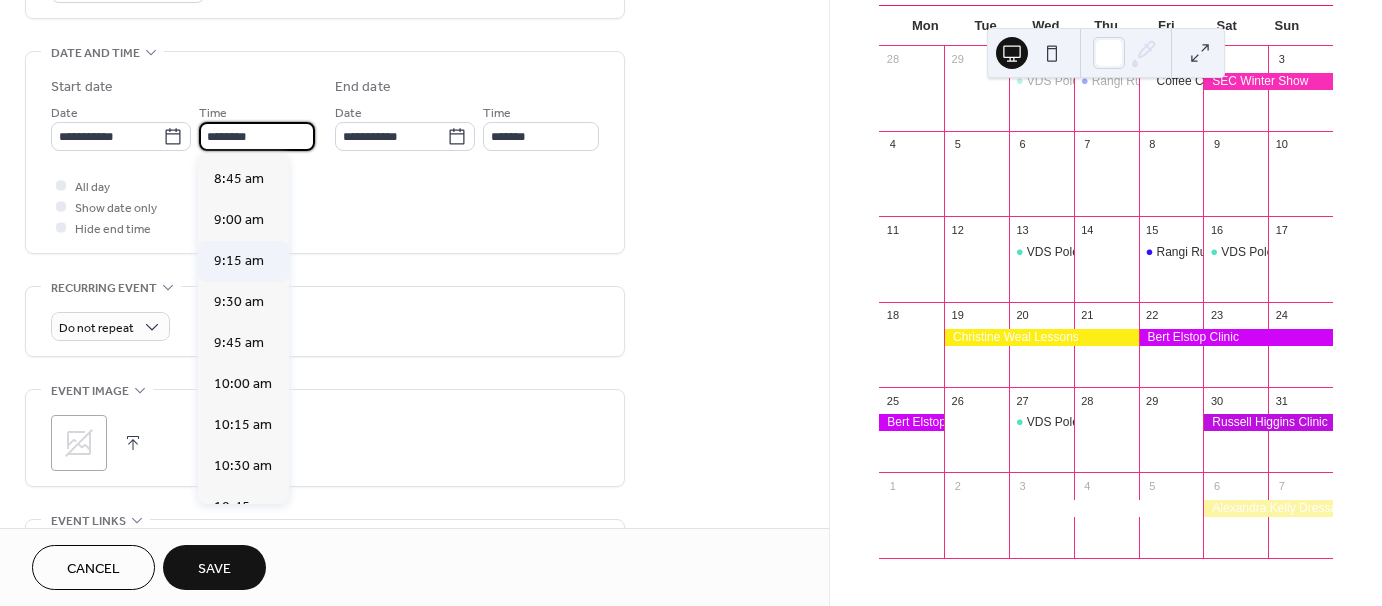 scroll, scrollTop: 1368, scrollLeft: 0, axis: vertical 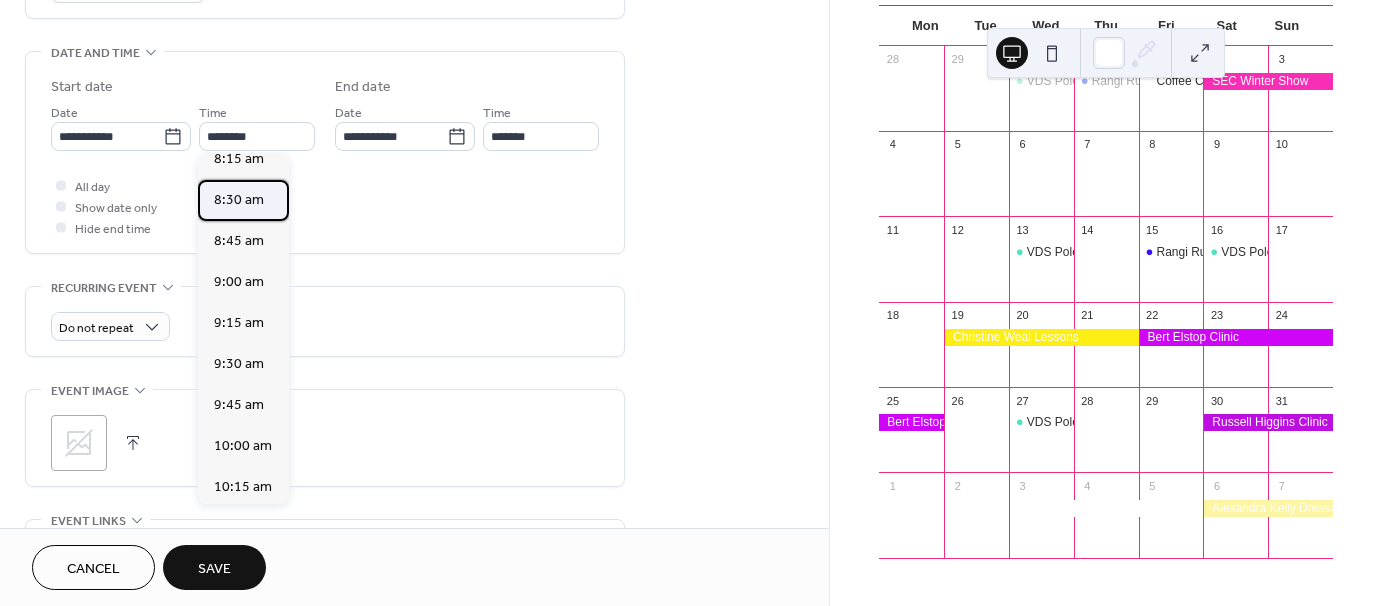 click on "8:30 am" at bounding box center [239, 200] 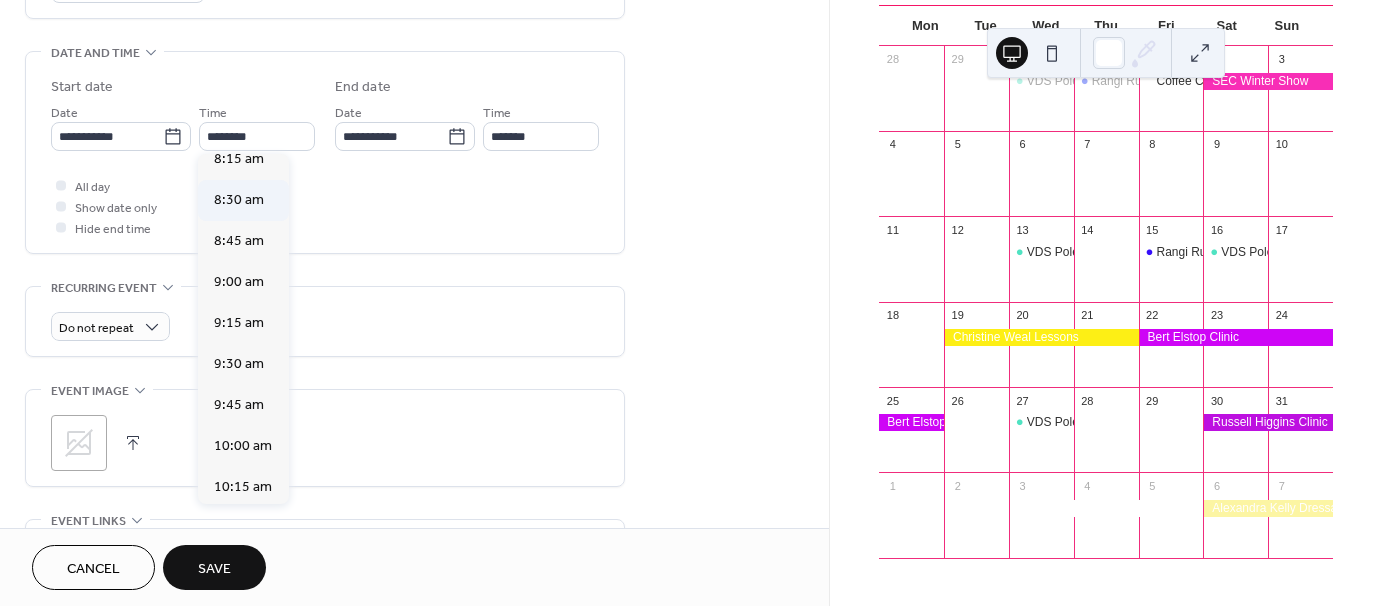 type on "*******" 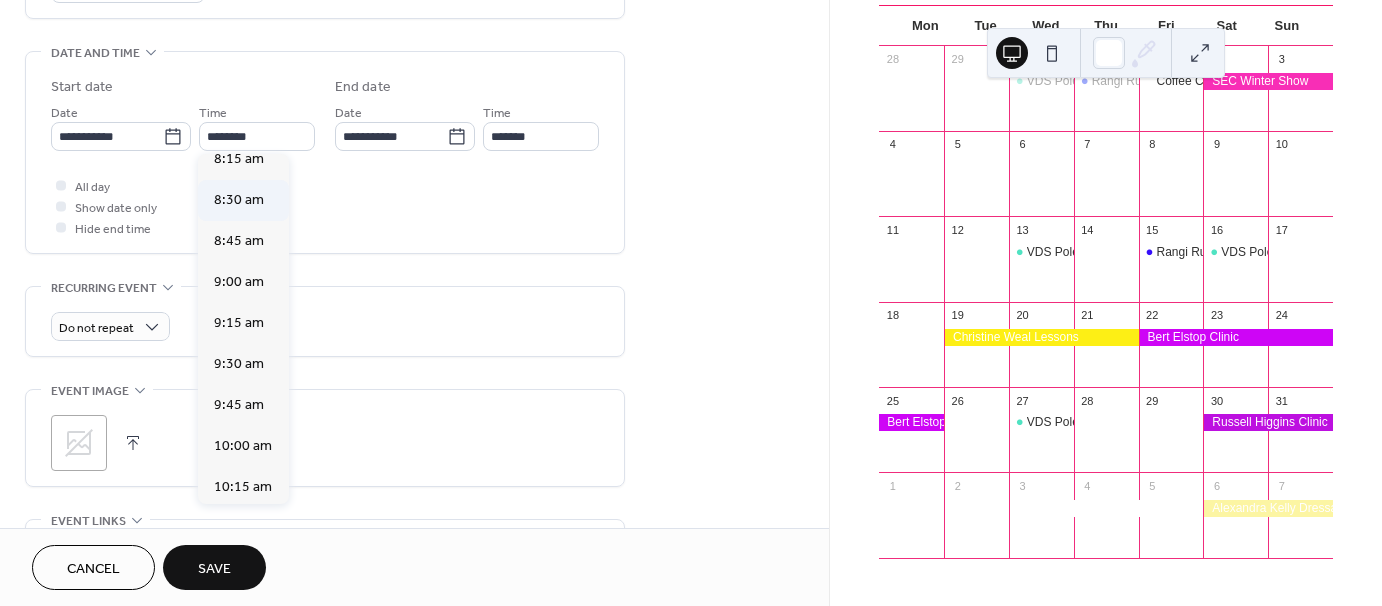 type on "*******" 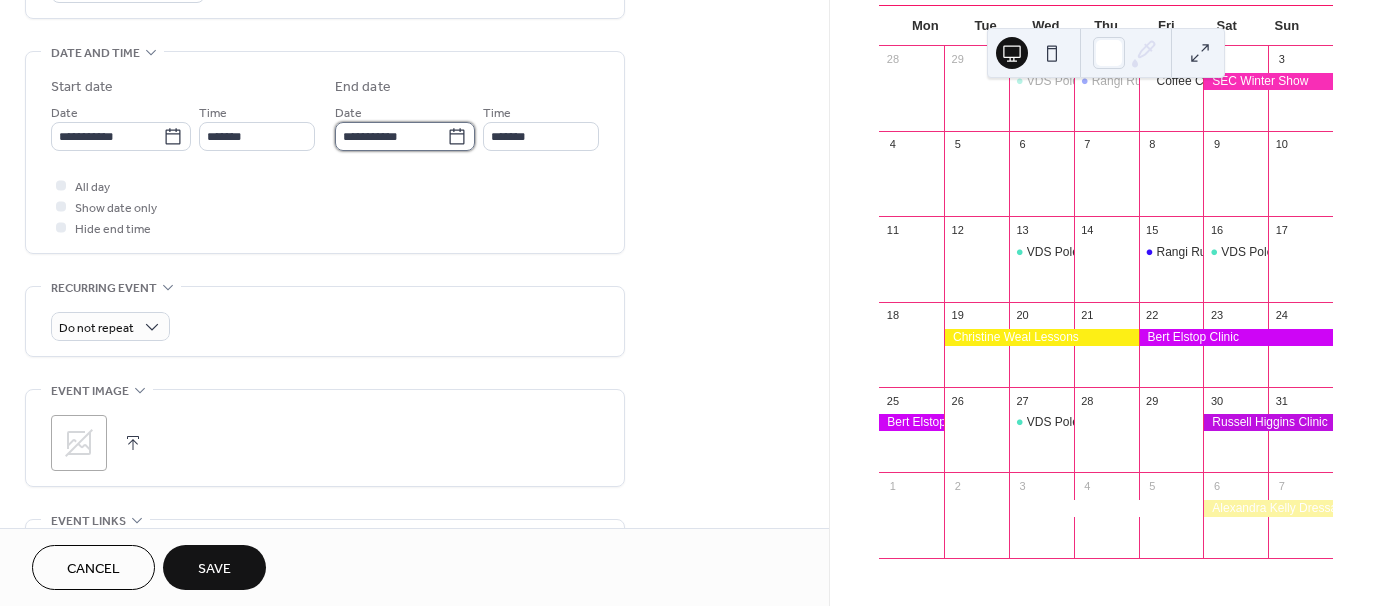 click on "**********" at bounding box center [391, 136] 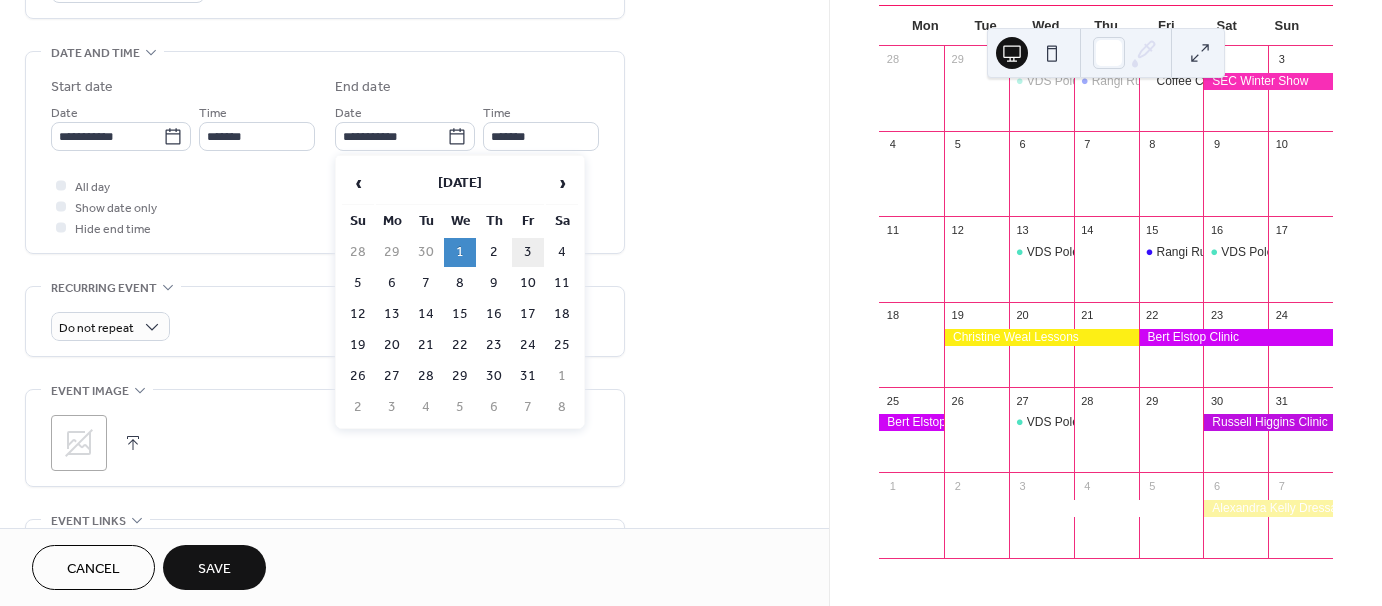 click on "3" at bounding box center [528, 252] 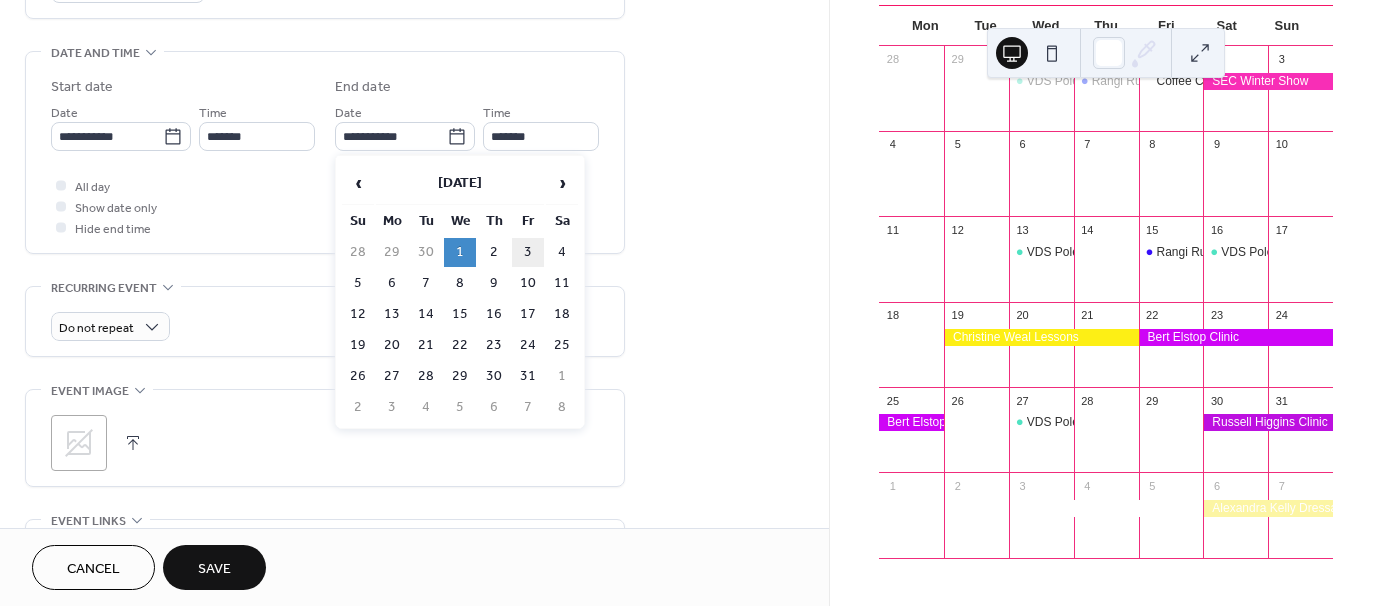 type on "**********" 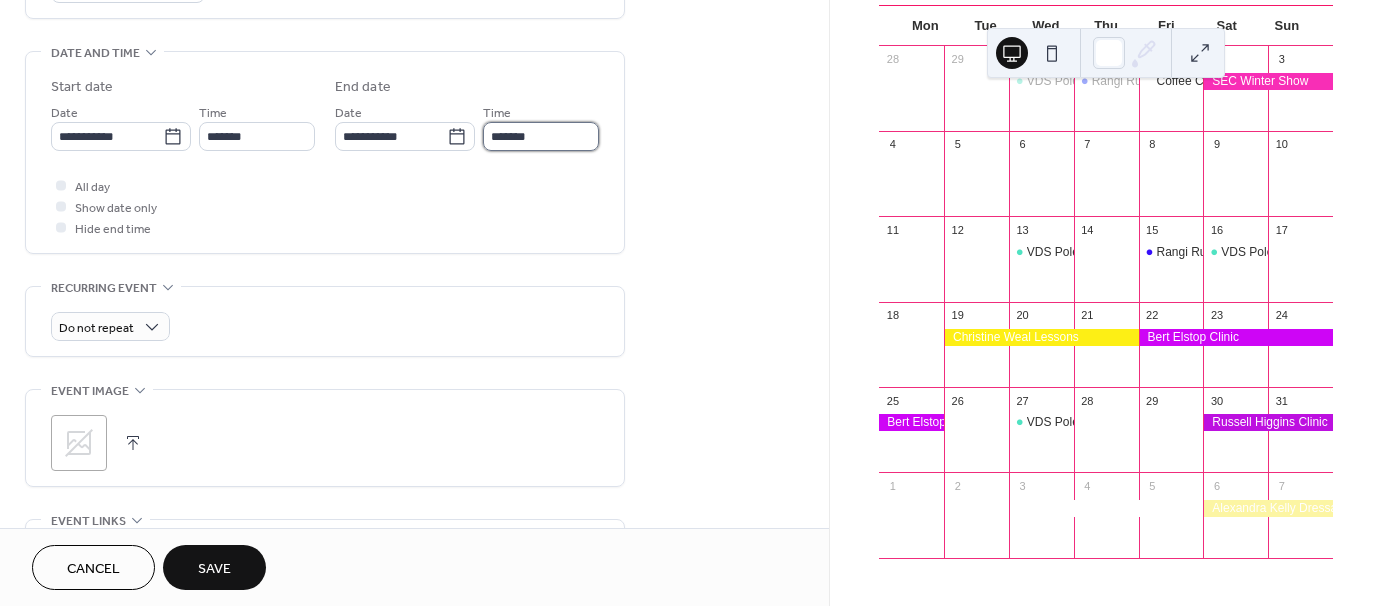 click on "*******" at bounding box center [541, 136] 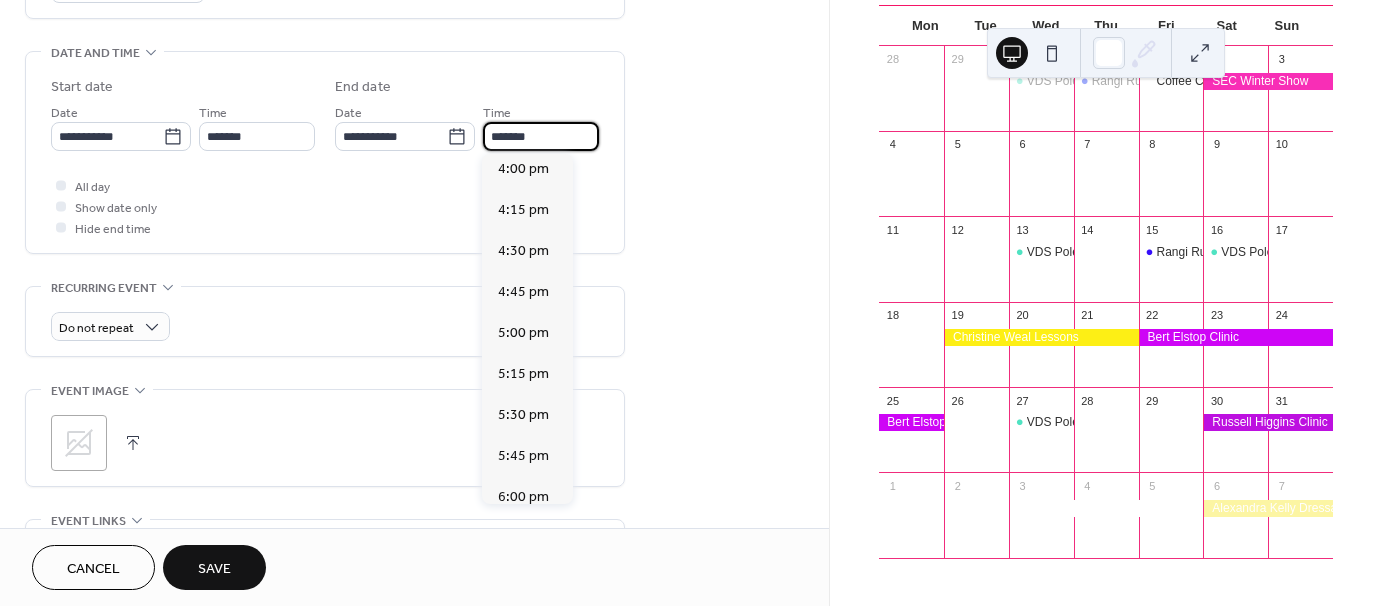 scroll, scrollTop: 2658, scrollLeft: 0, axis: vertical 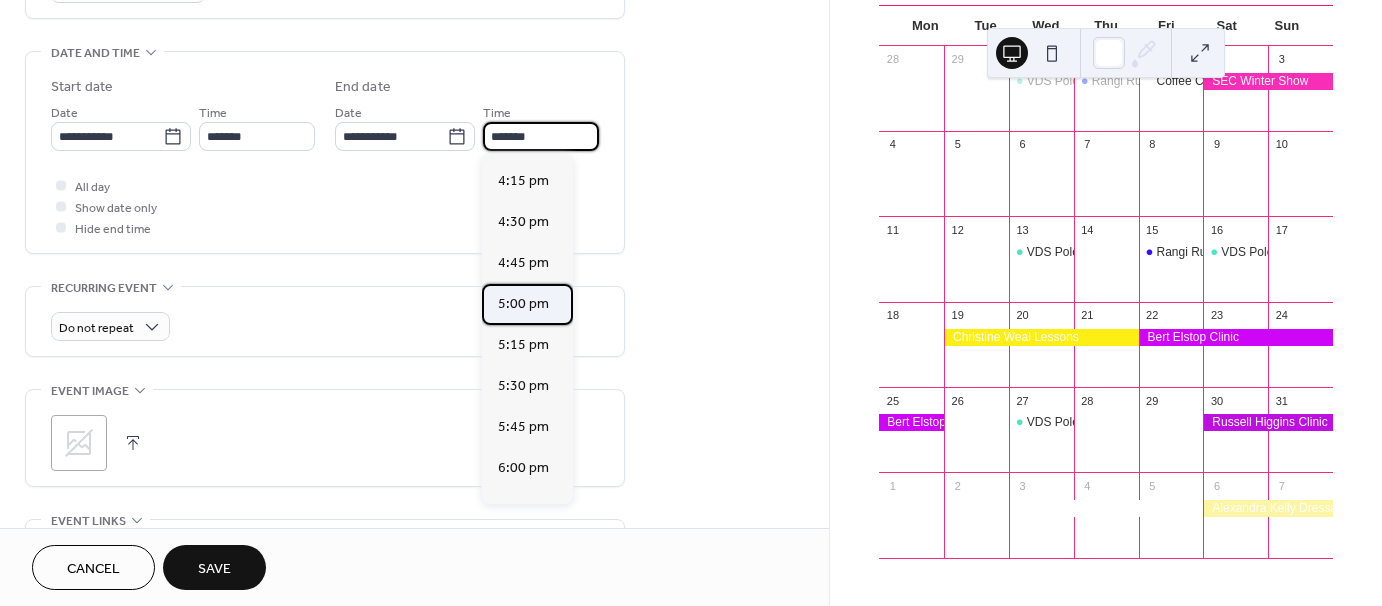 click on "5:00 pm" at bounding box center [523, 304] 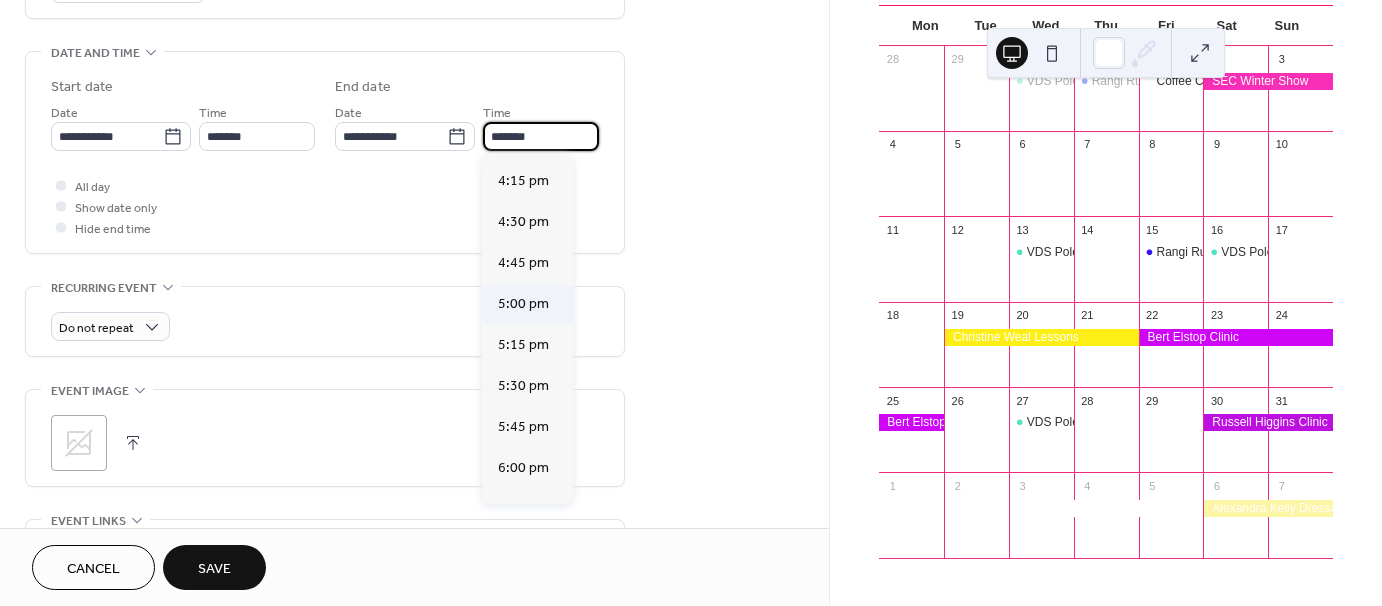 type on "*******" 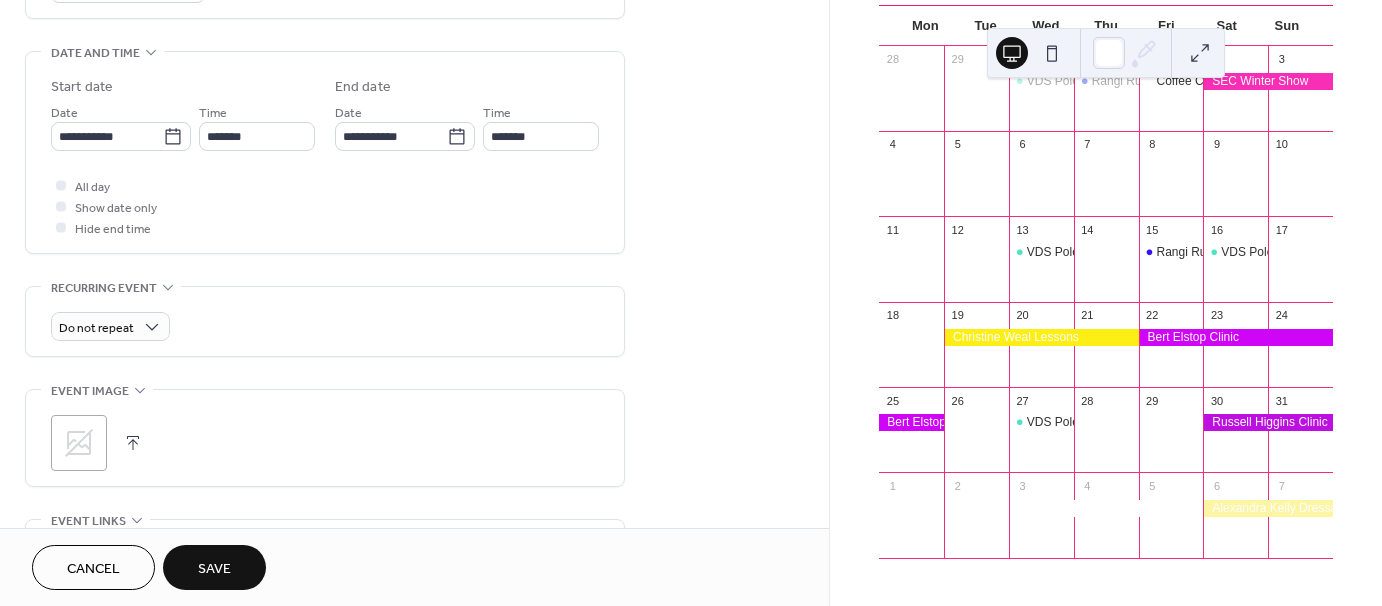 drag, startPoint x: 204, startPoint y: 568, endPoint x: 236, endPoint y: 575, distance: 32.75668 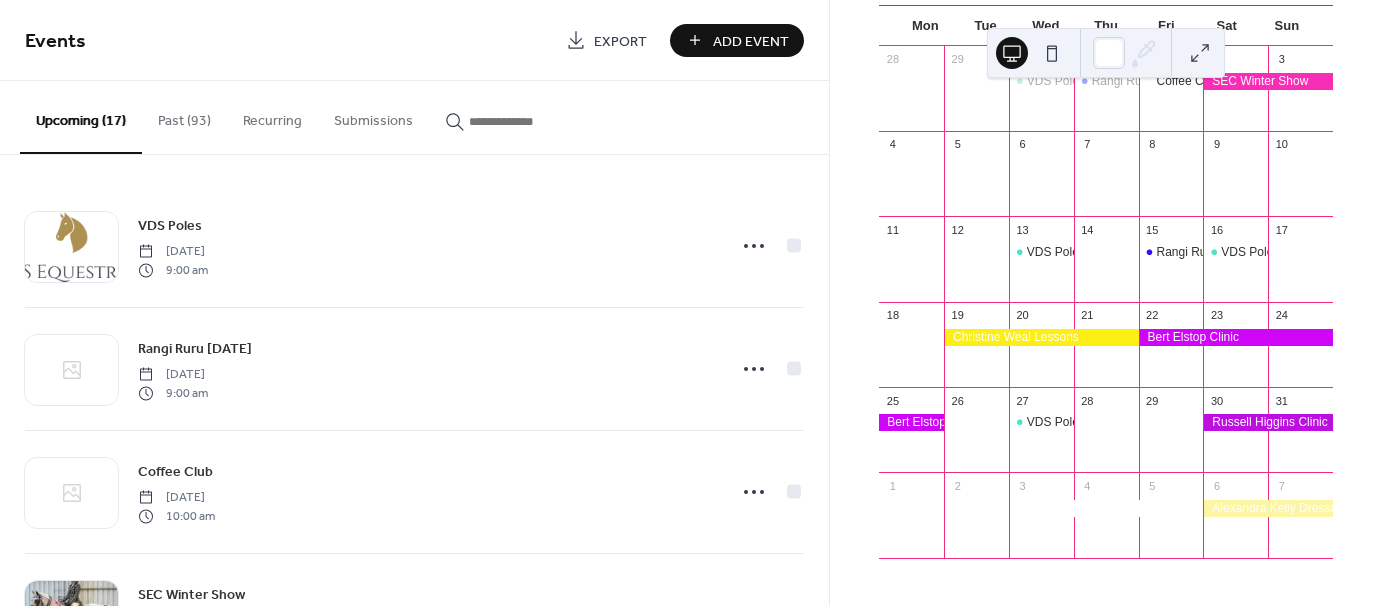 click on "Add Event" at bounding box center (751, 41) 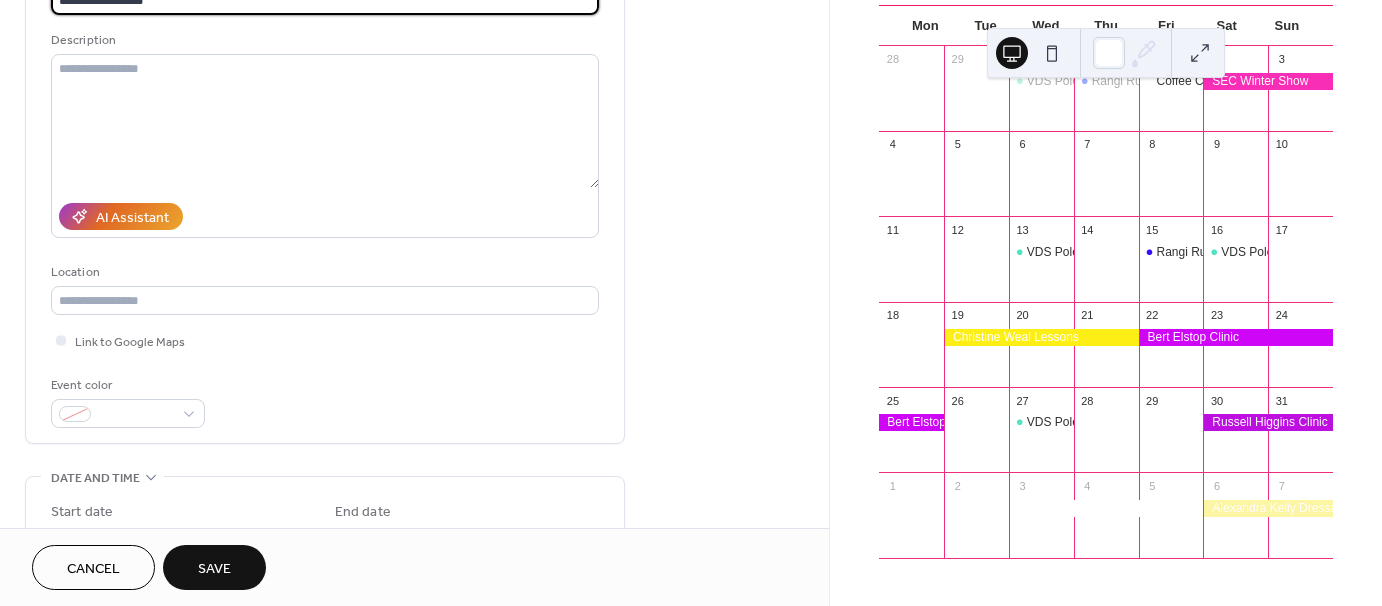 scroll, scrollTop: 300, scrollLeft: 0, axis: vertical 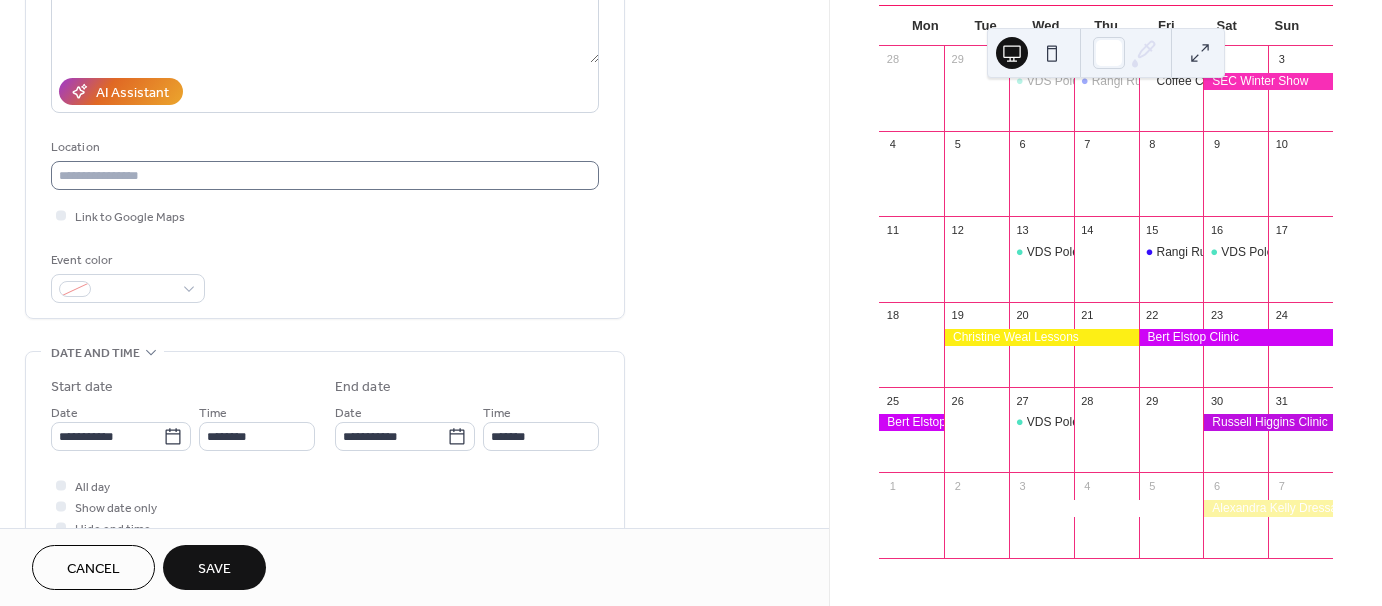 type on "**********" 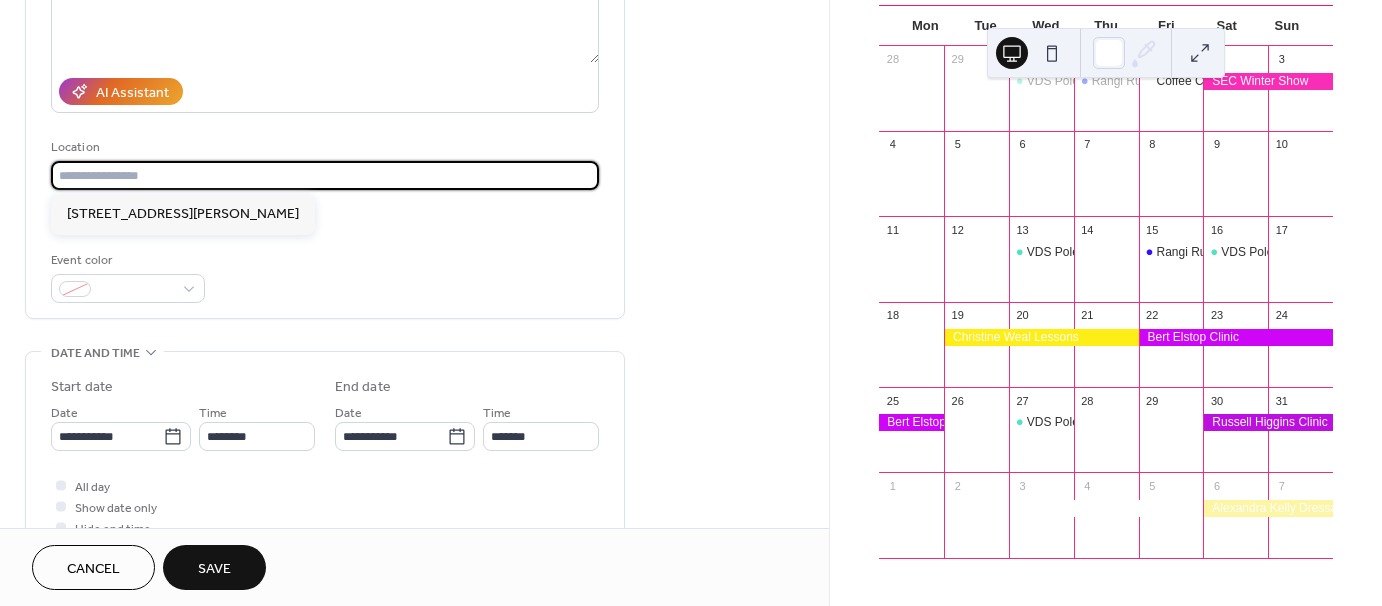 click at bounding box center (325, 175) 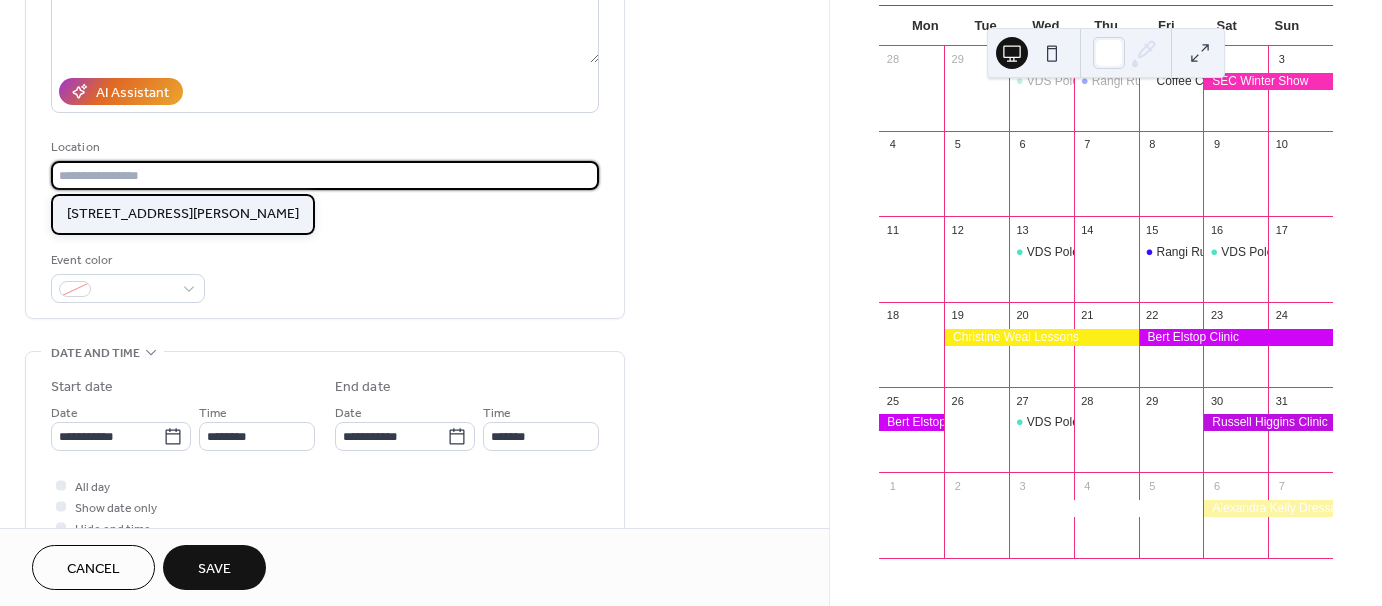 click on "[STREET_ADDRESS][PERSON_NAME]" at bounding box center [183, 213] 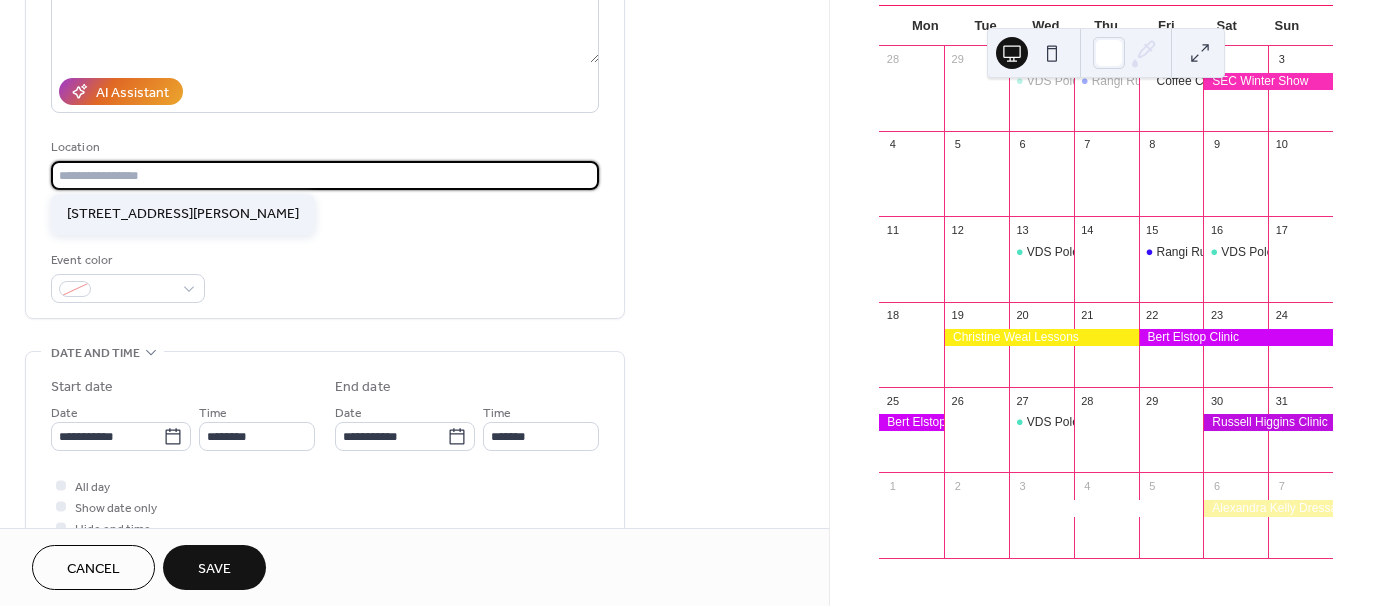 type on "**********" 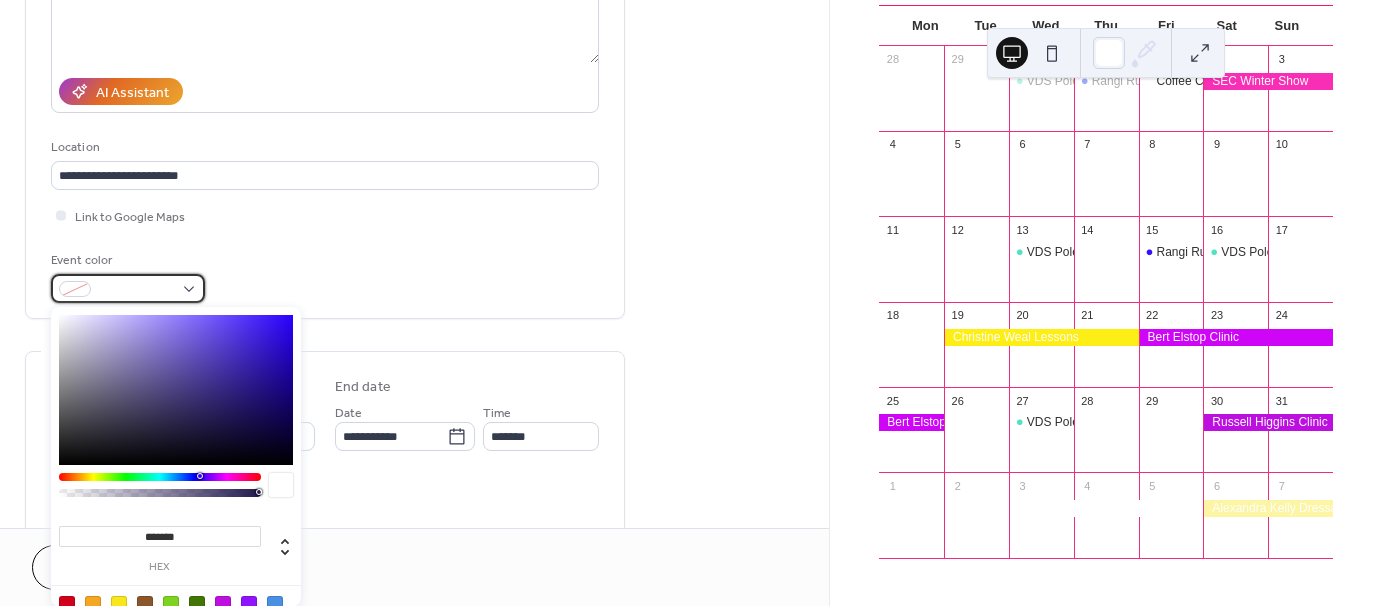 click at bounding box center [136, 290] 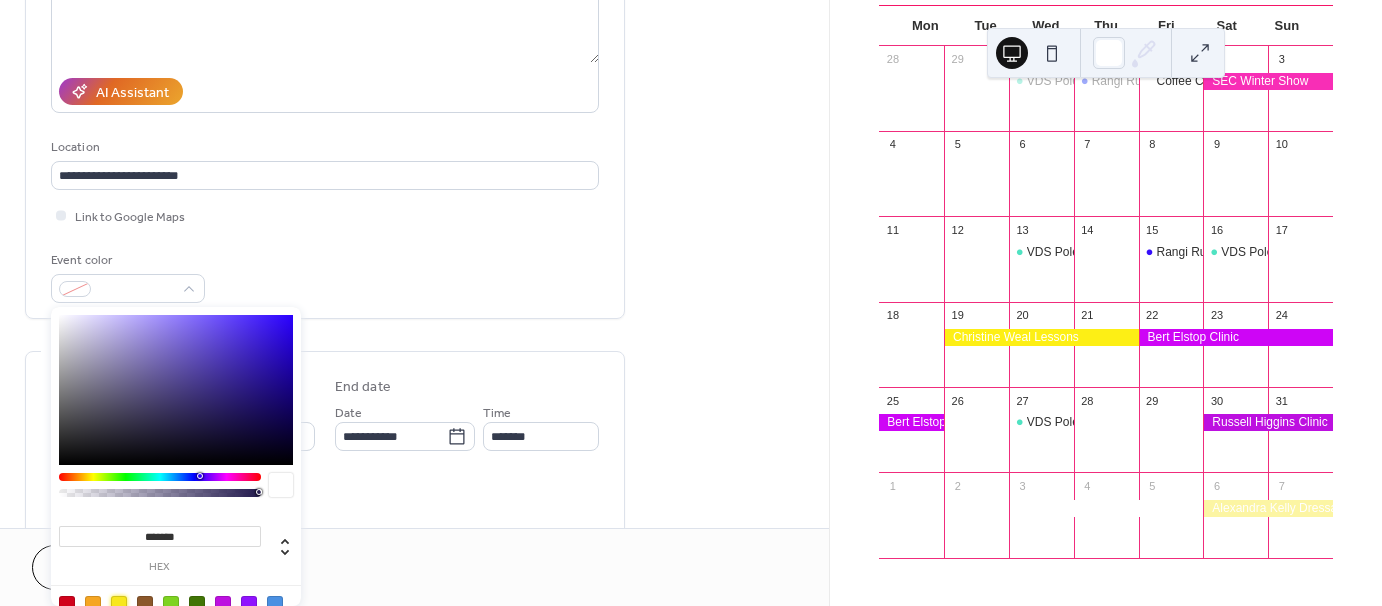 drag, startPoint x: 117, startPoint y: 596, endPoint x: 155, endPoint y: 564, distance: 49.67897 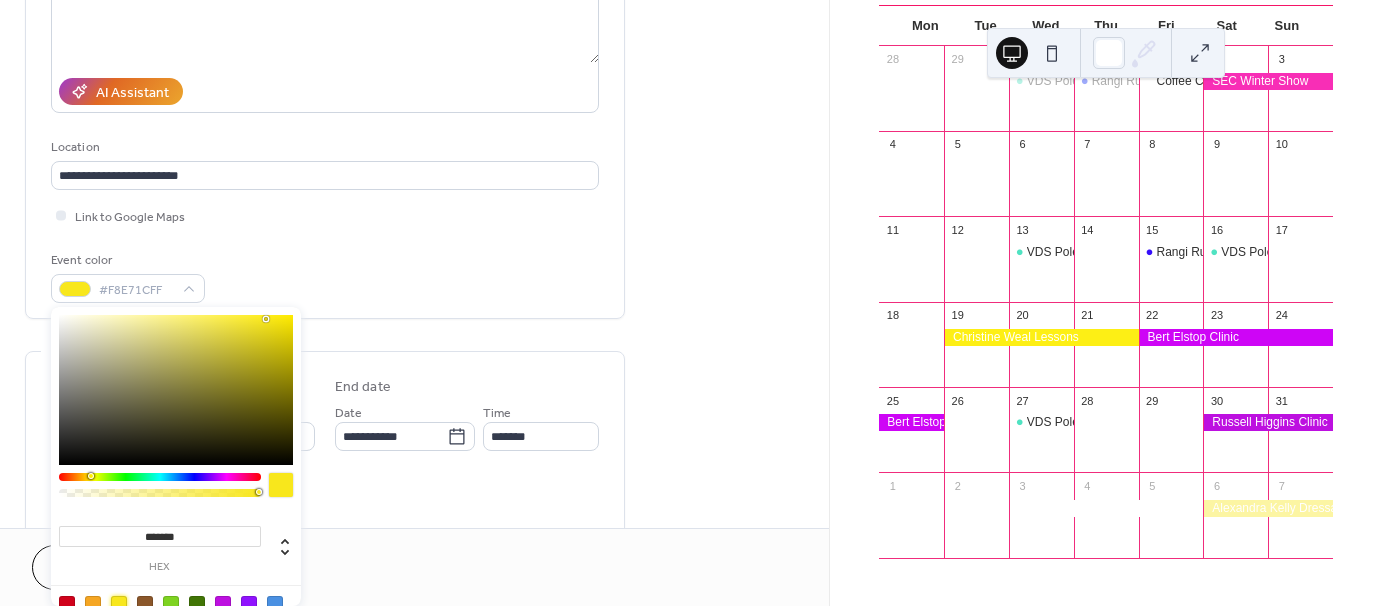 click on "**********" at bounding box center (325, 452) 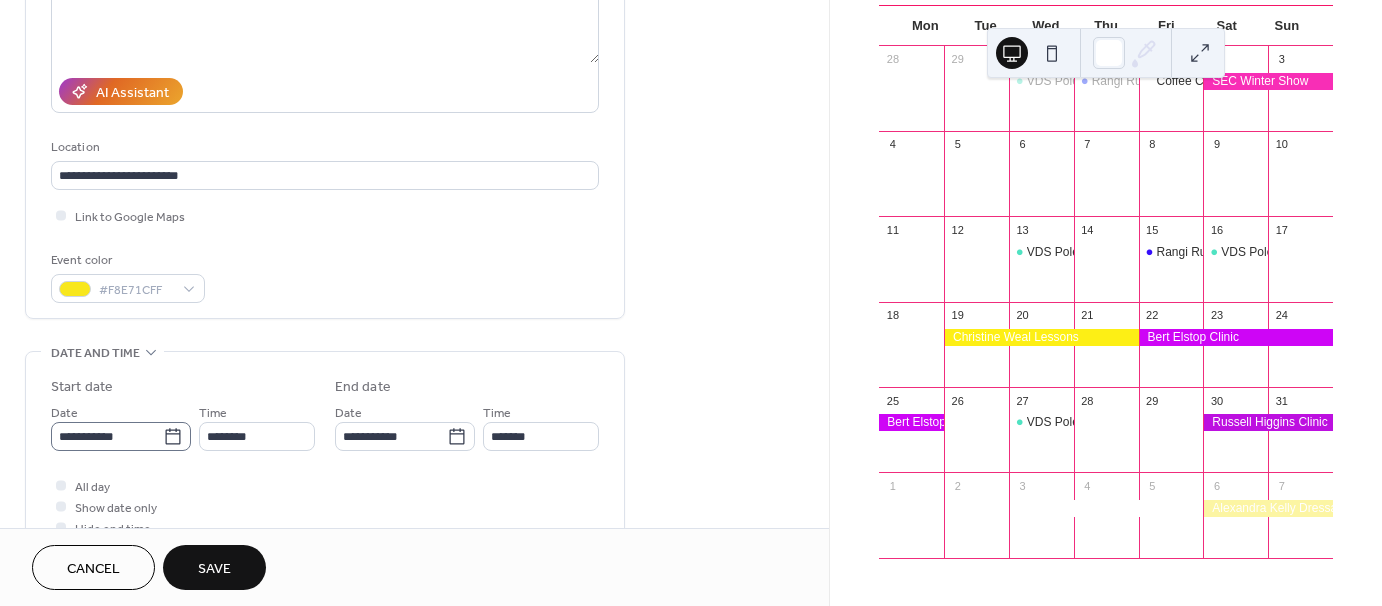 click 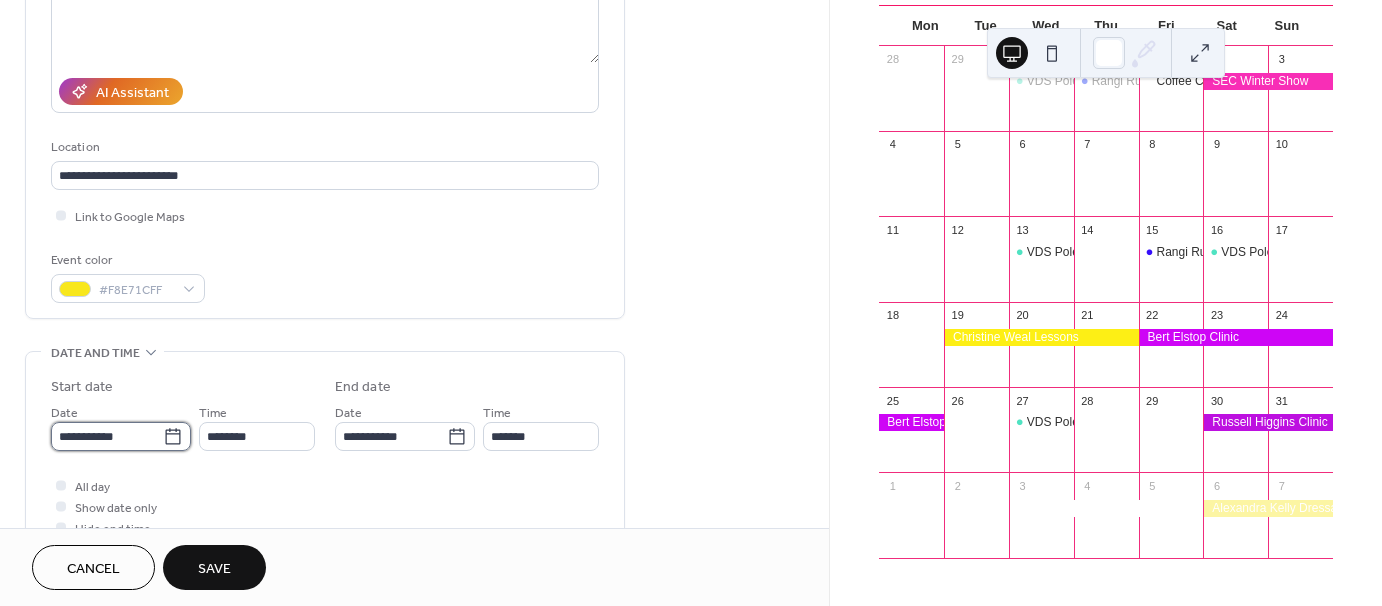 click on "**********" at bounding box center [107, 436] 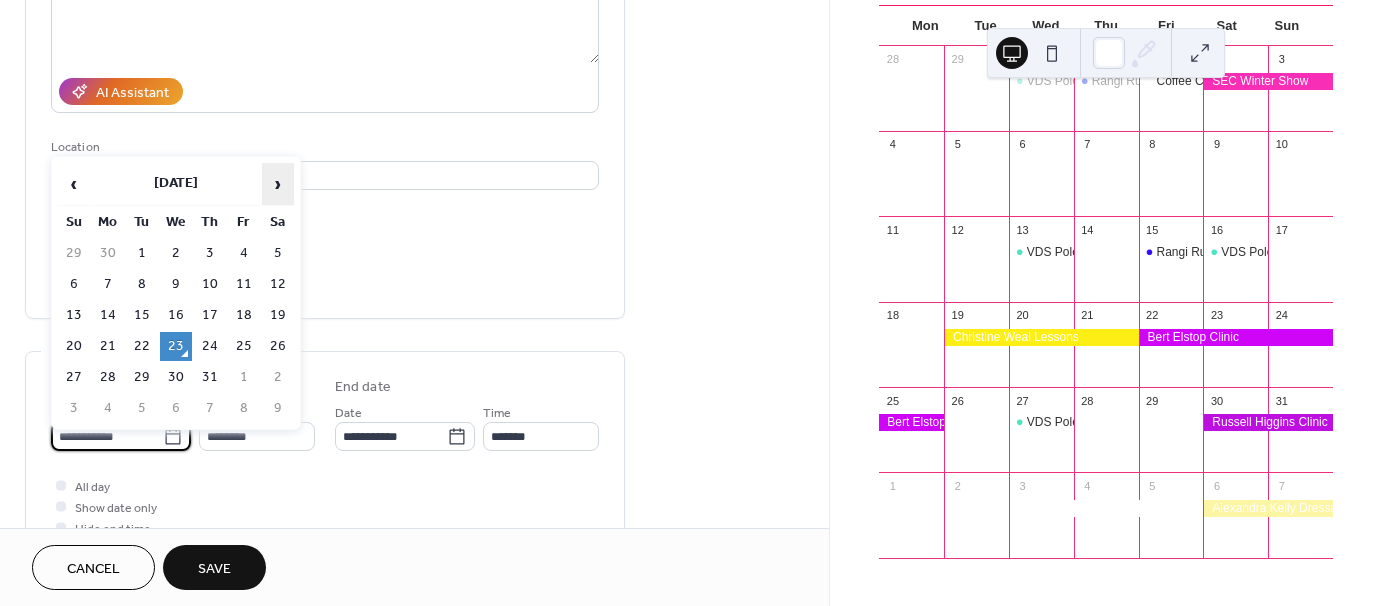 click on "›" at bounding box center (278, 184) 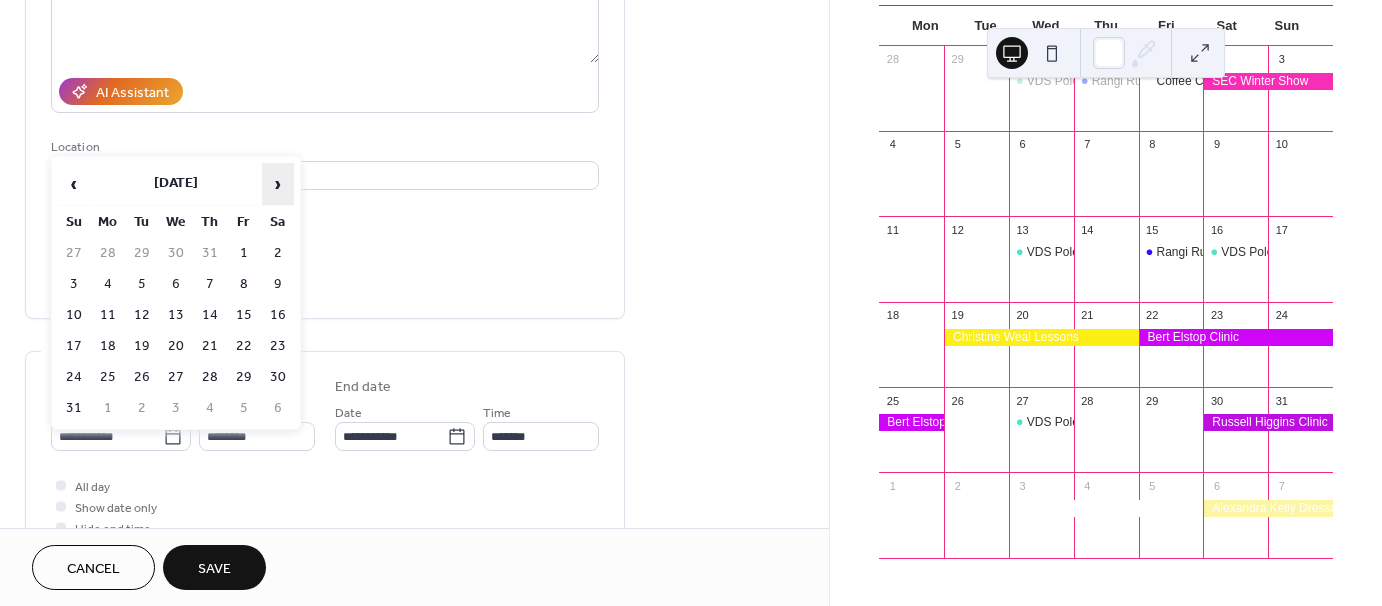 click on "›" at bounding box center [278, 184] 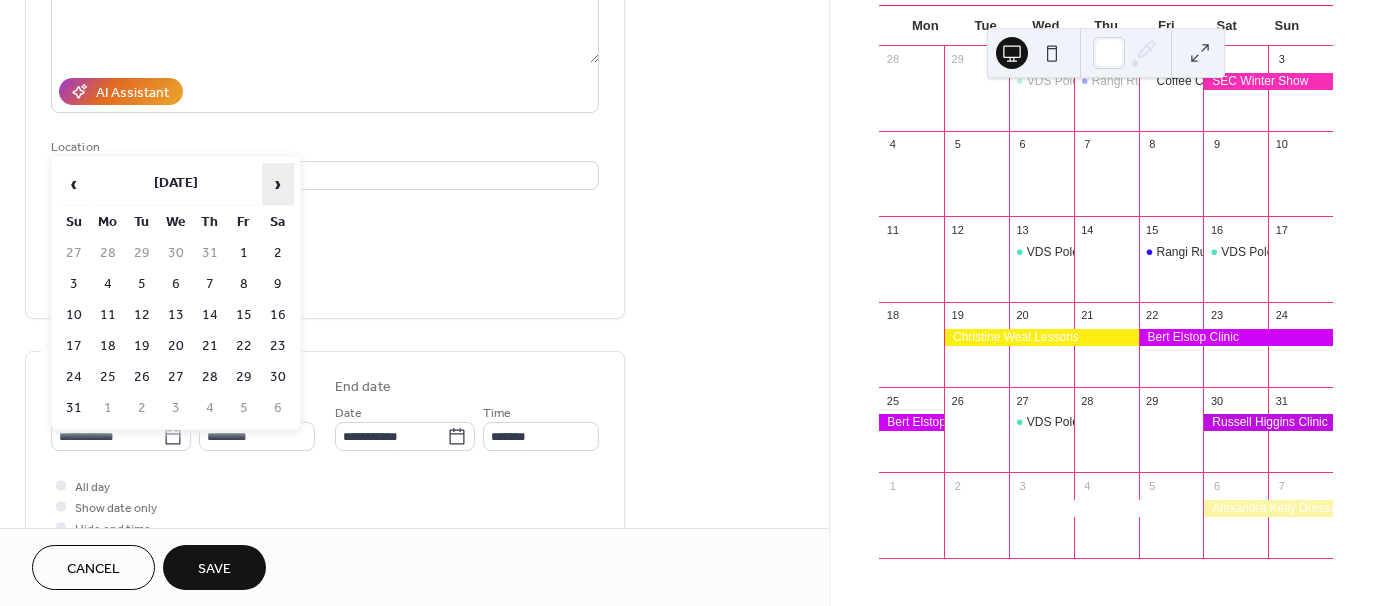 click on "›" at bounding box center [278, 184] 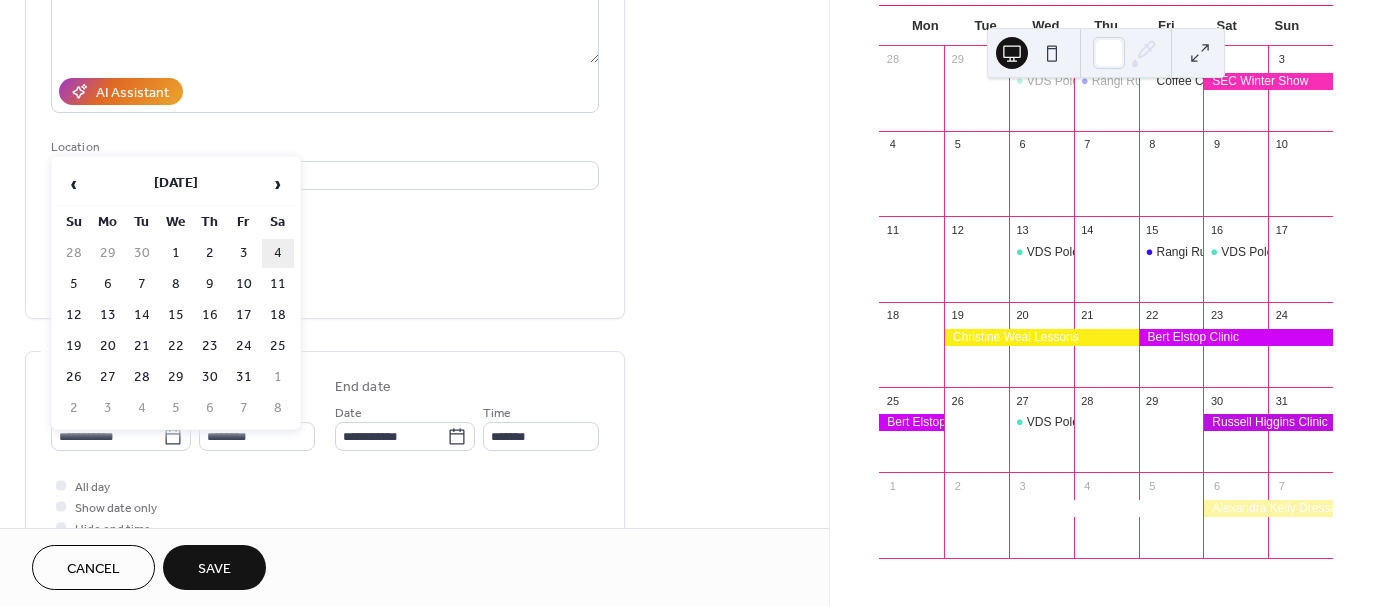 click on "4" at bounding box center [278, 253] 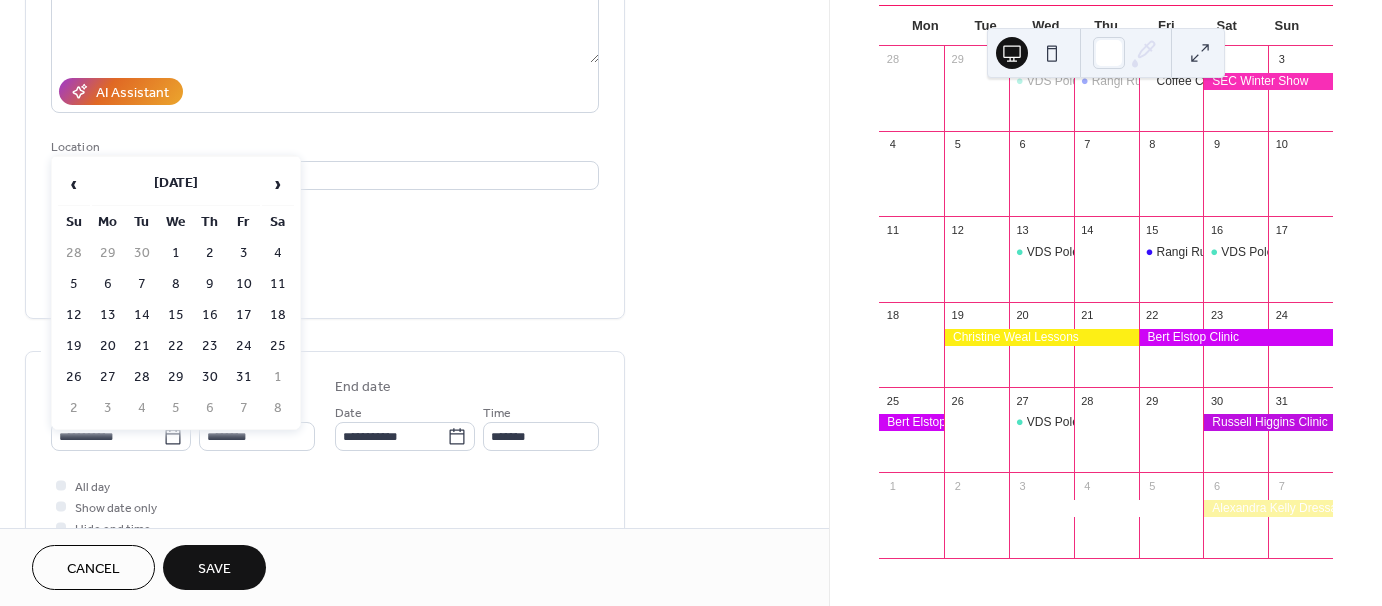 type on "**********" 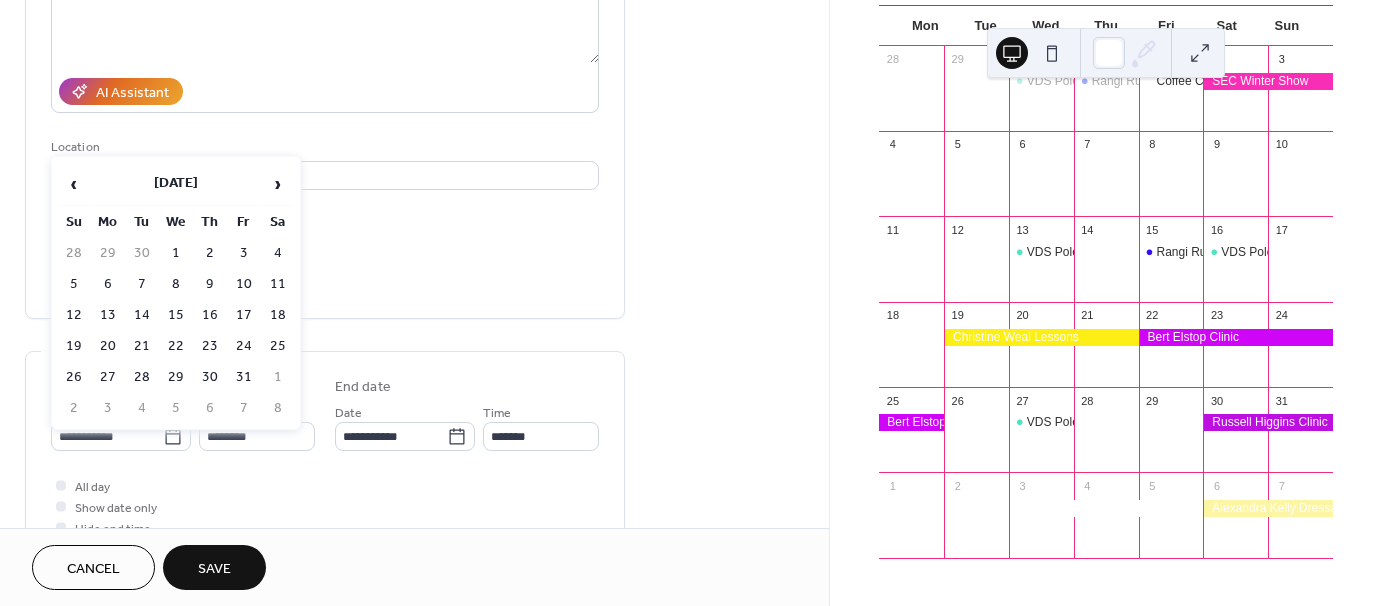 type on "**********" 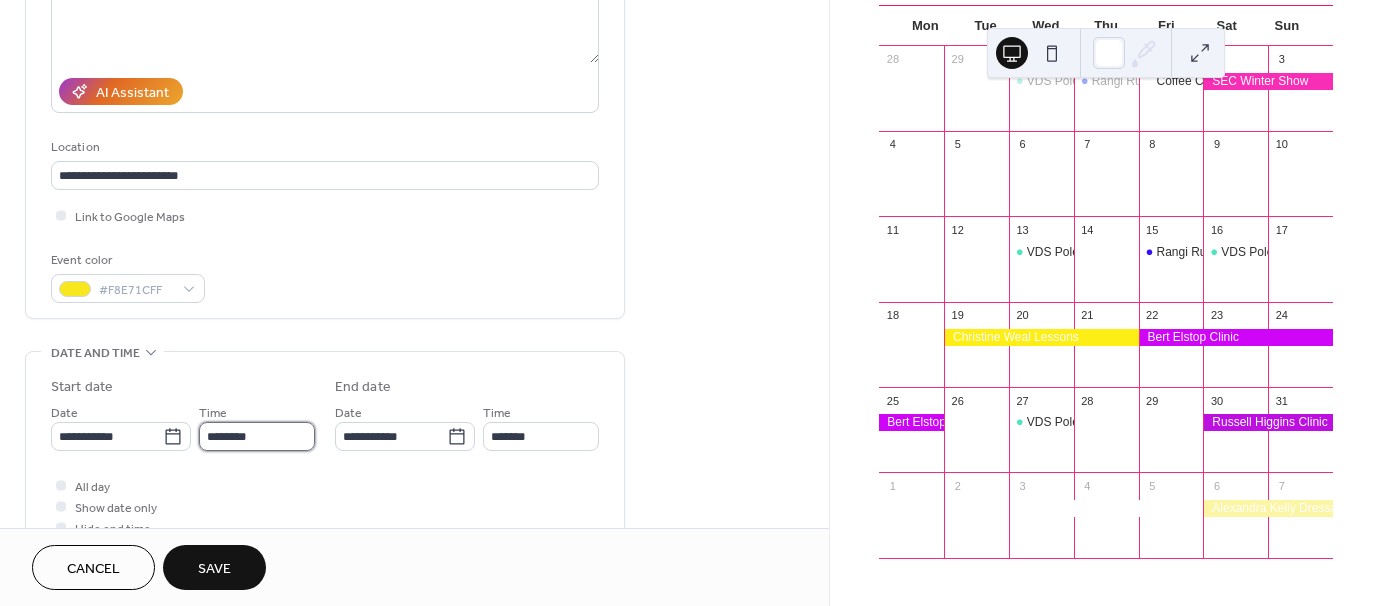 click on "********" at bounding box center [257, 436] 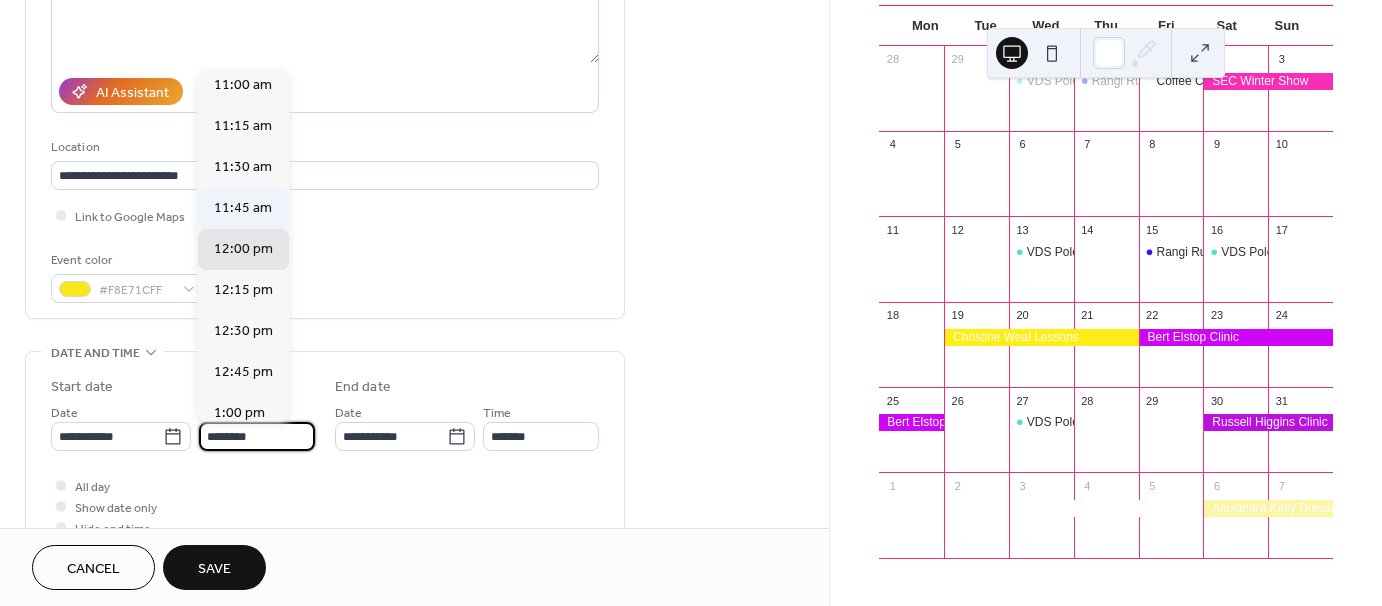 scroll, scrollTop: 1368, scrollLeft: 0, axis: vertical 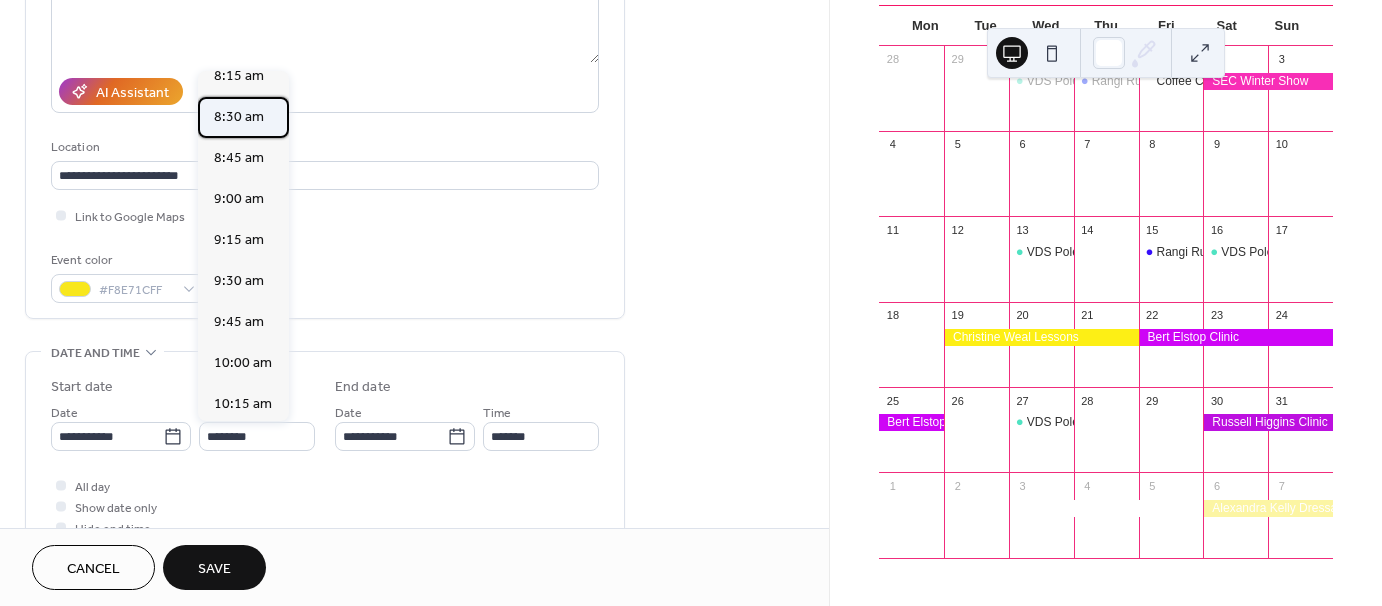click on "8:30 am" at bounding box center [239, 117] 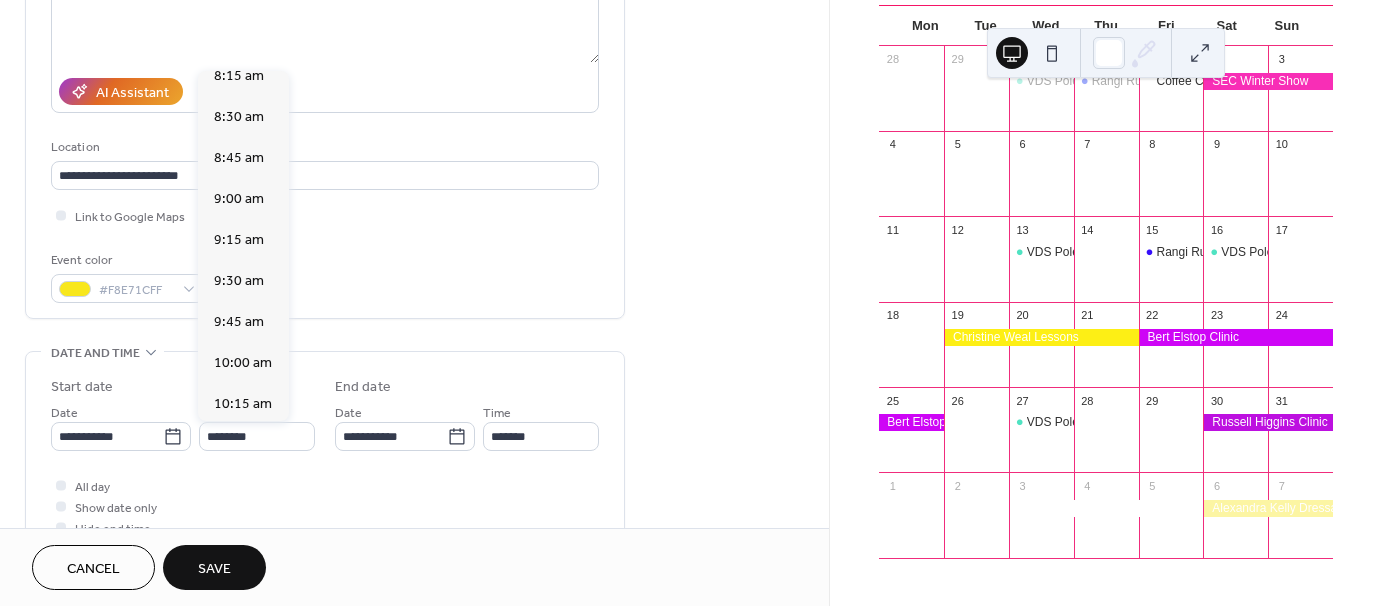 type on "*******" 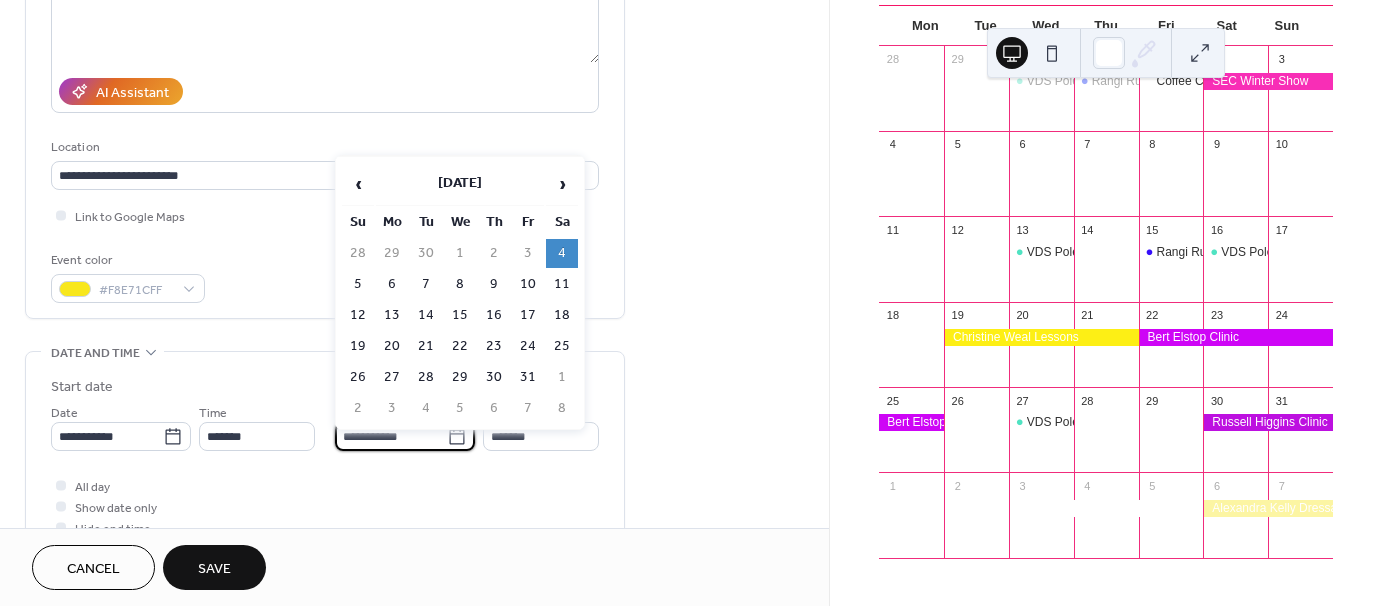 click on "**********" at bounding box center (391, 436) 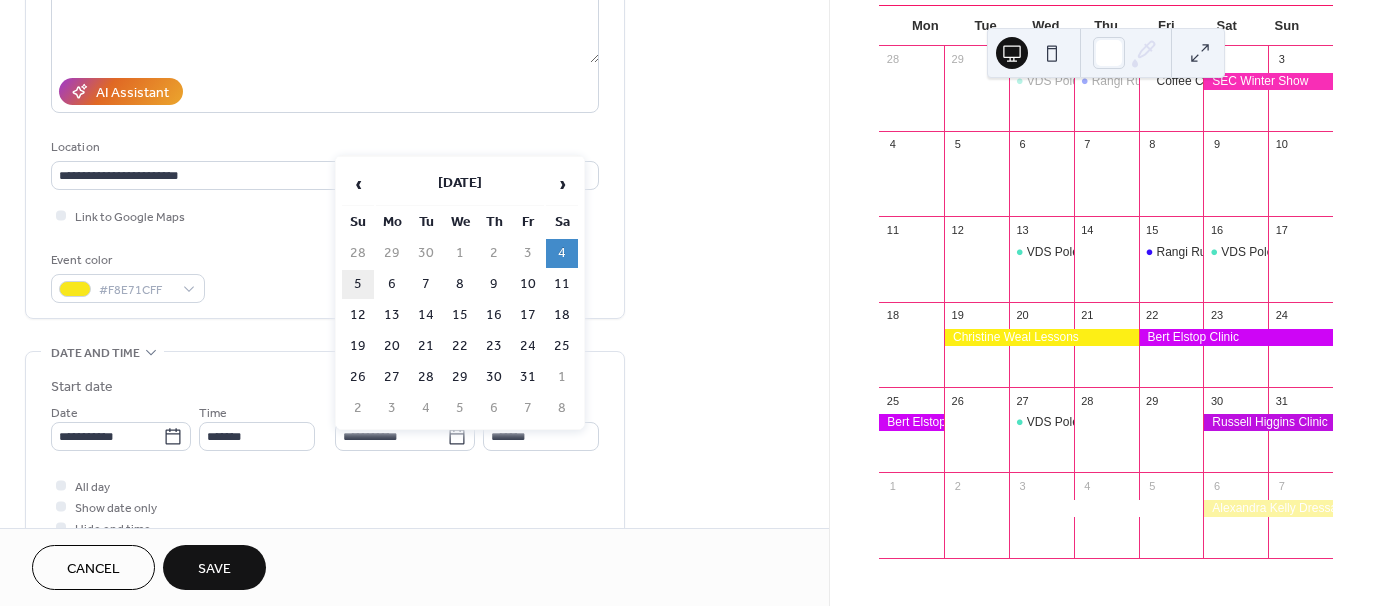 click on "5" at bounding box center (358, 284) 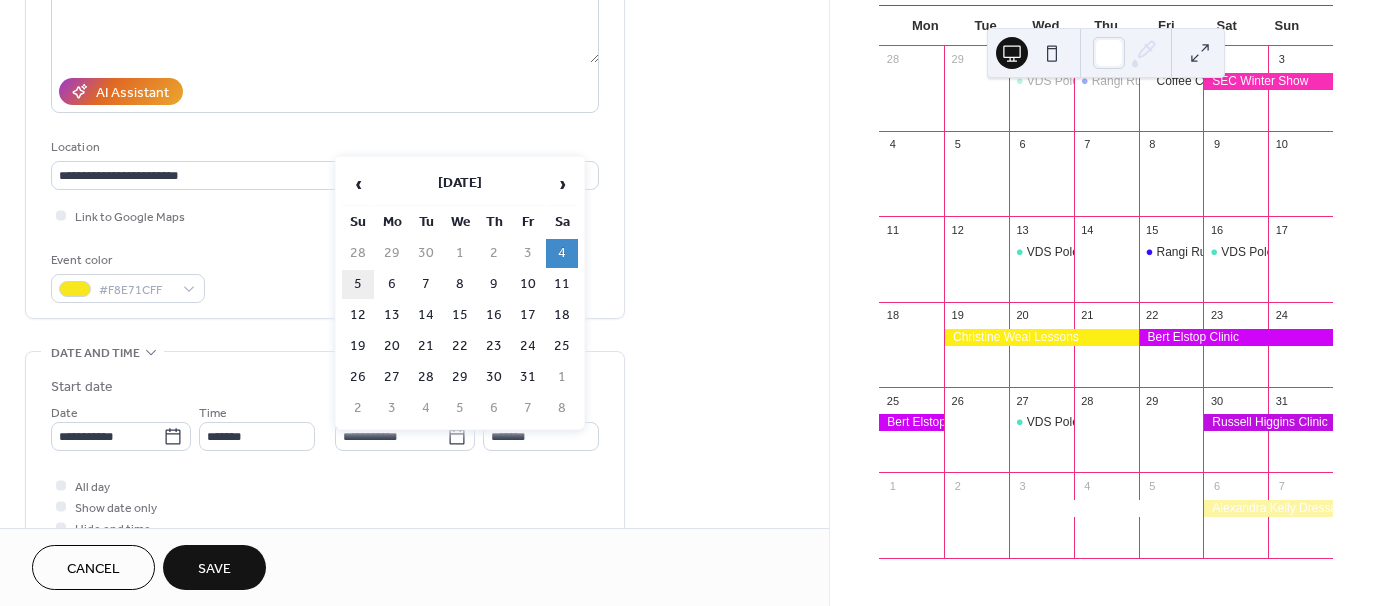 type on "**********" 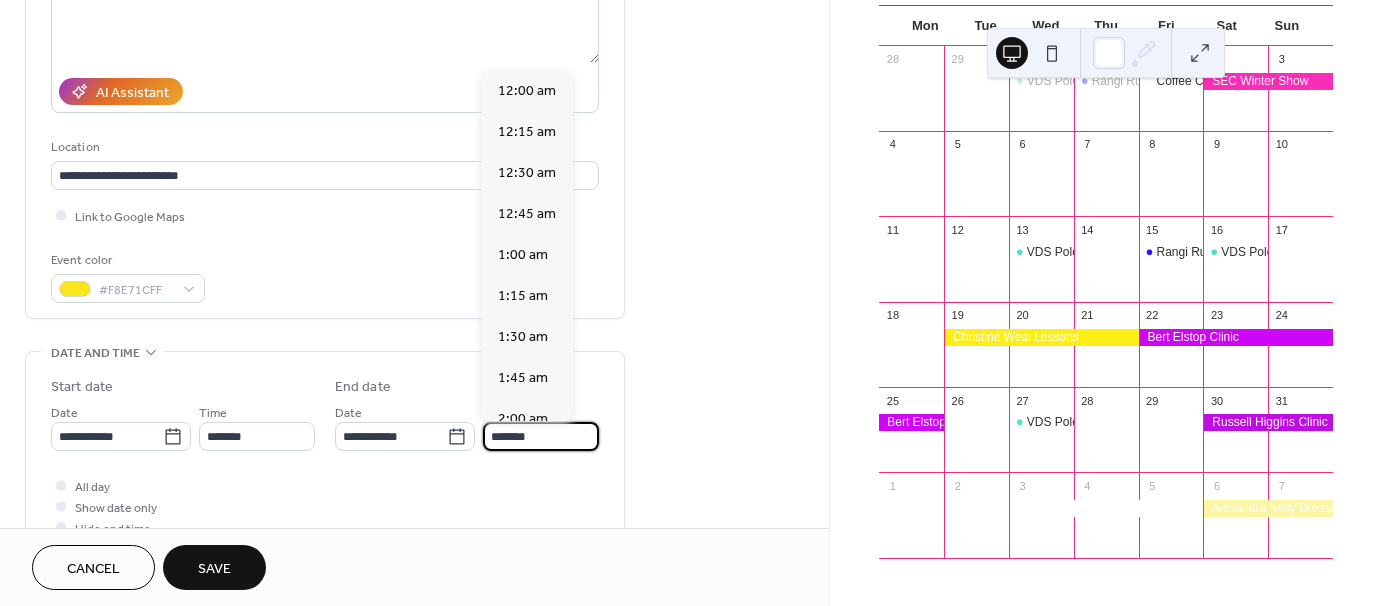click on "*******" at bounding box center [541, 436] 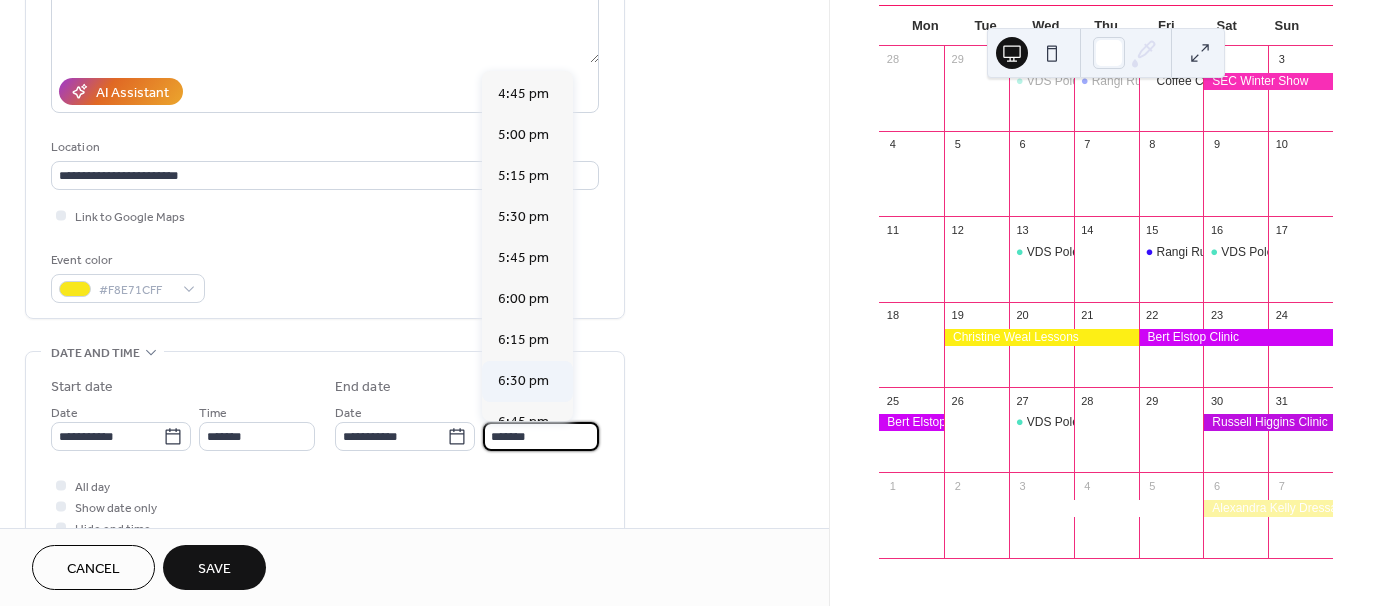 scroll, scrollTop: 2758, scrollLeft: 0, axis: vertical 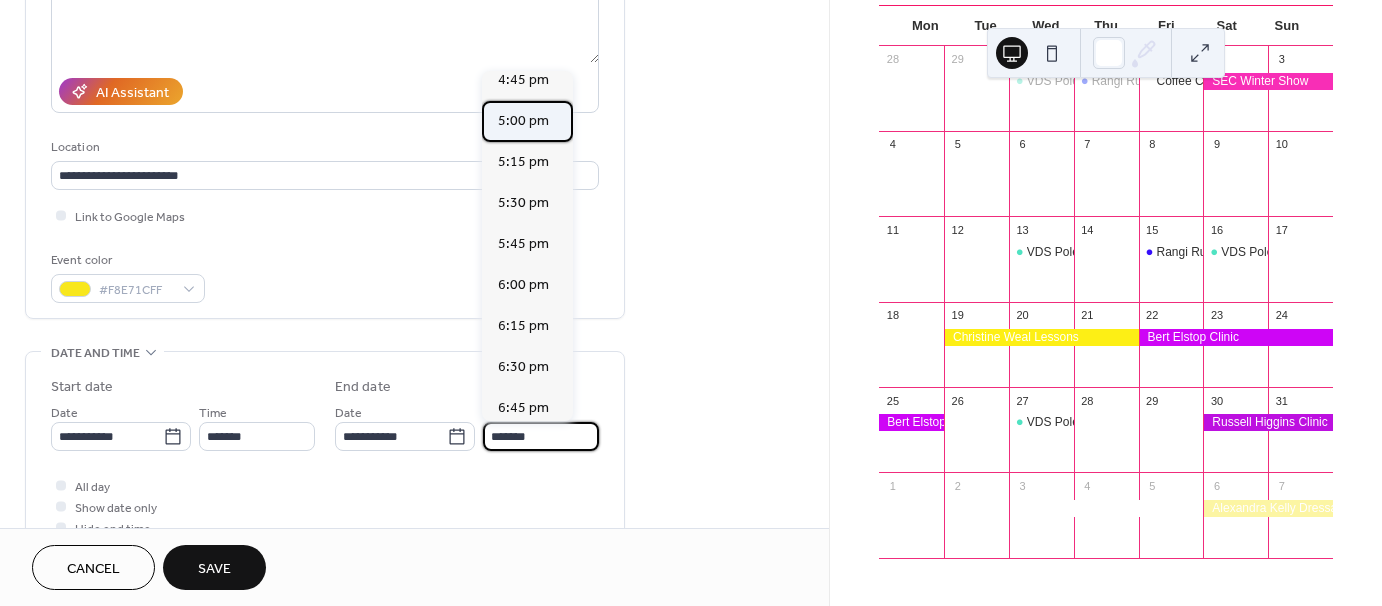 click on "5:00 pm" at bounding box center [523, 121] 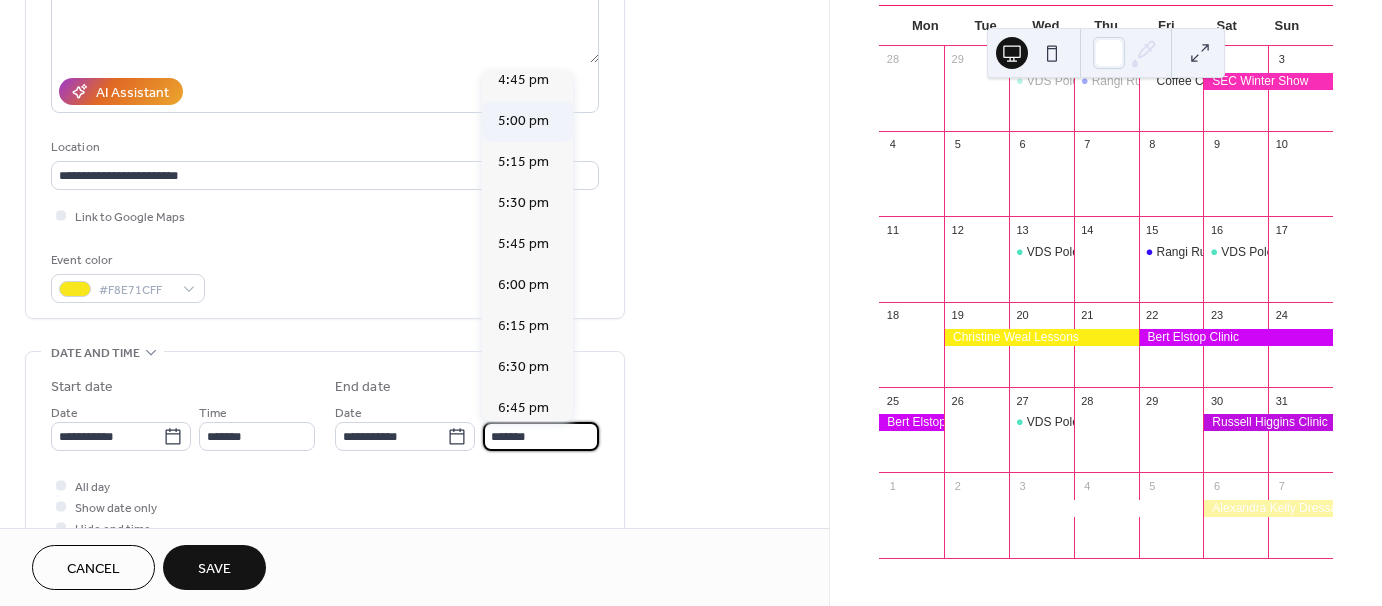 type on "*******" 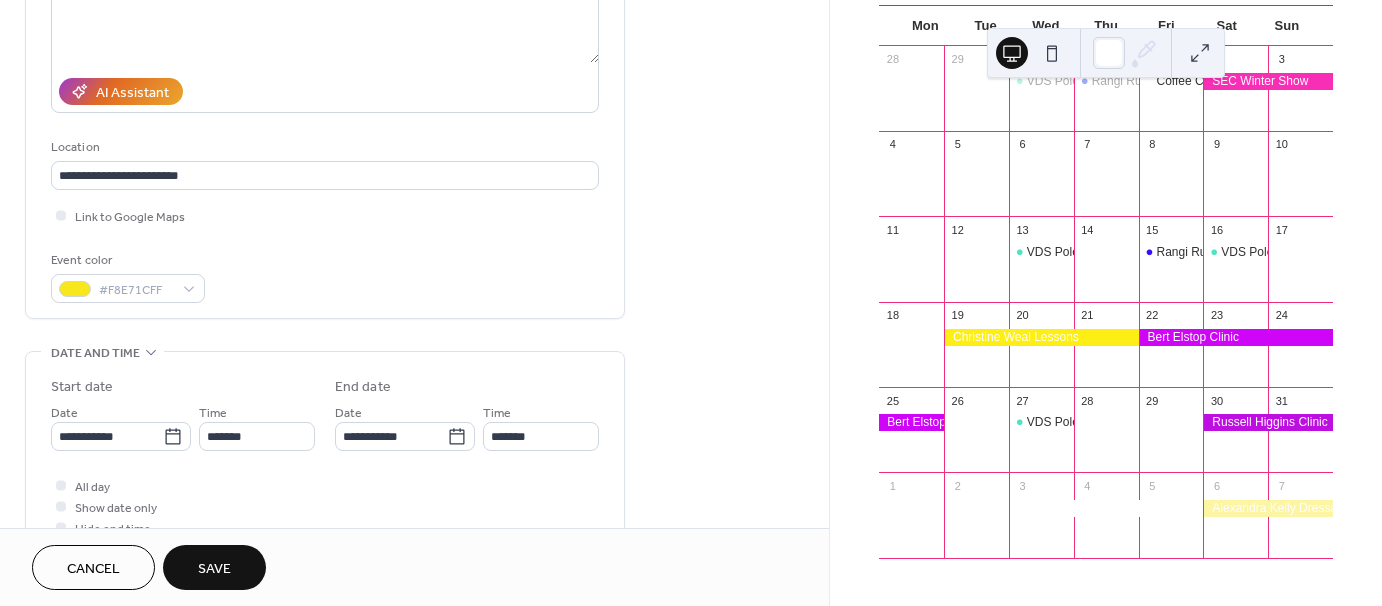 click on "Save" at bounding box center [214, 569] 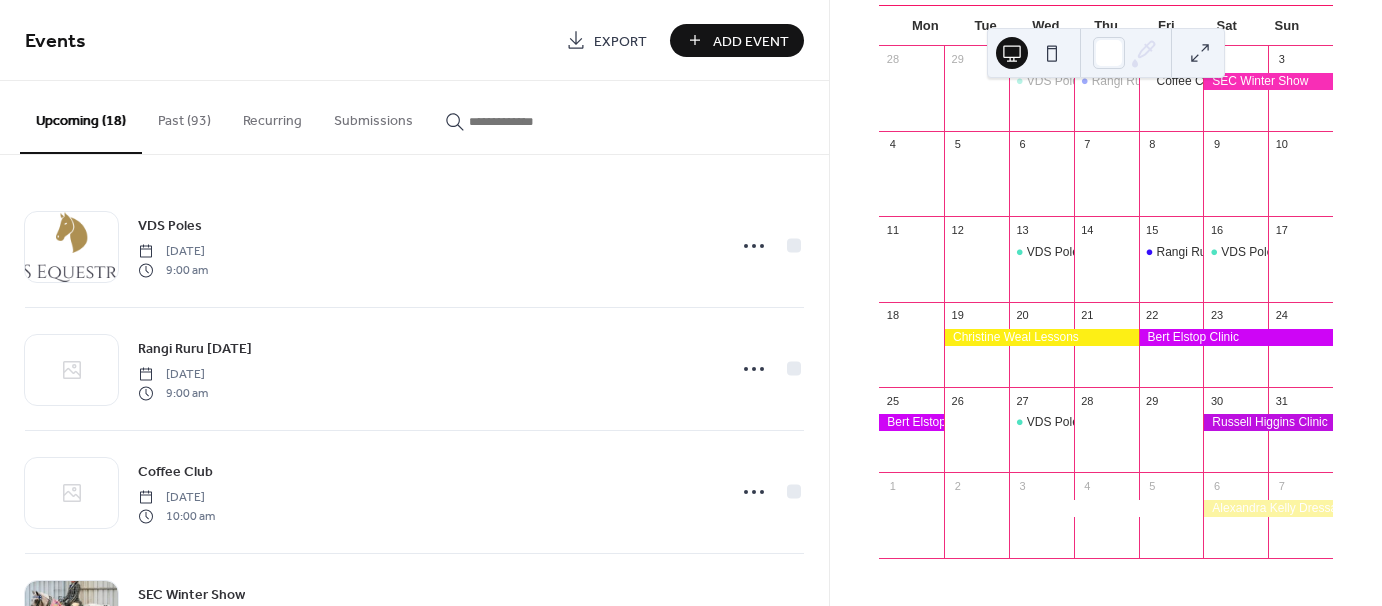 click on "Add Event" at bounding box center (751, 41) 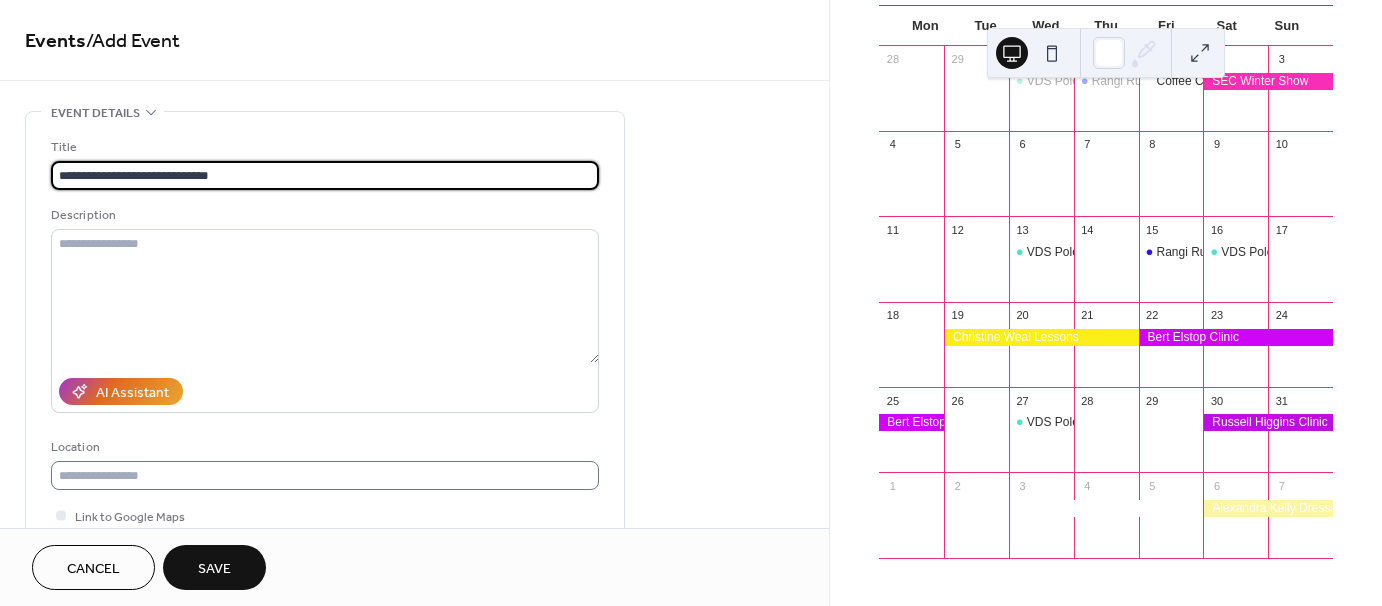 type on "**********" 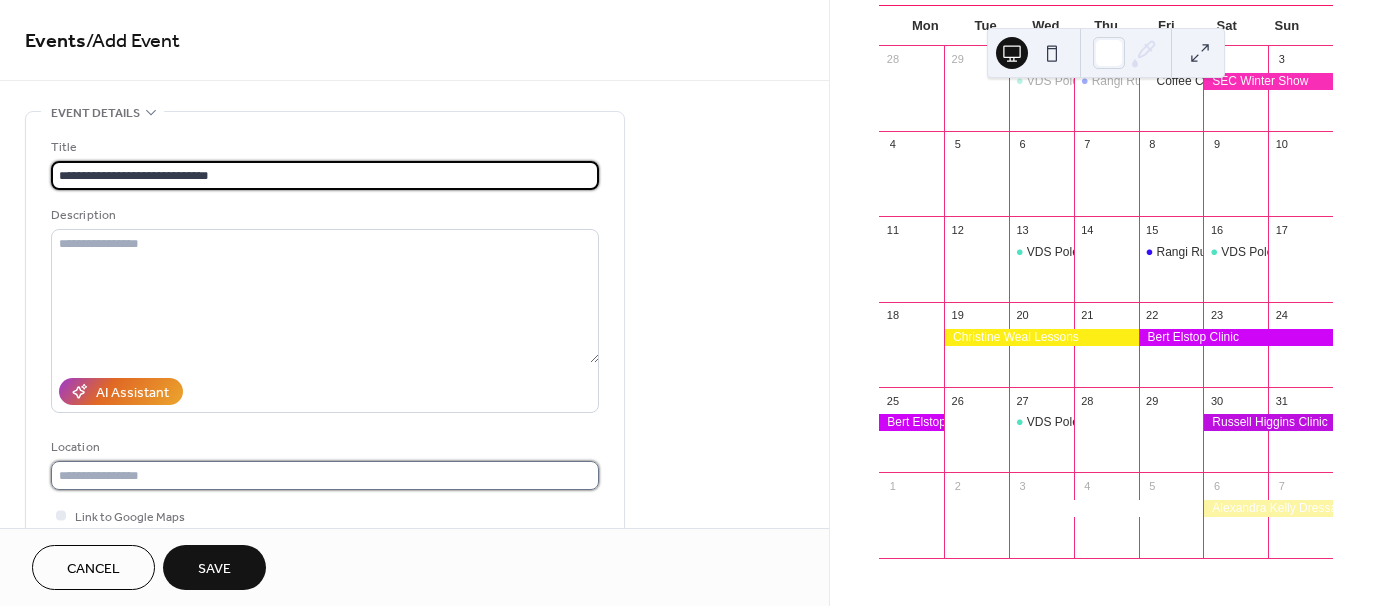 click at bounding box center [325, 475] 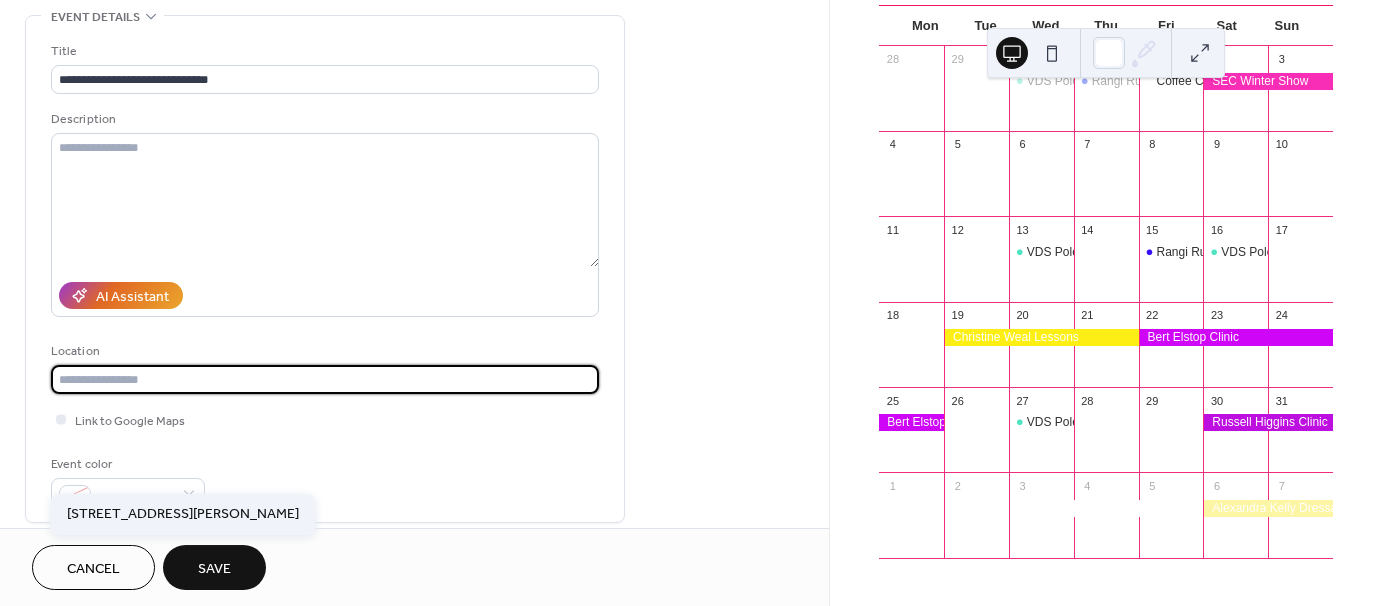 scroll, scrollTop: 100, scrollLeft: 0, axis: vertical 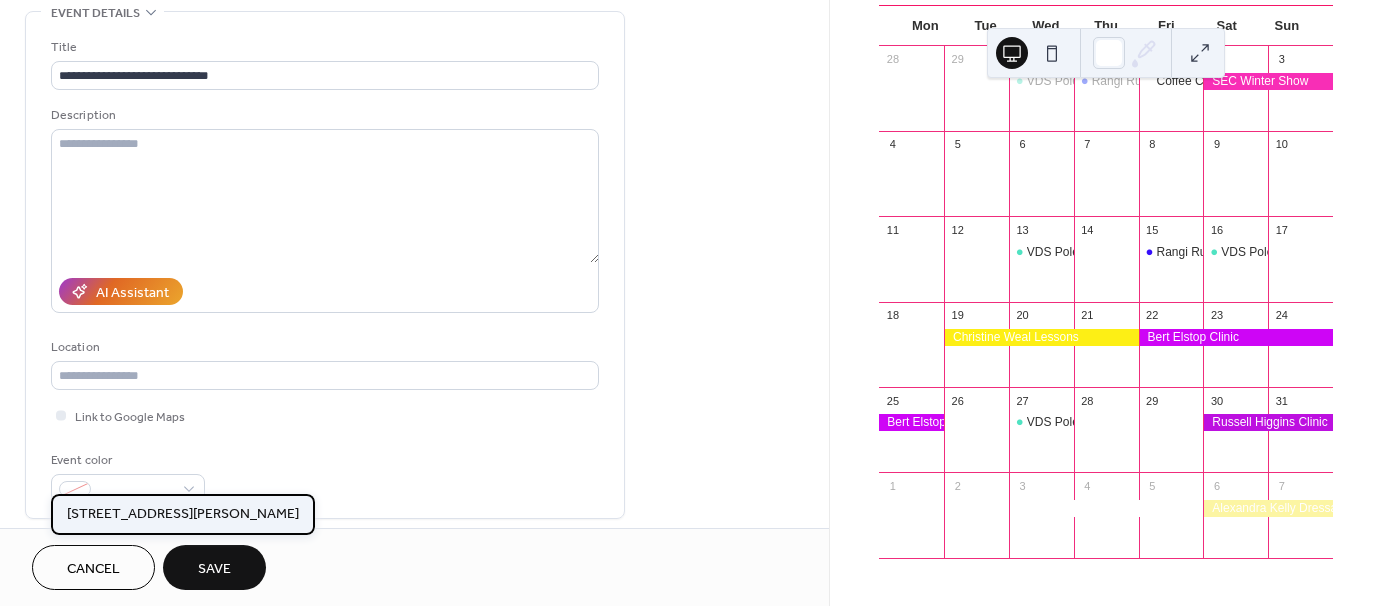 click on "[STREET_ADDRESS][PERSON_NAME]" at bounding box center (183, 513) 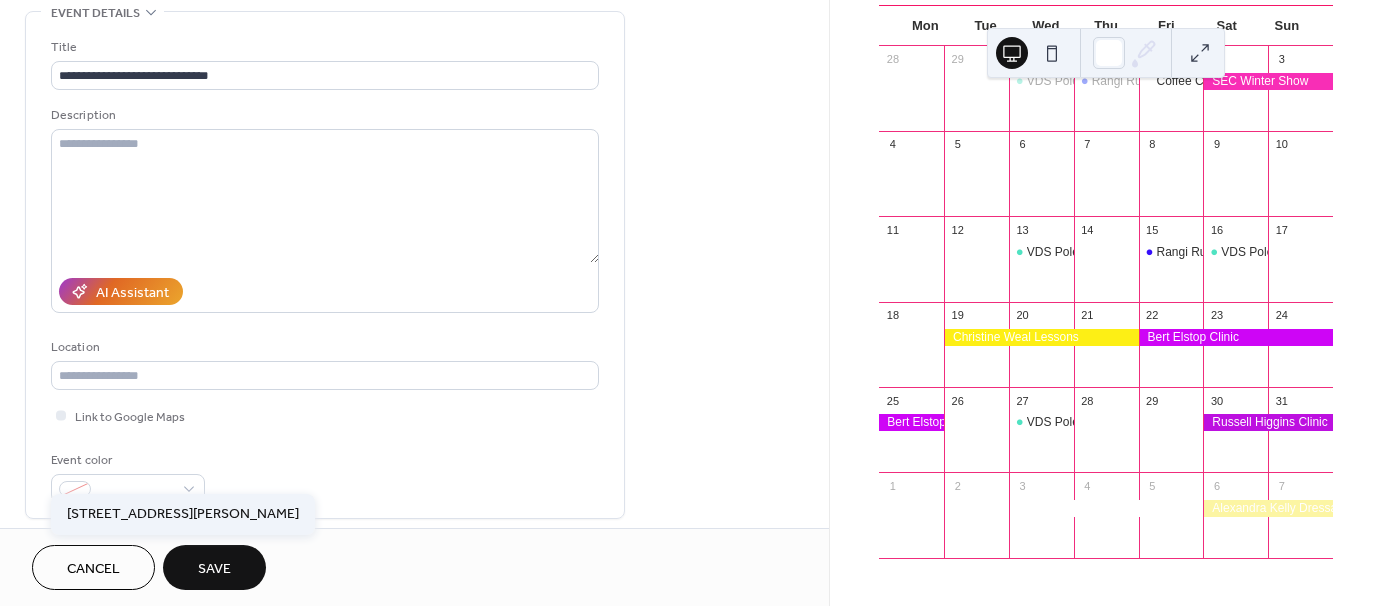 type on "**********" 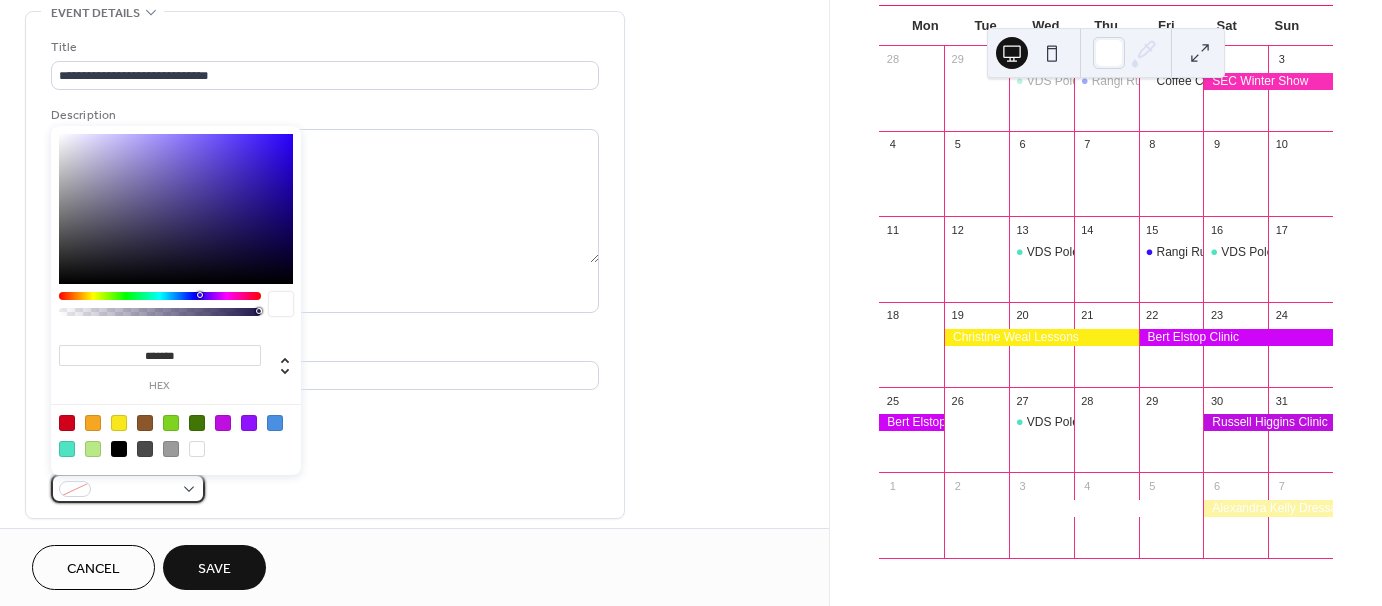 click at bounding box center (128, 488) 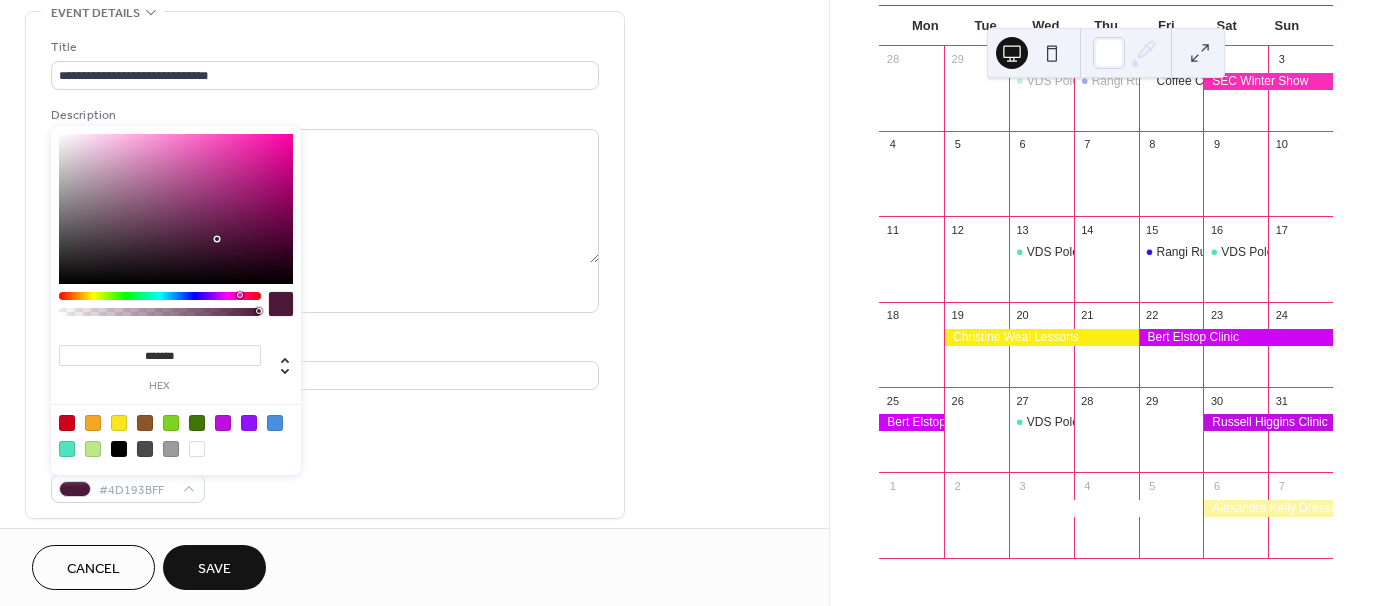 click at bounding box center [160, 296] 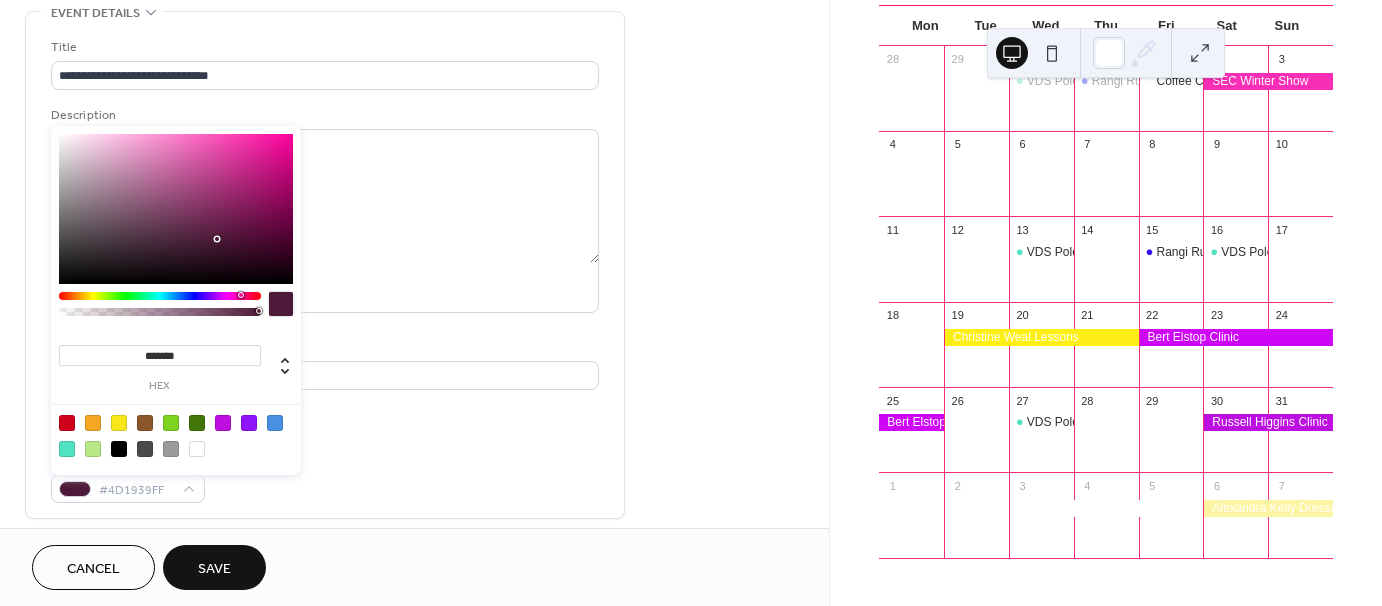 click on "******* hex" at bounding box center [176, 300] 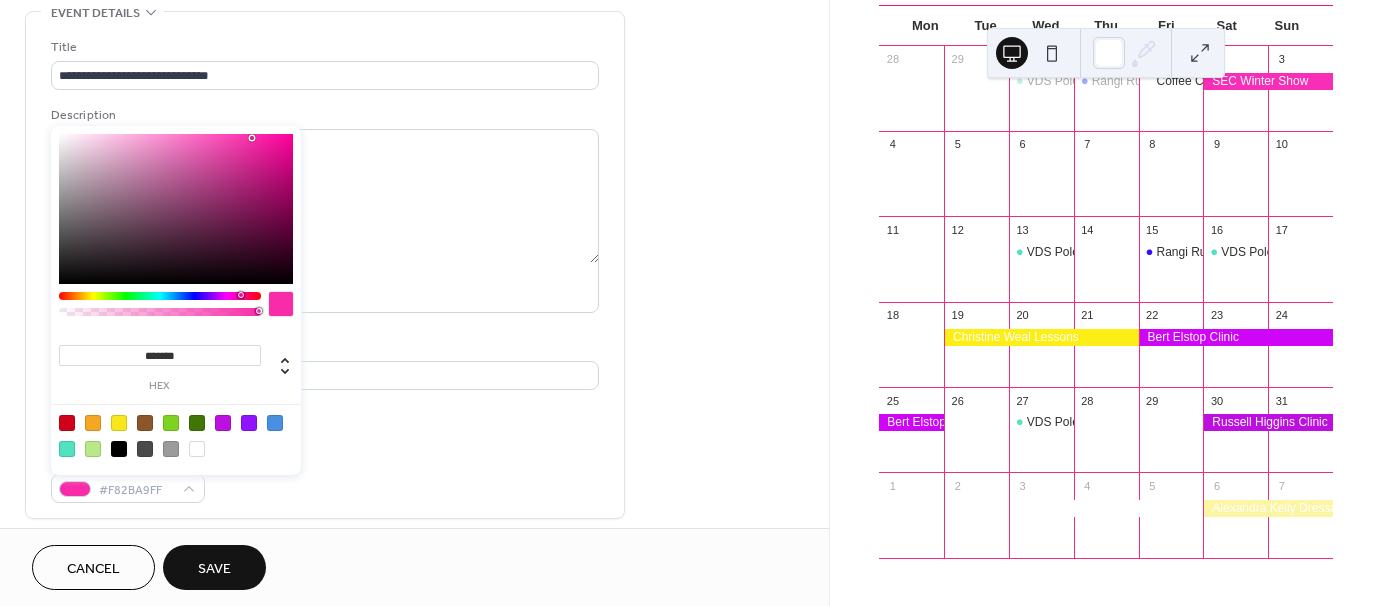 click at bounding box center (176, 209) 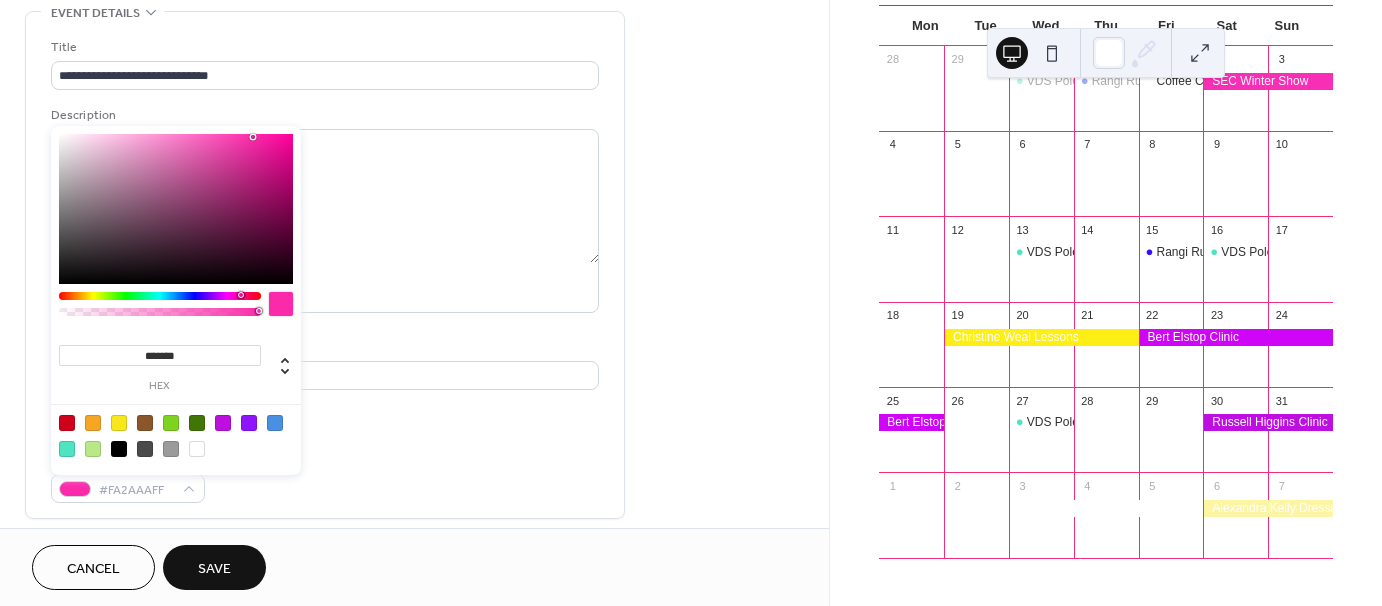 click on "**********" at bounding box center (325, 270) 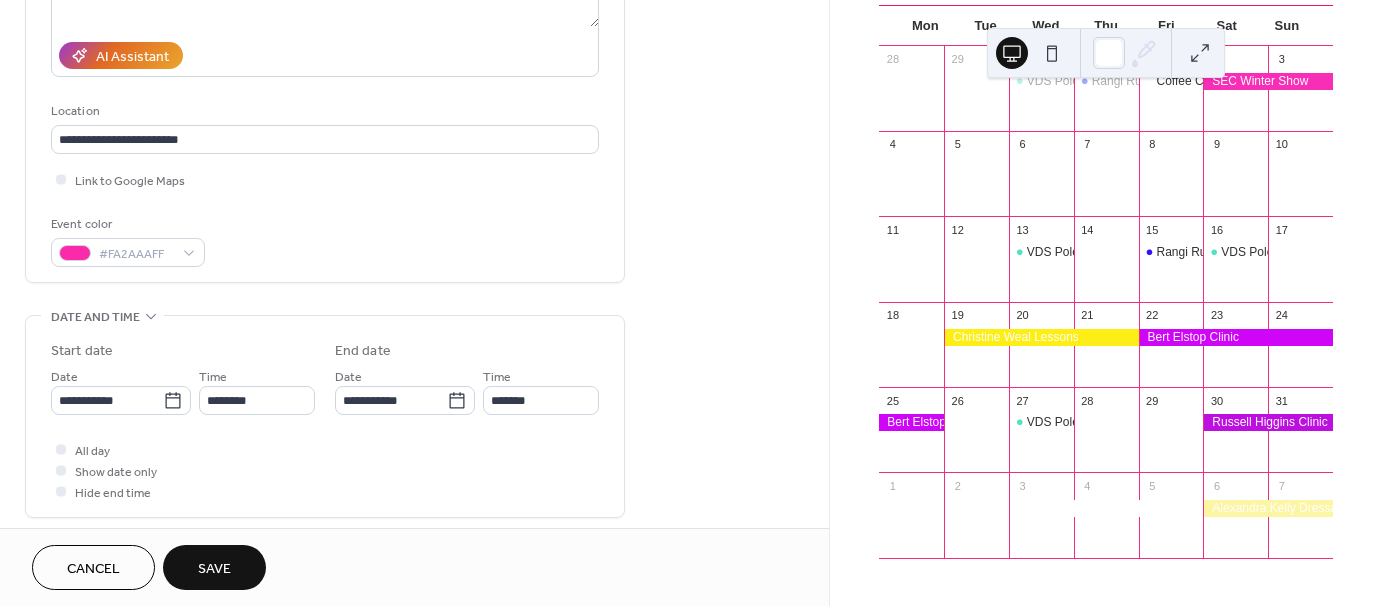 scroll, scrollTop: 400, scrollLeft: 0, axis: vertical 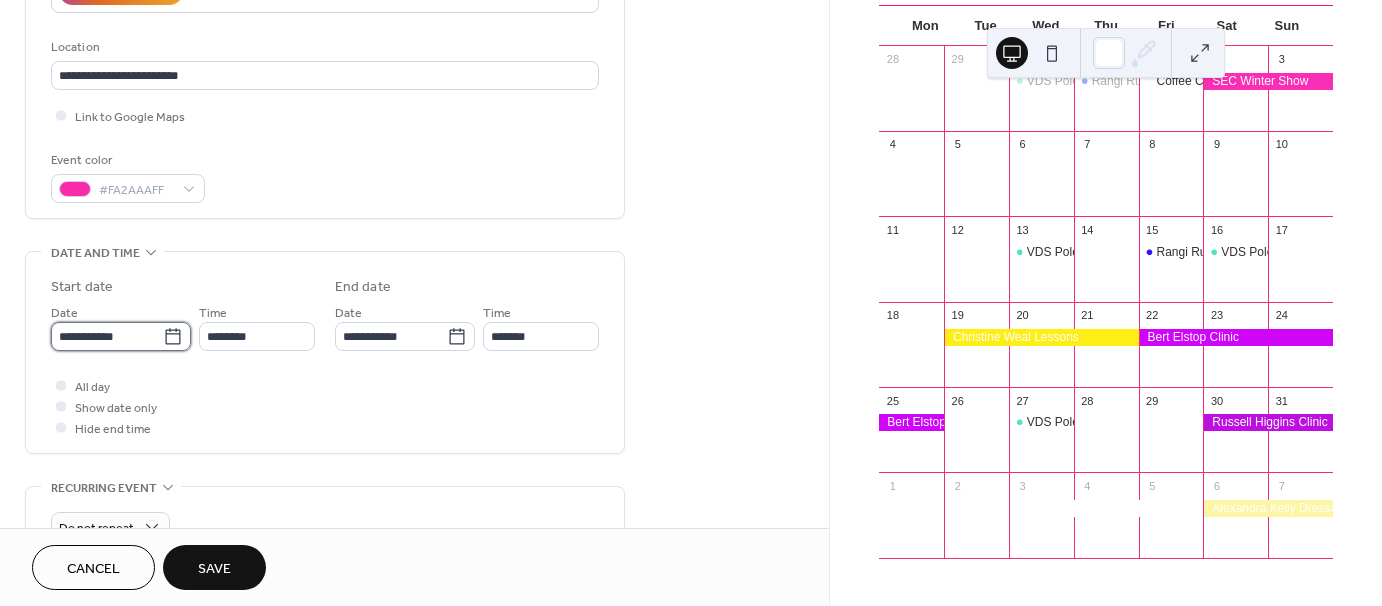 click on "**********" at bounding box center [121, 336] 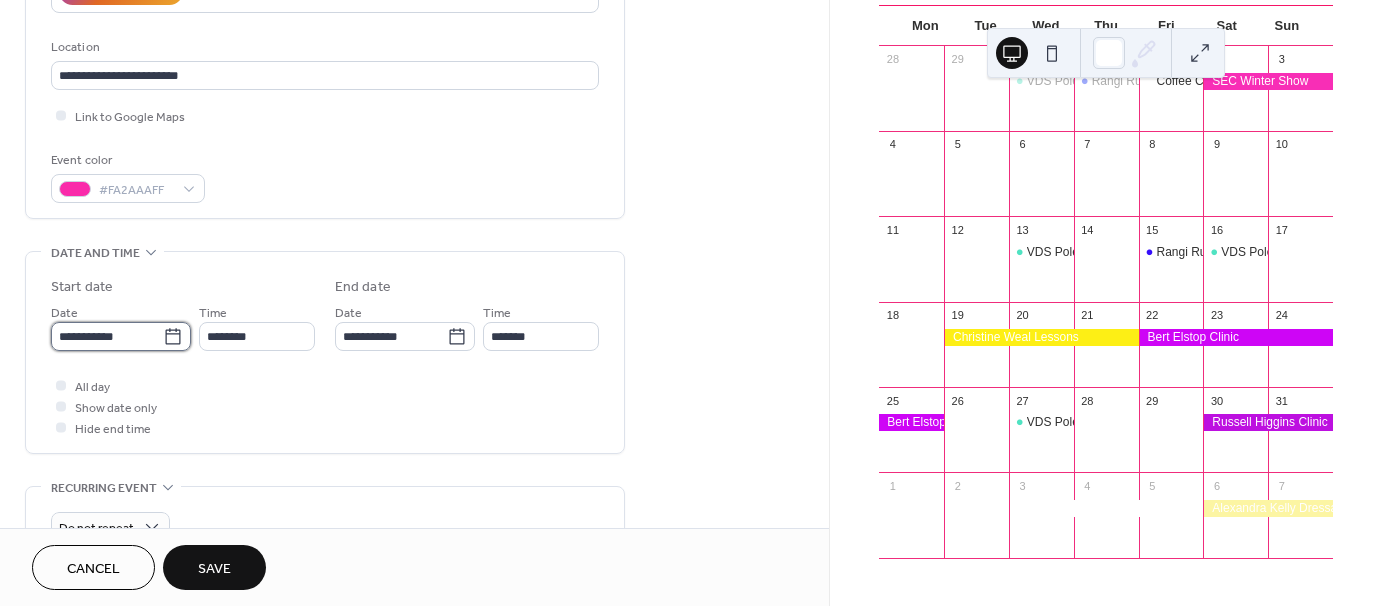 click on "**********" at bounding box center (107, 336) 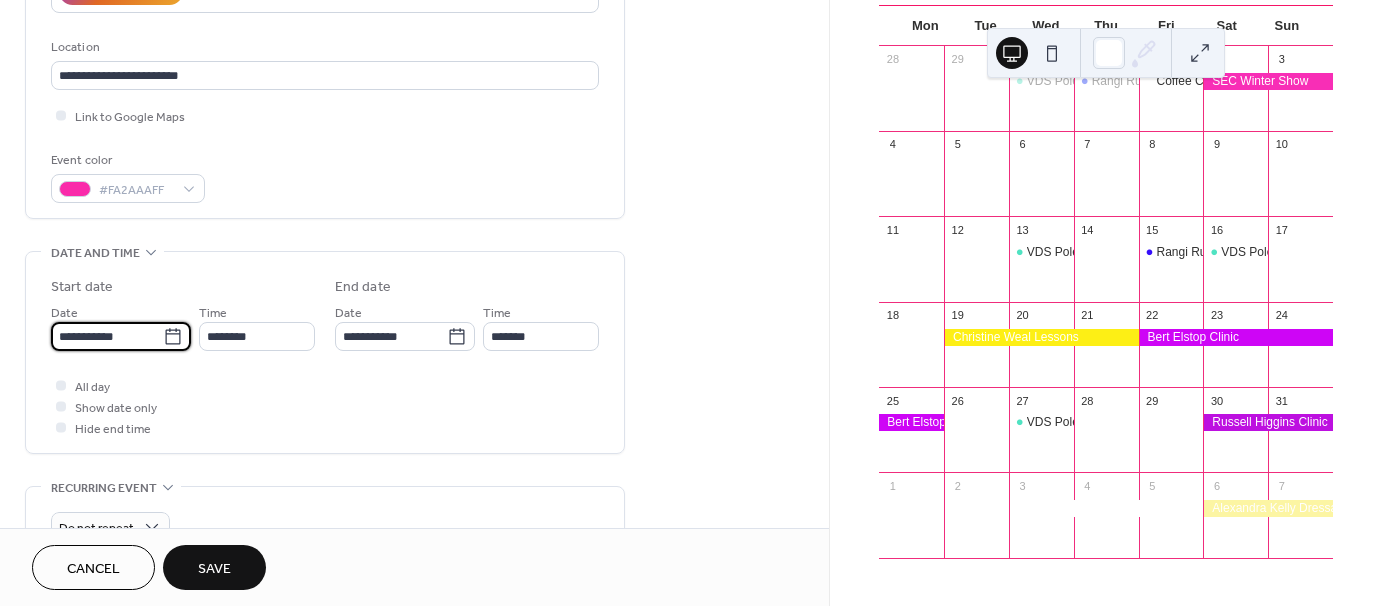 click 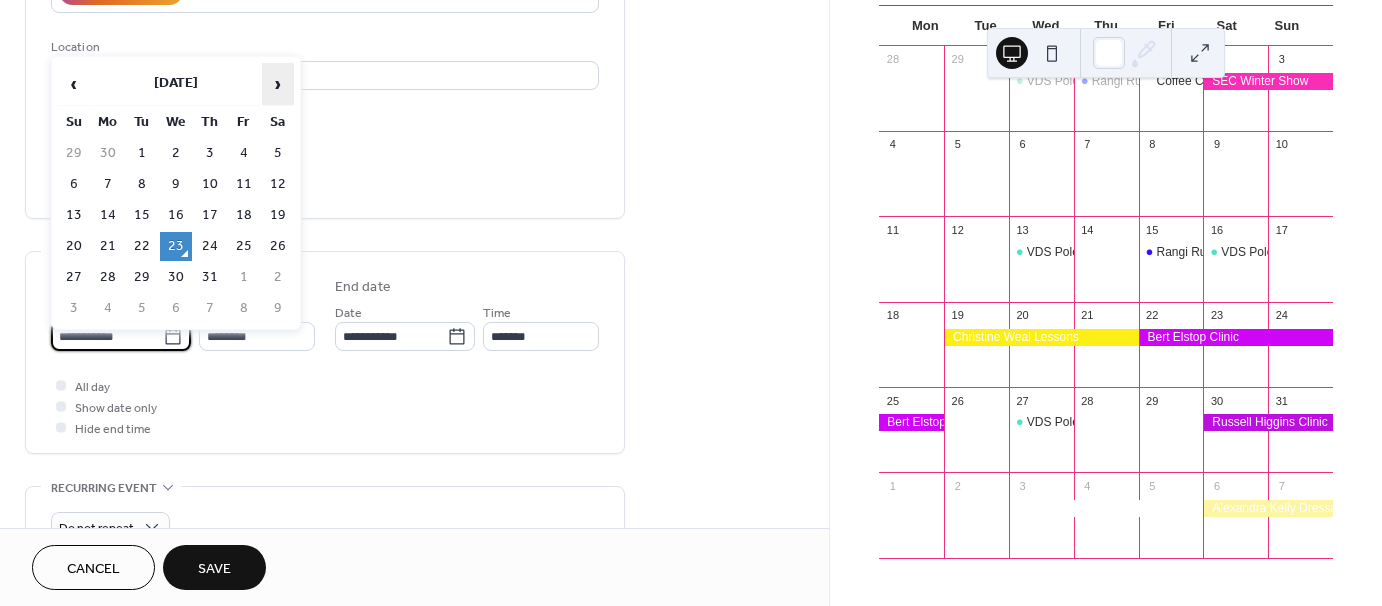 click on "›" at bounding box center [278, 84] 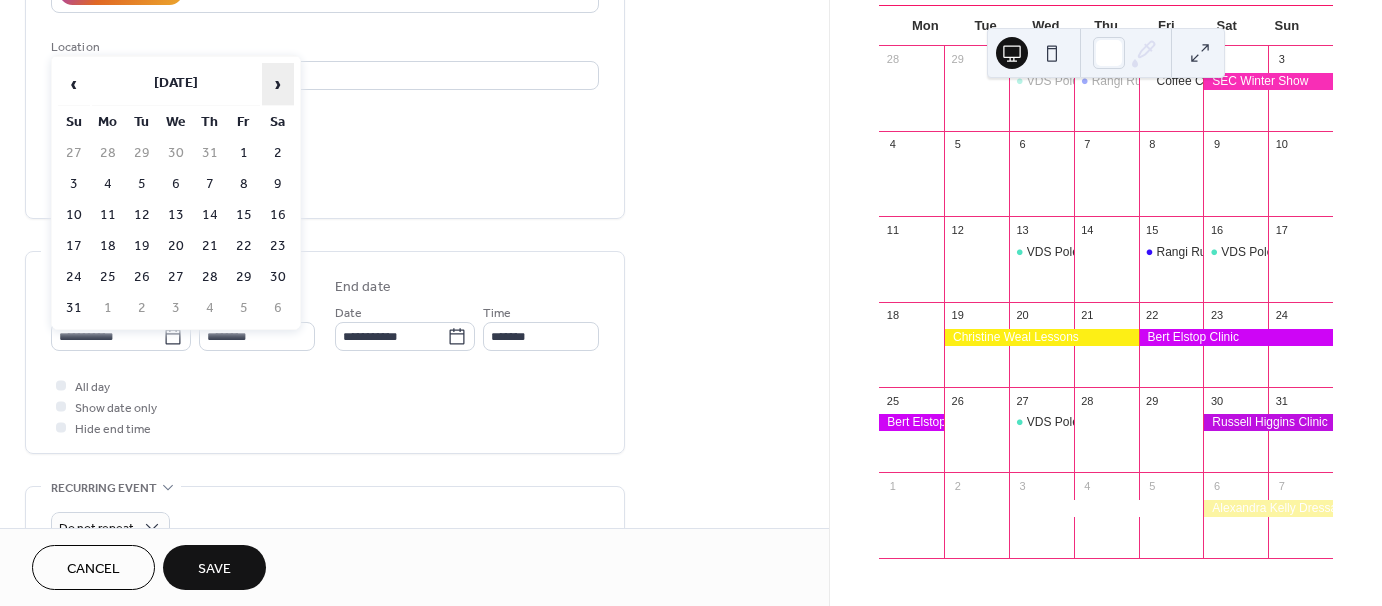 click on "›" at bounding box center [278, 84] 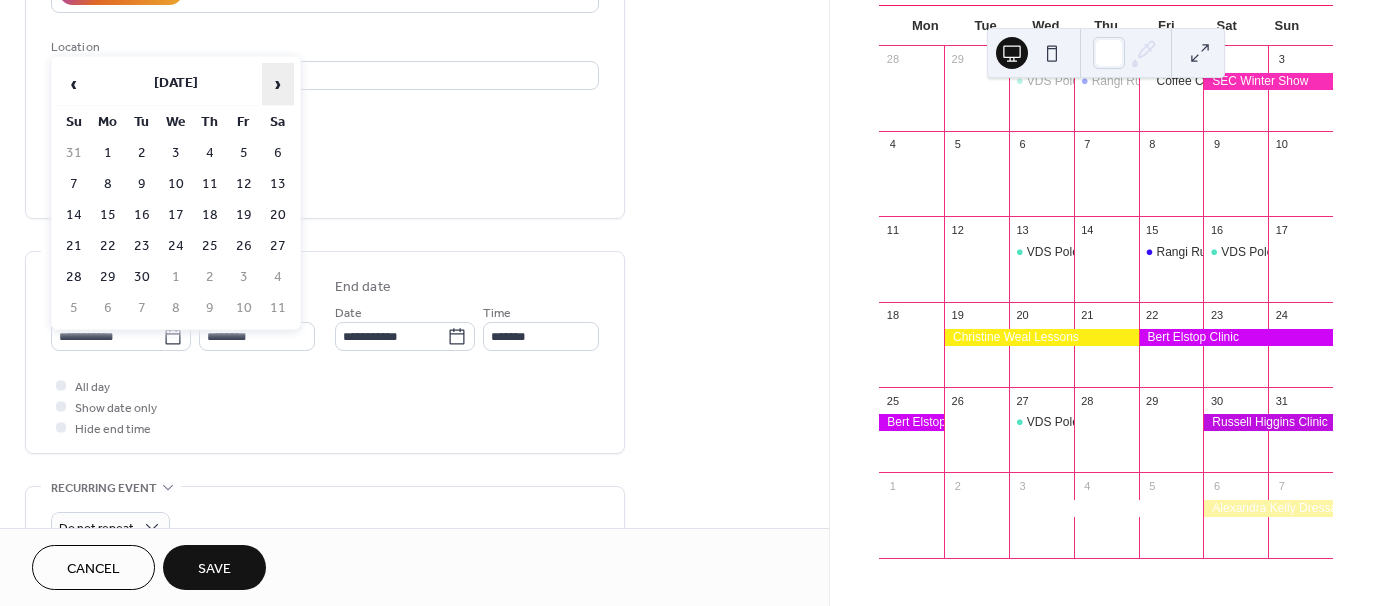 click on "›" at bounding box center [278, 84] 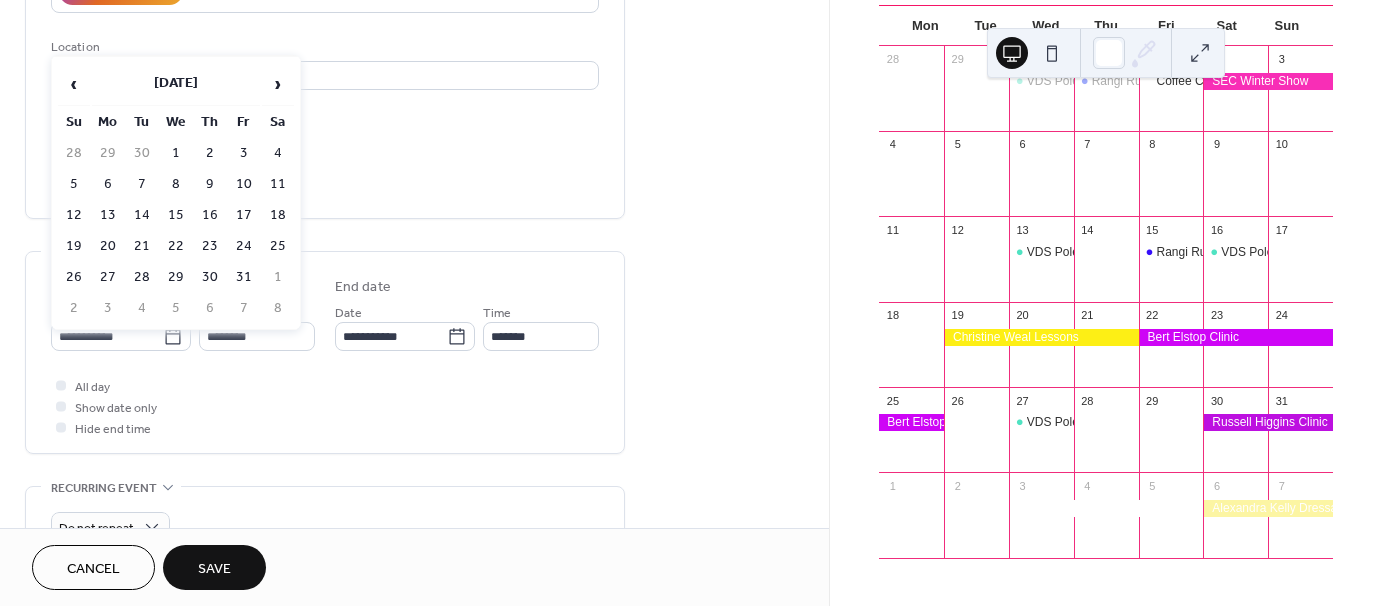 click on "11" at bounding box center [278, 184] 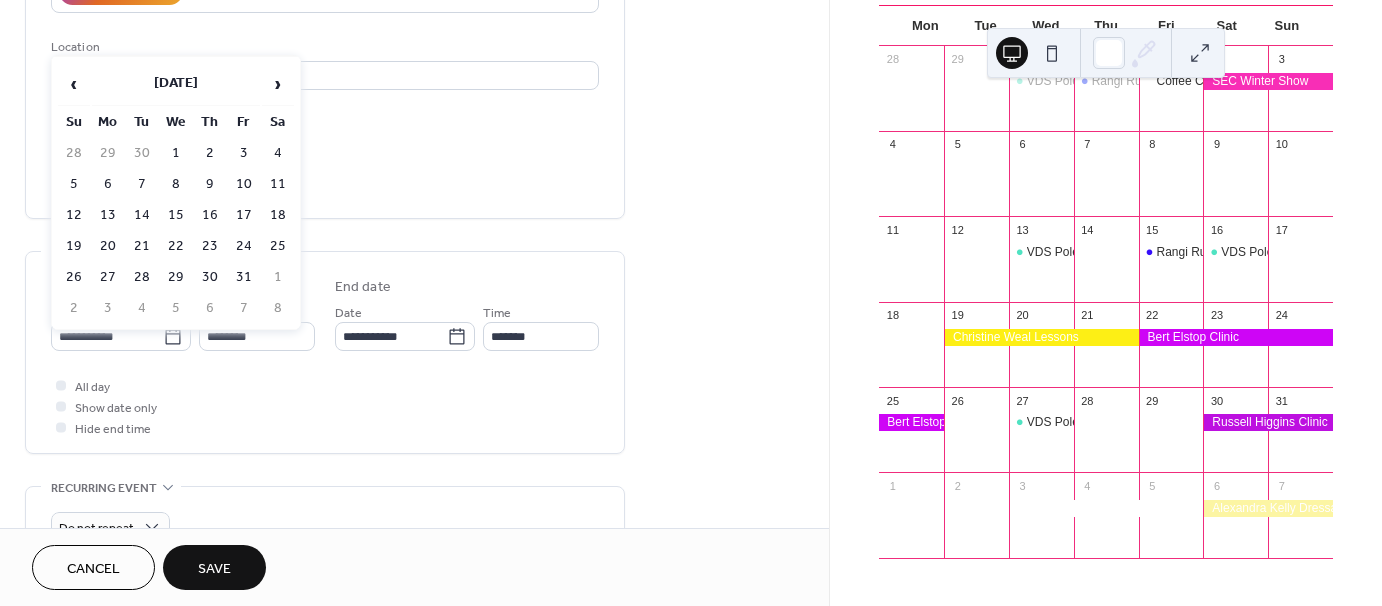 type on "**********" 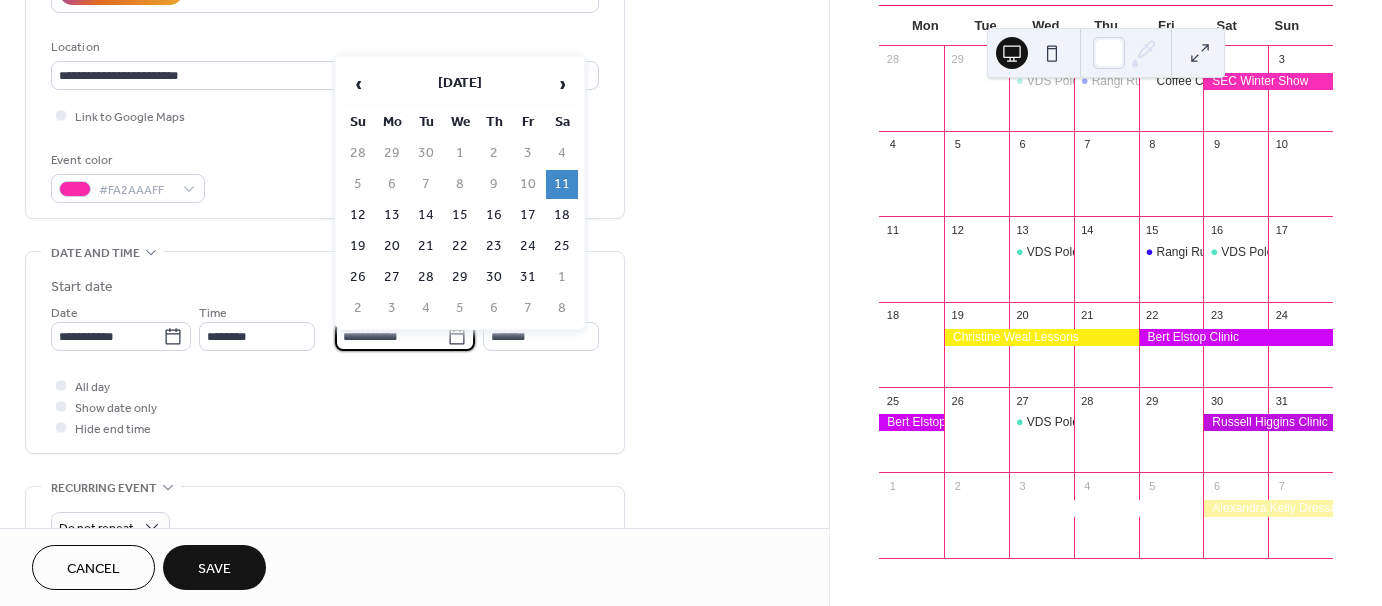 drag, startPoint x: 408, startPoint y: 339, endPoint x: 402, endPoint y: 302, distance: 37.48333 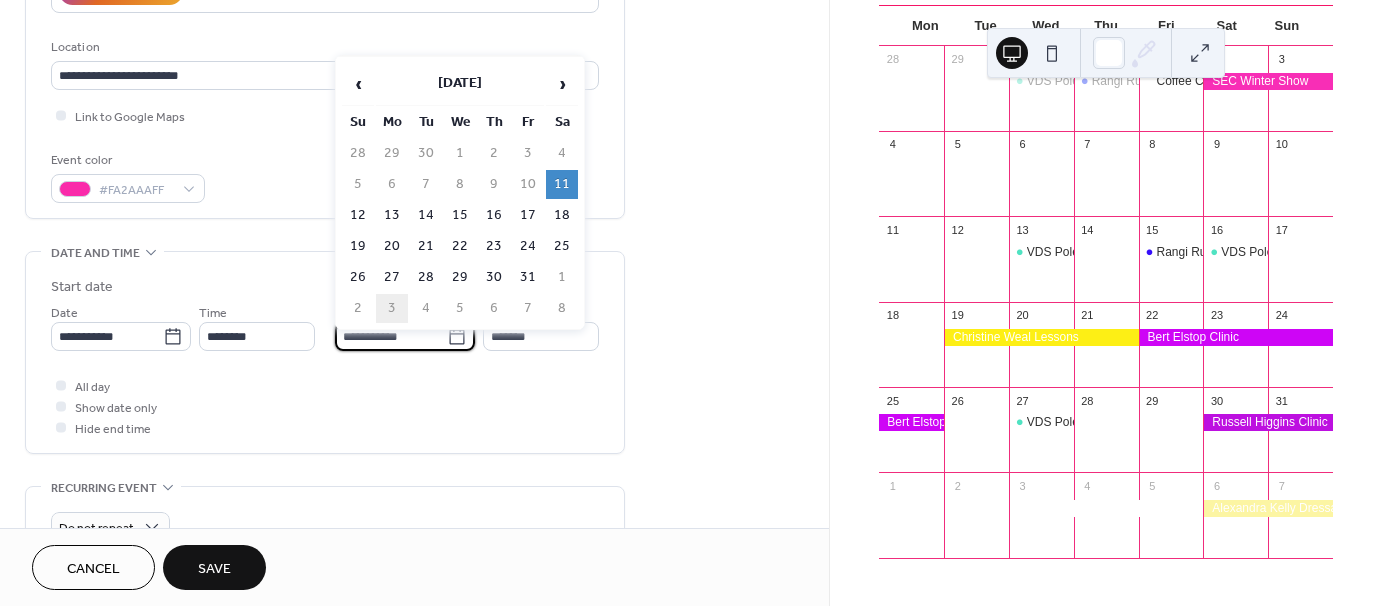 click on "**********" at bounding box center [391, 336] 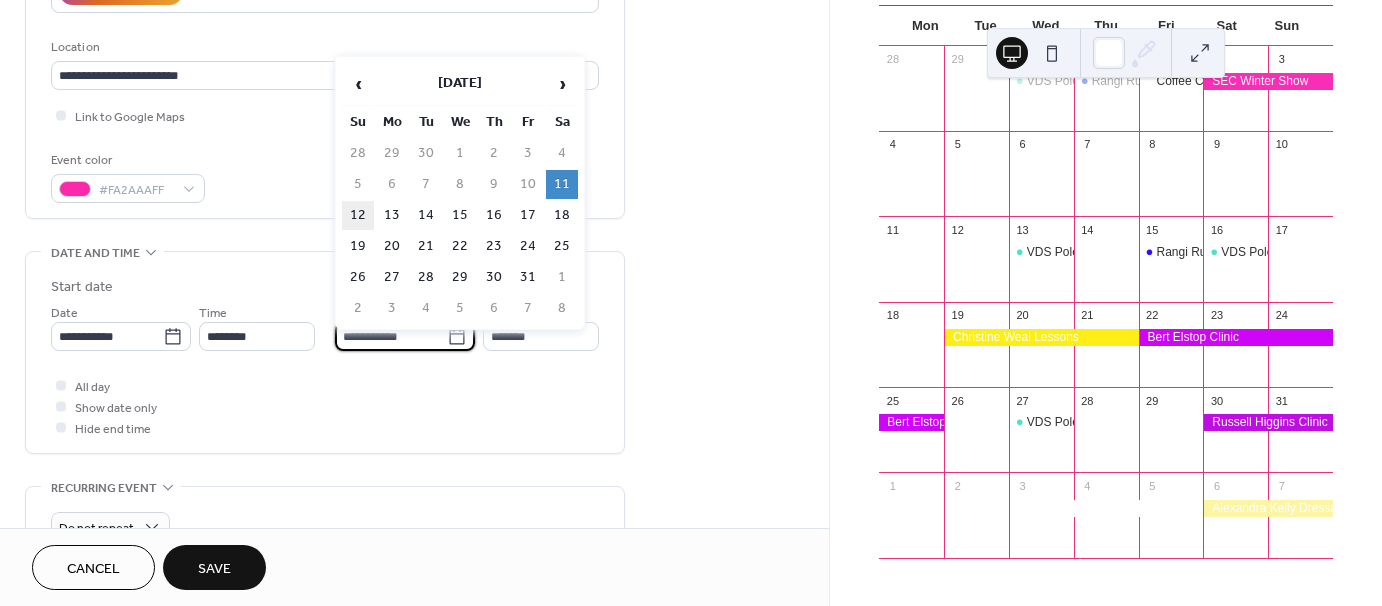 click on "12" at bounding box center [358, 215] 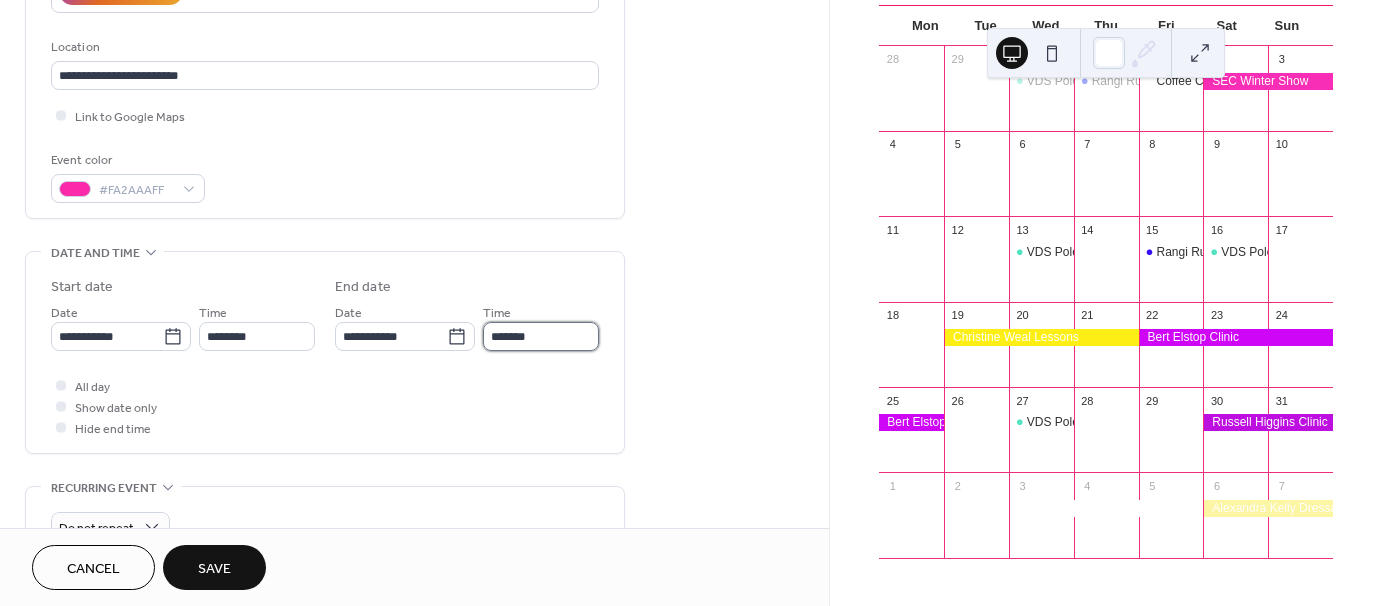 click on "*******" at bounding box center (541, 336) 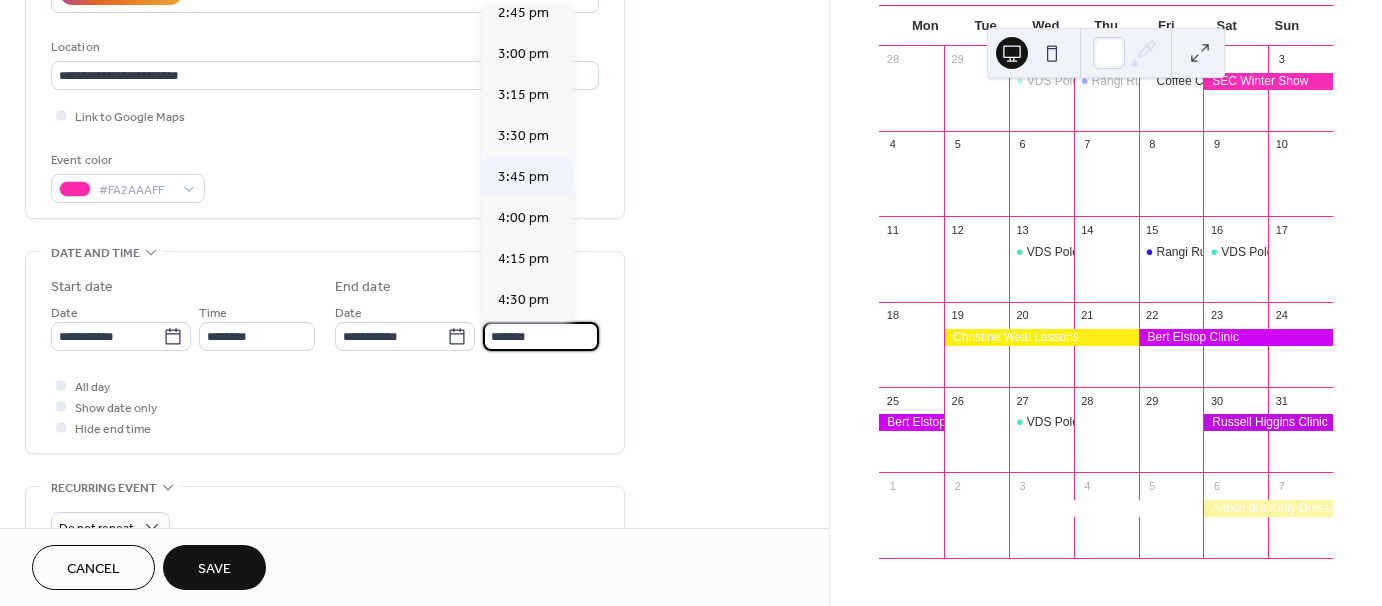 scroll, scrollTop: 2432, scrollLeft: 0, axis: vertical 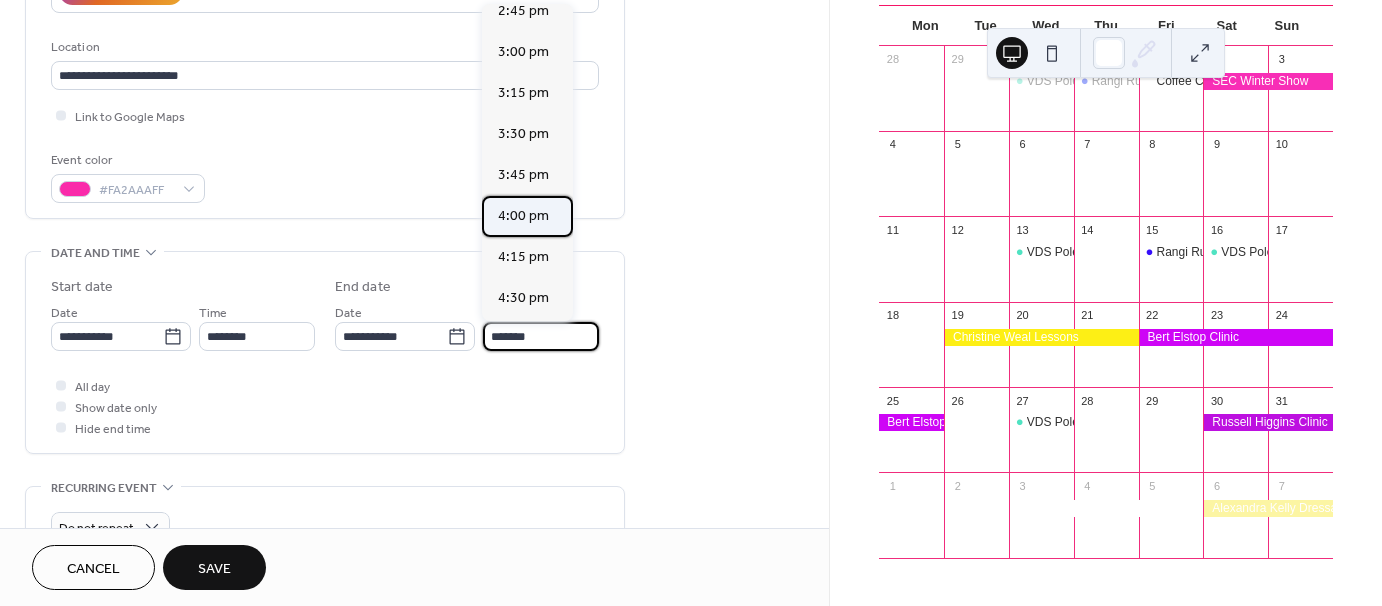 click on "4:00 pm" at bounding box center (523, 216) 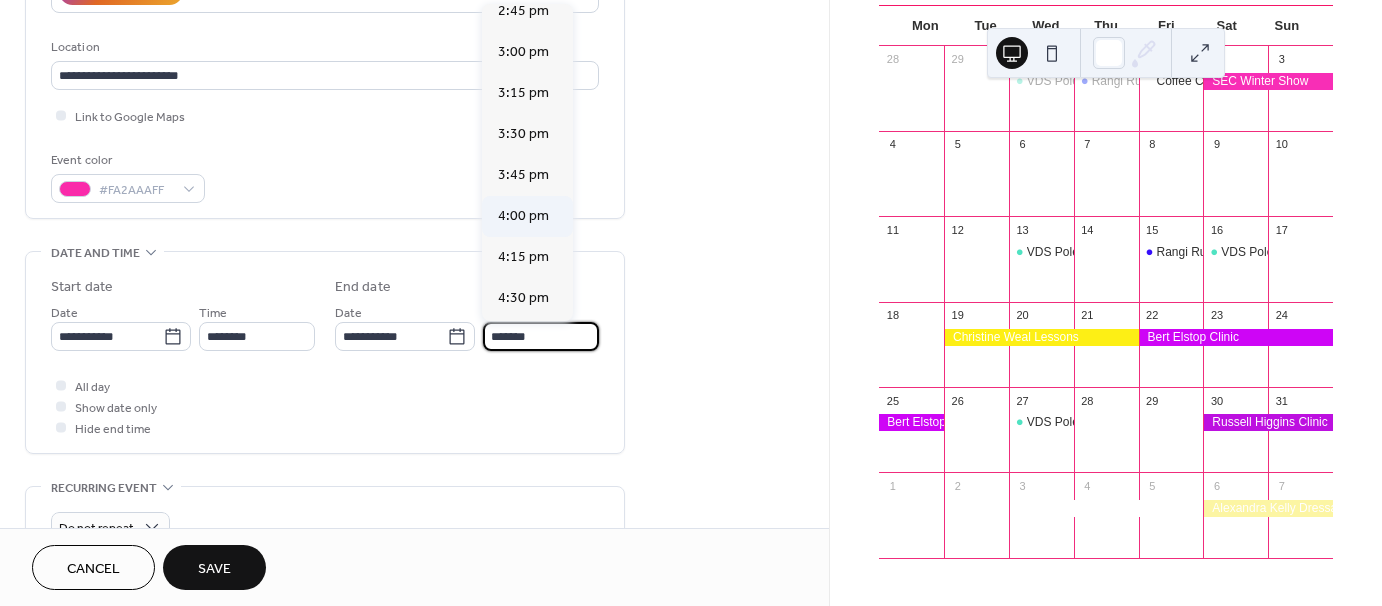 type on "*******" 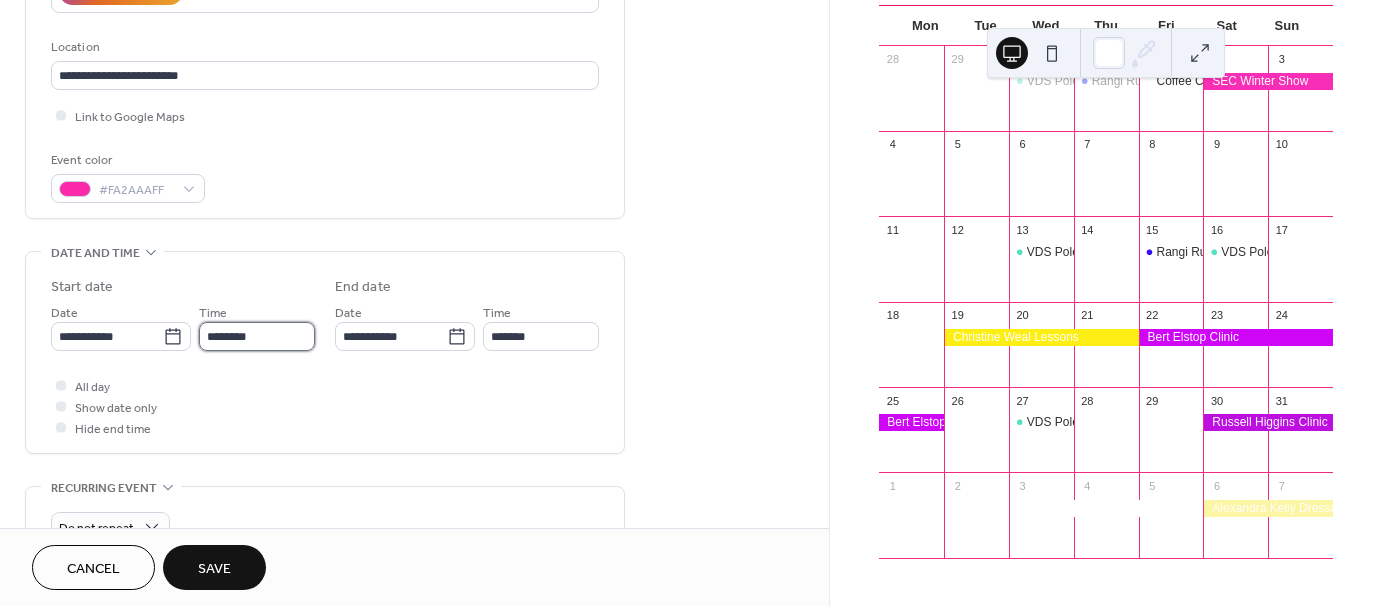 click on "********" at bounding box center (257, 336) 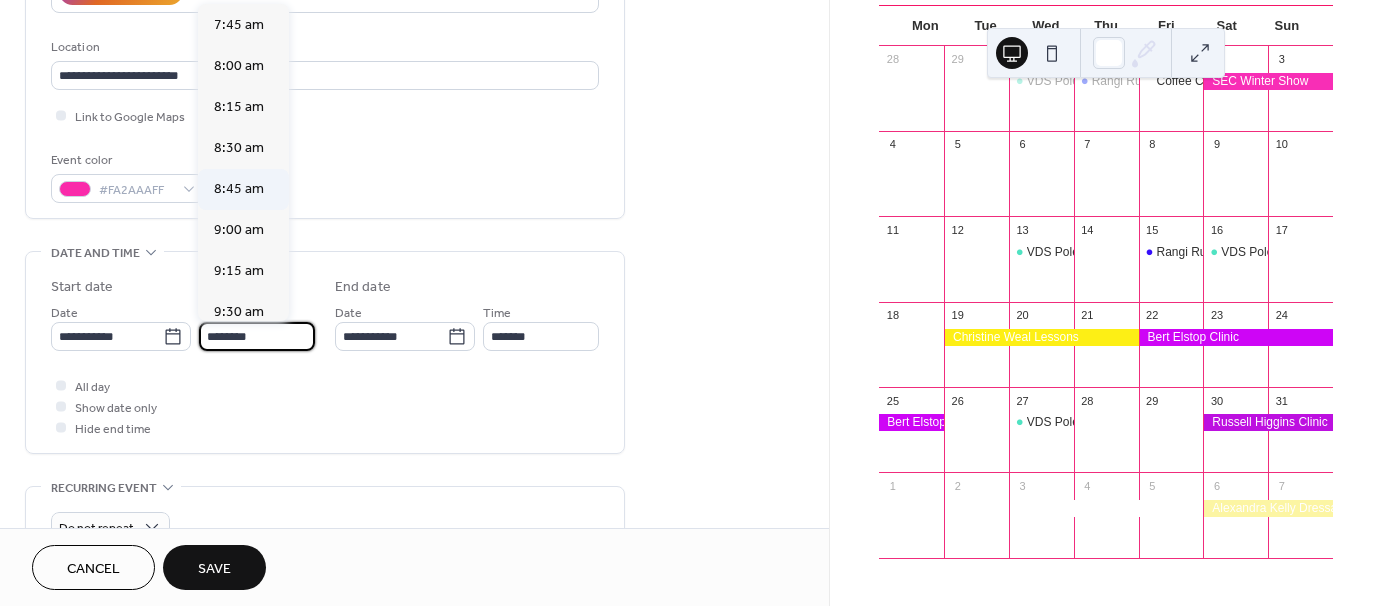 scroll, scrollTop: 1268, scrollLeft: 0, axis: vertical 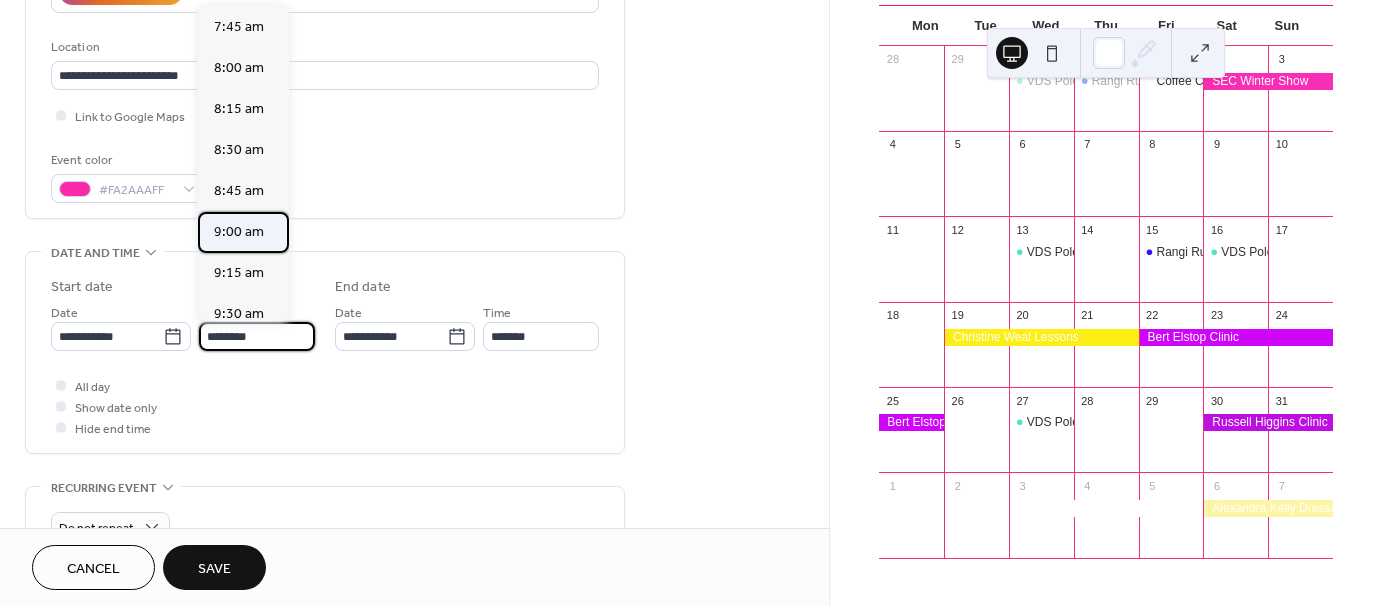 click on "9:00 am" at bounding box center (239, 232) 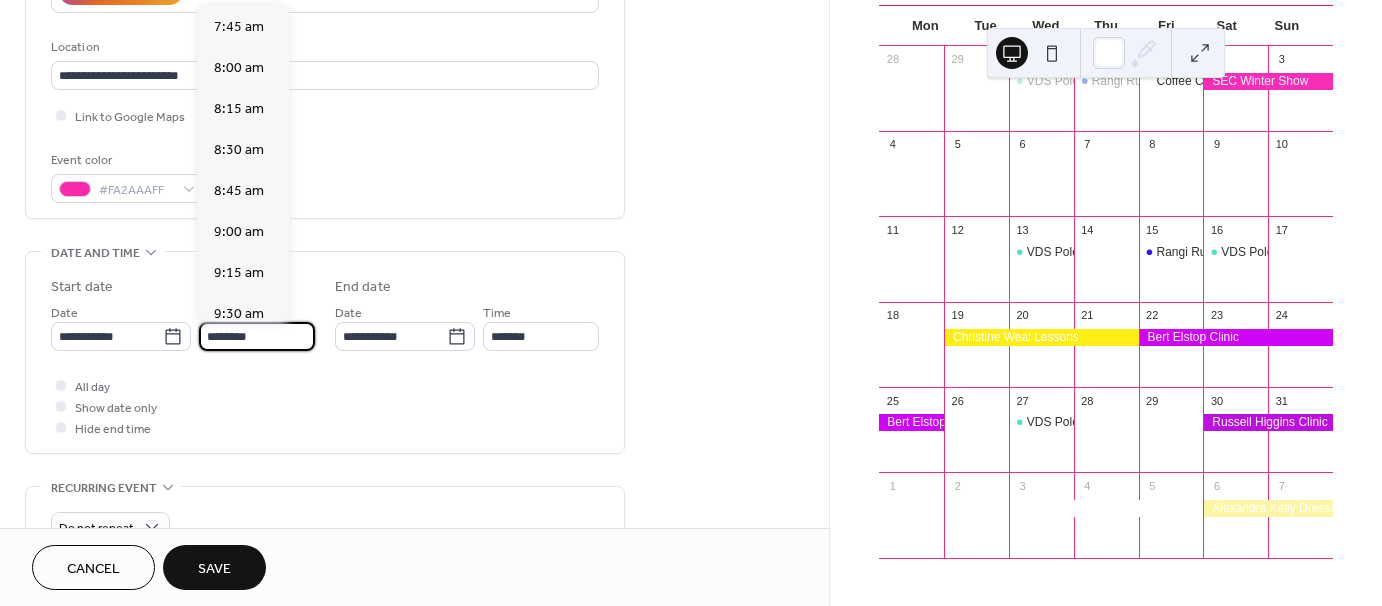 type on "*******" 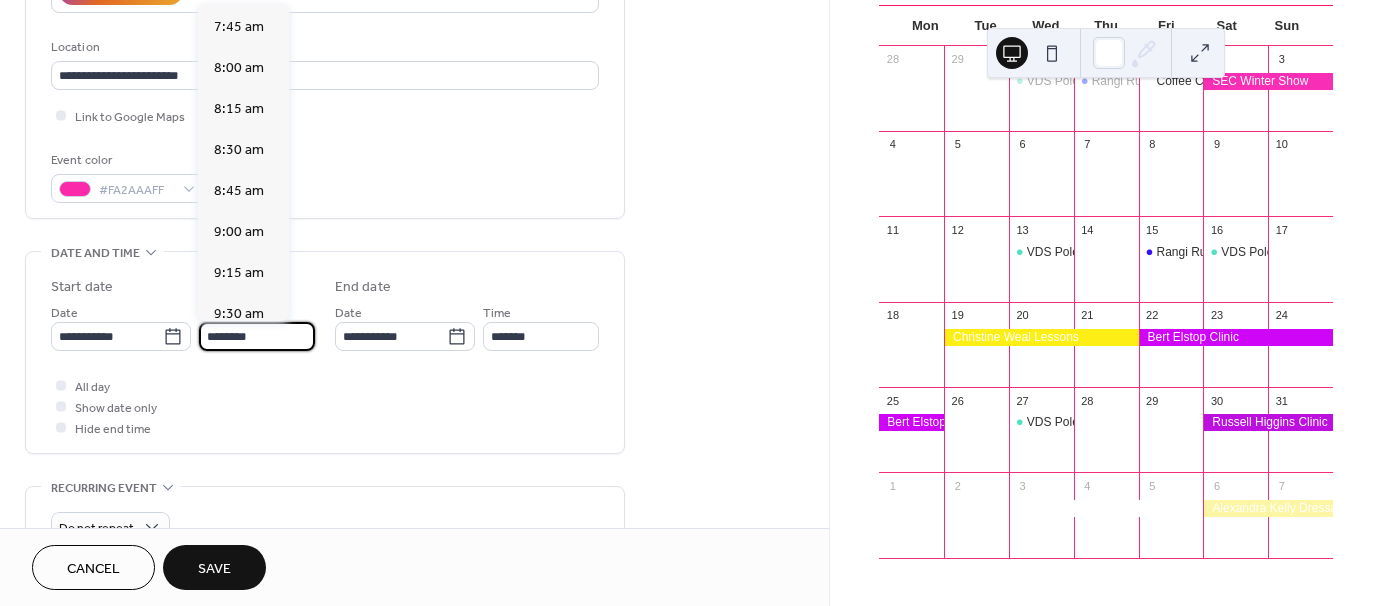 type on "*******" 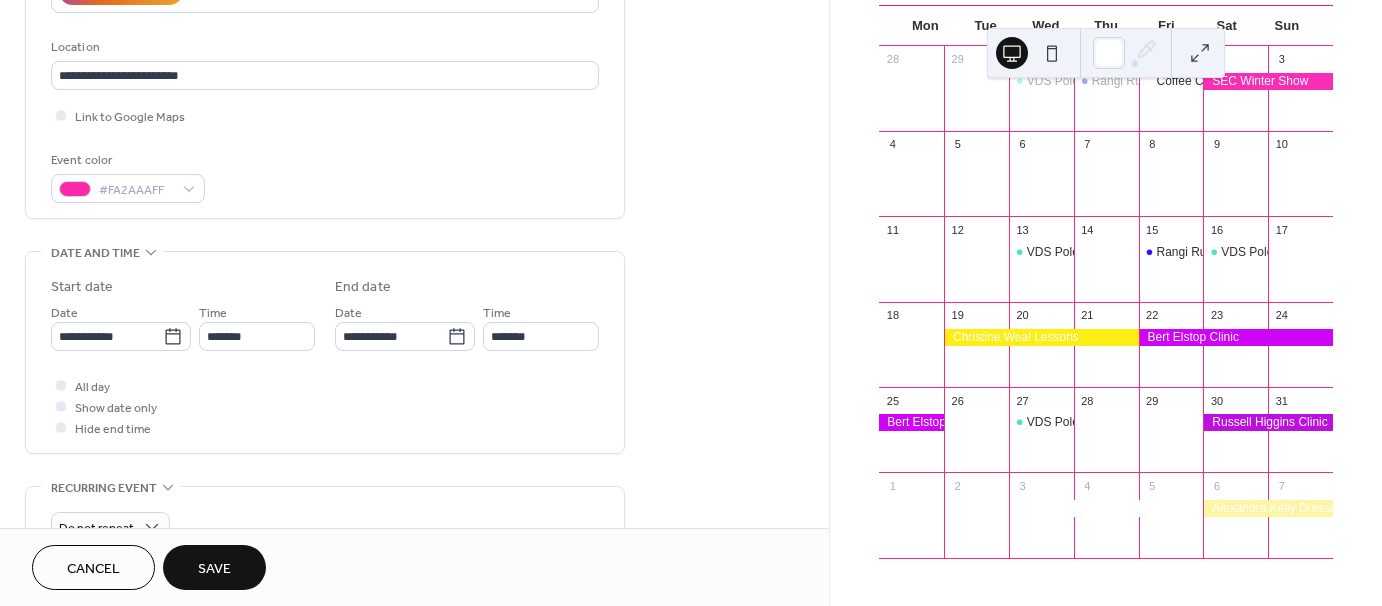 click on "Save" at bounding box center (214, 567) 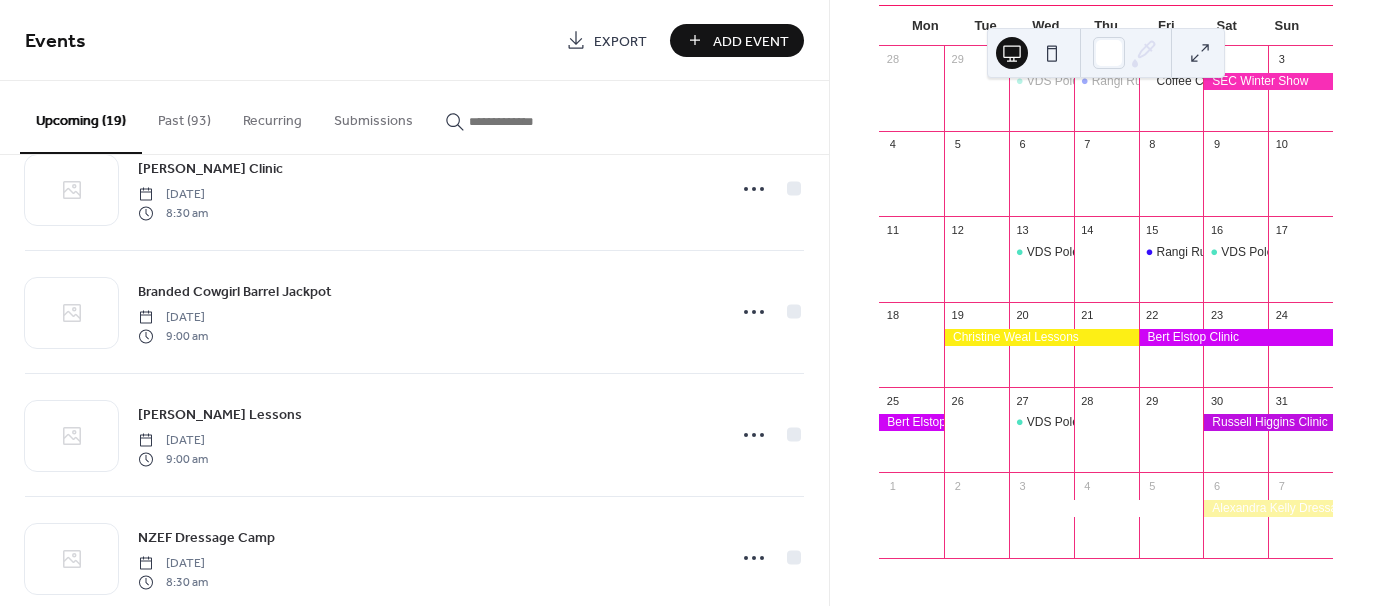 scroll, scrollTop: 1240, scrollLeft: 0, axis: vertical 